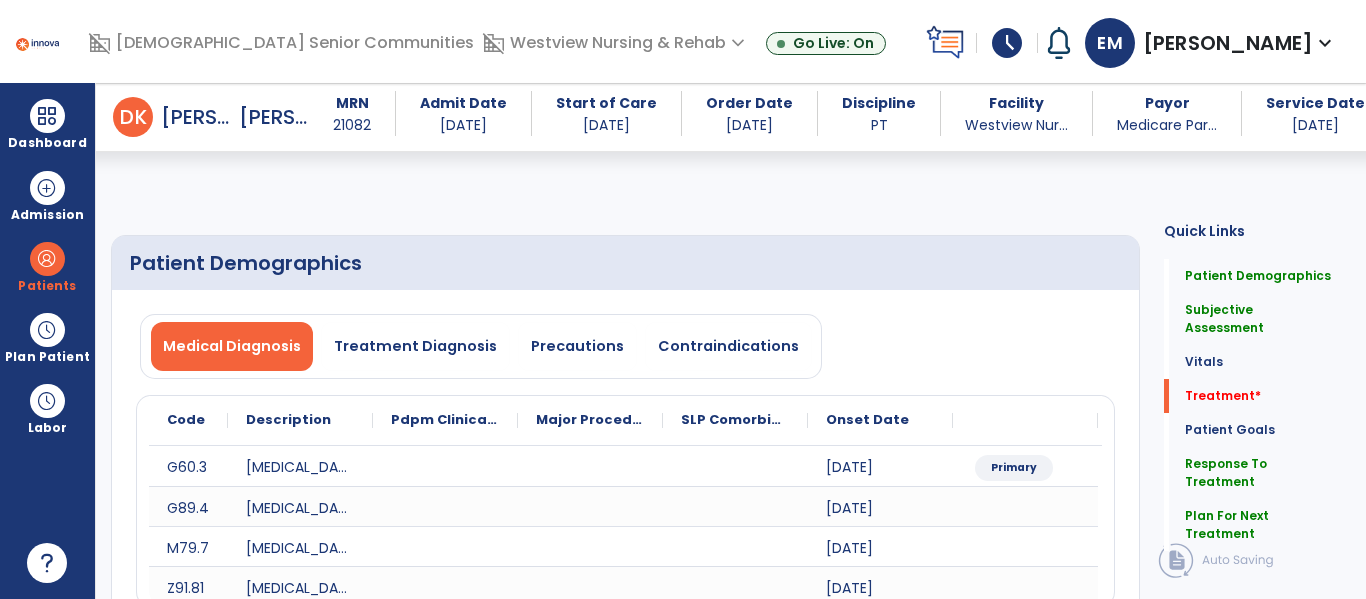 select on "*" 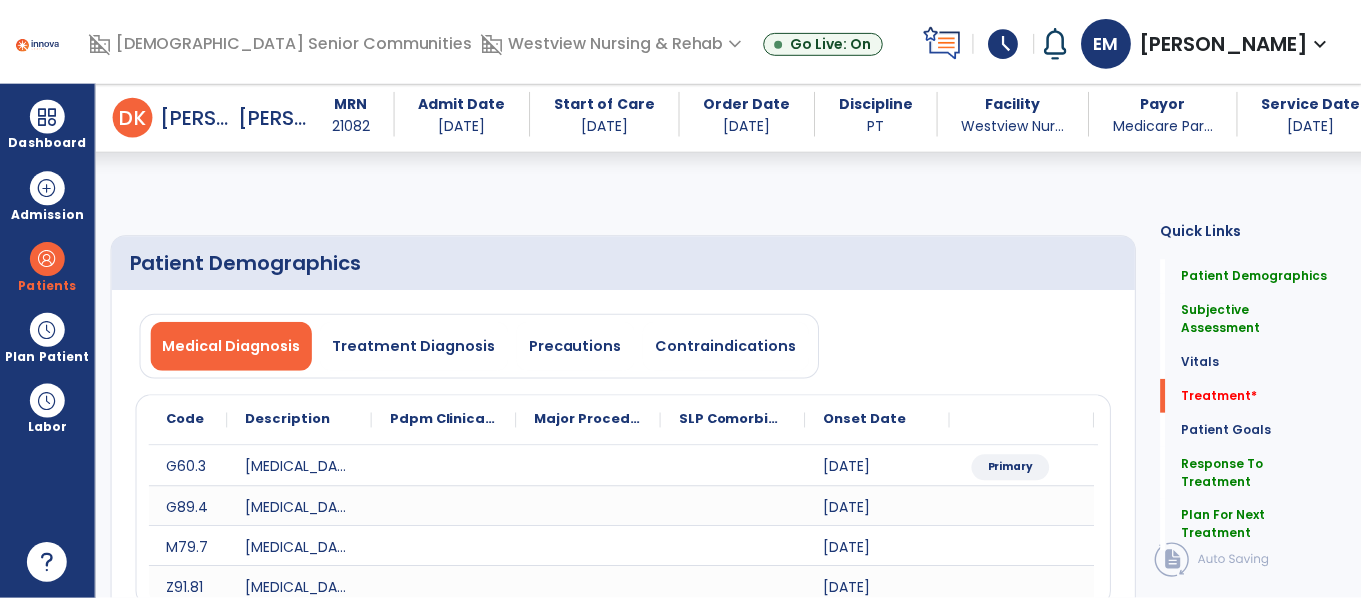 scroll, scrollTop: 1116, scrollLeft: 0, axis: vertical 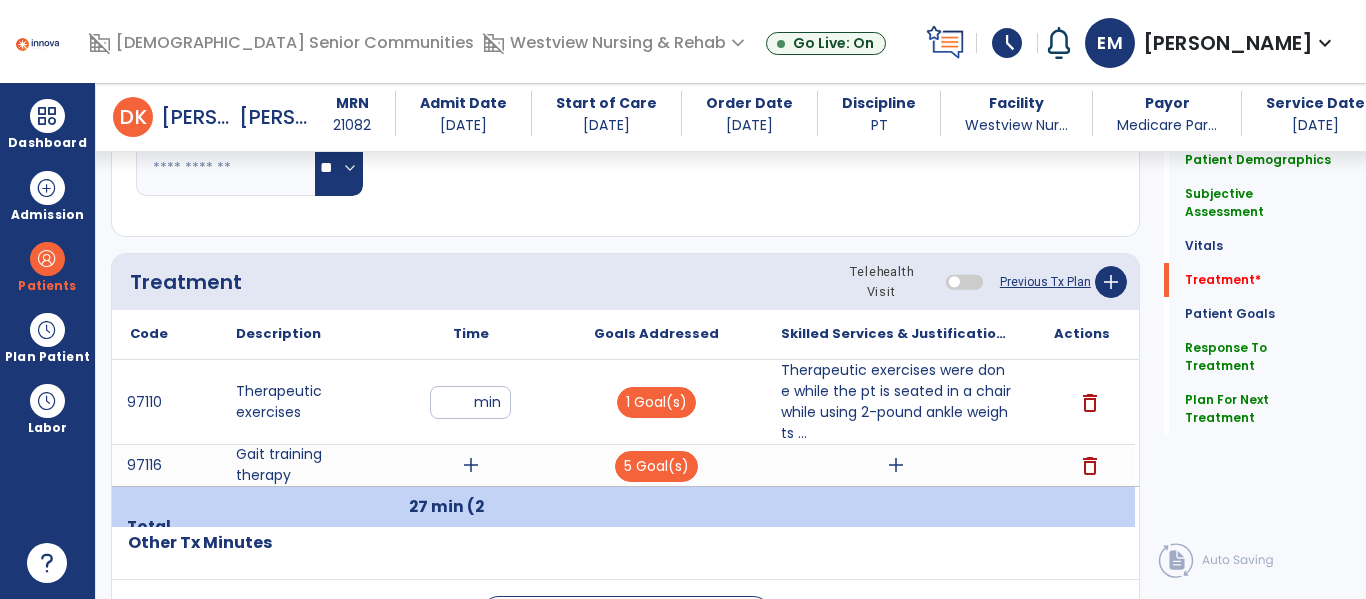 click on "add" at bounding box center (471, 465) 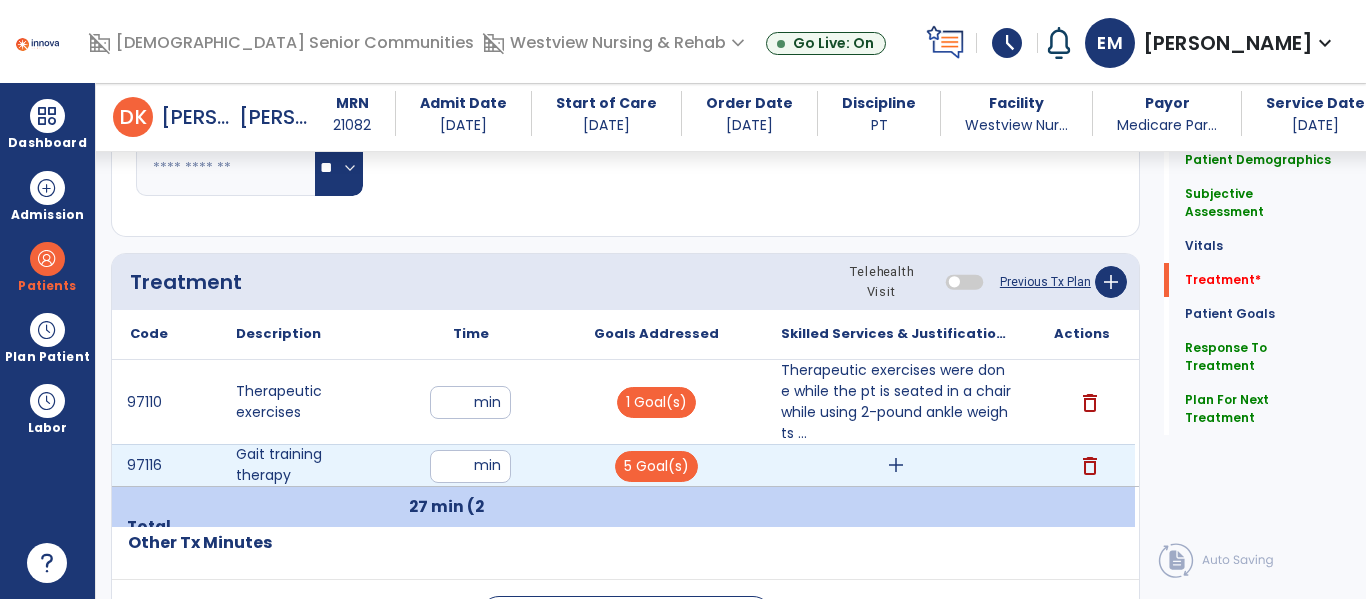 type on "**" 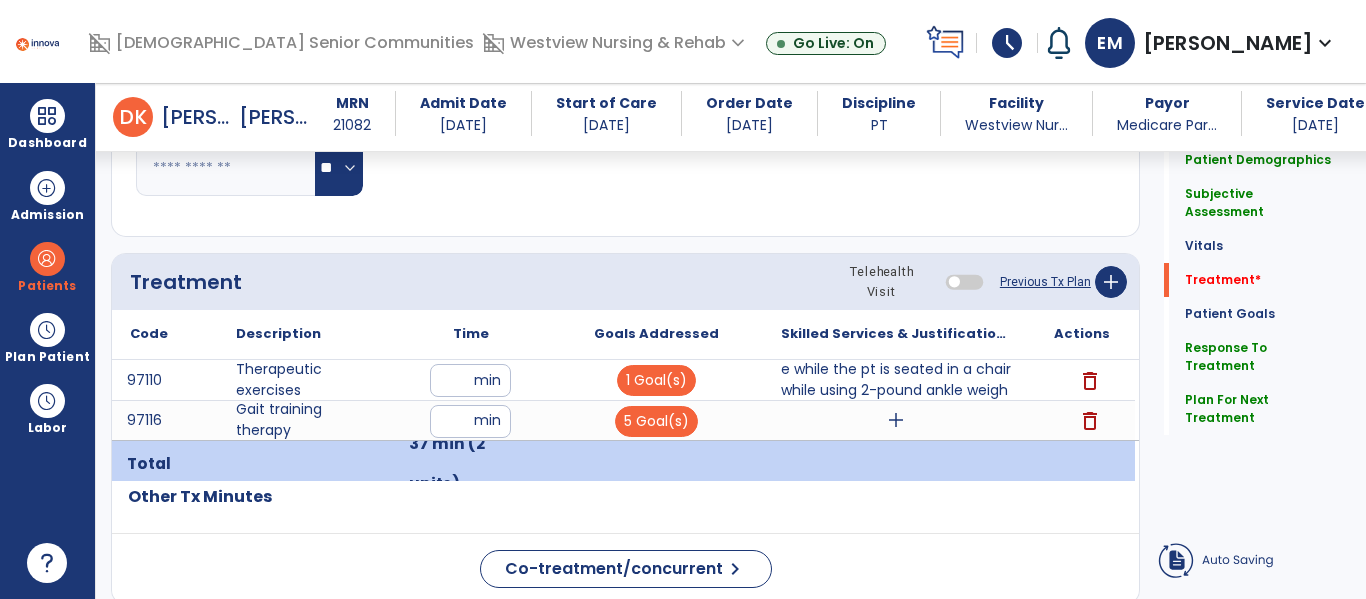 click at bounding box center (896, 464) 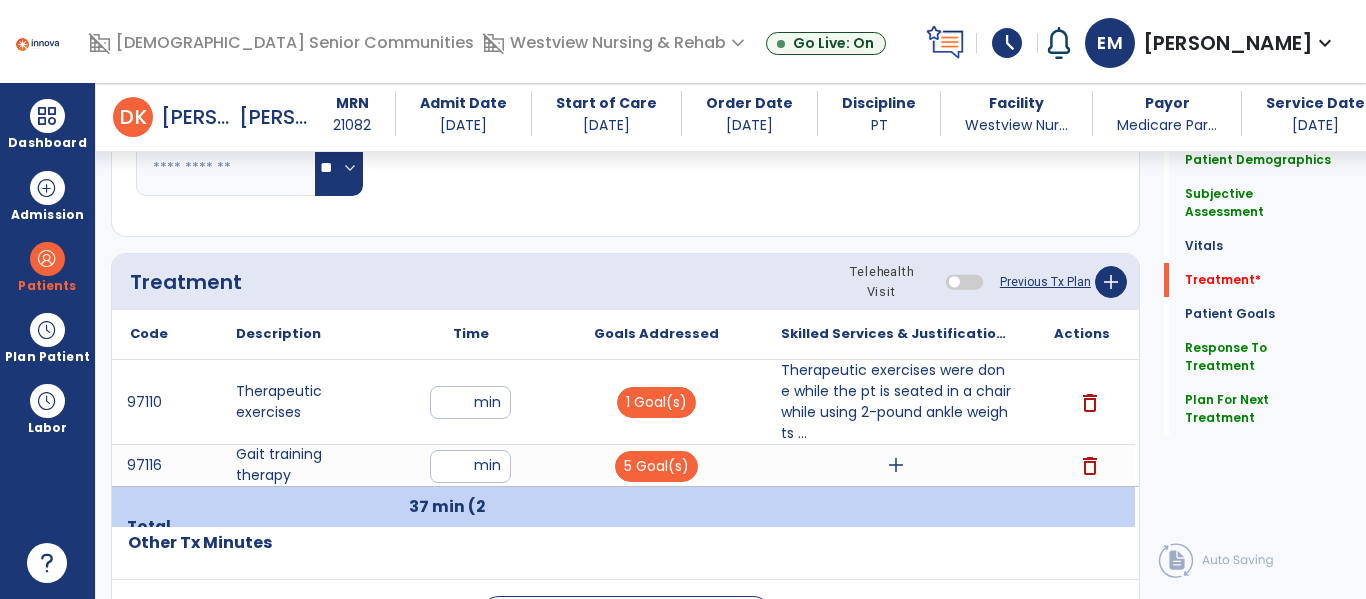 click on "add" at bounding box center [896, 465] 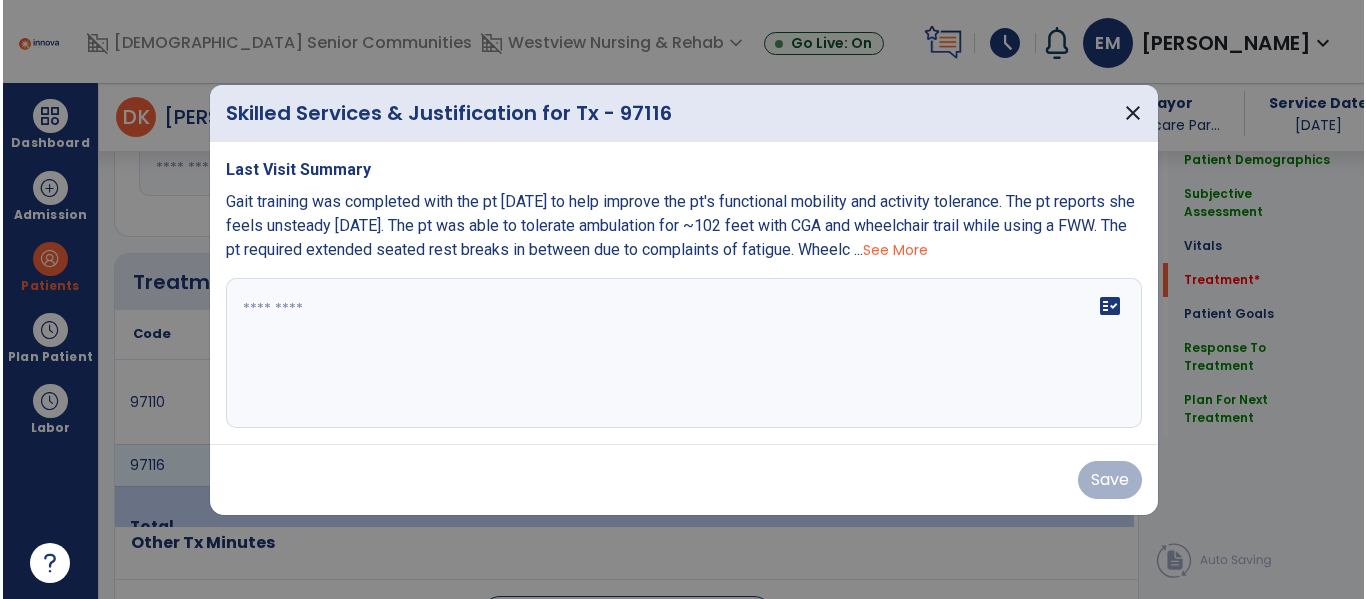 scroll, scrollTop: 1116, scrollLeft: 0, axis: vertical 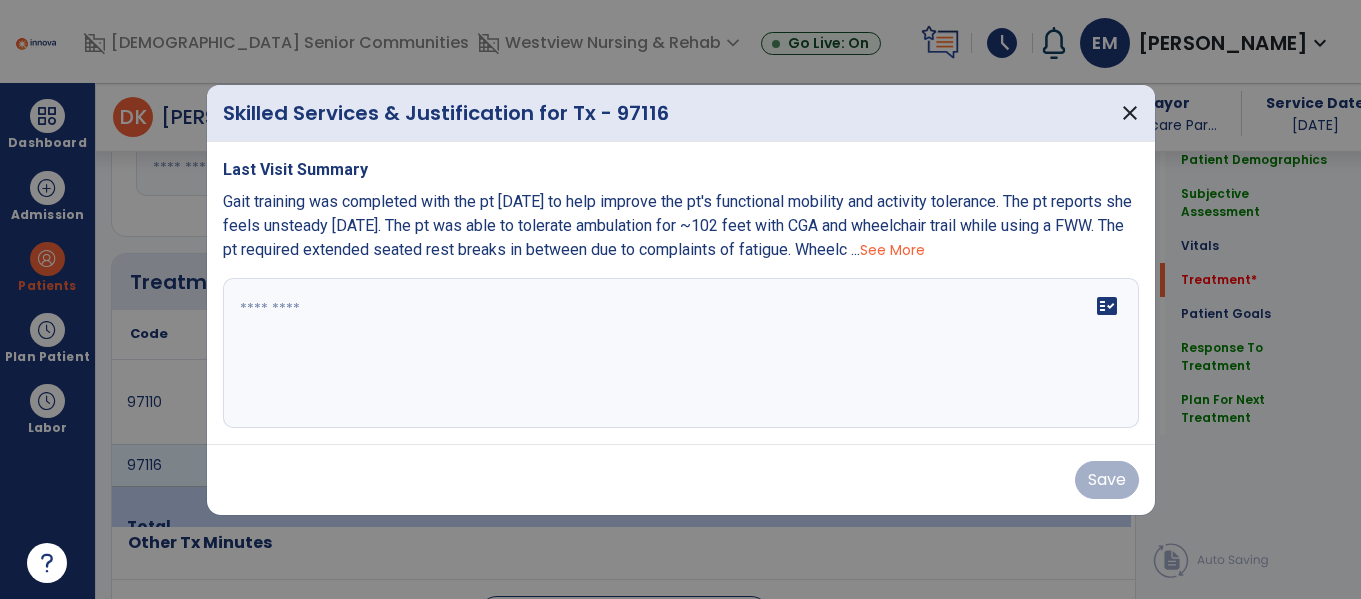 click on "fact_check" at bounding box center [681, 353] 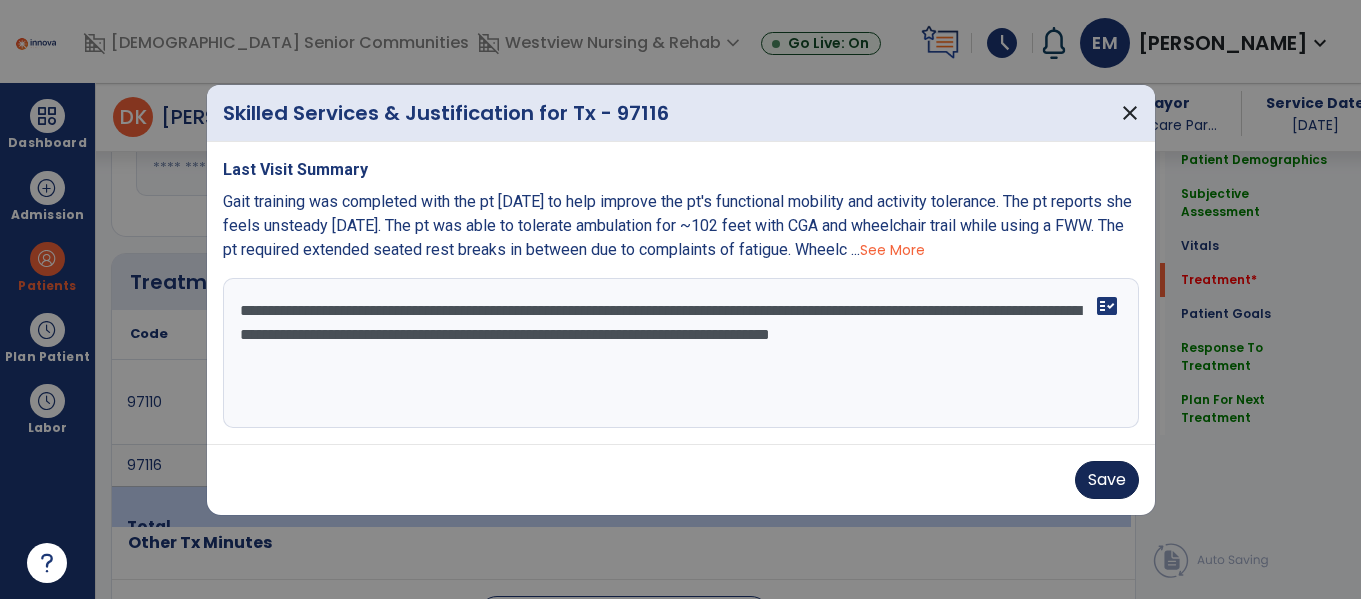 type on "**********" 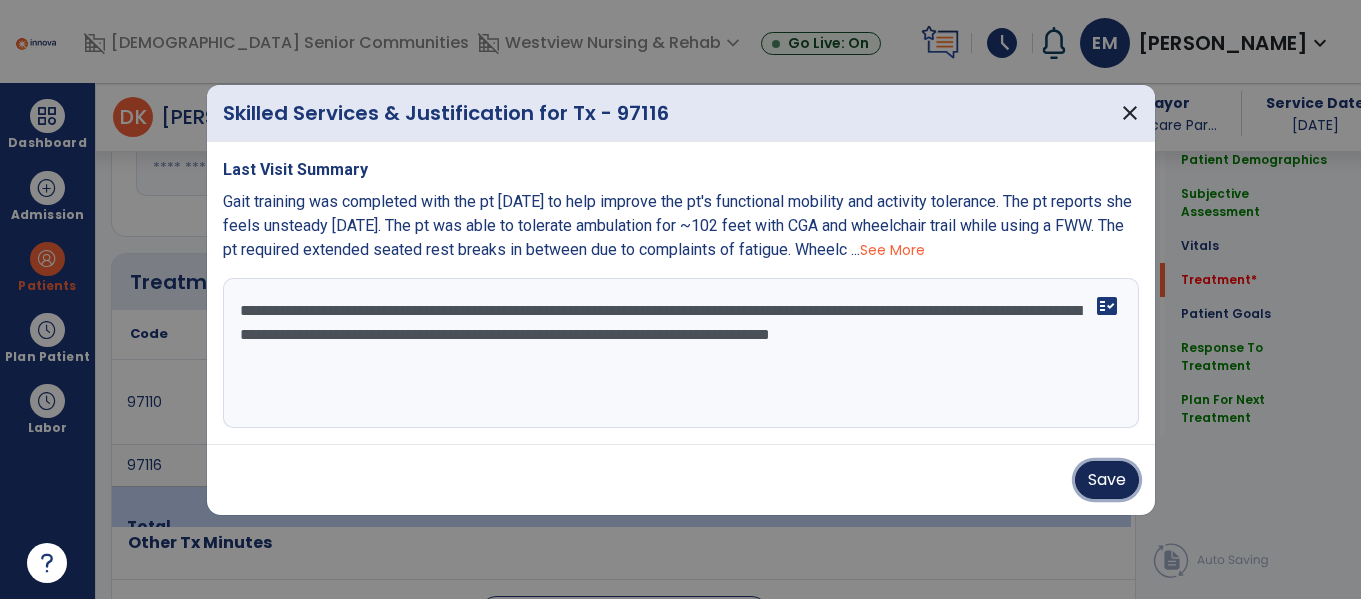 click on "Save" at bounding box center (1107, 480) 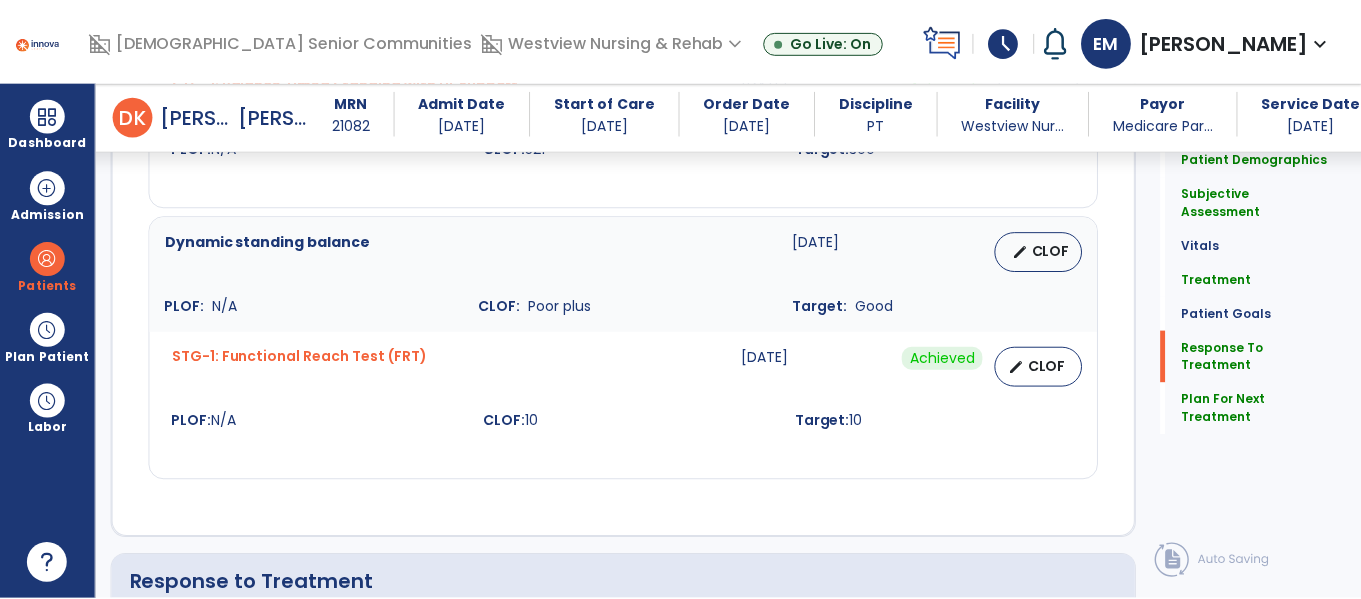 scroll, scrollTop: 3409, scrollLeft: 0, axis: vertical 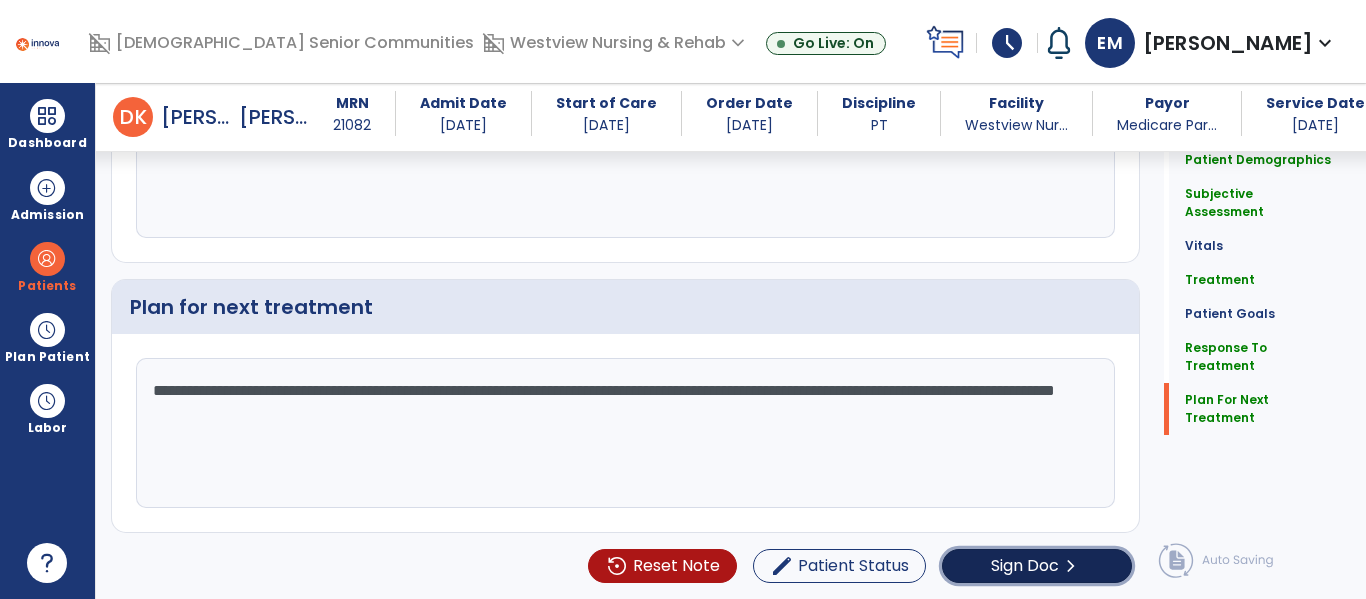 click on "Sign Doc  chevron_right" 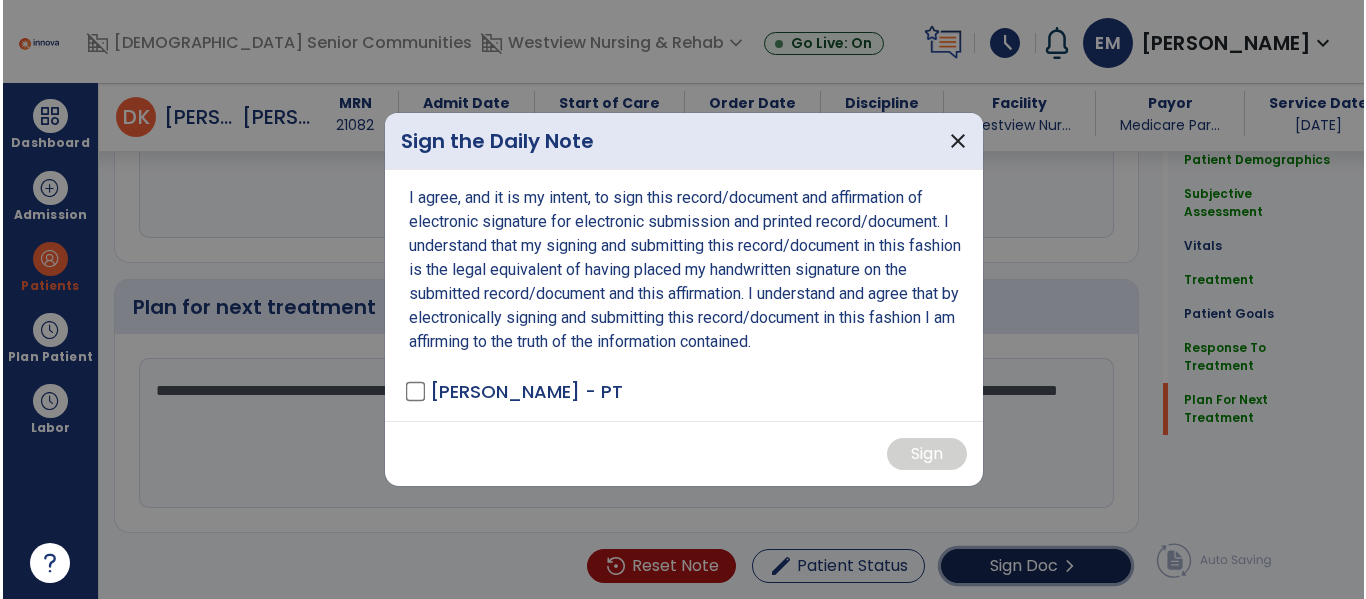 scroll, scrollTop: 3409, scrollLeft: 0, axis: vertical 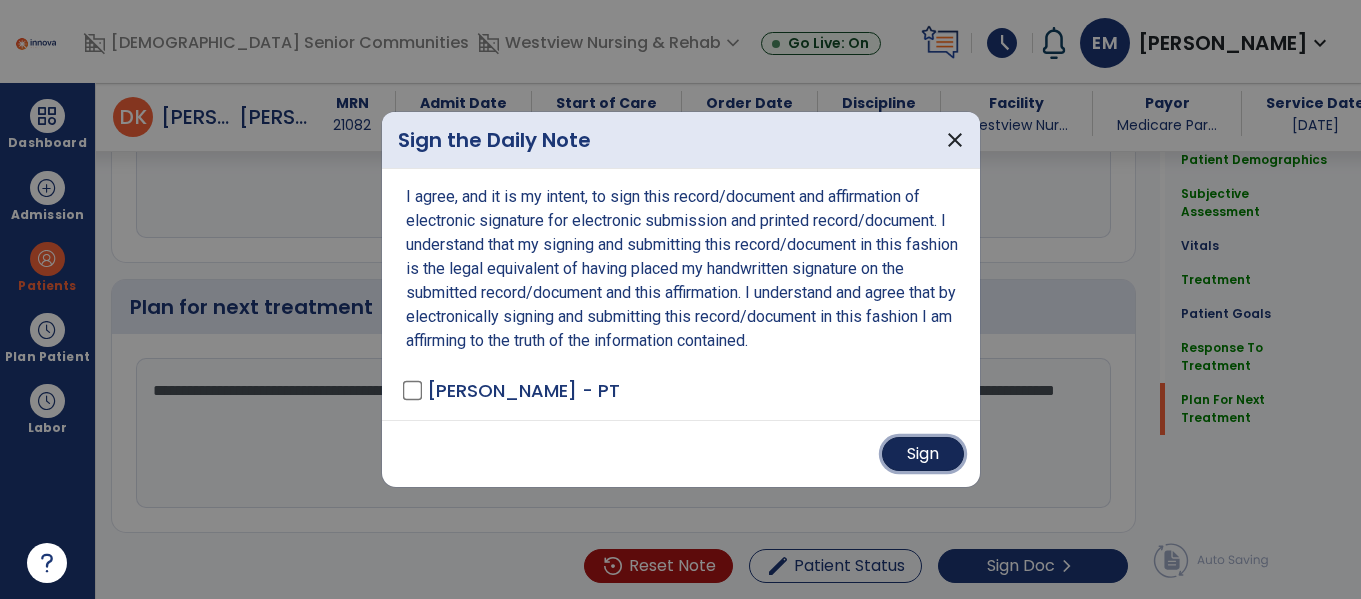 click on "Sign" at bounding box center (923, 454) 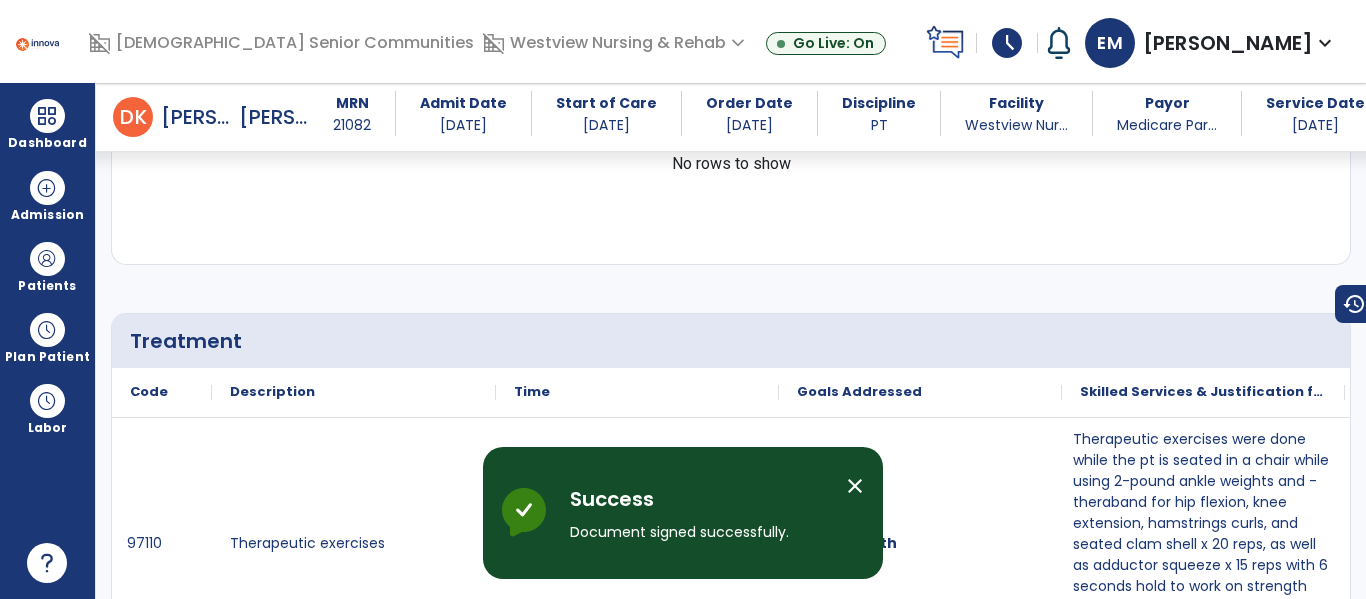 scroll, scrollTop: 0, scrollLeft: 0, axis: both 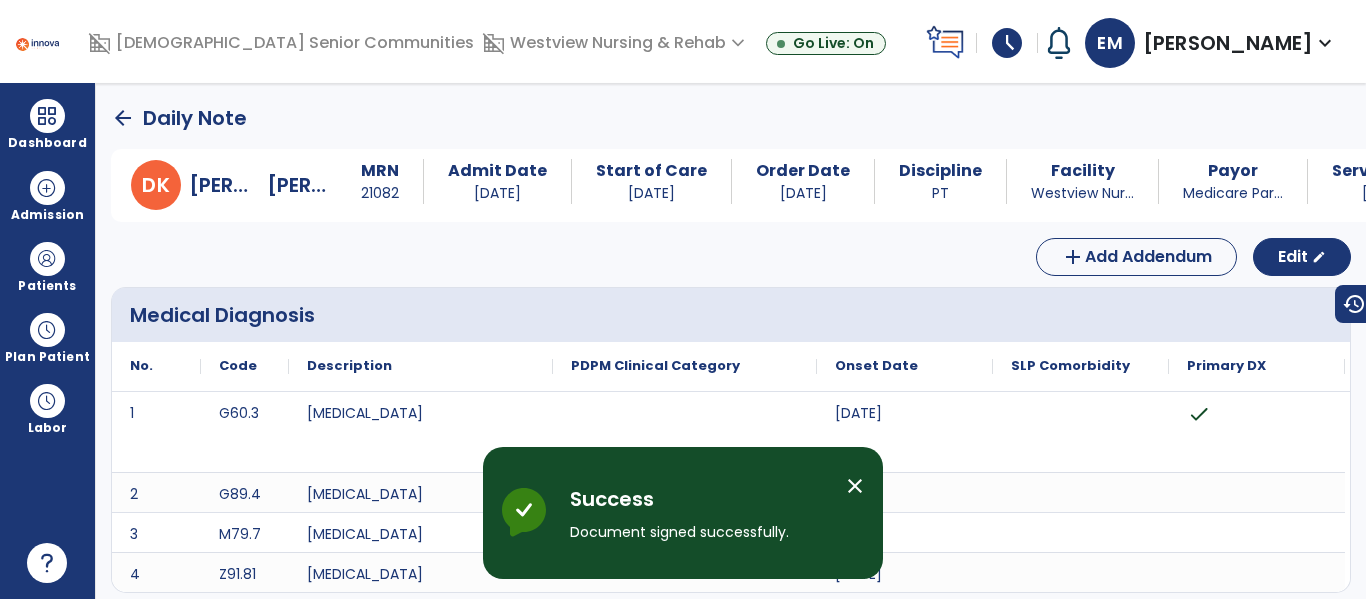 click on "arrow_back" 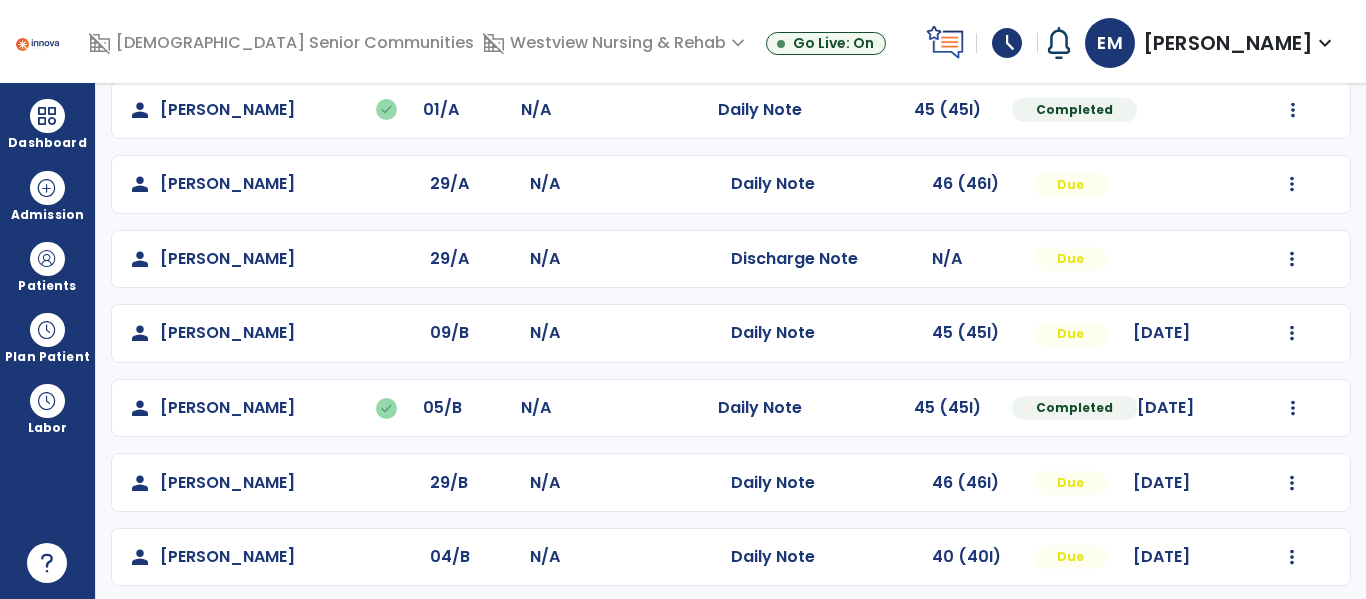 scroll, scrollTop: 413, scrollLeft: 0, axis: vertical 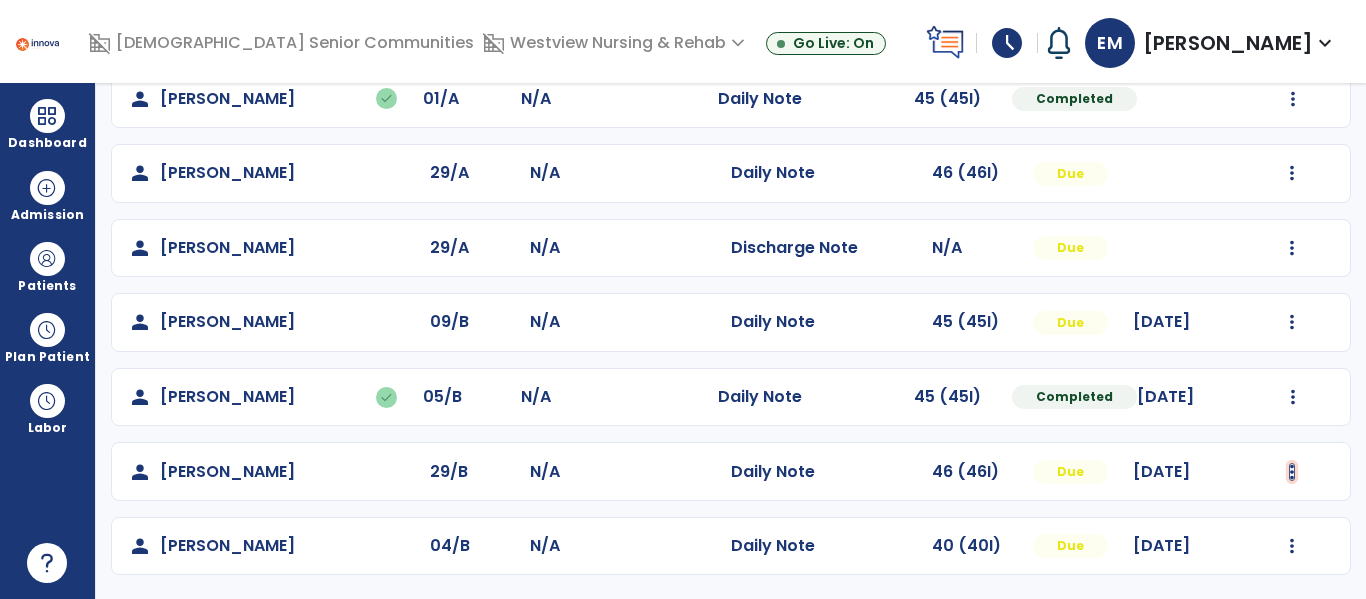 click at bounding box center [1293, -125] 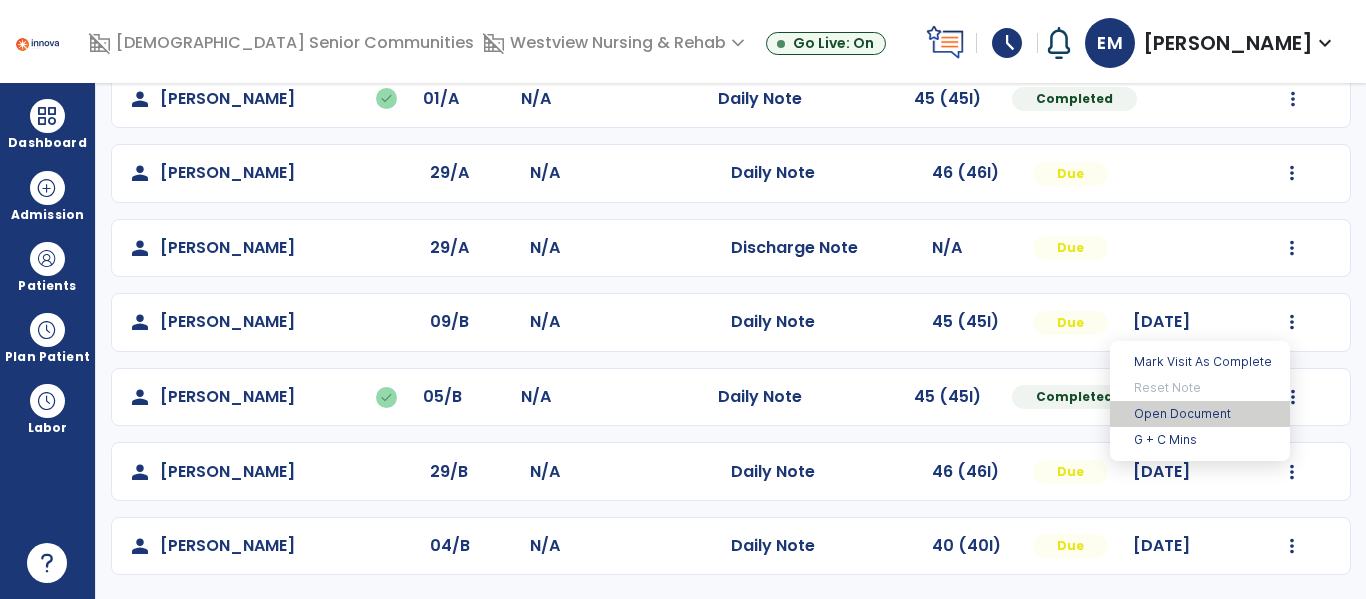 click on "Open Document" at bounding box center (1200, 414) 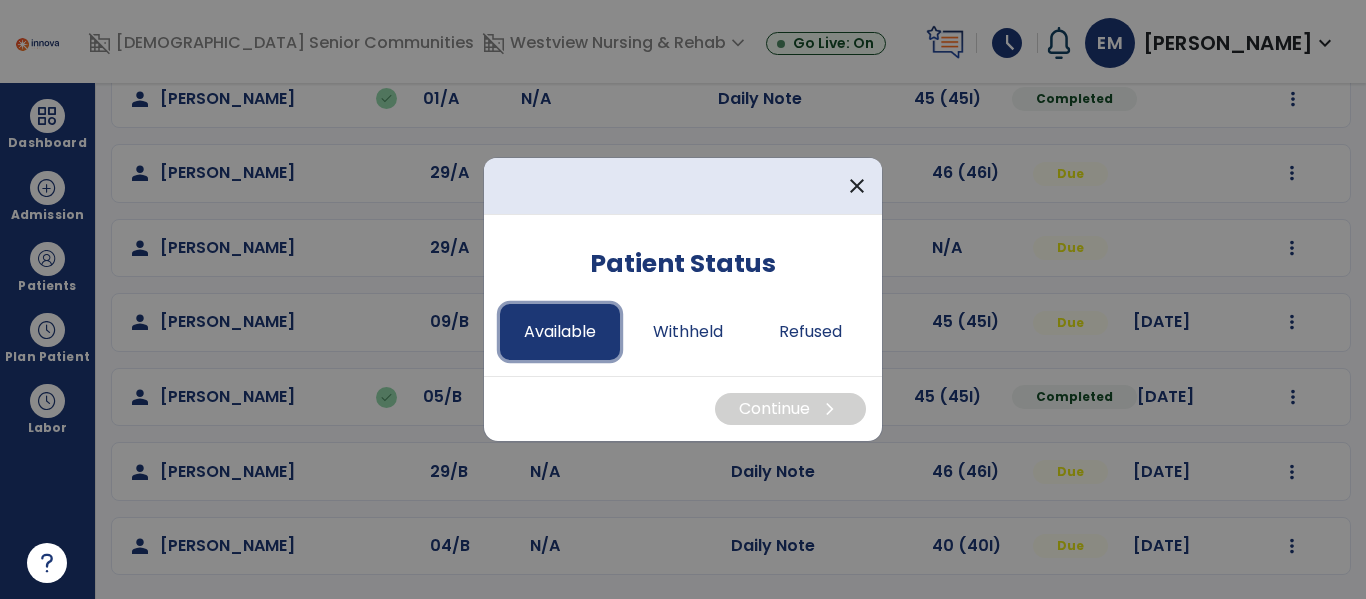 click on "Available" at bounding box center [560, 332] 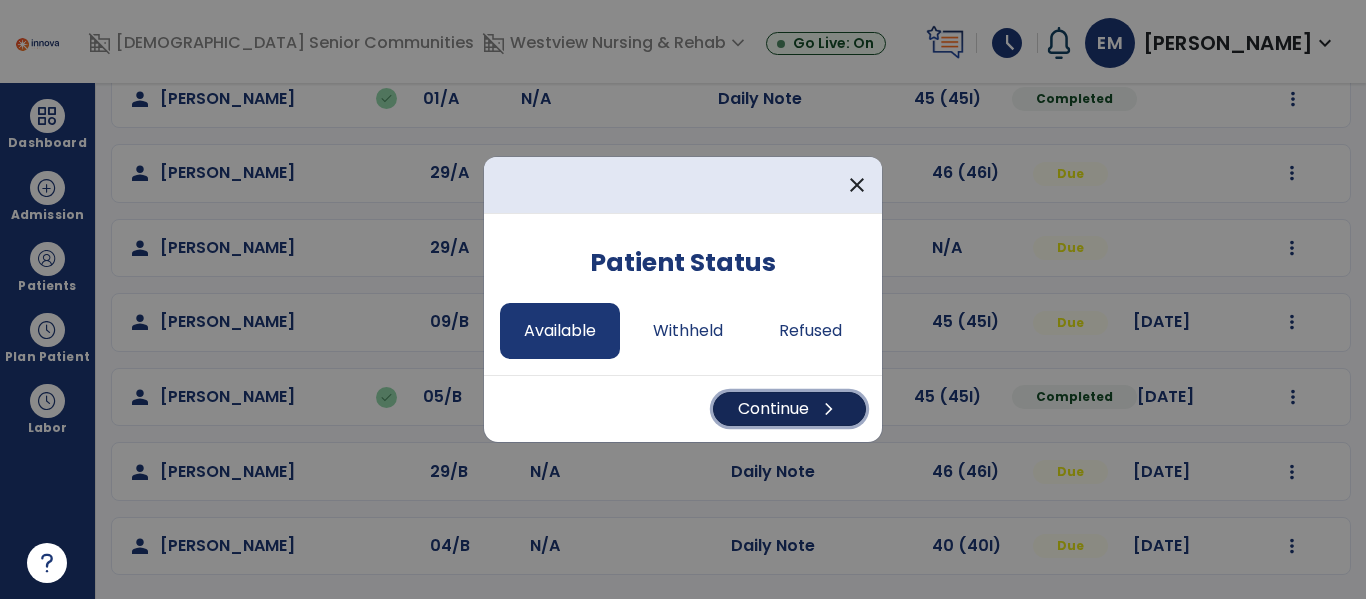 click on "chevron_right" at bounding box center [829, 409] 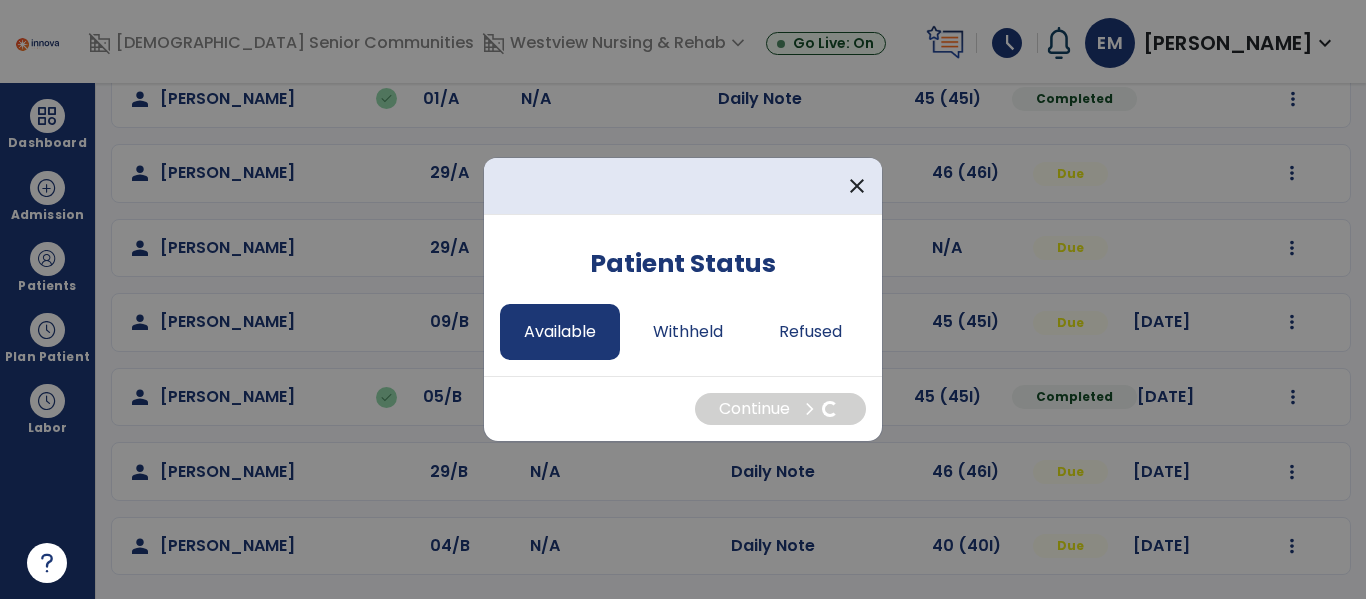 select on "*" 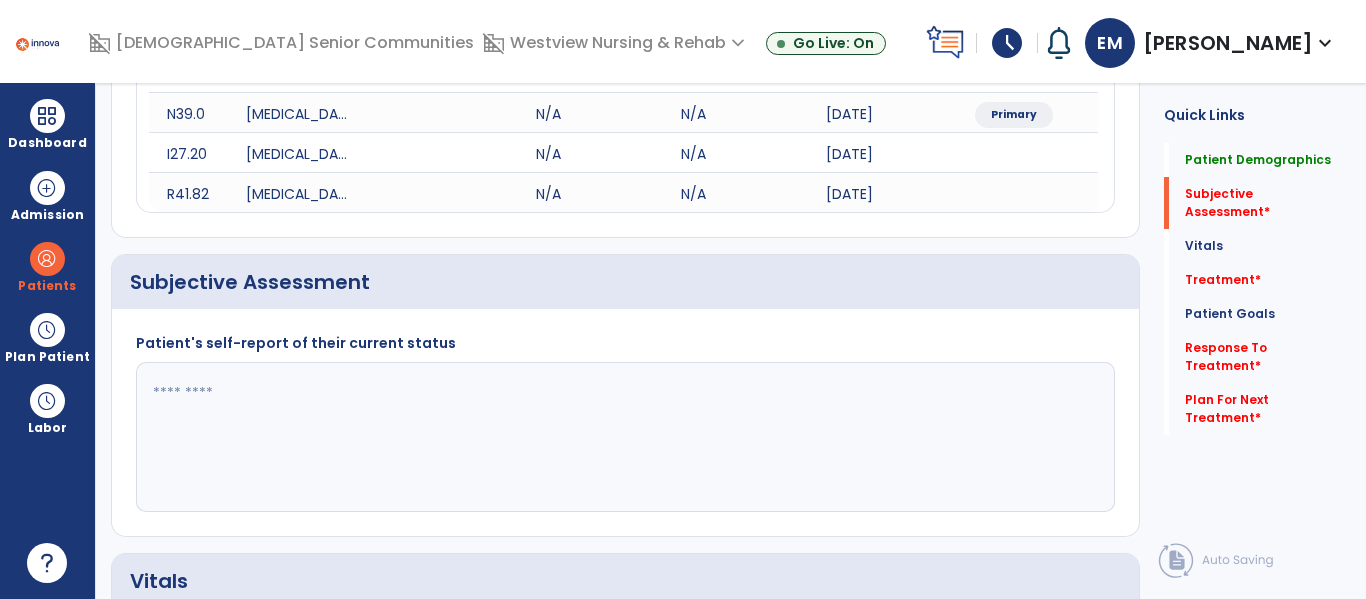 click 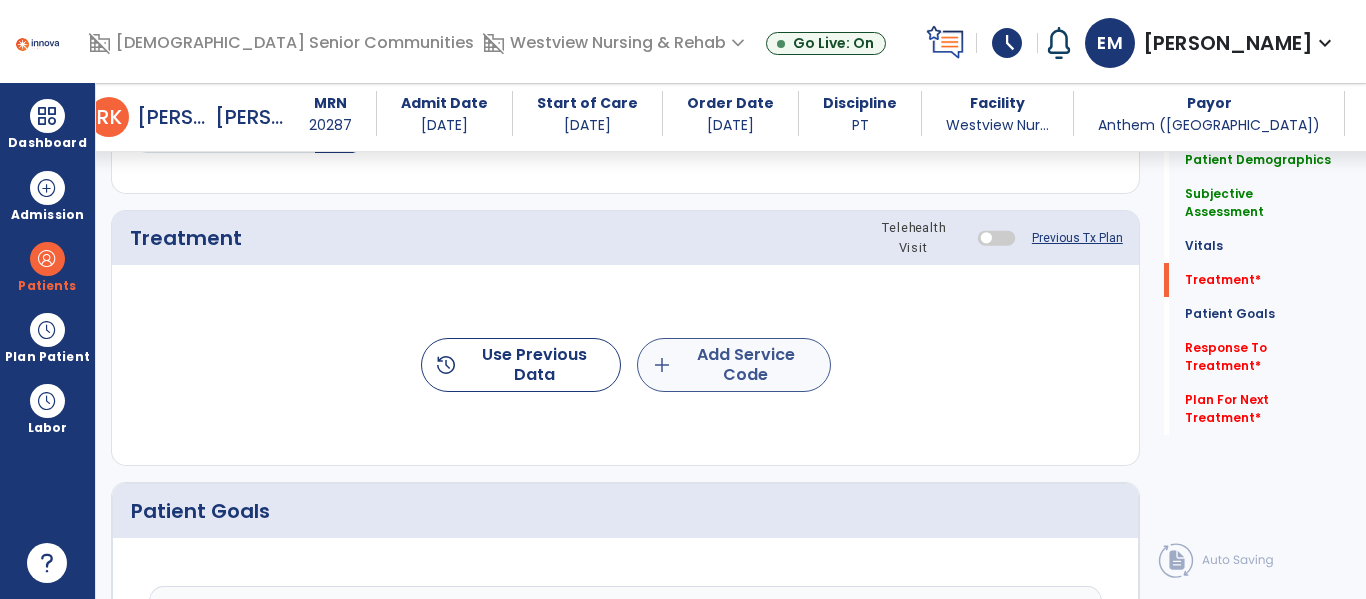 type on "**********" 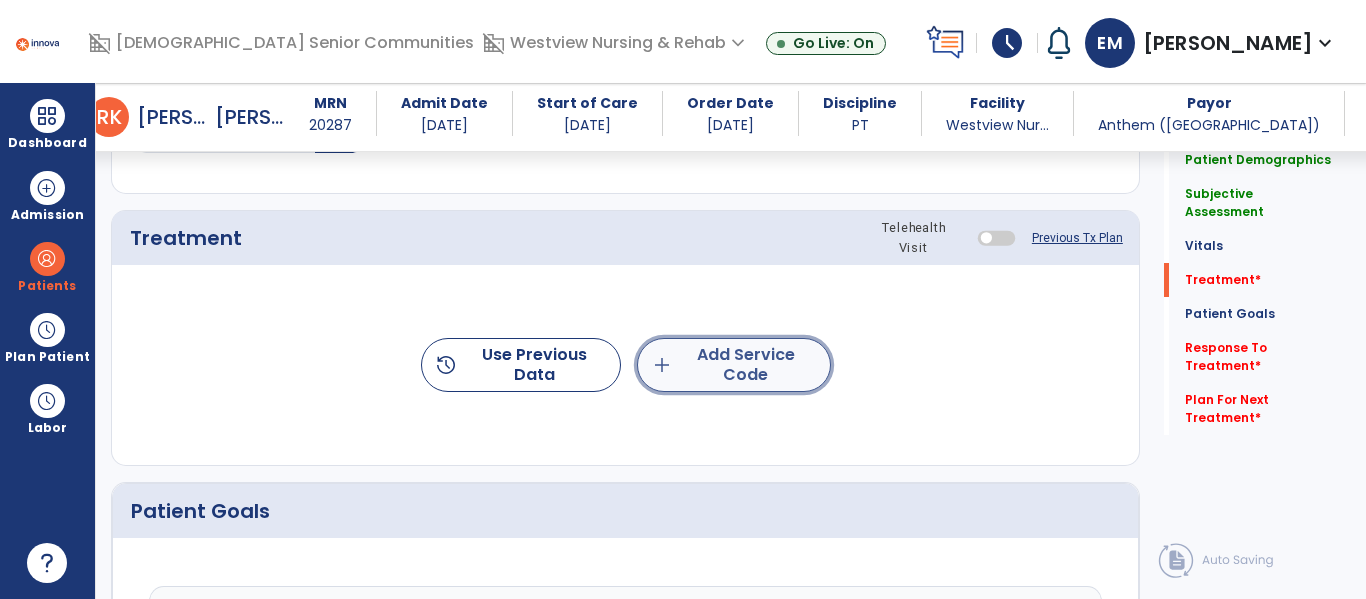 click on "add  Add Service Code" 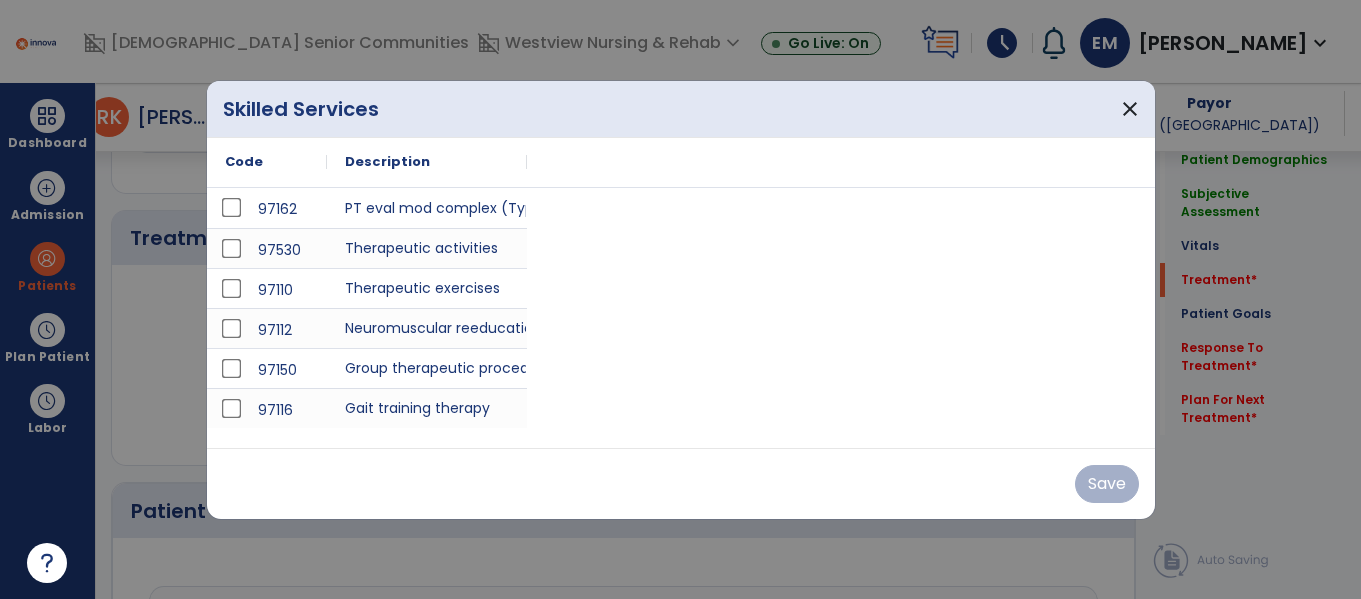 scroll, scrollTop: 1159, scrollLeft: 0, axis: vertical 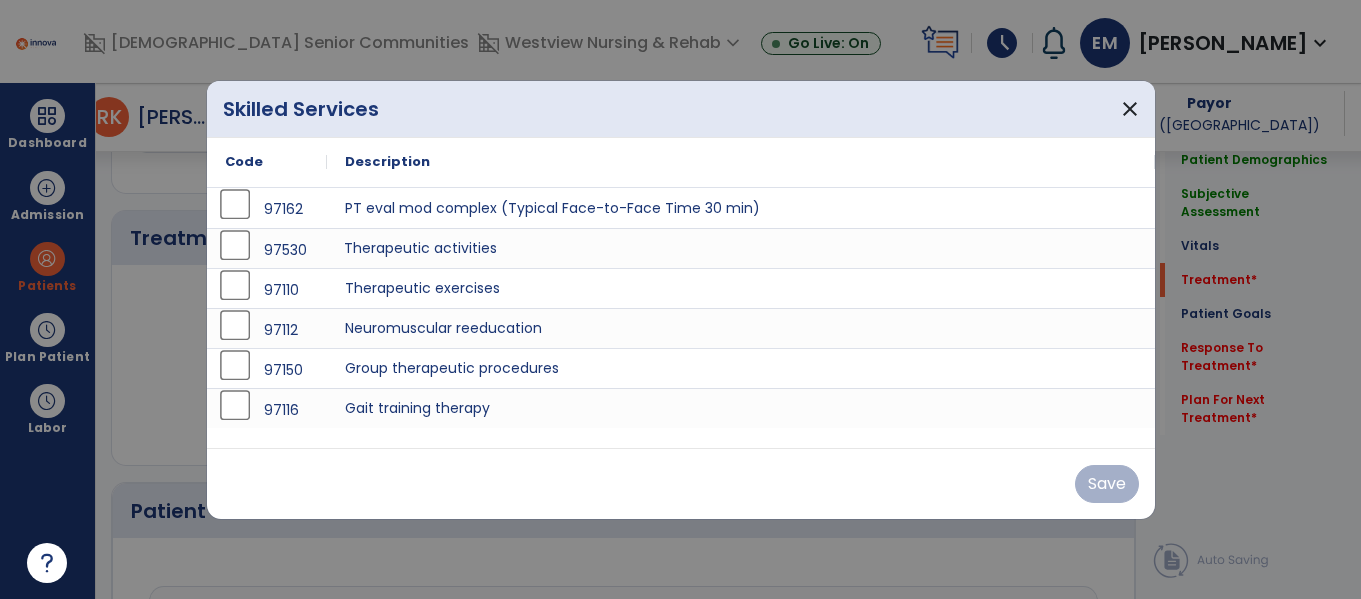 click on "Therapeutic activities" at bounding box center (741, 248) 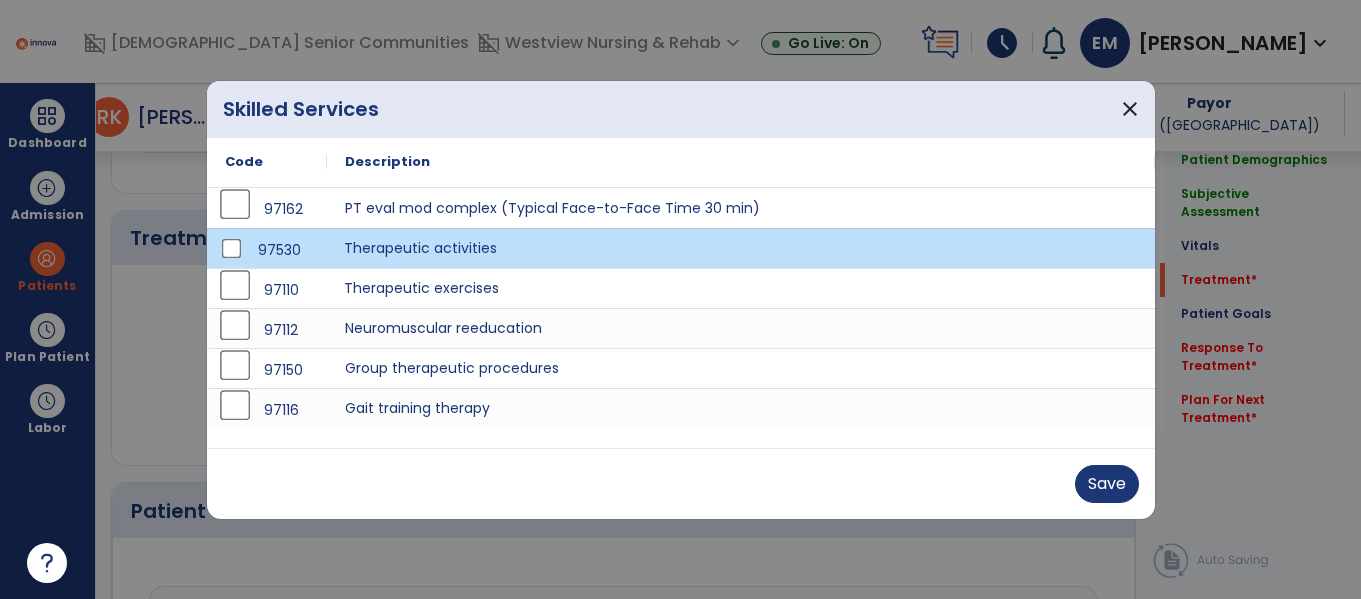 click on "Therapeutic exercises" at bounding box center [741, 288] 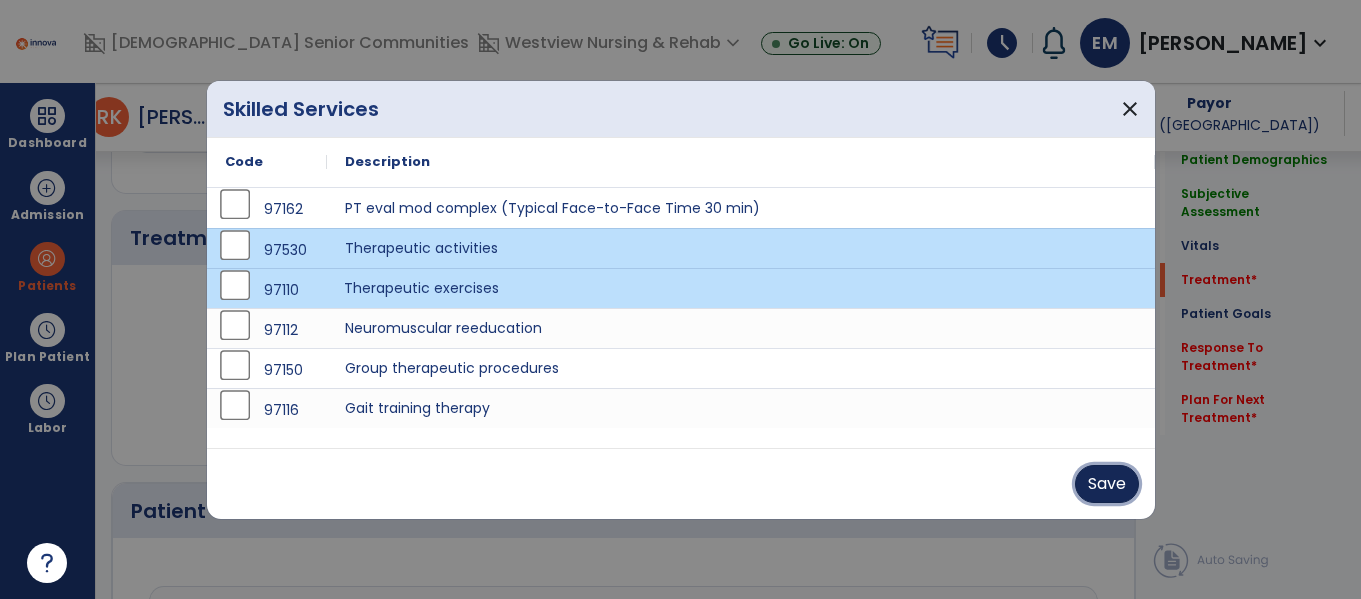 click on "Save" at bounding box center (1107, 484) 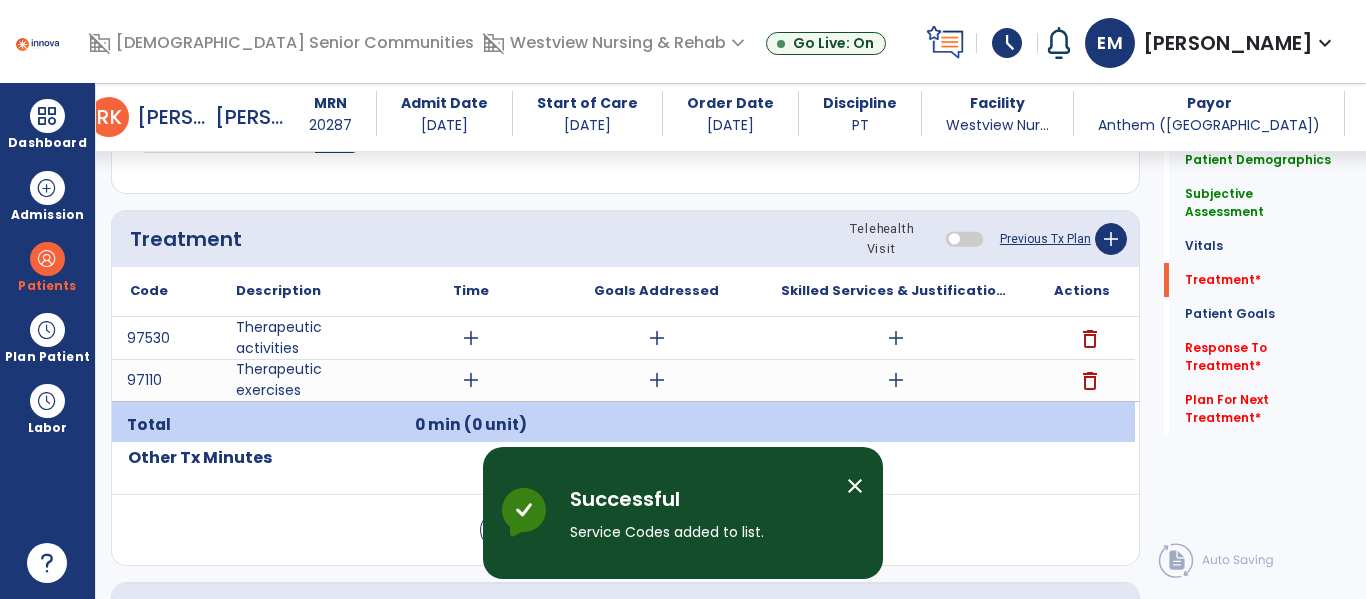 click on "add" at bounding box center [471, 338] 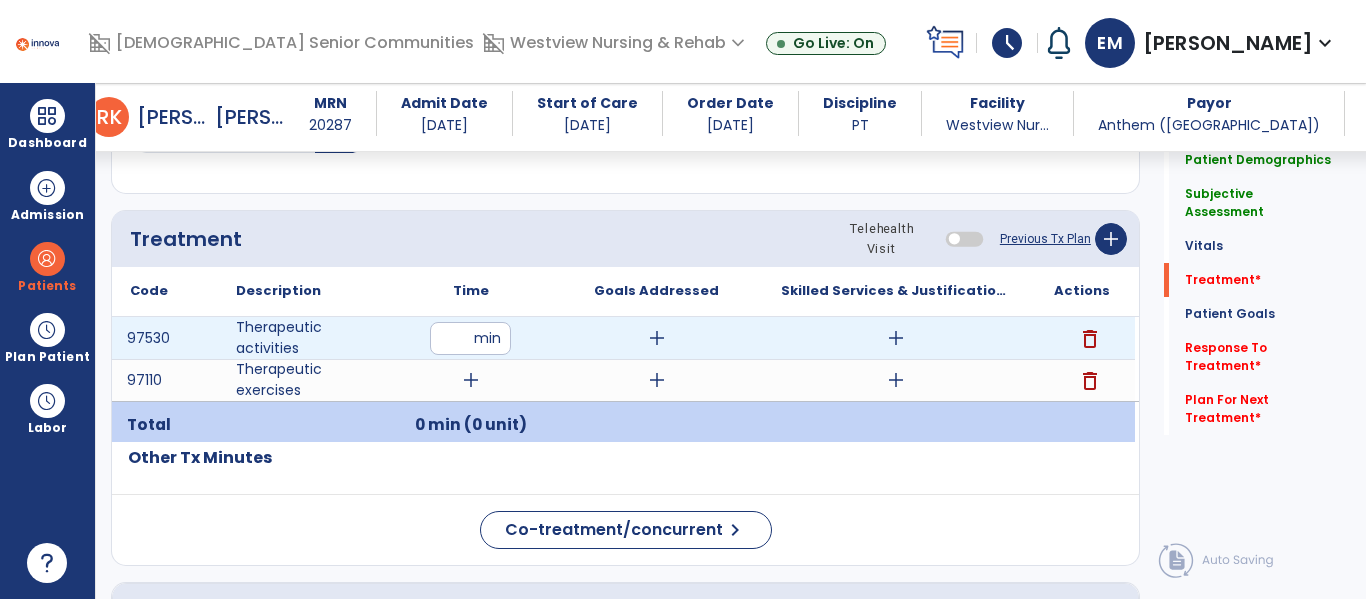 type on "**" 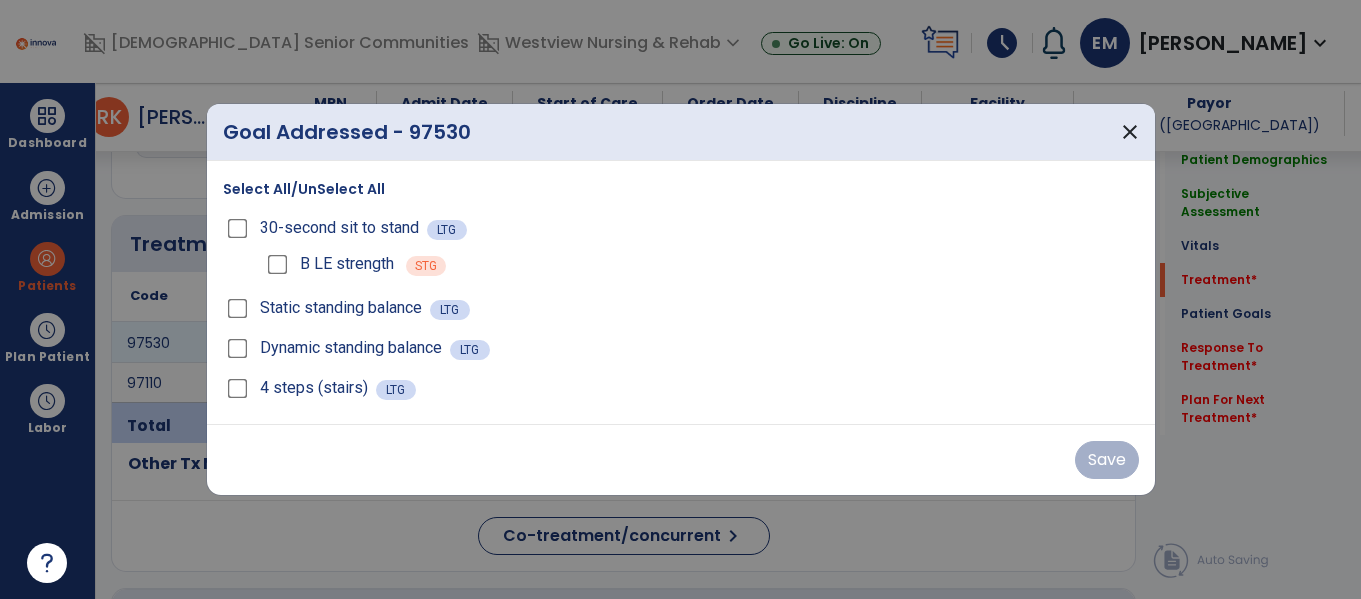 scroll, scrollTop: 1159, scrollLeft: 0, axis: vertical 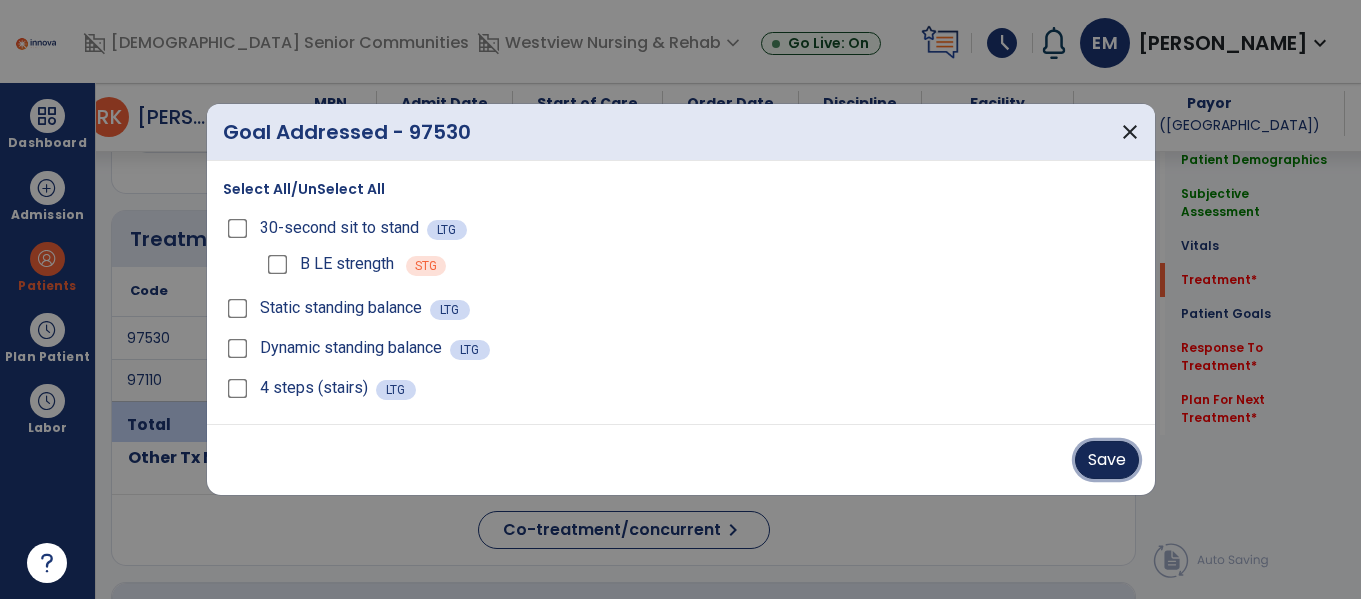 click on "Save" at bounding box center [1107, 460] 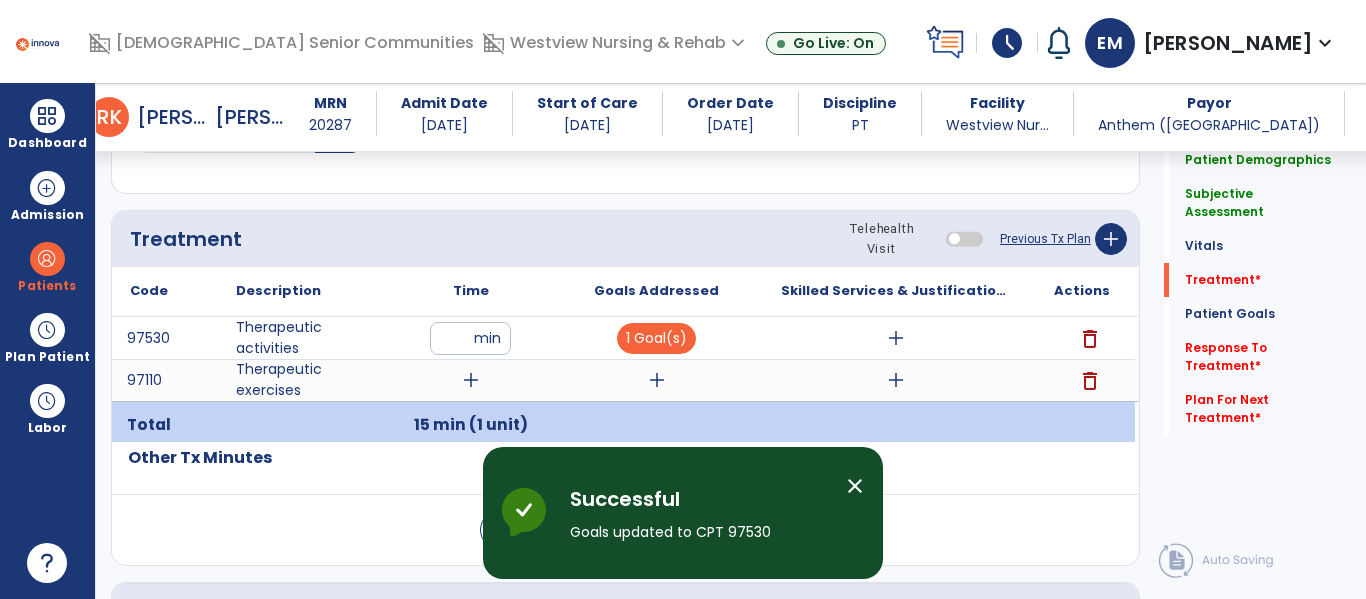 click on "add" at bounding box center (896, 338) 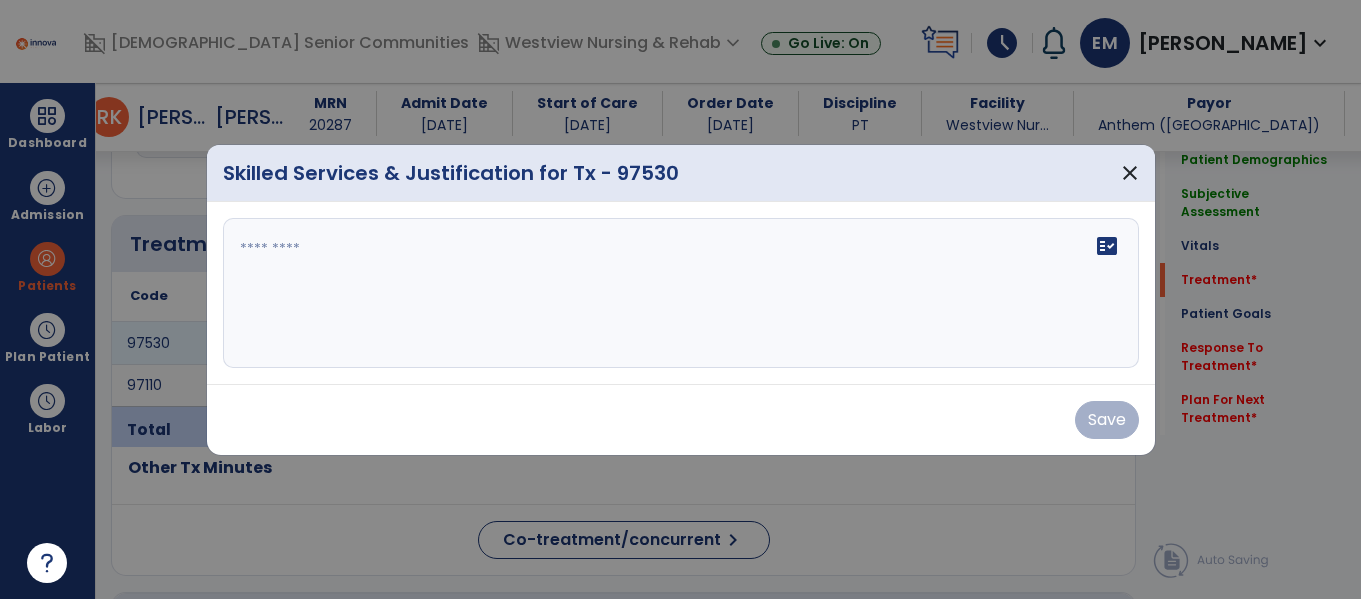 scroll, scrollTop: 1159, scrollLeft: 0, axis: vertical 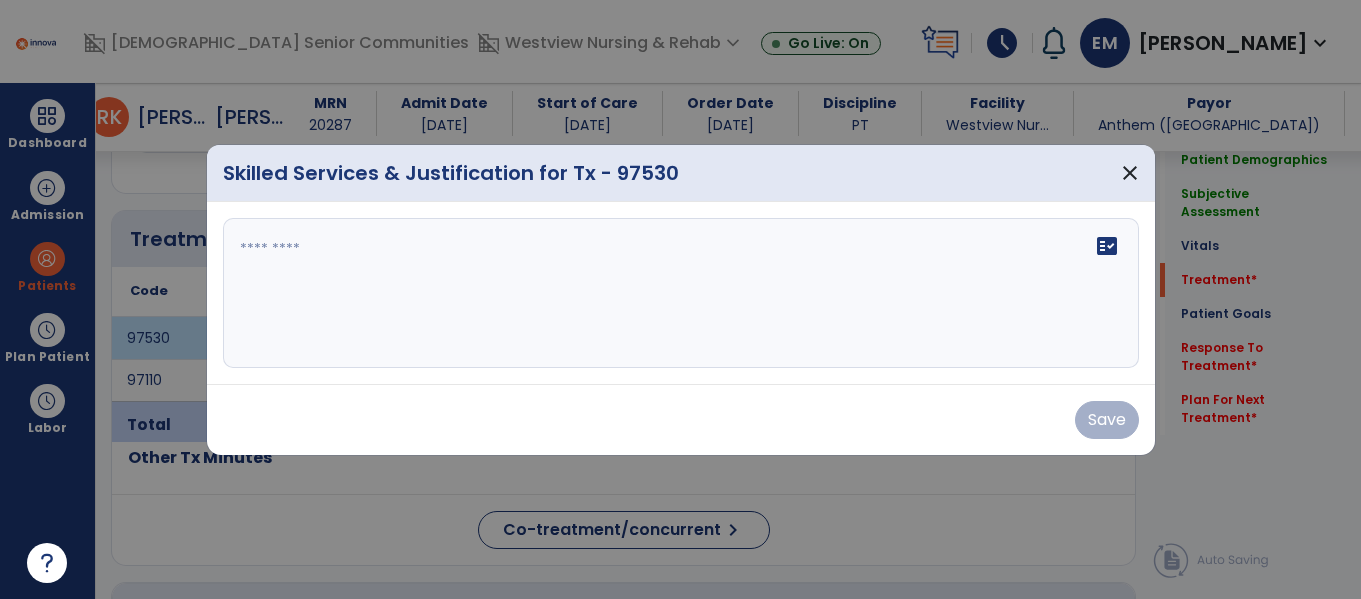 click at bounding box center [681, 293] 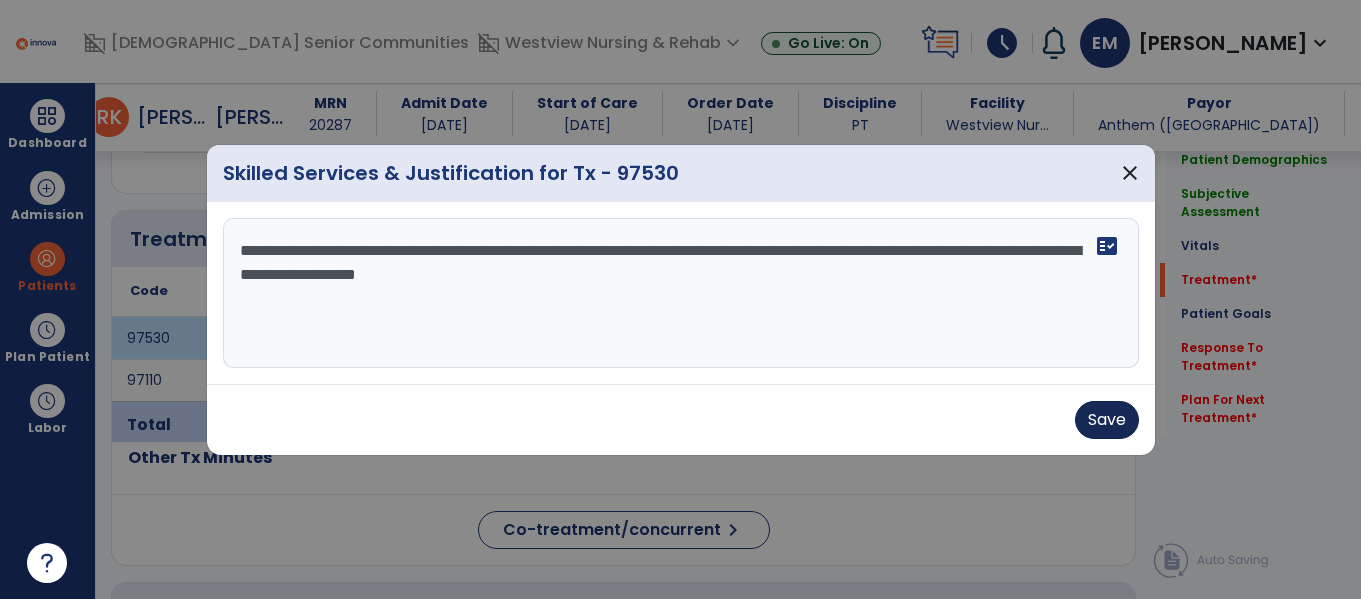 type on "**********" 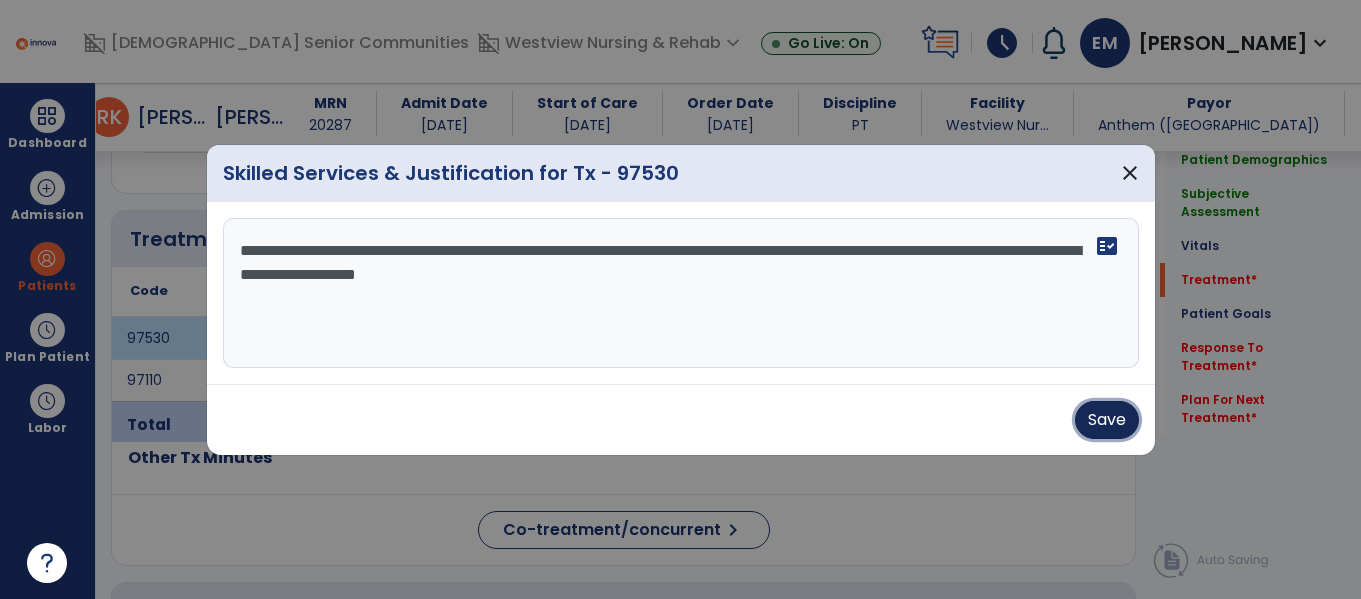 click on "Save" at bounding box center (1107, 420) 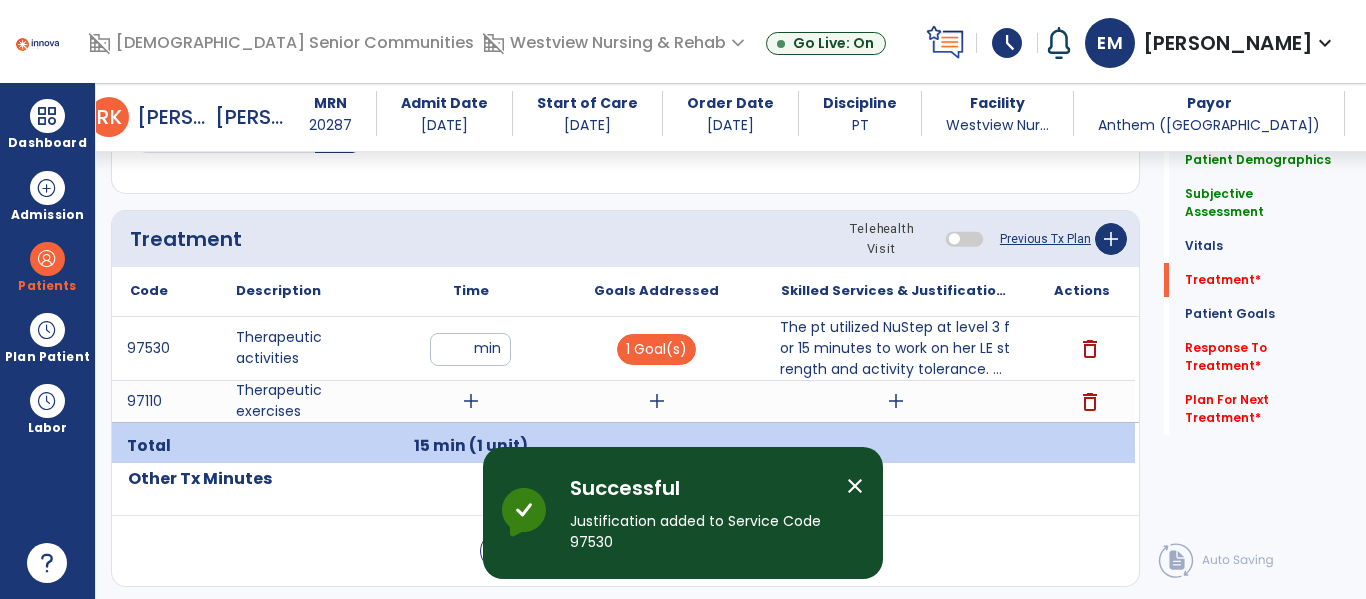 click on "The pt utilized NuStep at level 3 for 15 minutes to work on her LE strength and activity tolerance. ..." at bounding box center (896, 348) 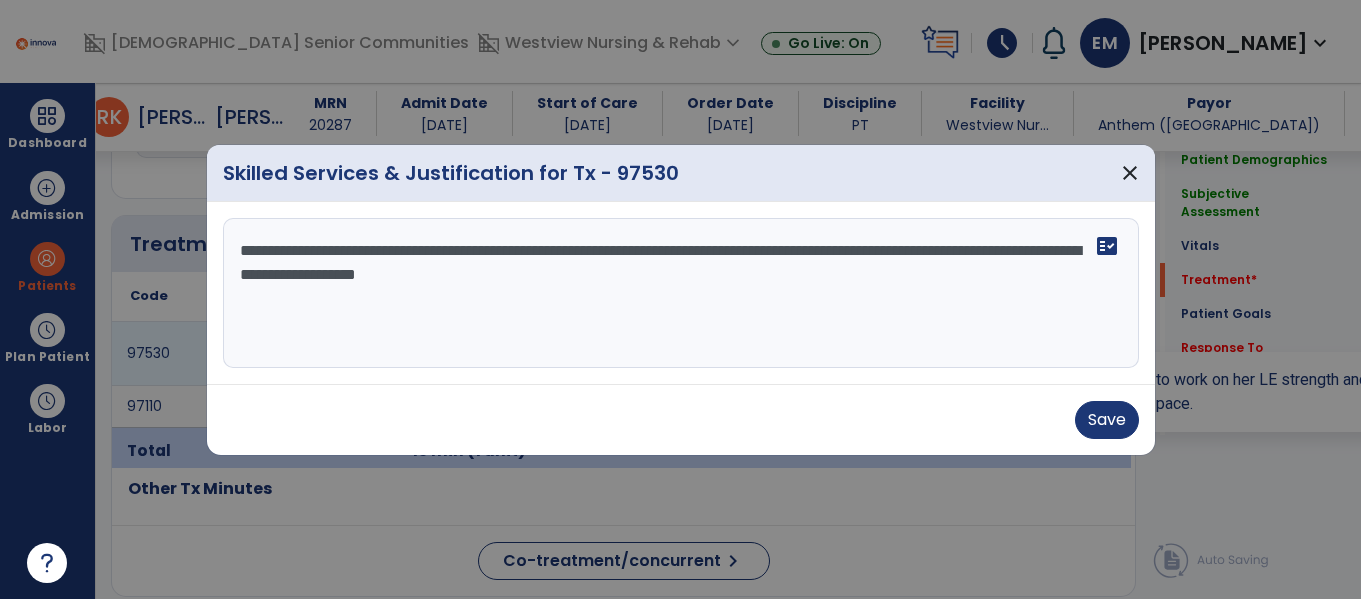scroll, scrollTop: 1159, scrollLeft: 0, axis: vertical 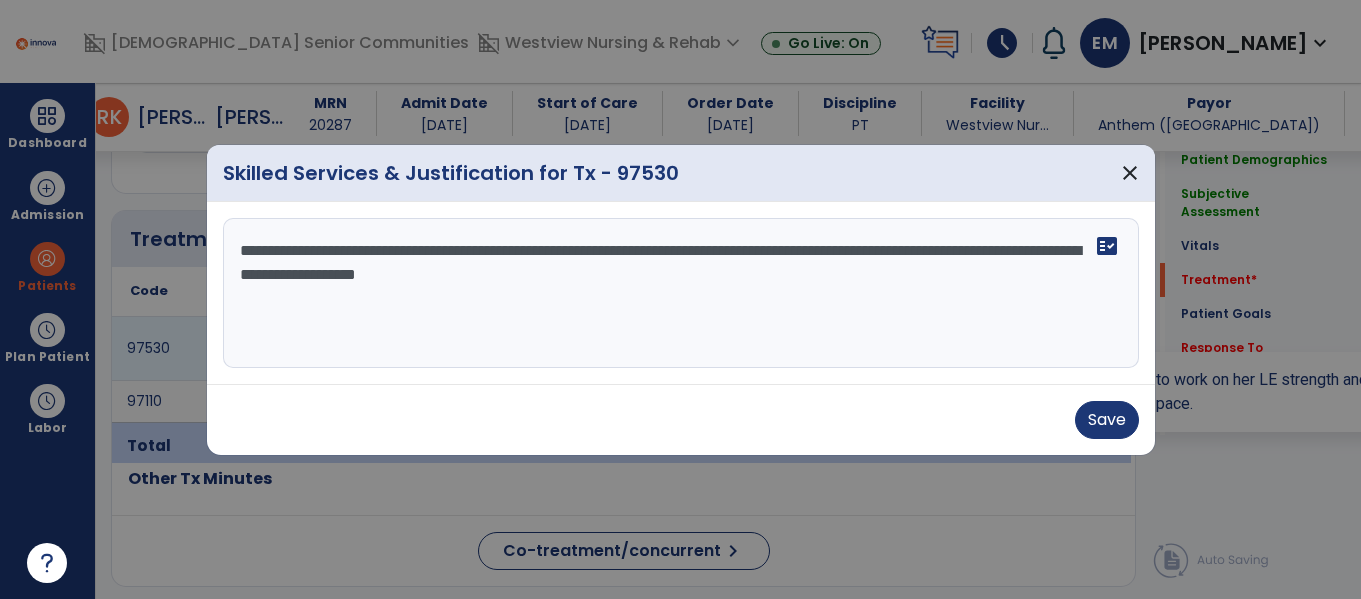 click on "**********" at bounding box center [681, 293] 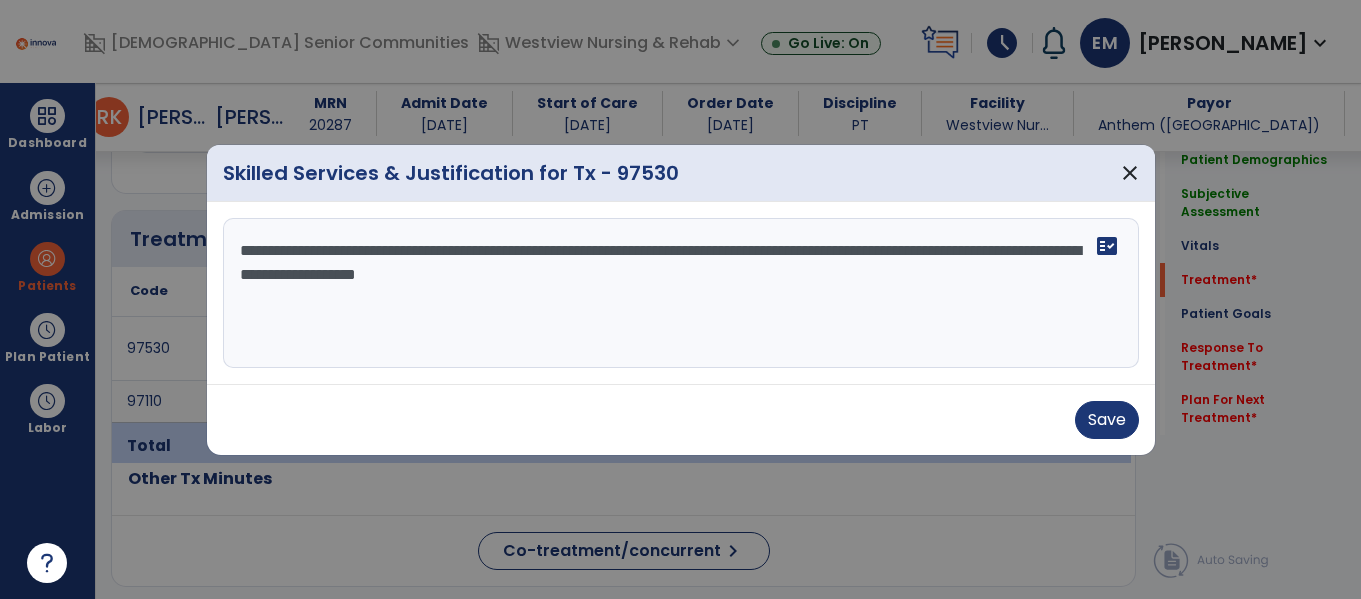 type 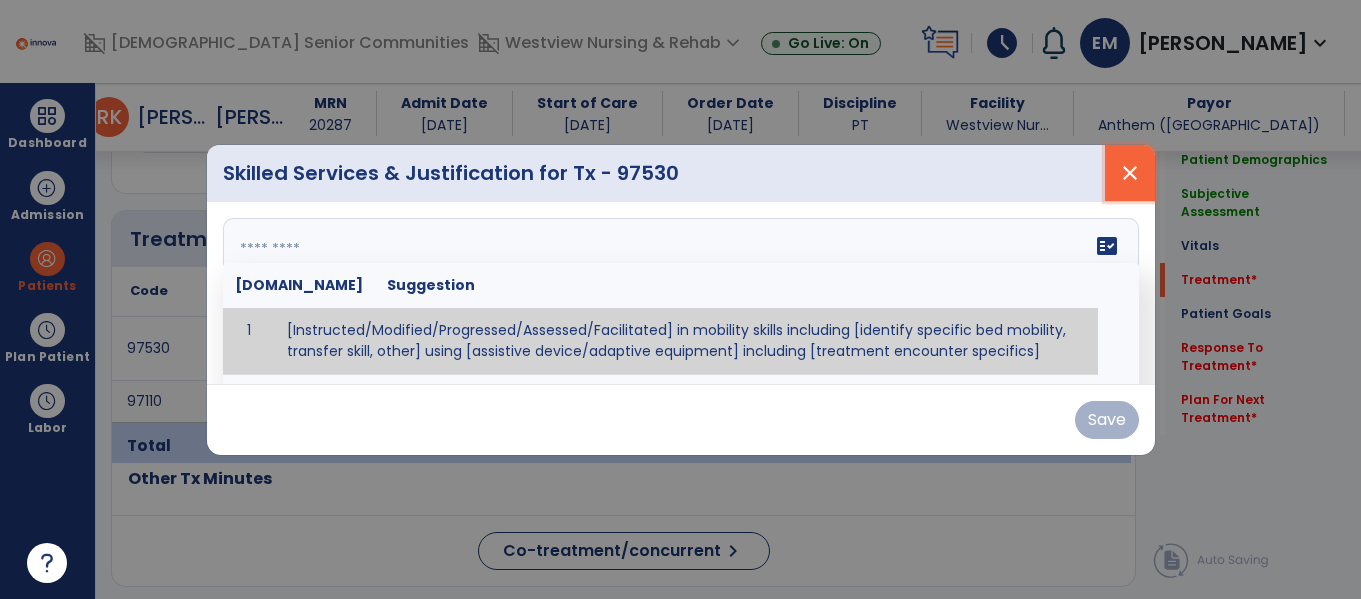 click on "close" at bounding box center [1130, 173] 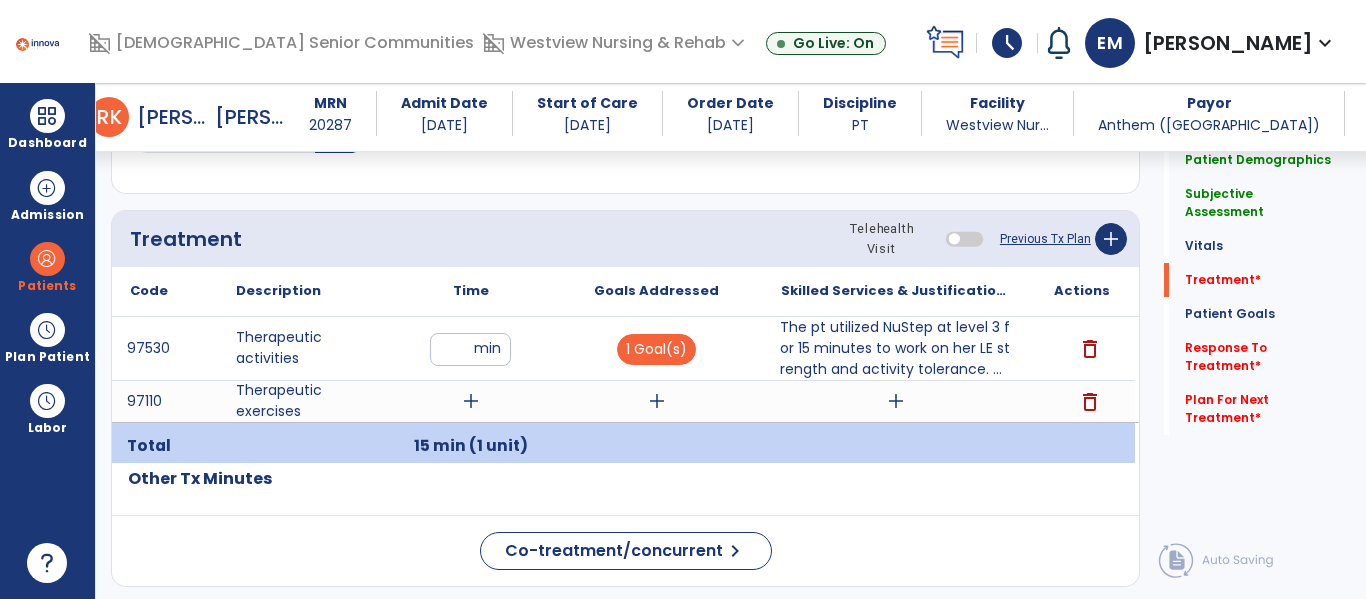 click on "add" at bounding box center (471, 401) 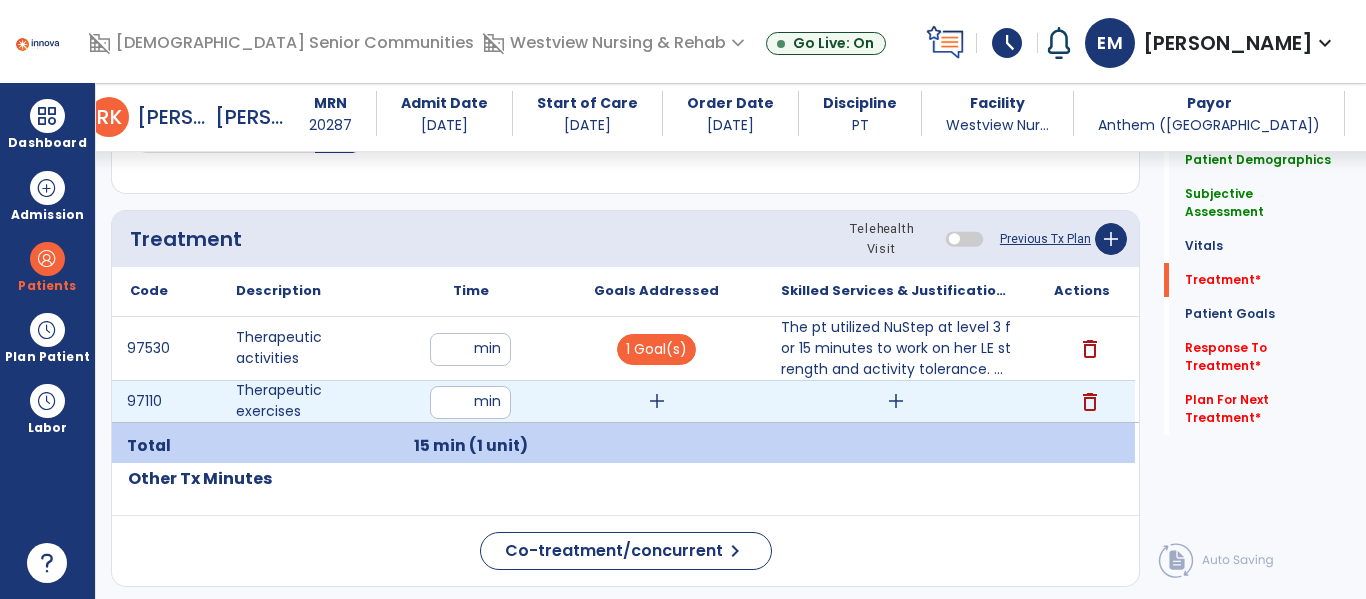 type on "**" 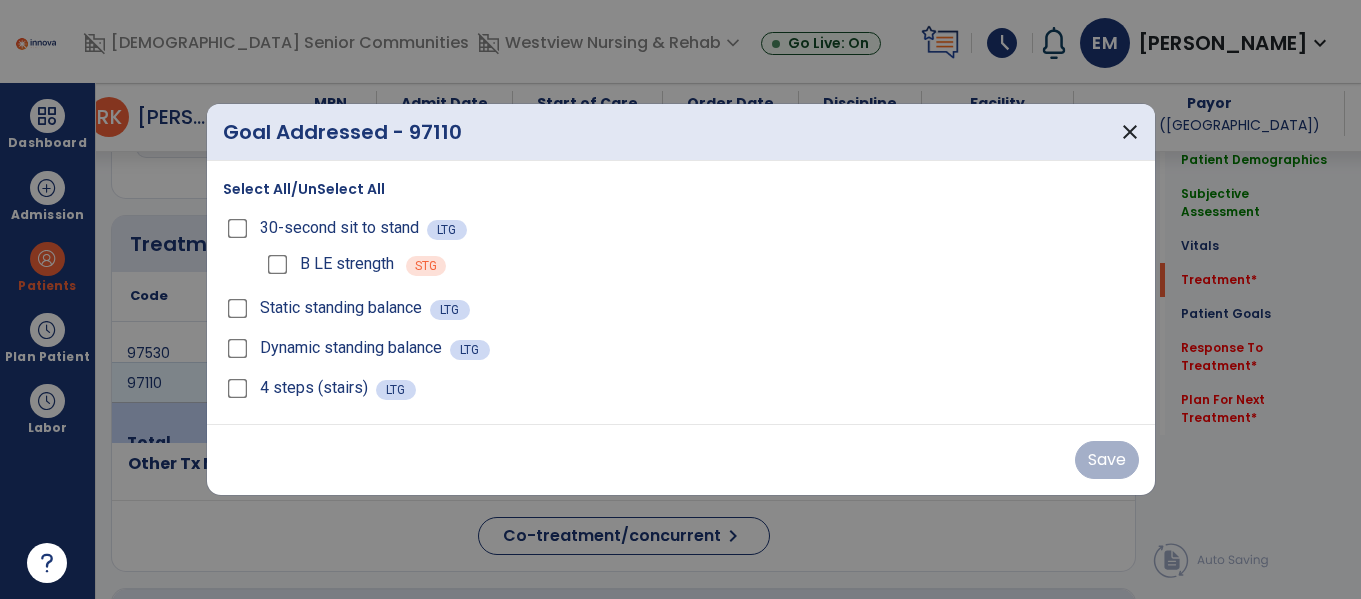 scroll, scrollTop: 1159, scrollLeft: 0, axis: vertical 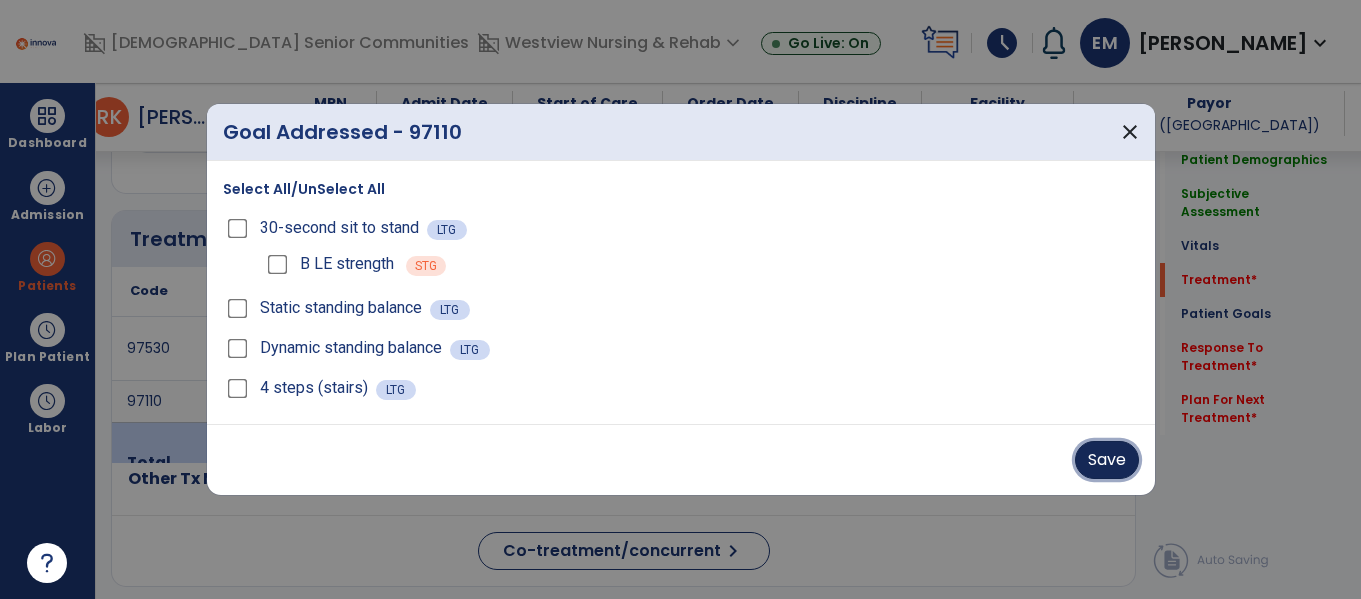 click on "Save" at bounding box center (1107, 460) 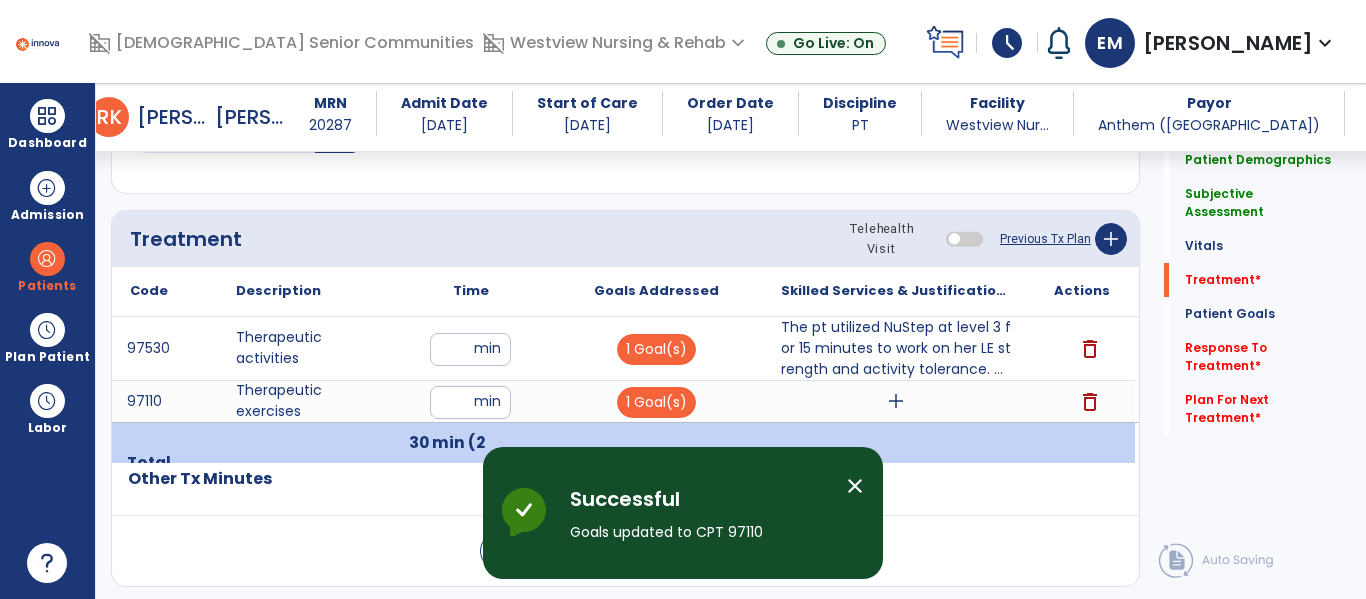 click on "add" at bounding box center (896, 401) 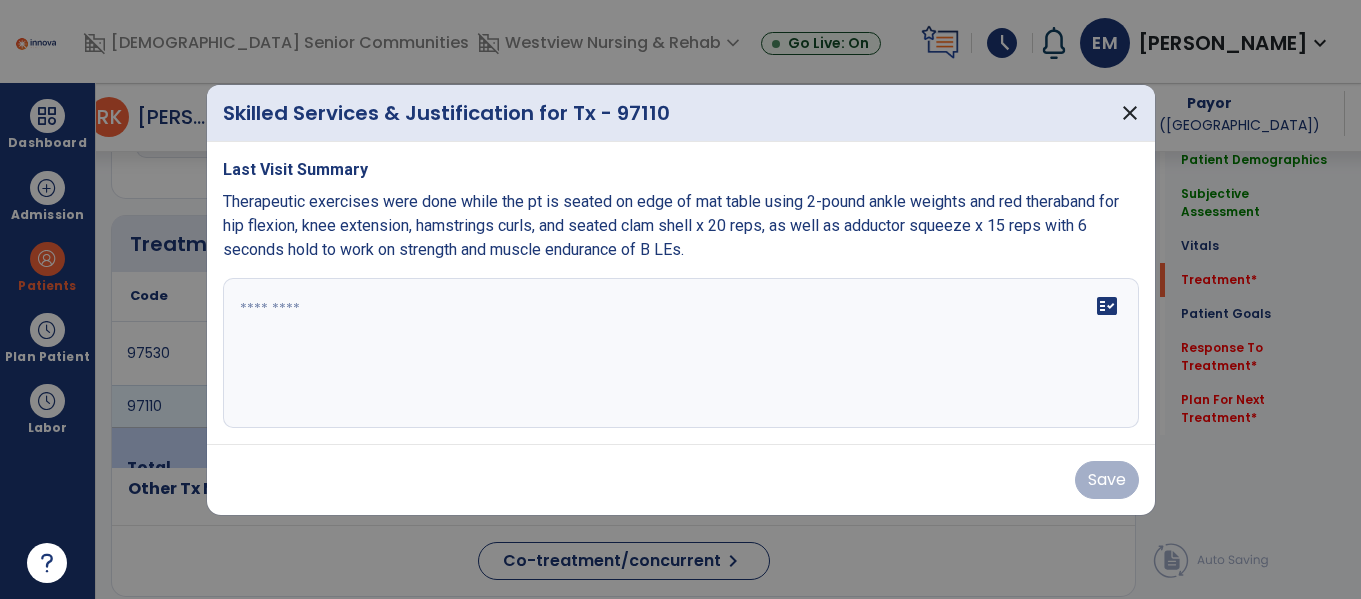 scroll, scrollTop: 1159, scrollLeft: 0, axis: vertical 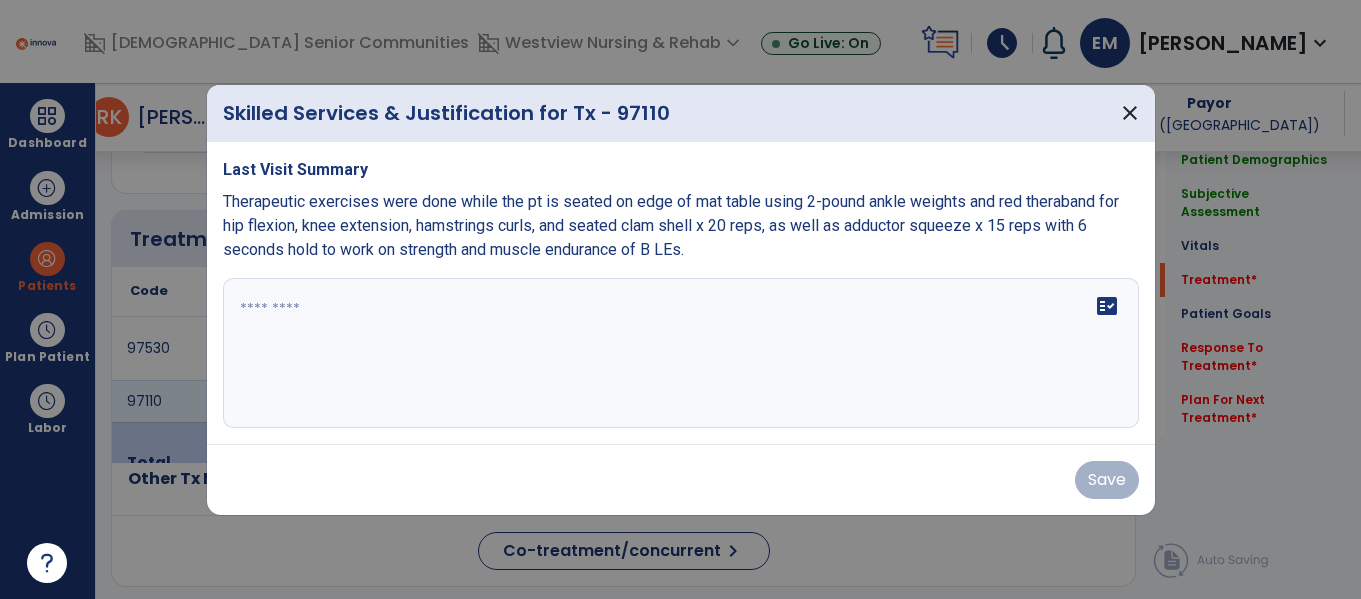 click on "fact_check" at bounding box center (681, 353) 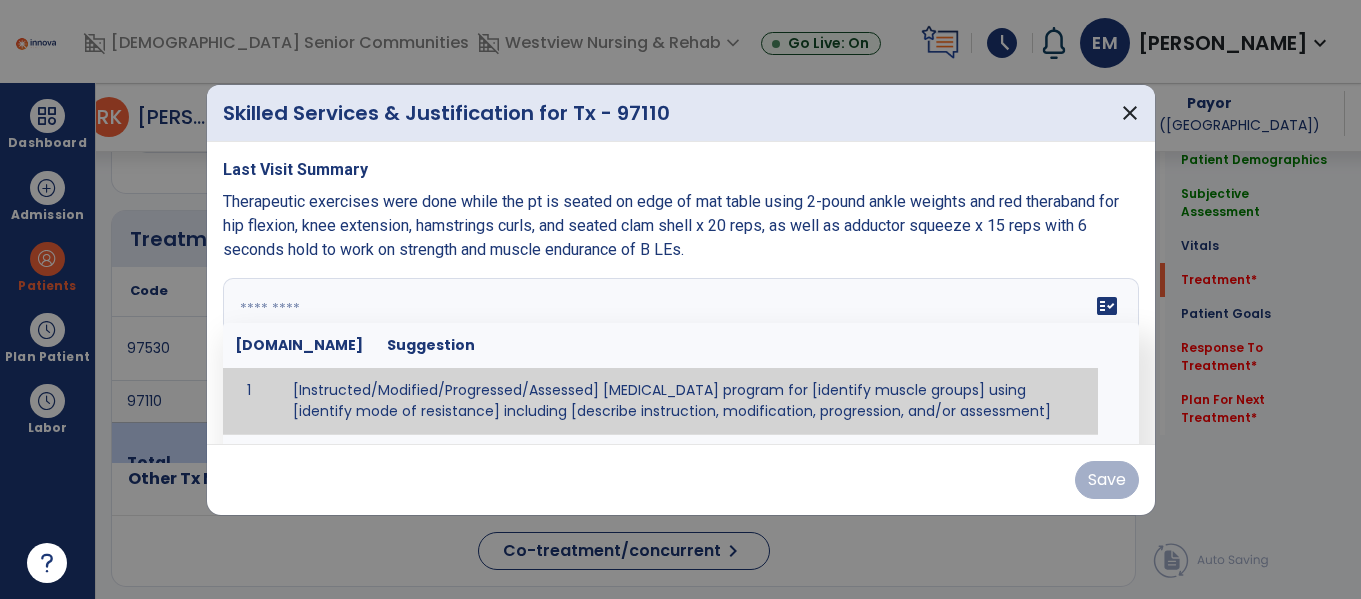paste on "**********" 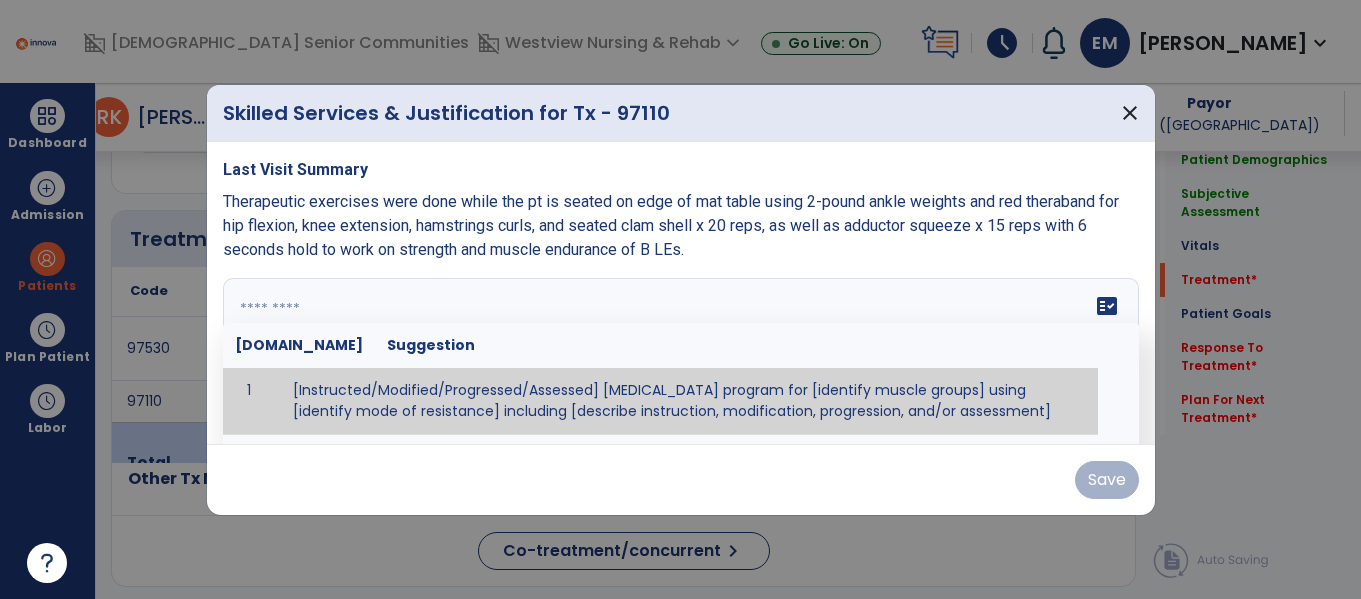 type on "**********" 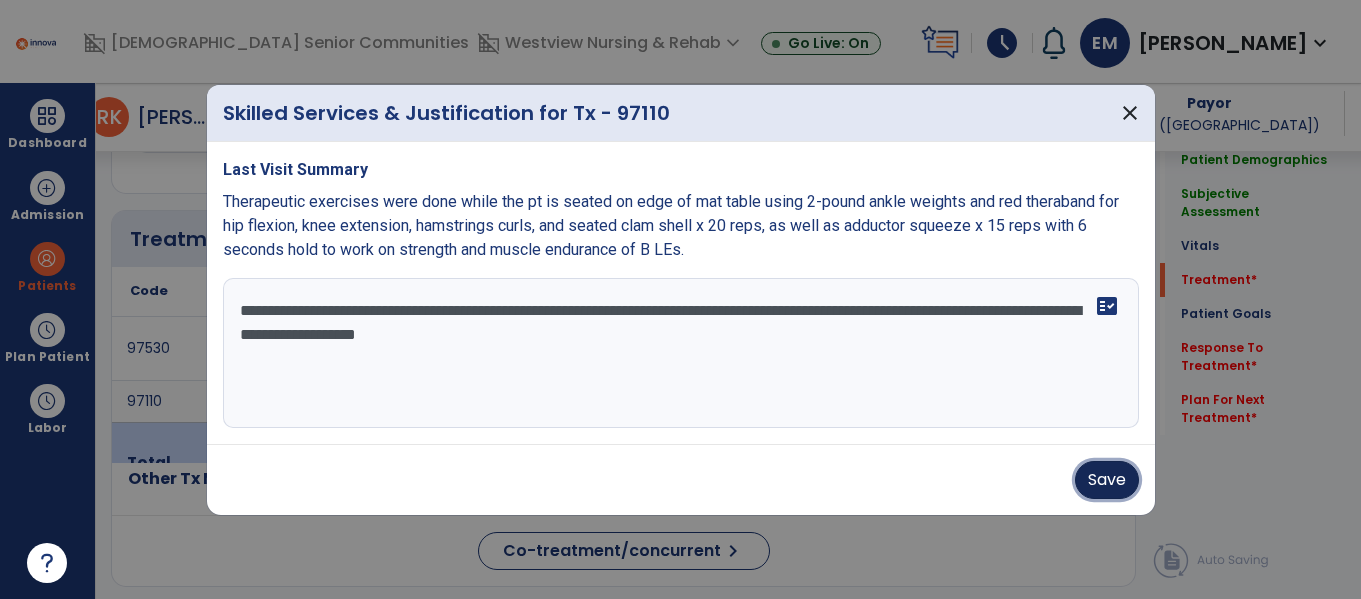 click on "Save" at bounding box center [1107, 480] 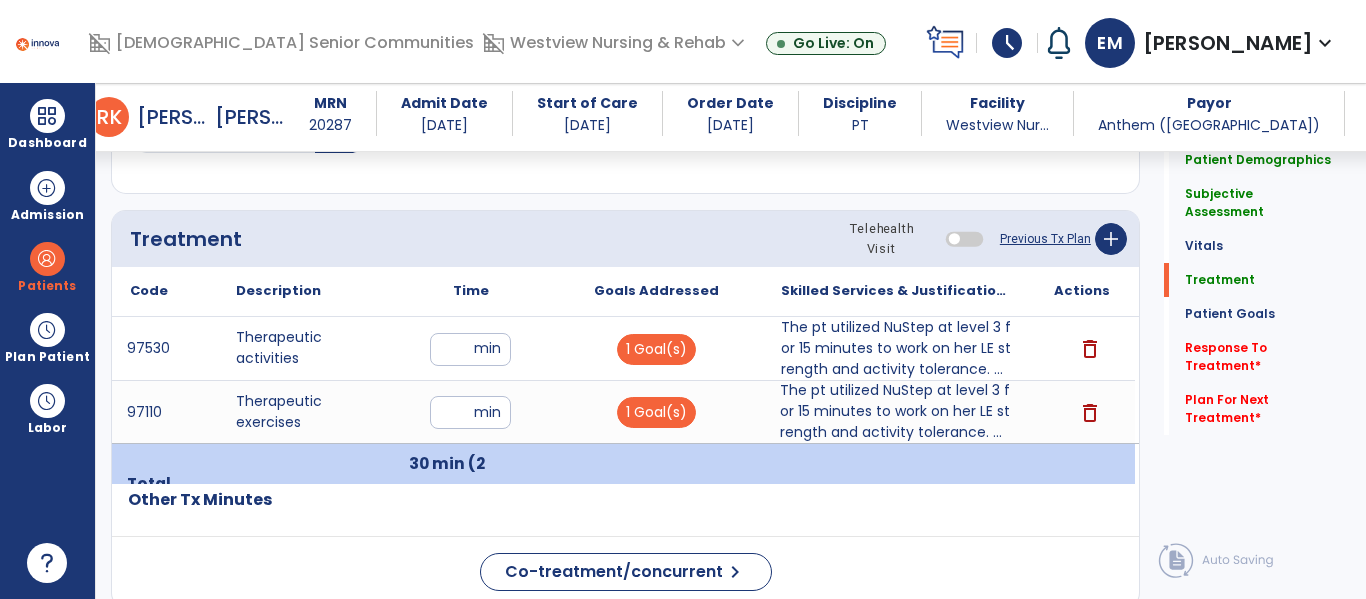 click on "**" at bounding box center [470, 349] 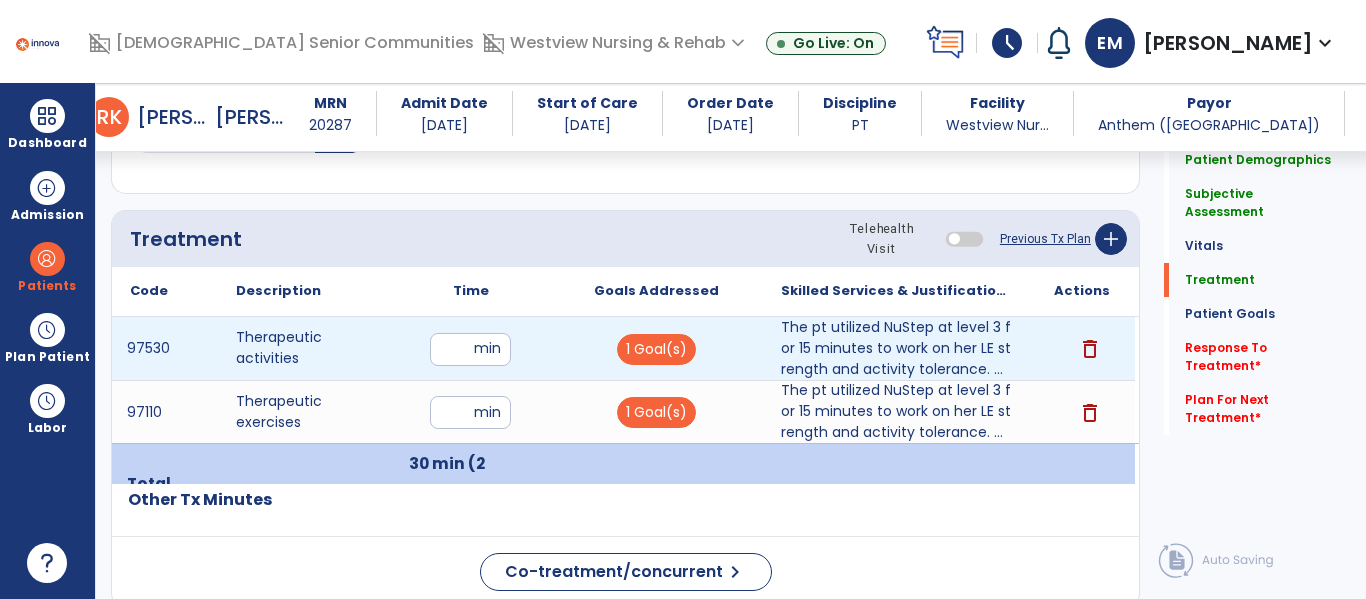 type on "*" 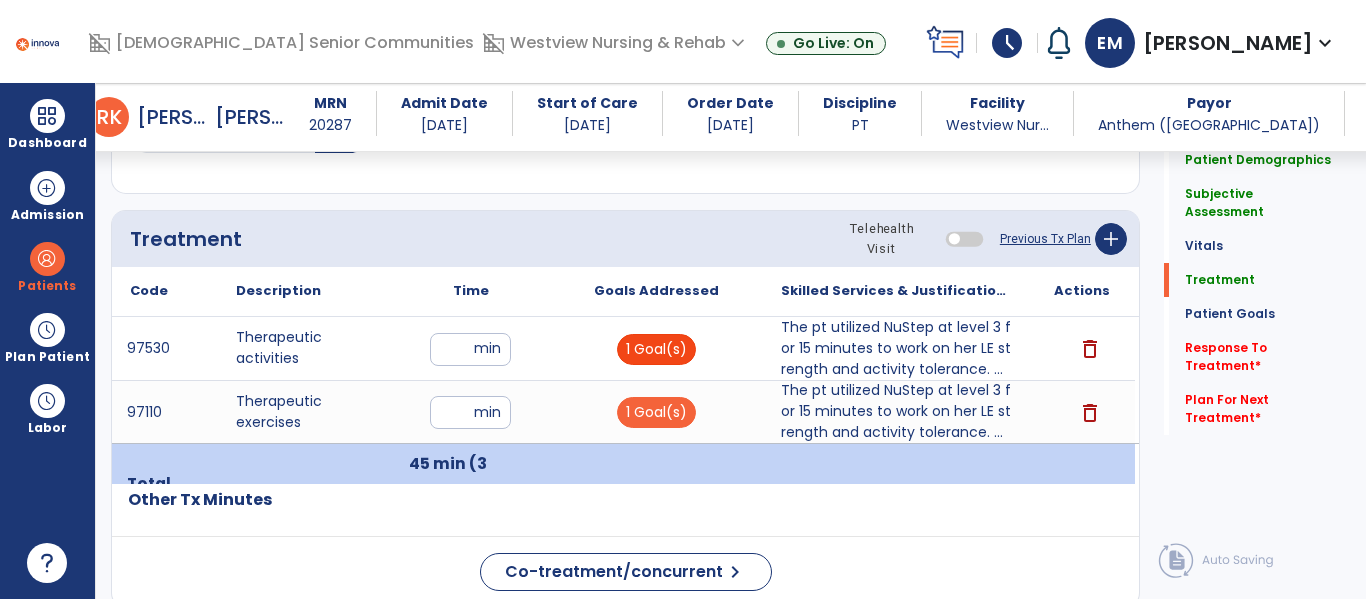 click on "1 Goal(s)" at bounding box center [656, 349] 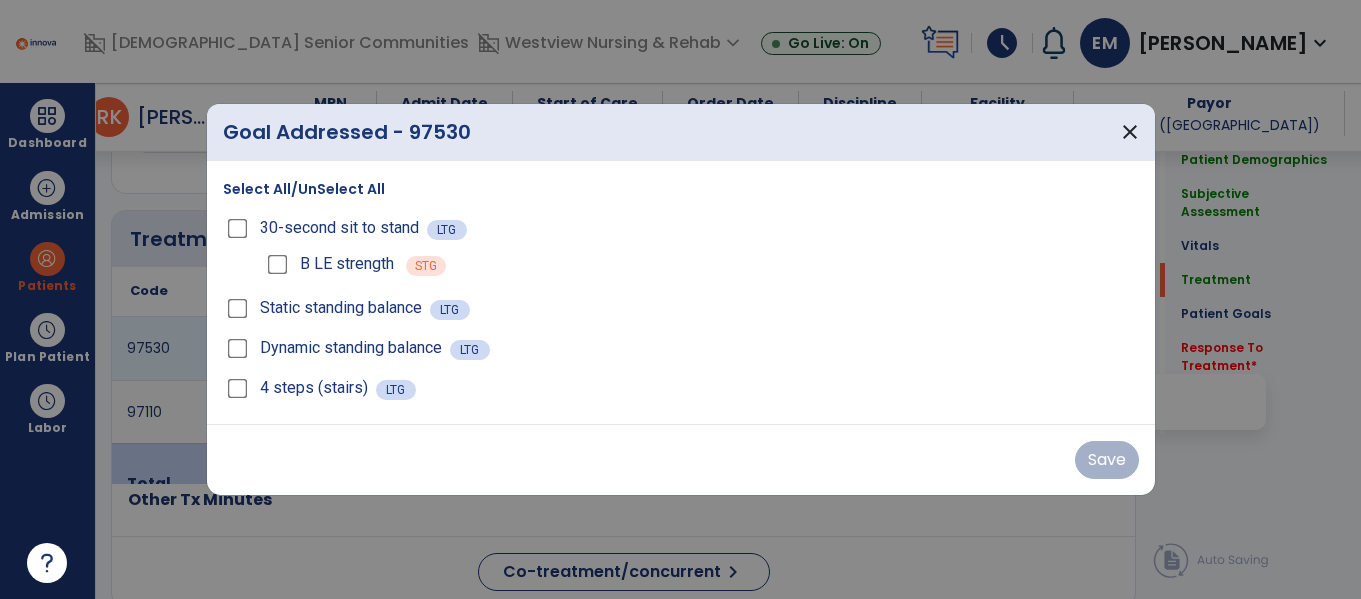 scroll, scrollTop: 1159, scrollLeft: 0, axis: vertical 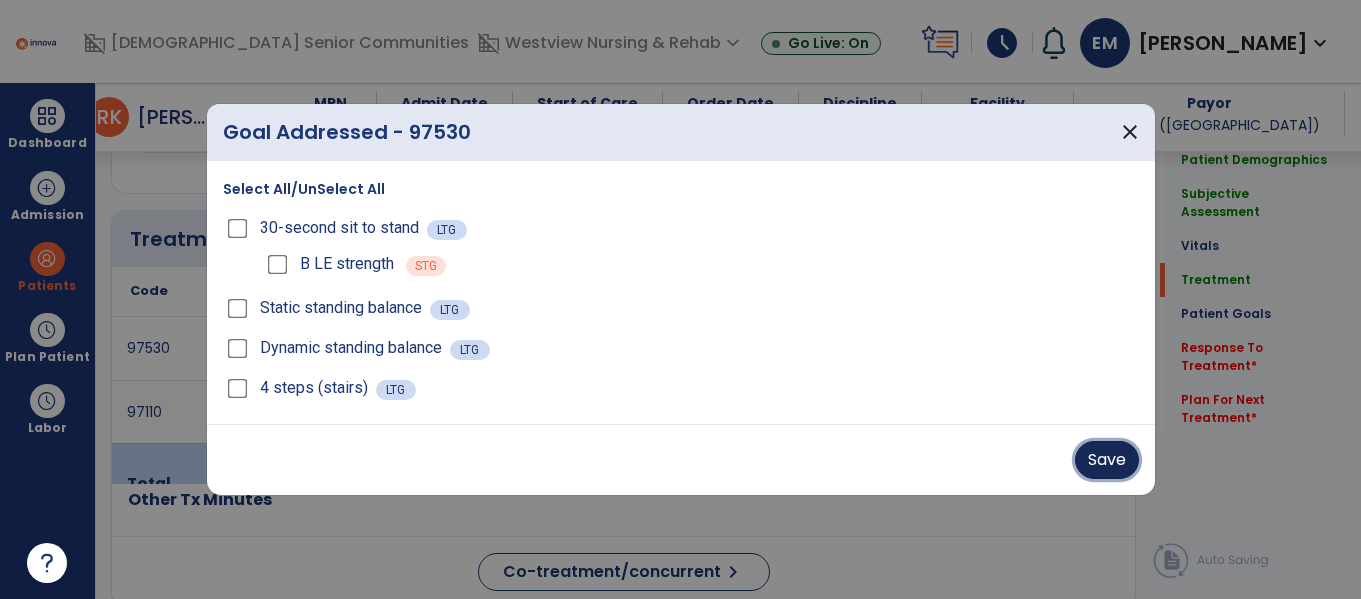 click on "Save" at bounding box center [1107, 460] 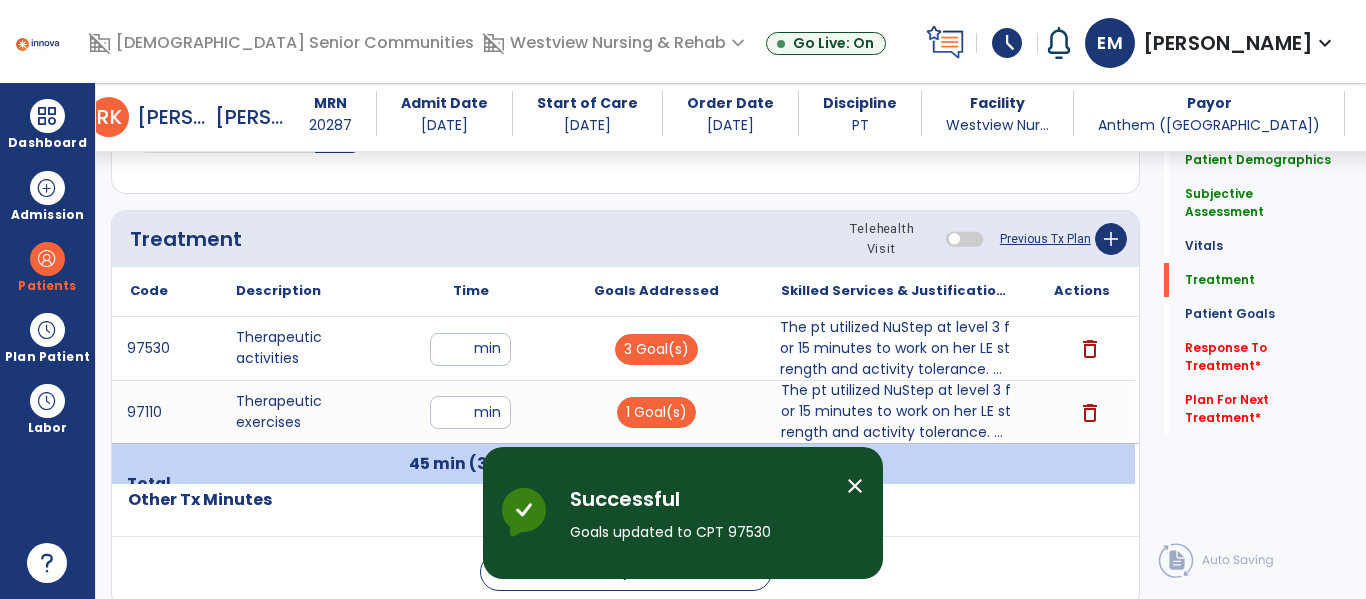 click on "The pt utilized NuStep at level 3 for 15 minutes to work on her LE strength and activity tolerance. ..." at bounding box center [896, 348] 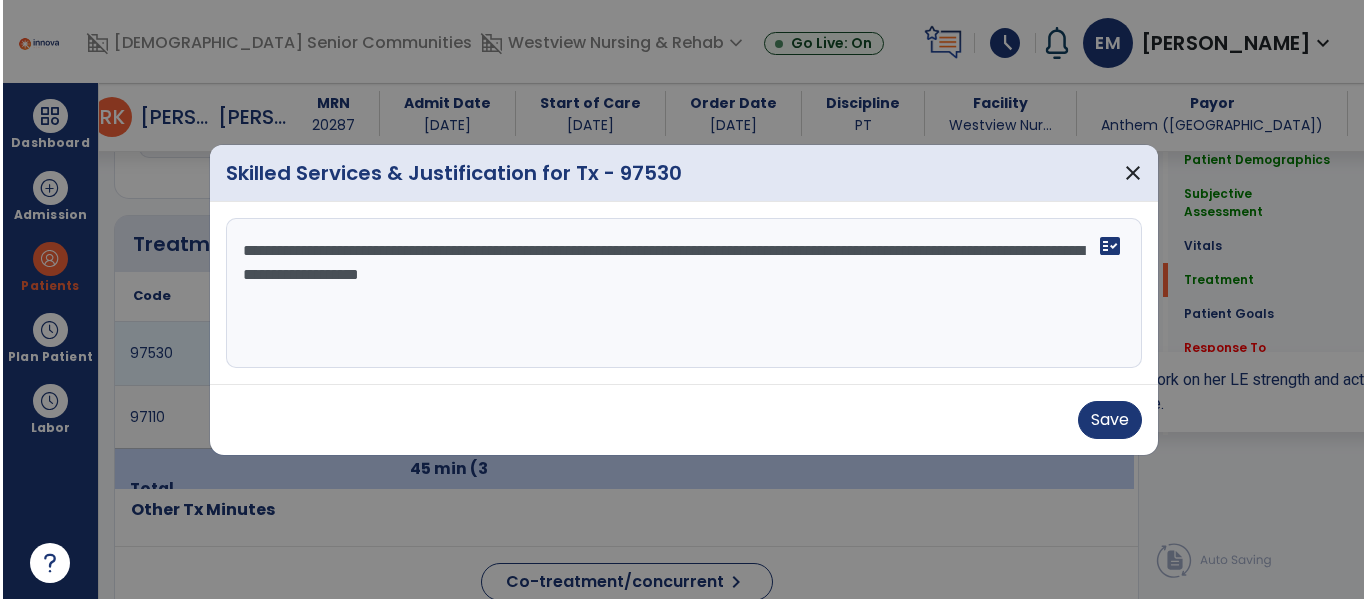 scroll, scrollTop: 1159, scrollLeft: 0, axis: vertical 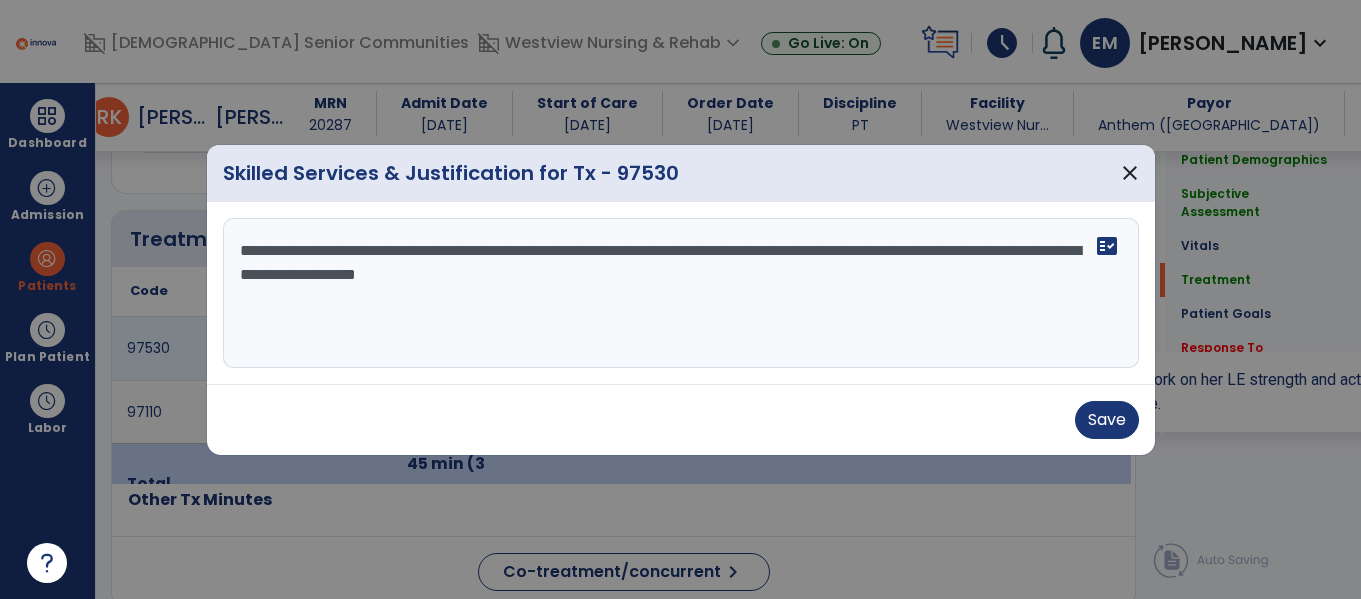 click on "**********" at bounding box center (681, 293) 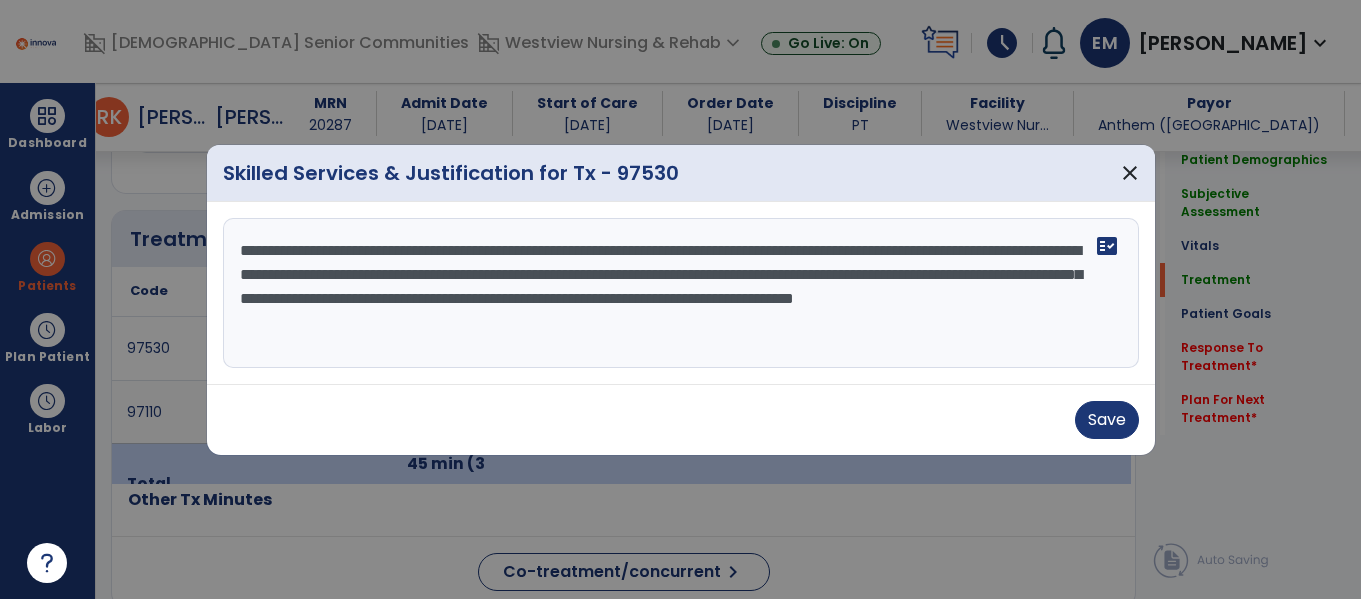 click on "**********" at bounding box center [681, 293] 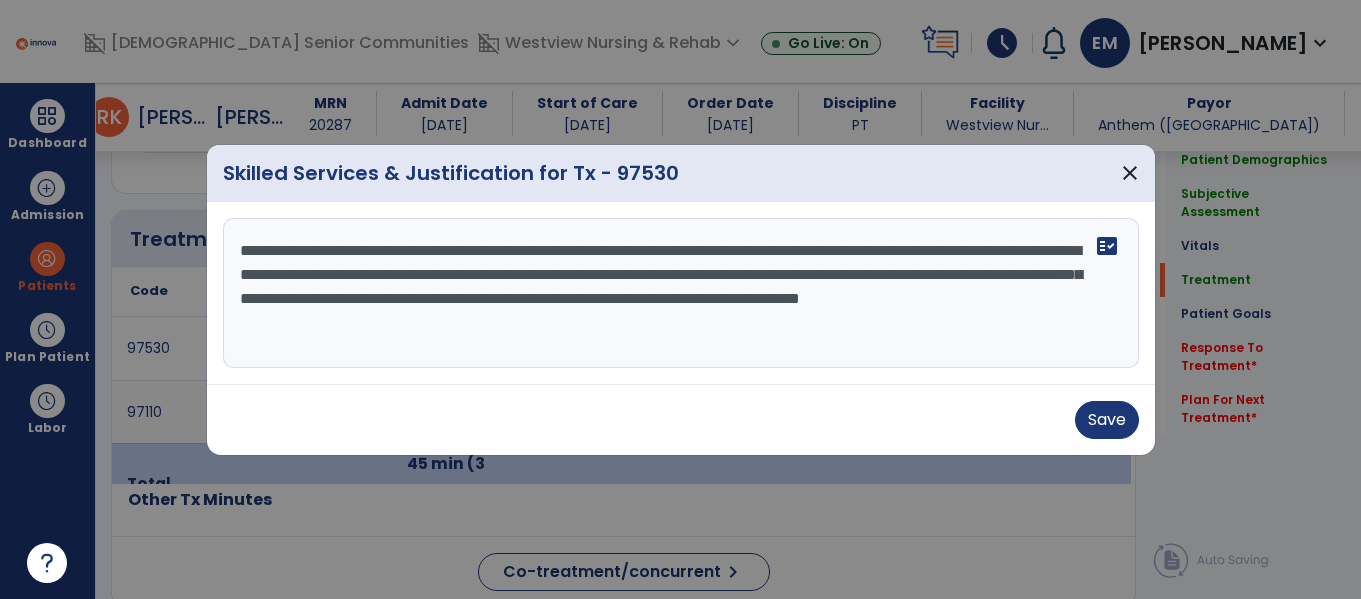 click on "**********" at bounding box center (681, 293) 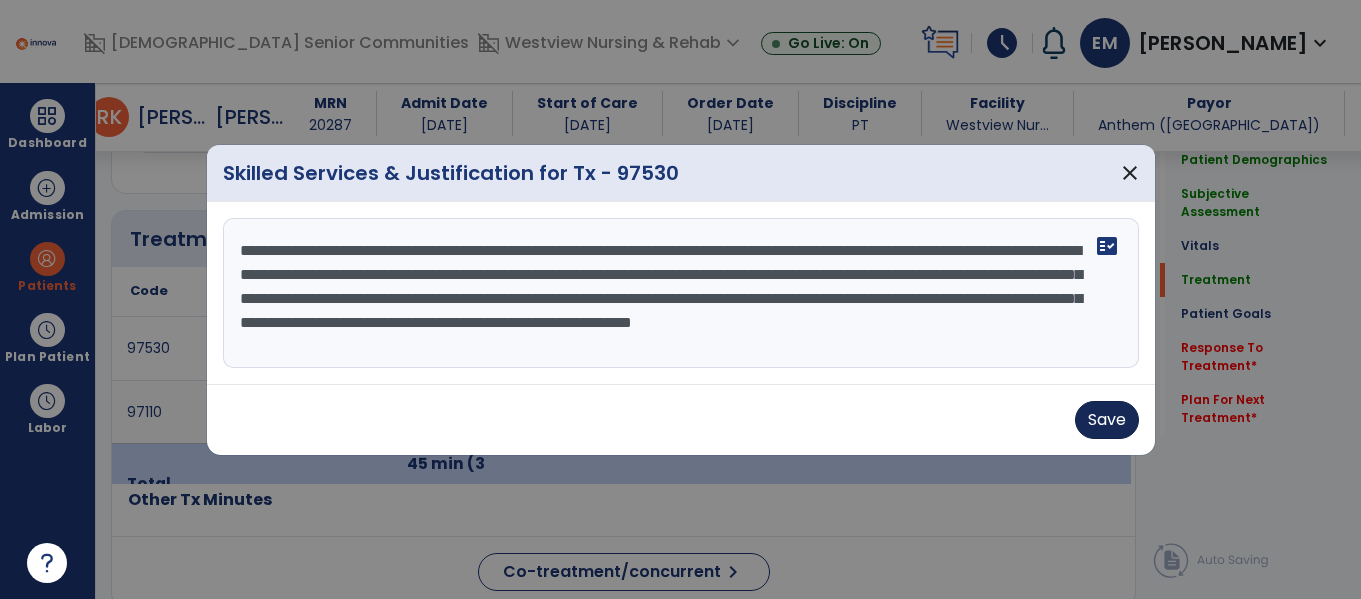 type on "**********" 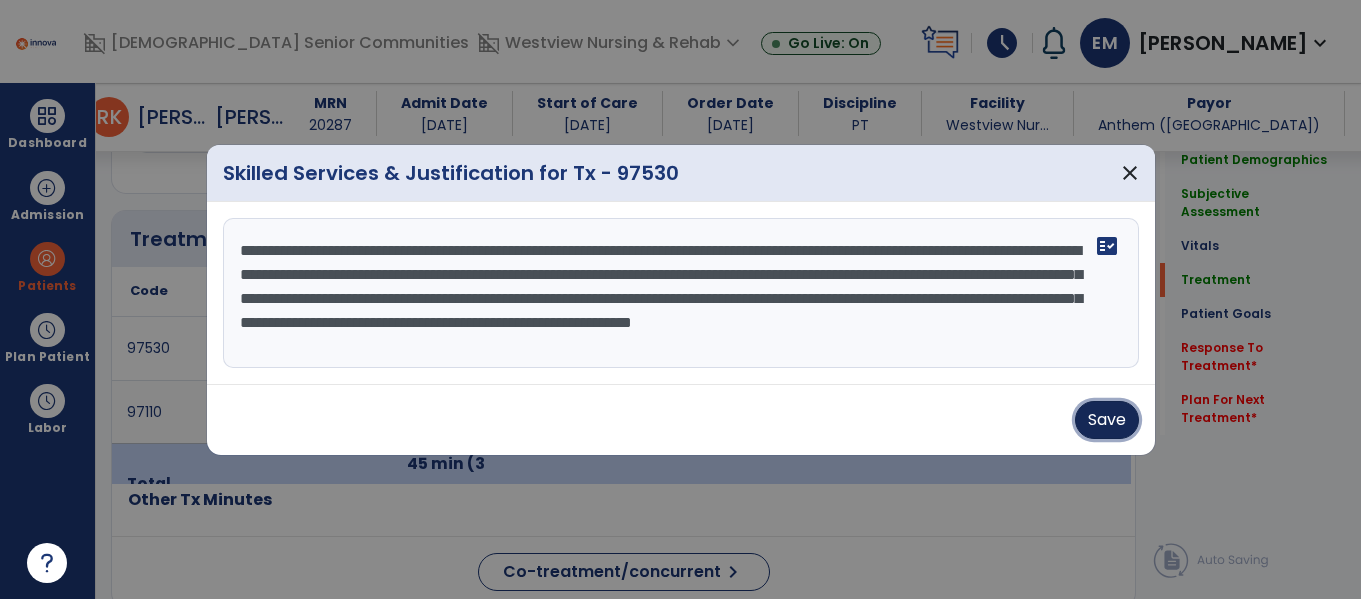 click on "Save" at bounding box center [1107, 420] 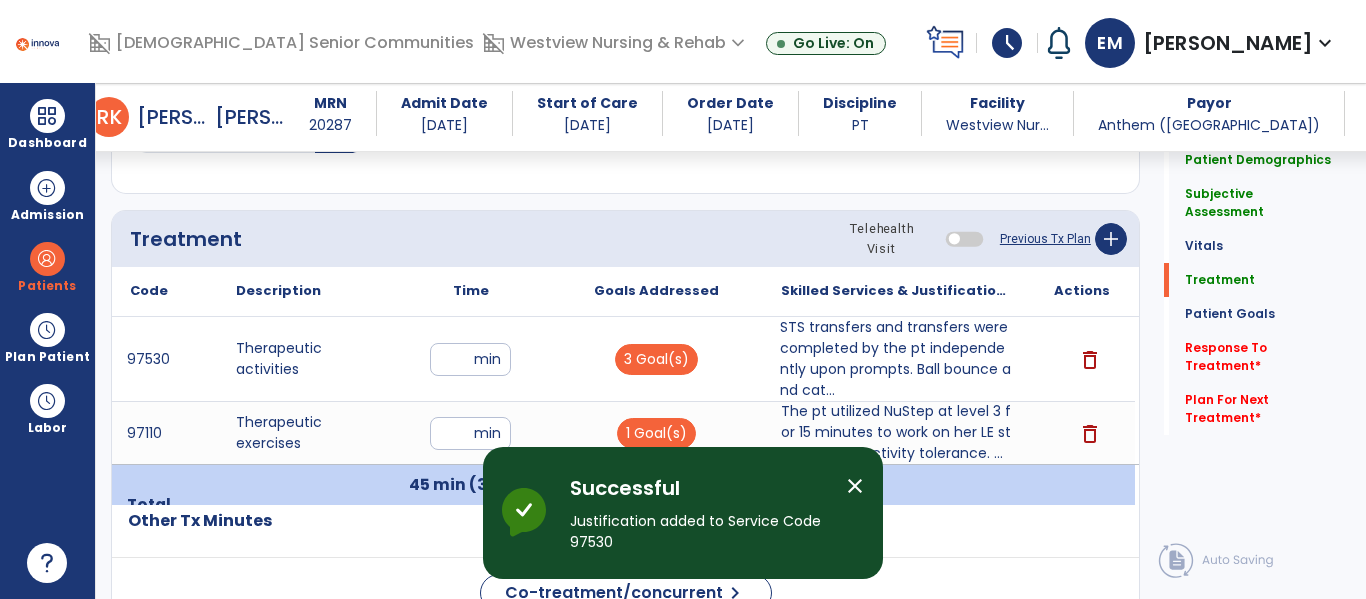 click on "**" at bounding box center (470, 359) 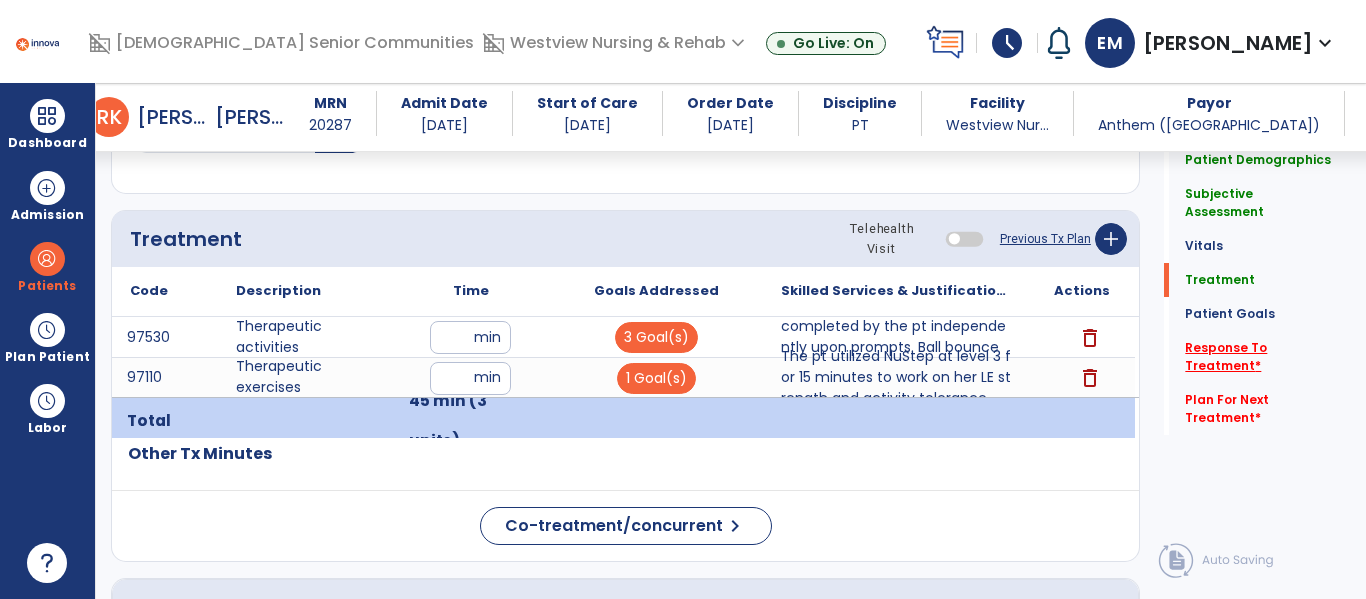 click on "Response To Treatment   *" 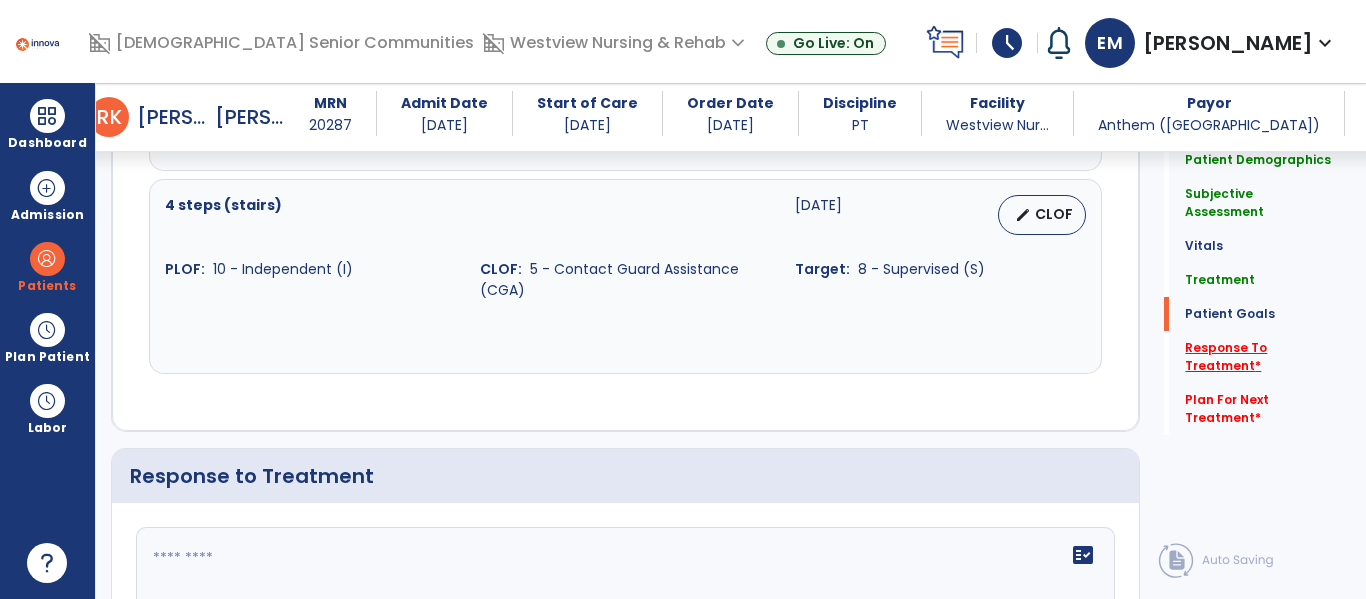 scroll, scrollTop: 3164, scrollLeft: 0, axis: vertical 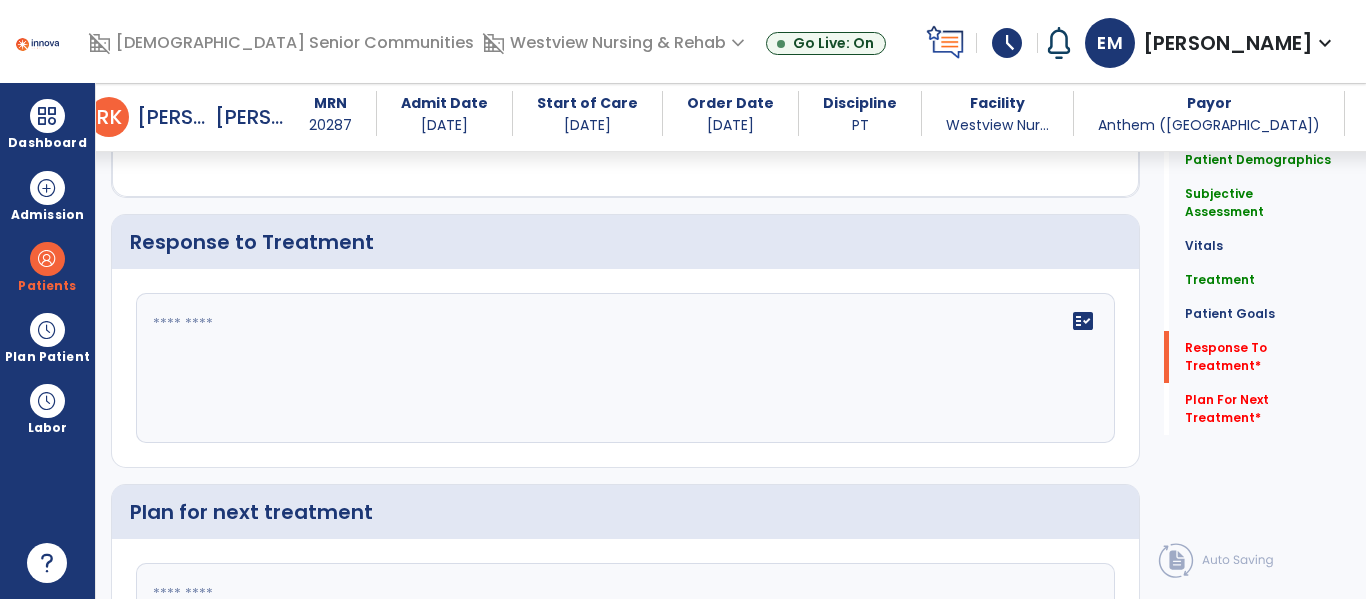 click 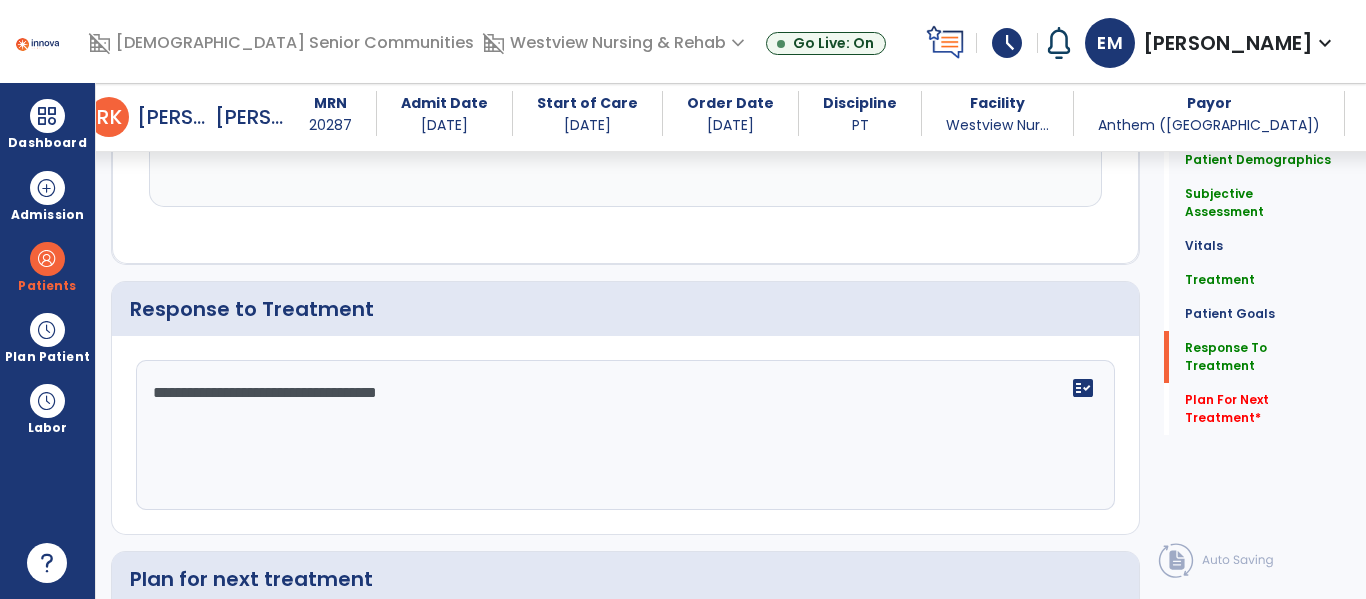 scroll, scrollTop: 3164, scrollLeft: 0, axis: vertical 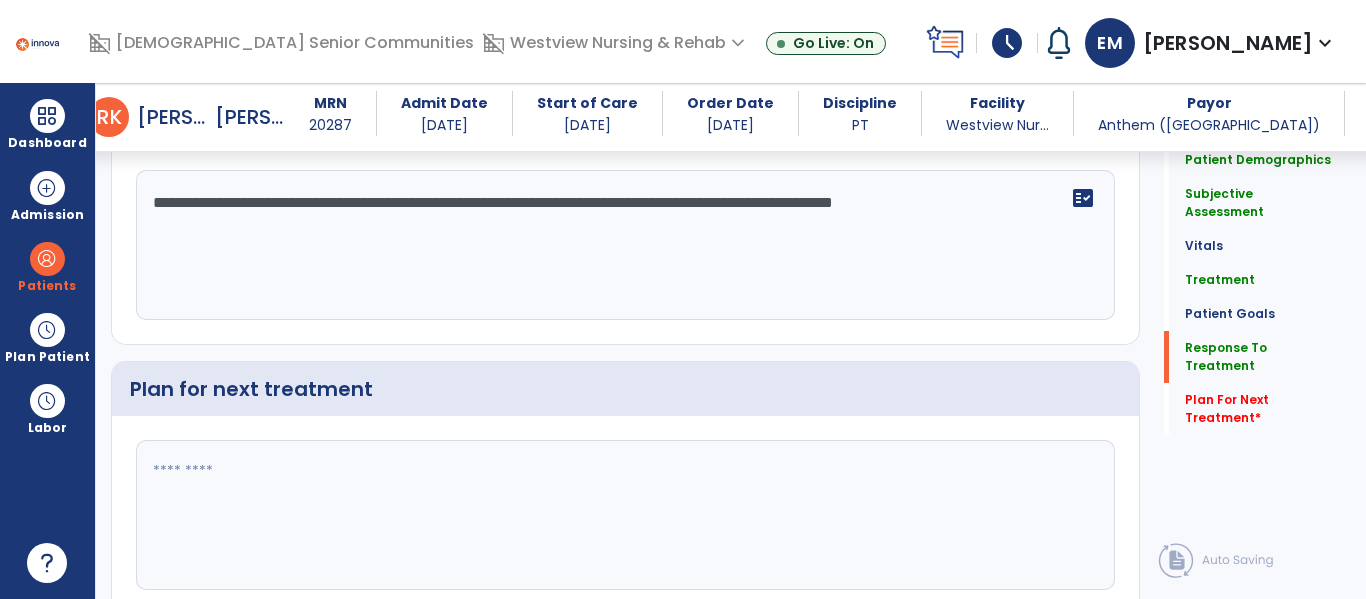 type on "**********" 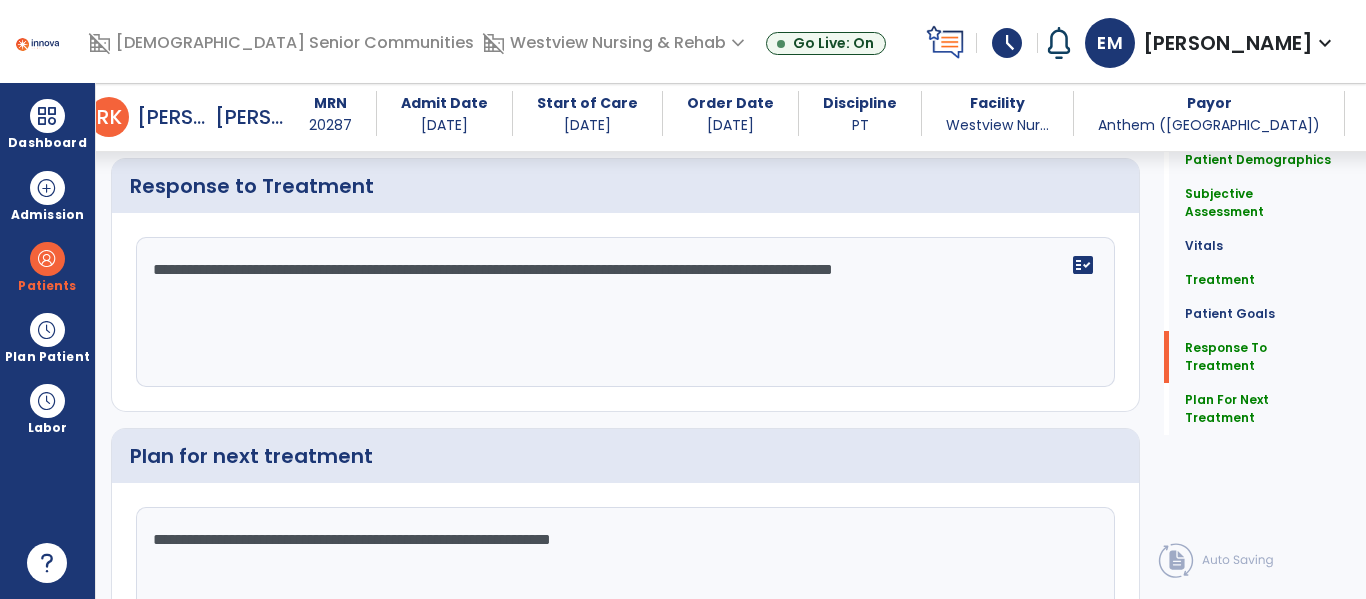 scroll, scrollTop: 3287, scrollLeft: 0, axis: vertical 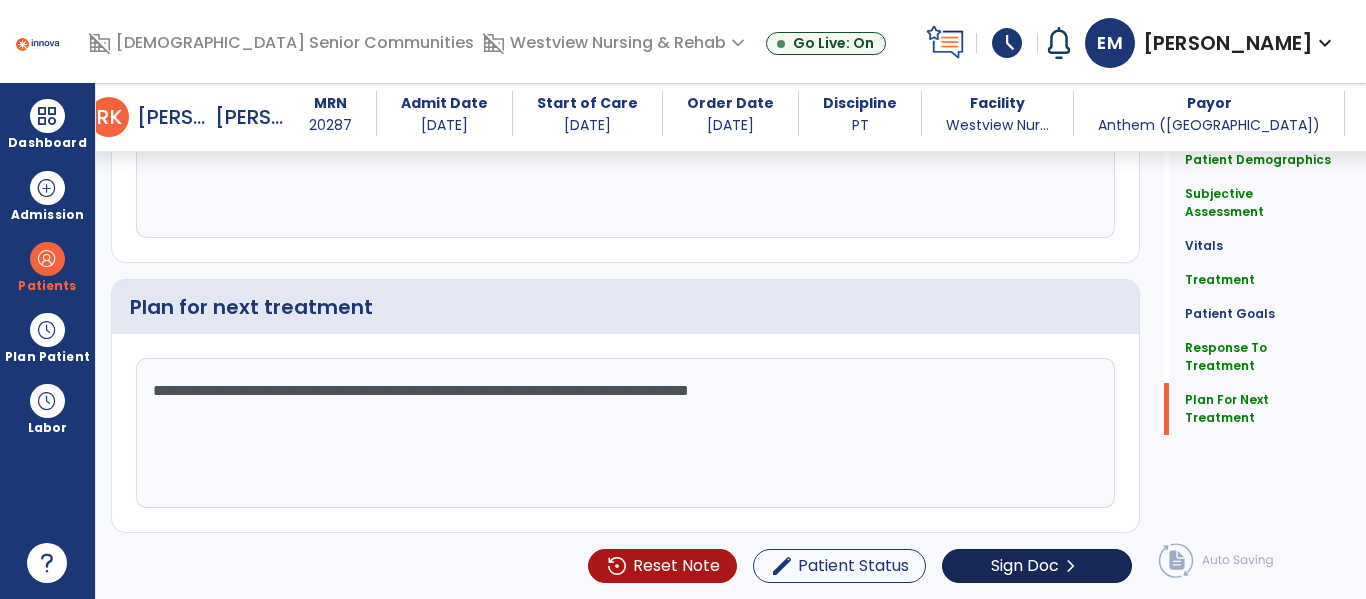 type on "**********" 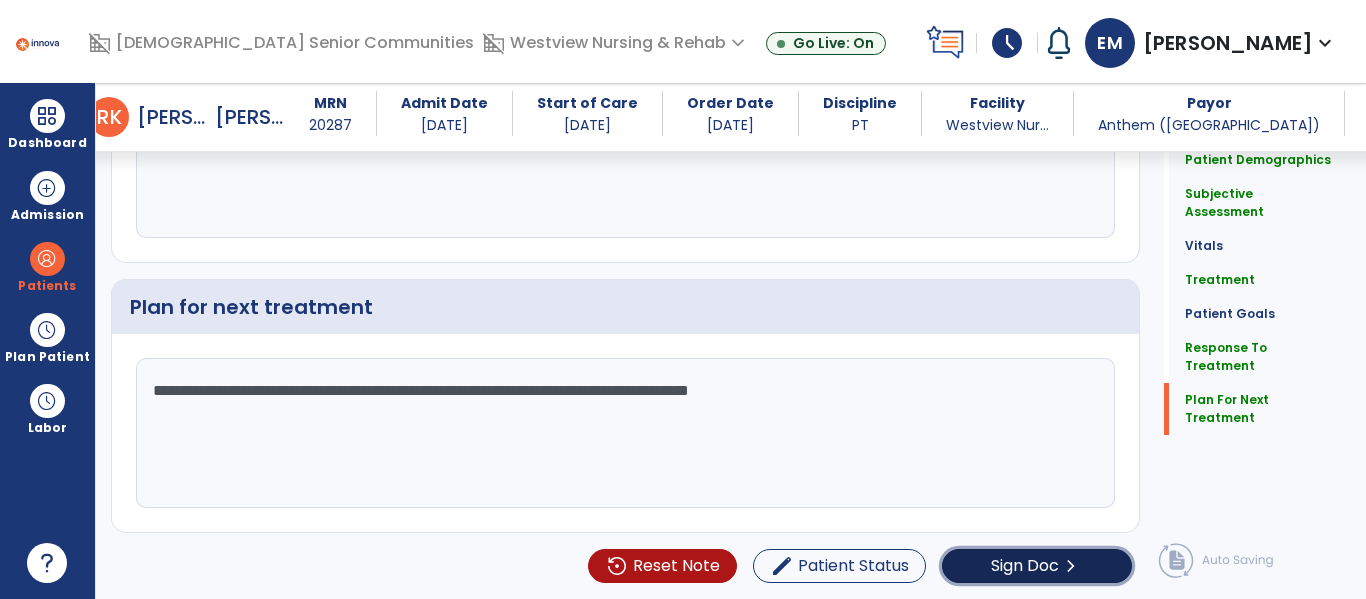 click on "Sign Doc" 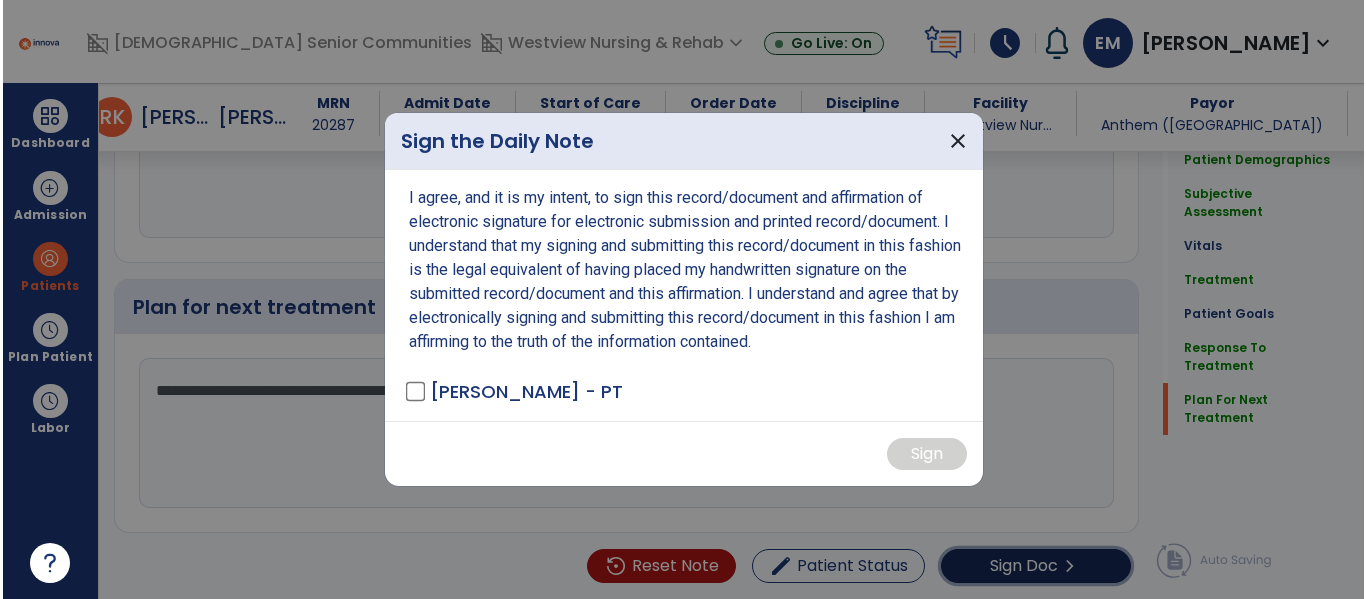 scroll, scrollTop: 3369, scrollLeft: 0, axis: vertical 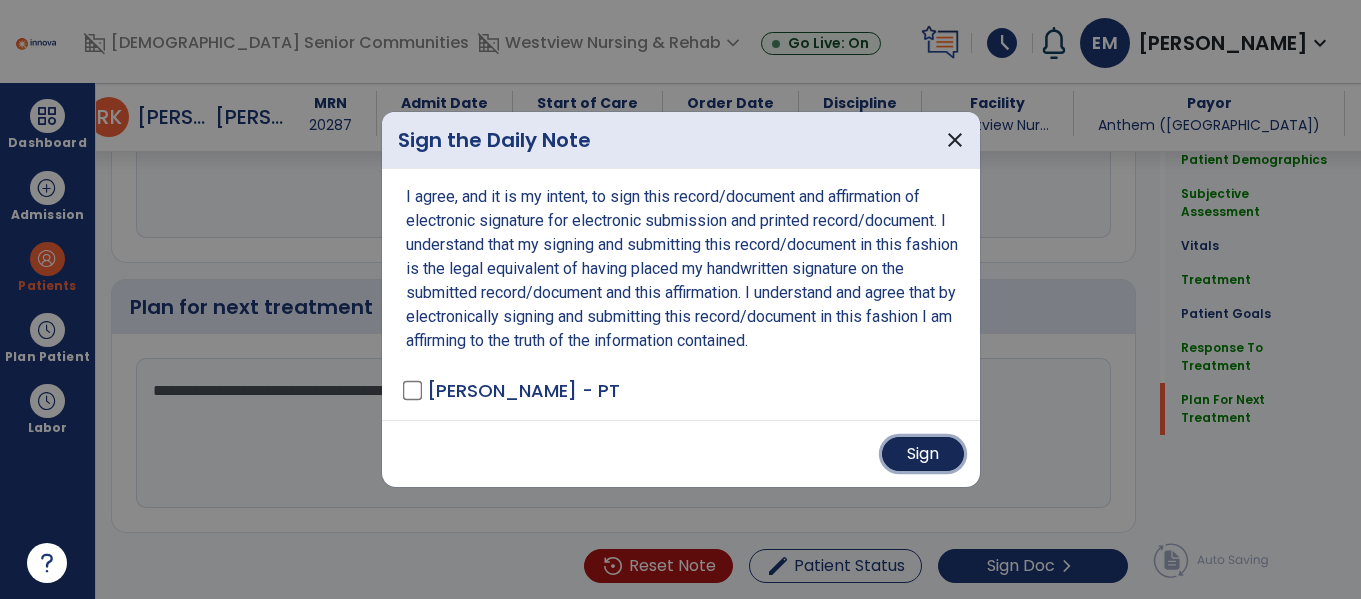 click on "Sign" at bounding box center (923, 454) 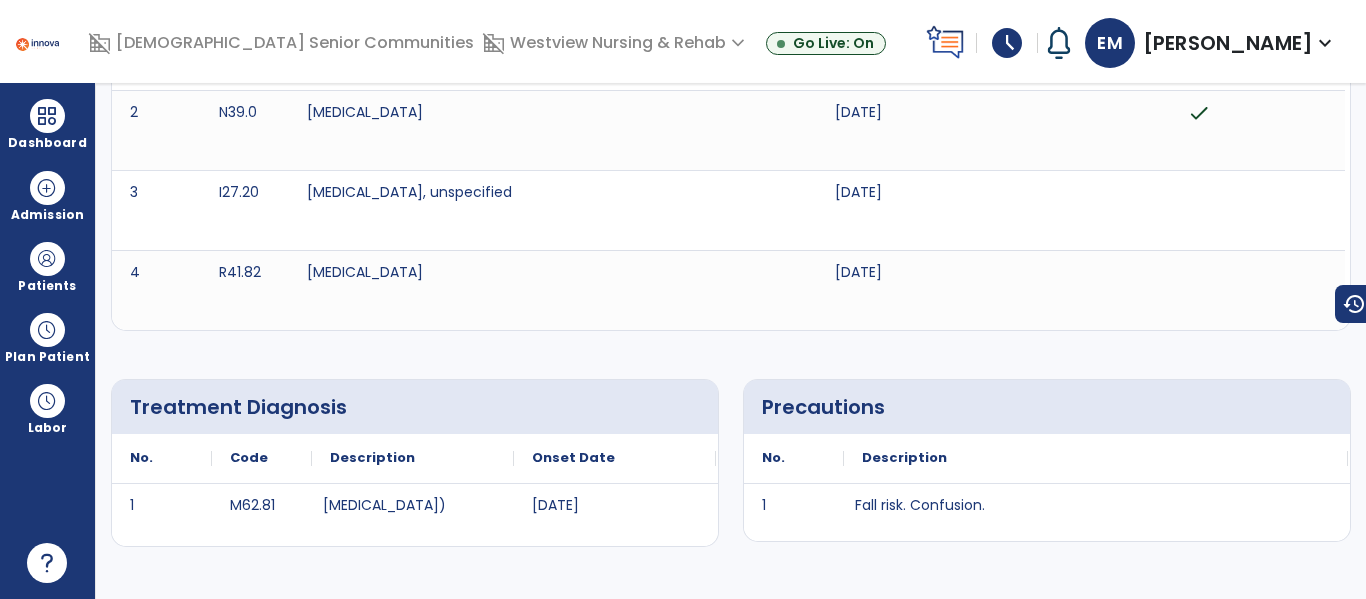 scroll, scrollTop: 0, scrollLeft: 0, axis: both 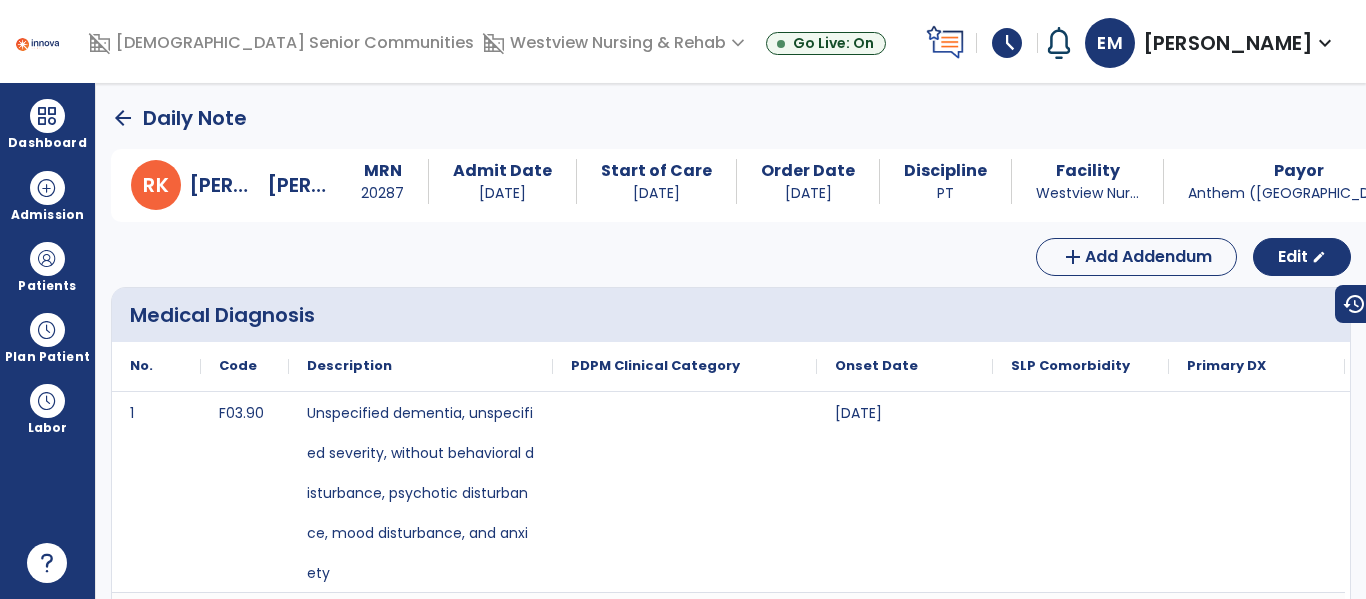 click on "arrow_back" 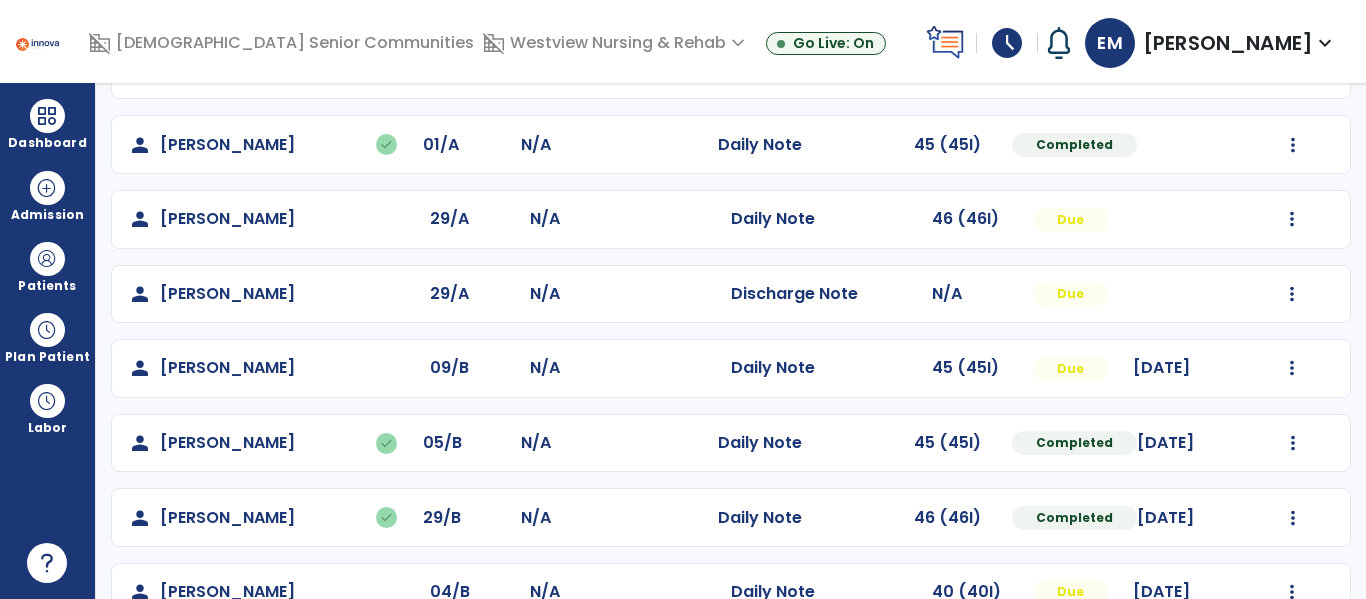 scroll, scrollTop: 413, scrollLeft: 0, axis: vertical 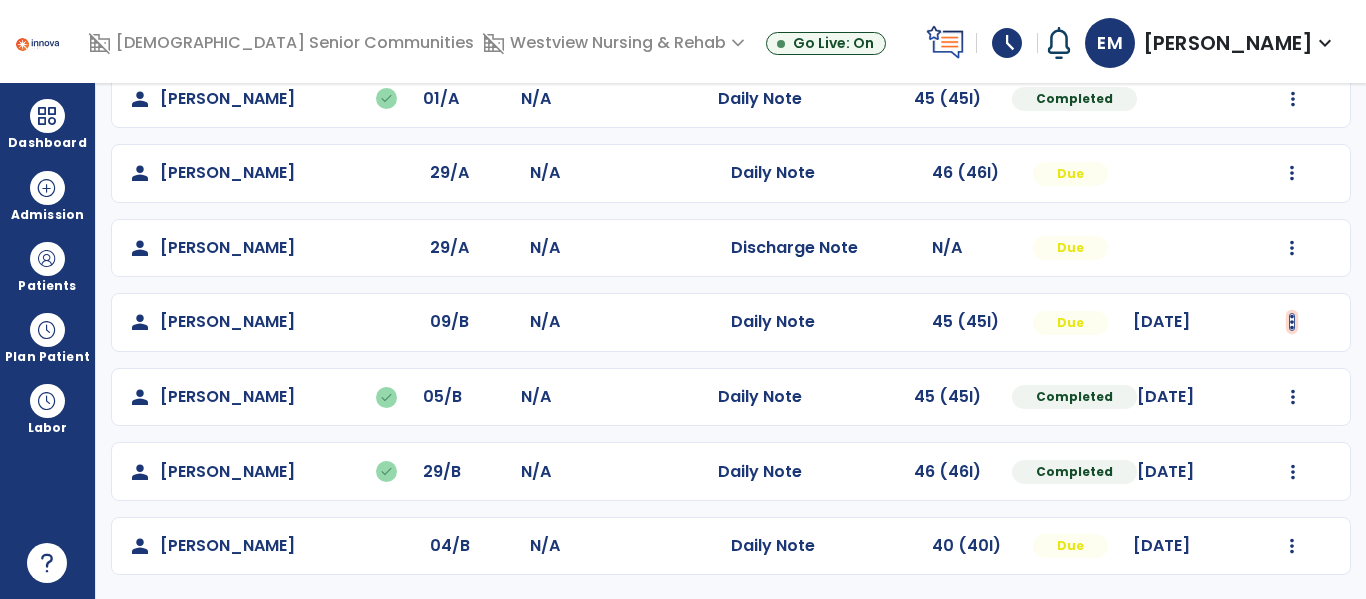 click at bounding box center (1293, -125) 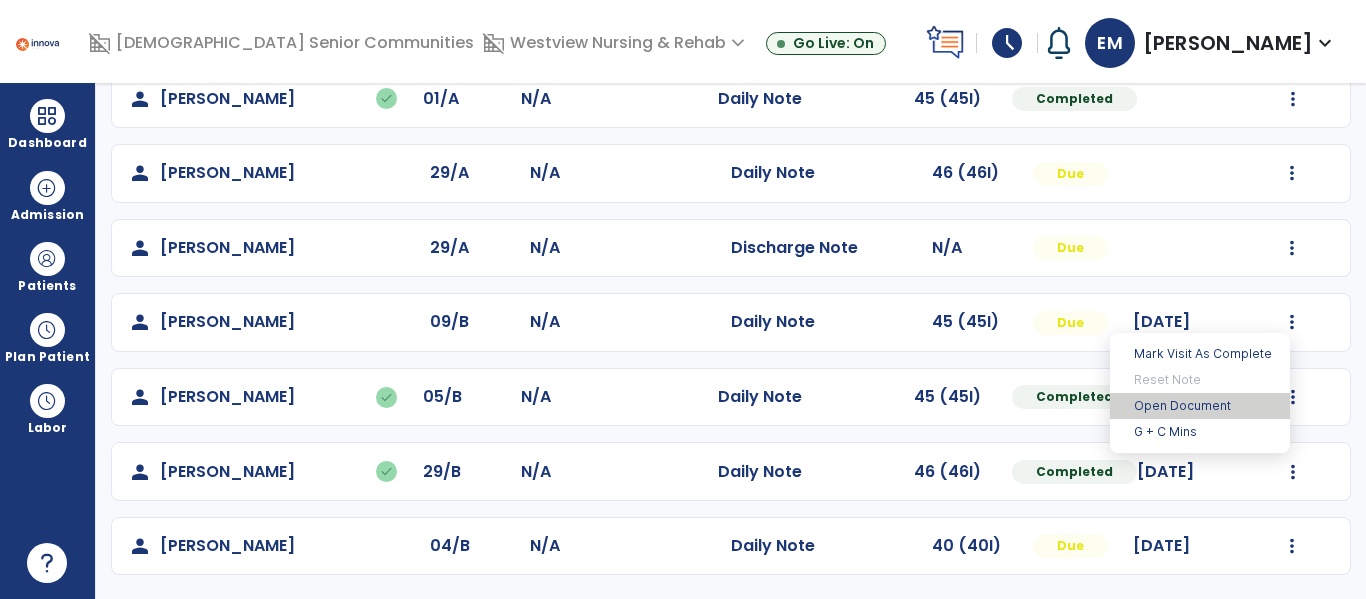 click on "Open Document" at bounding box center (1200, 406) 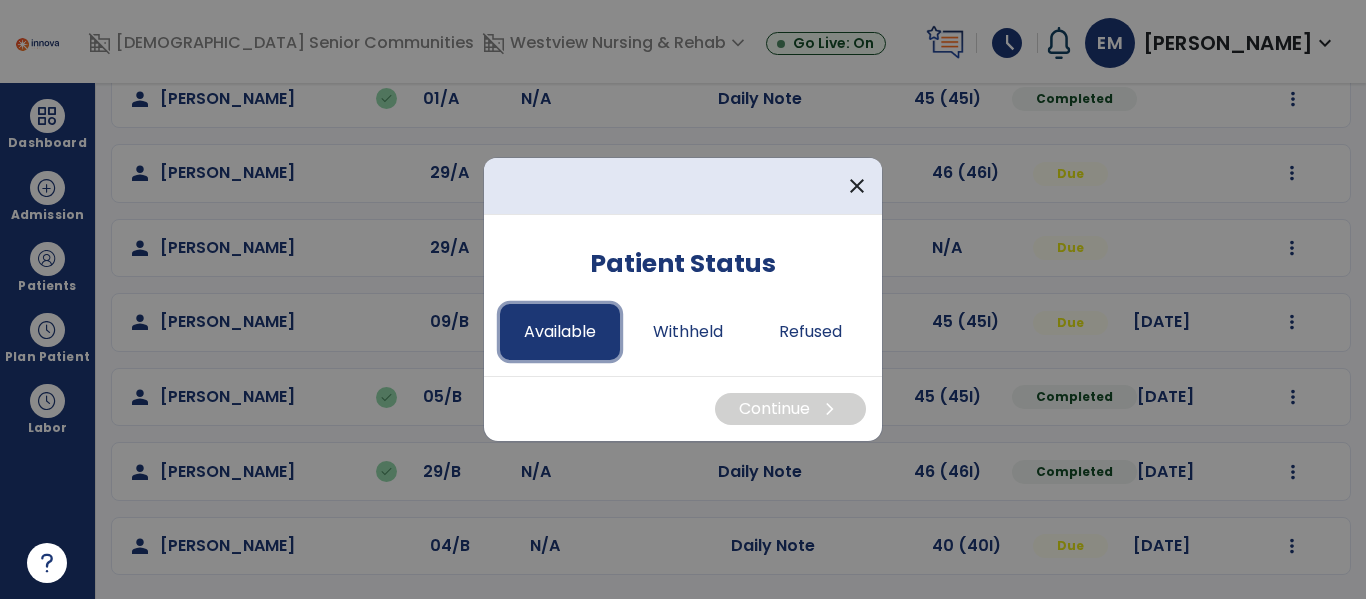 click on "Available" at bounding box center (560, 332) 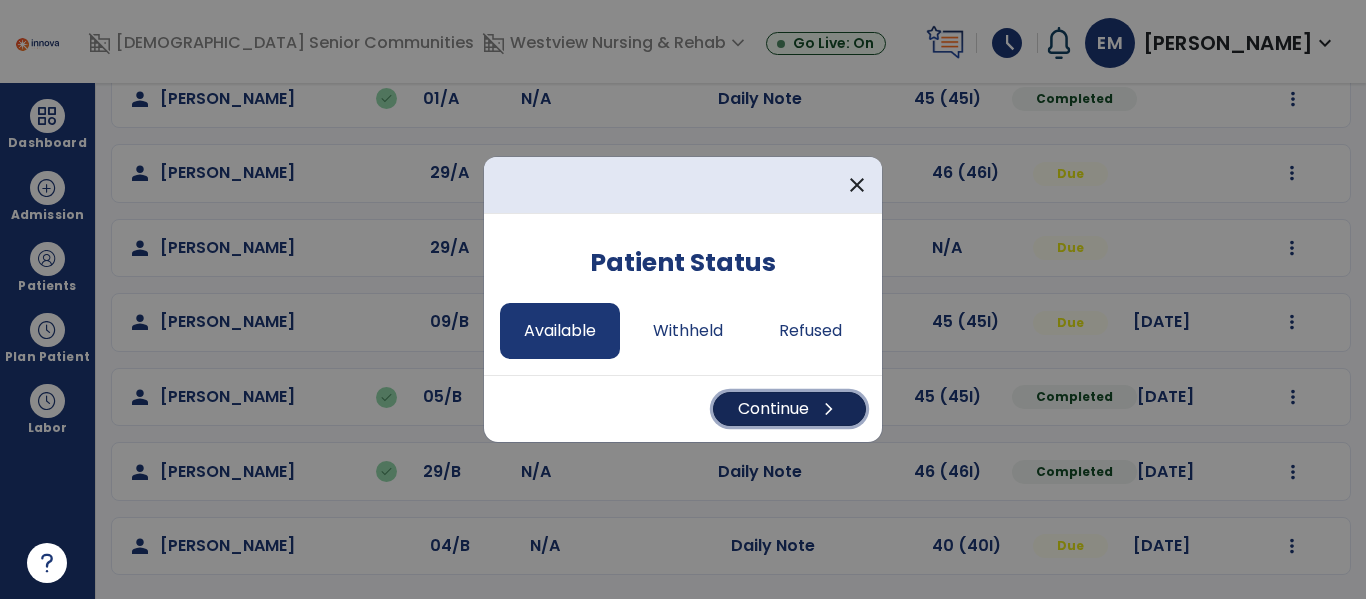 click on "Continue   chevron_right" at bounding box center (789, 409) 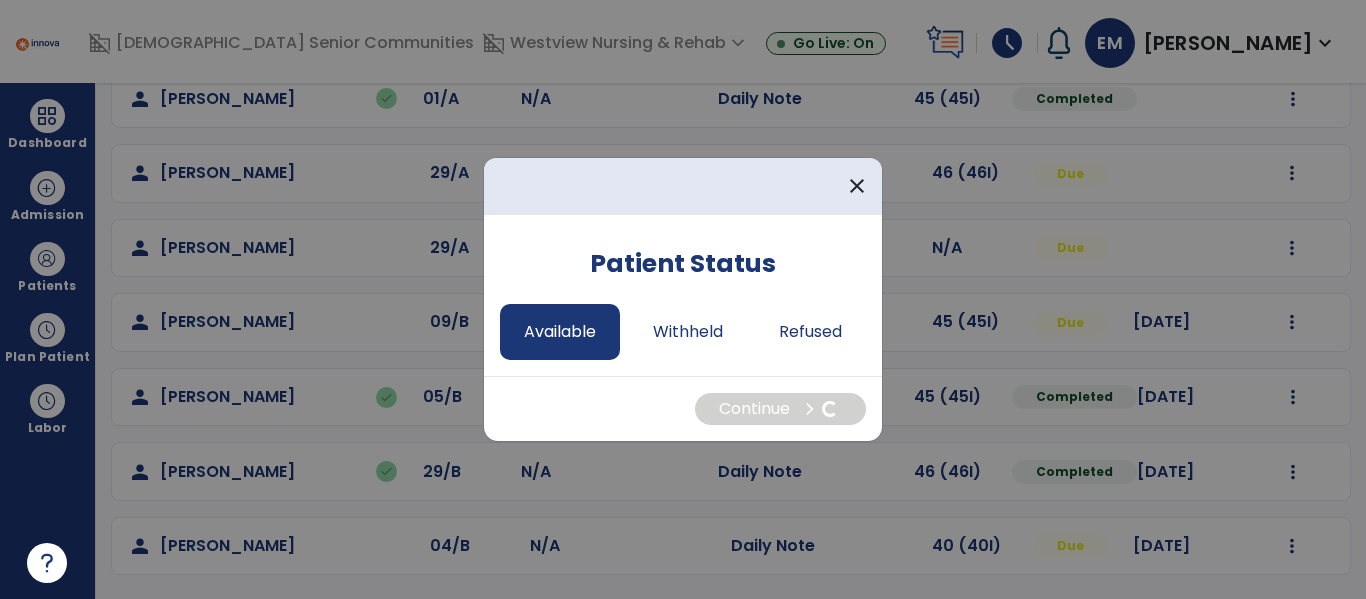 select on "*" 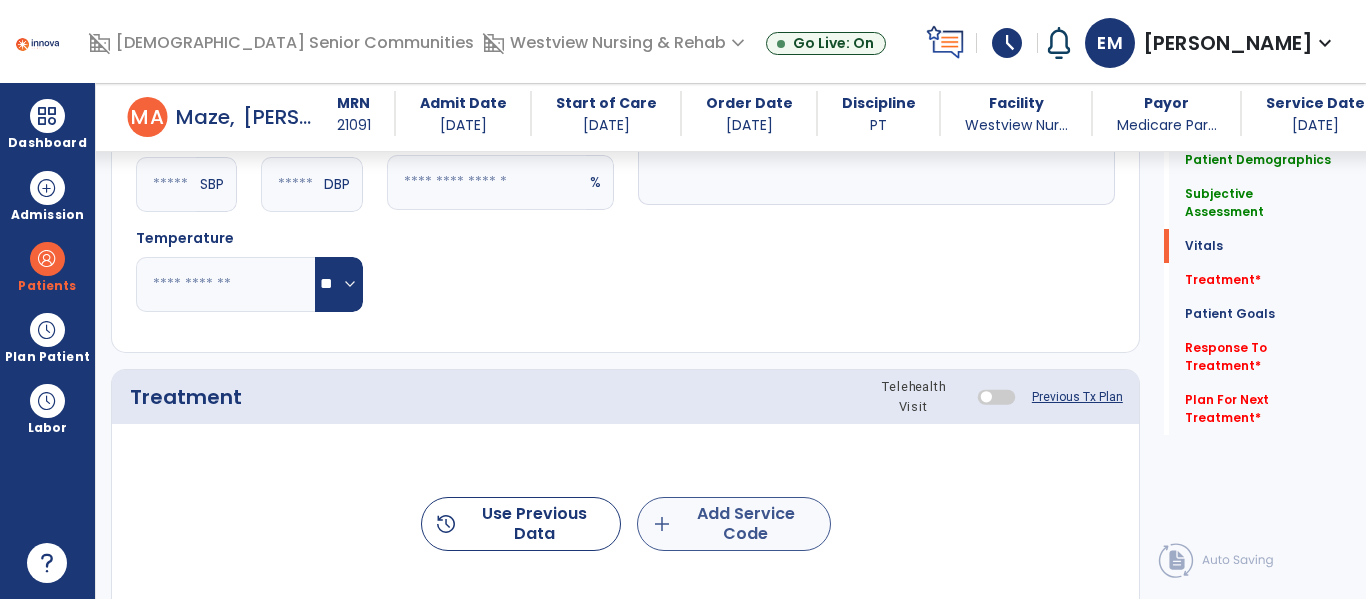 type on "**********" 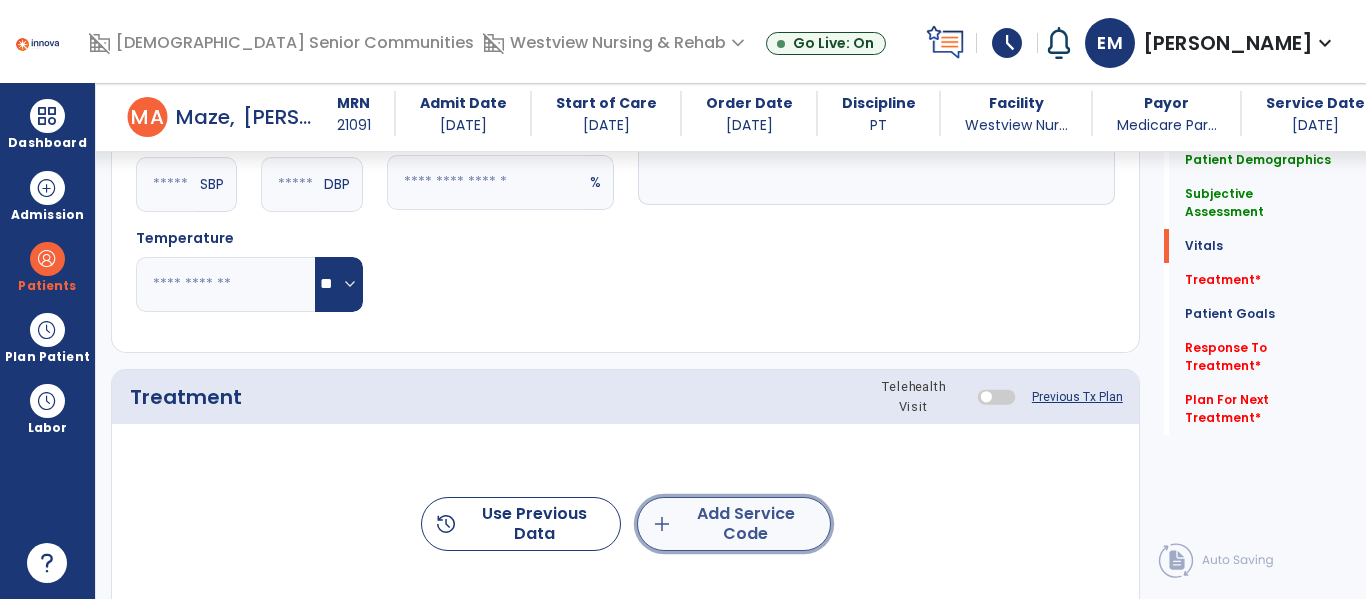 click on "add  Add Service Code" 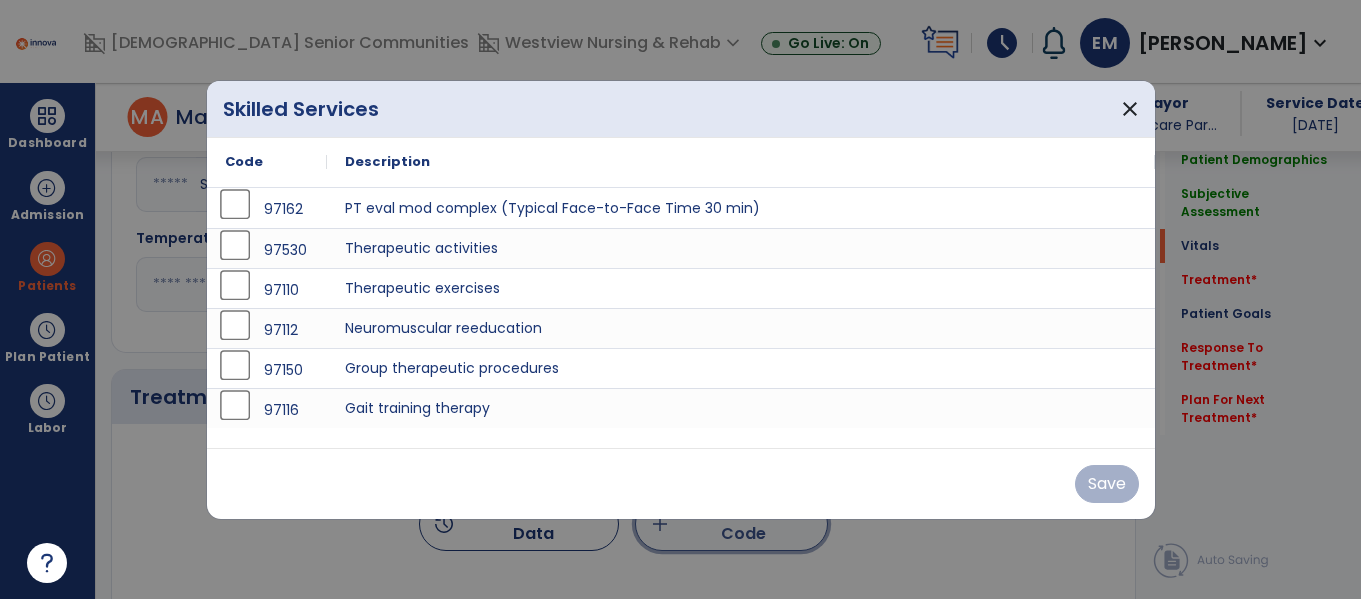 scroll, scrollTop: 1000, scrollLeft: 0, axis: vertical 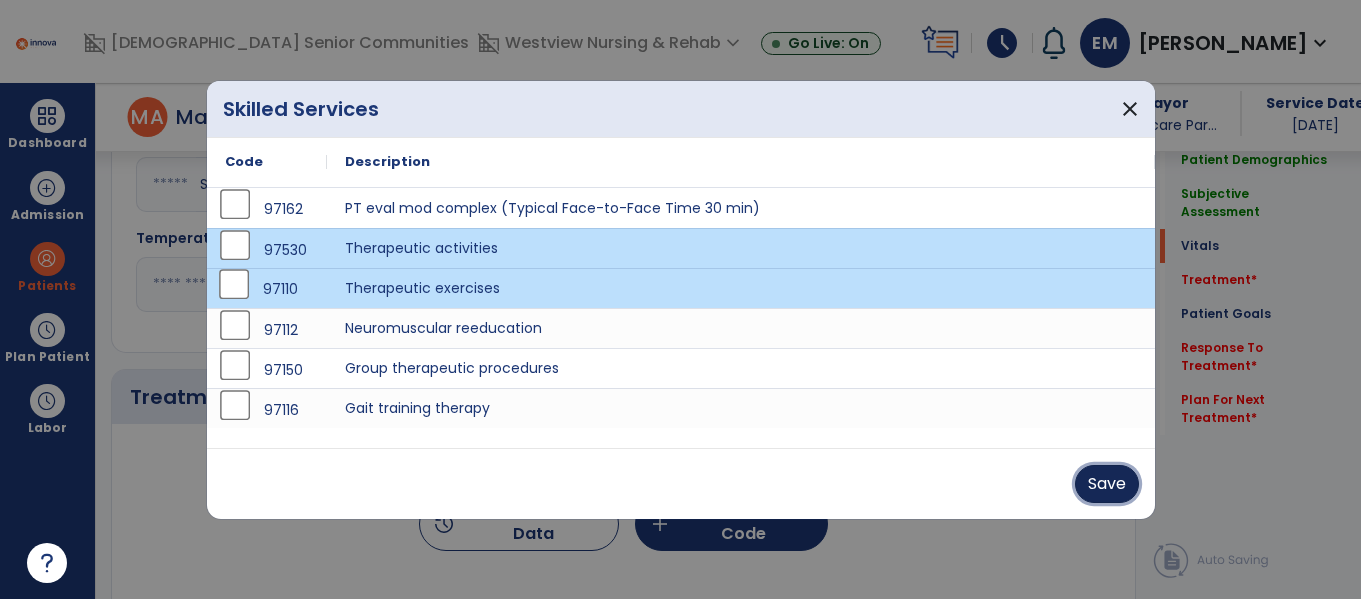 click on "Save" at bounding box center (1107, 484) 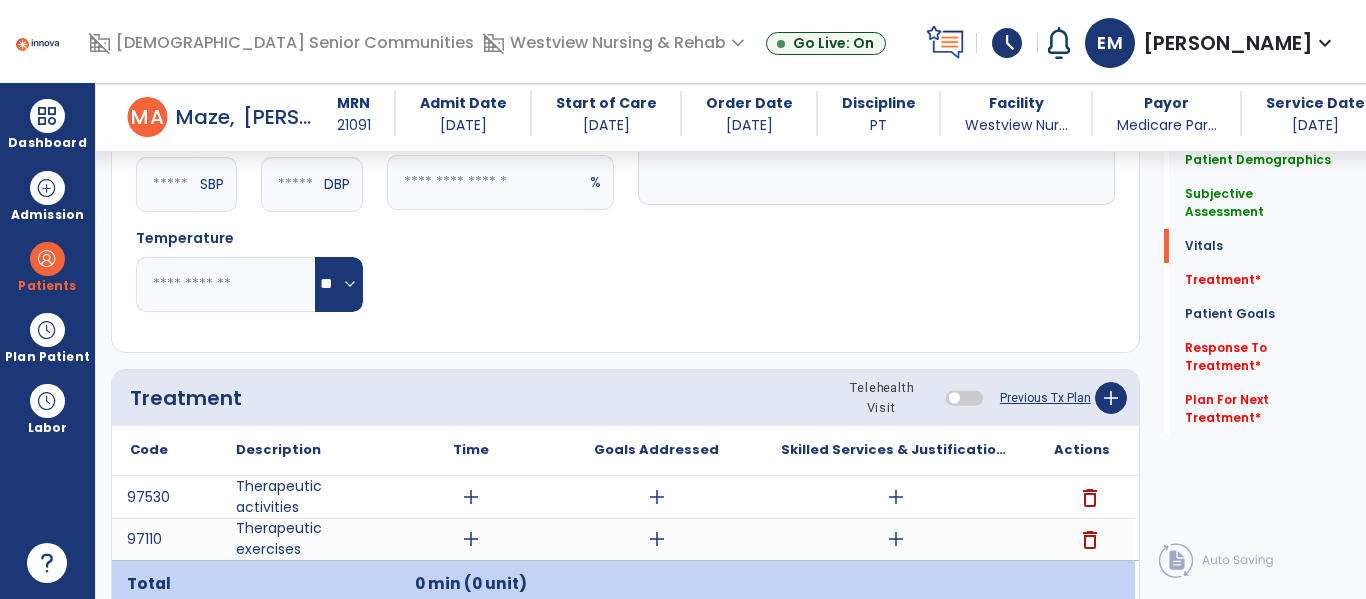 click on "add" at bounding box center (471, 497) 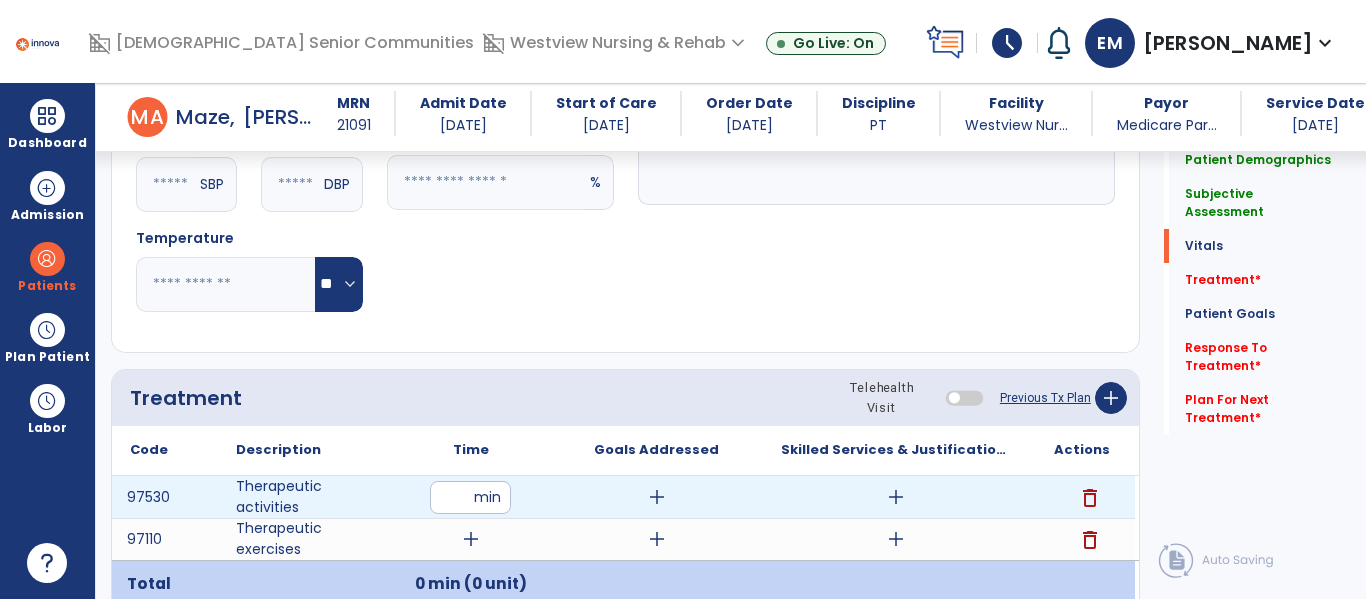 type on "**" 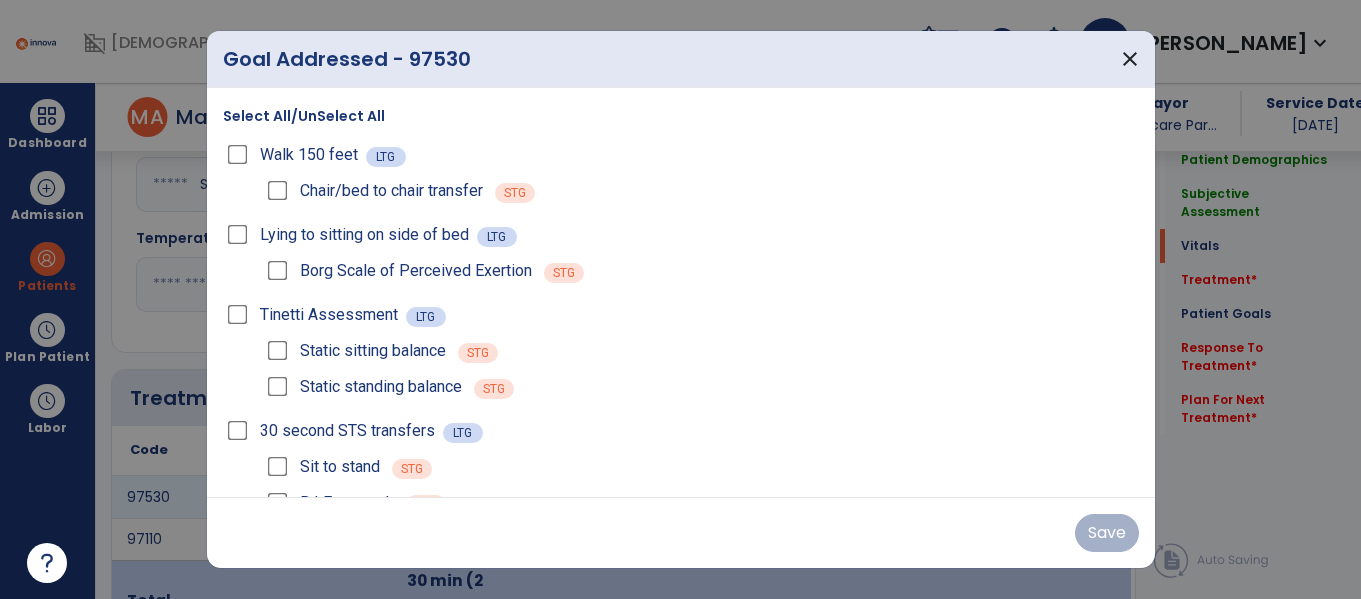 scroll, scrollTop: 1000, scrollLeft: 0, axis: vertical 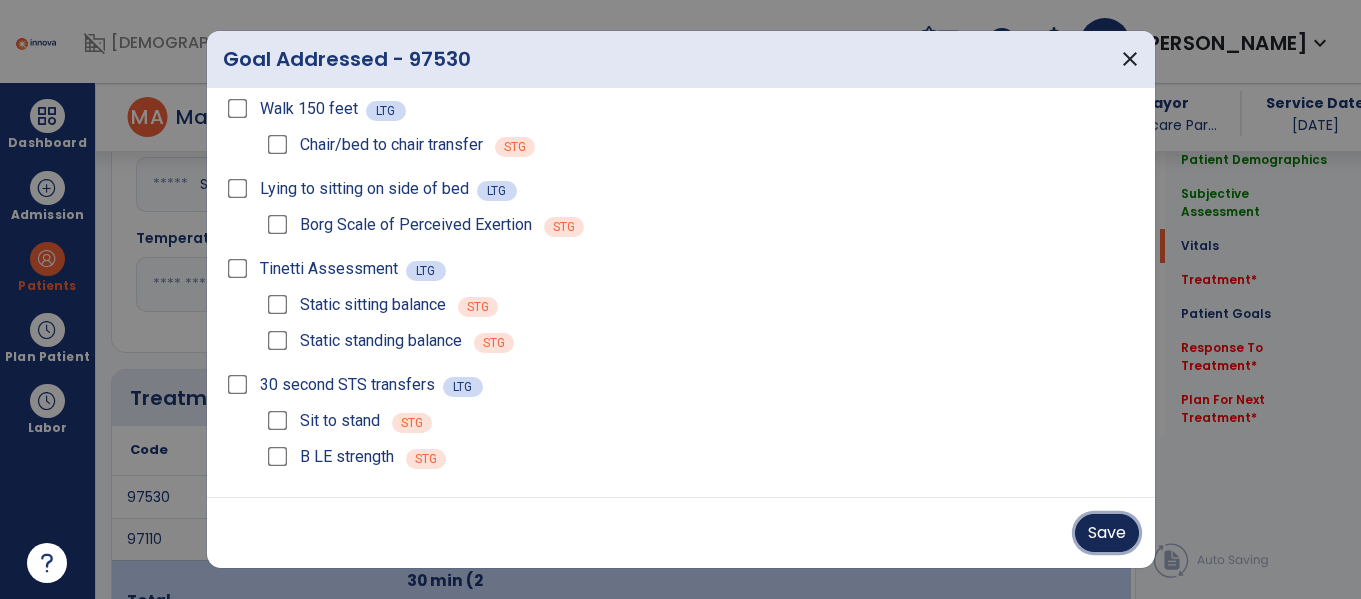 click on "Save" at bounding box center (1107, 533) 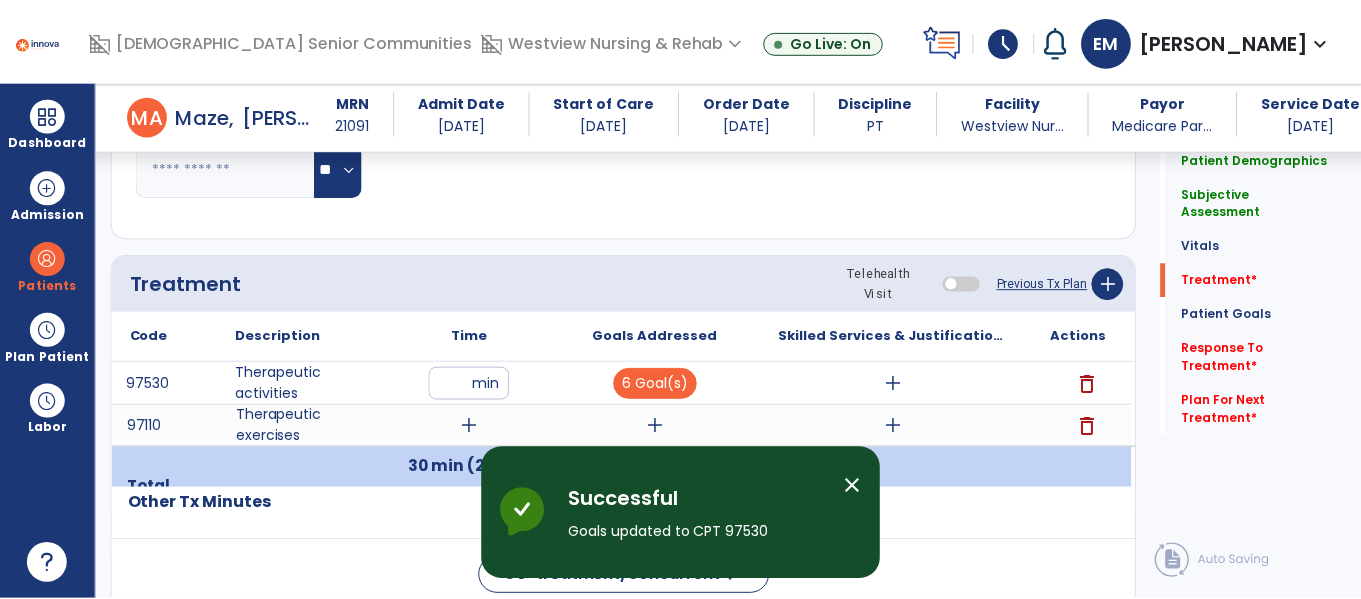 scroll, scrollTop: 1117, scrollLeft: 0, axis: vertical 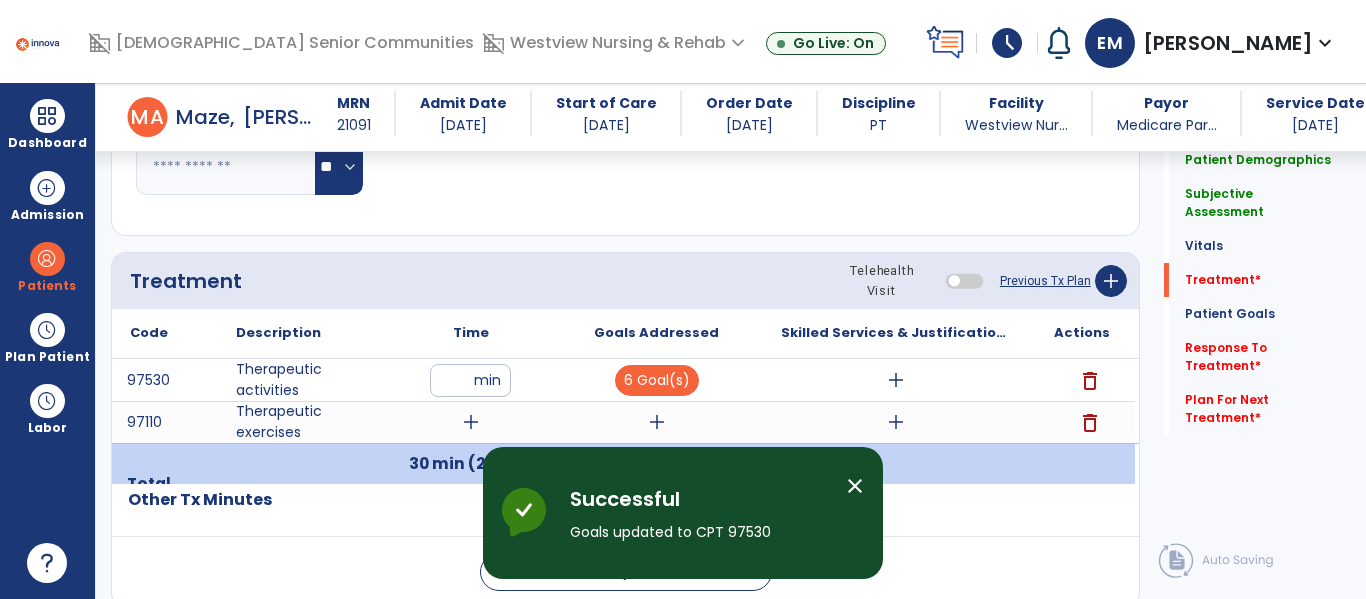 click on "add" at bounding box center (896, 380) 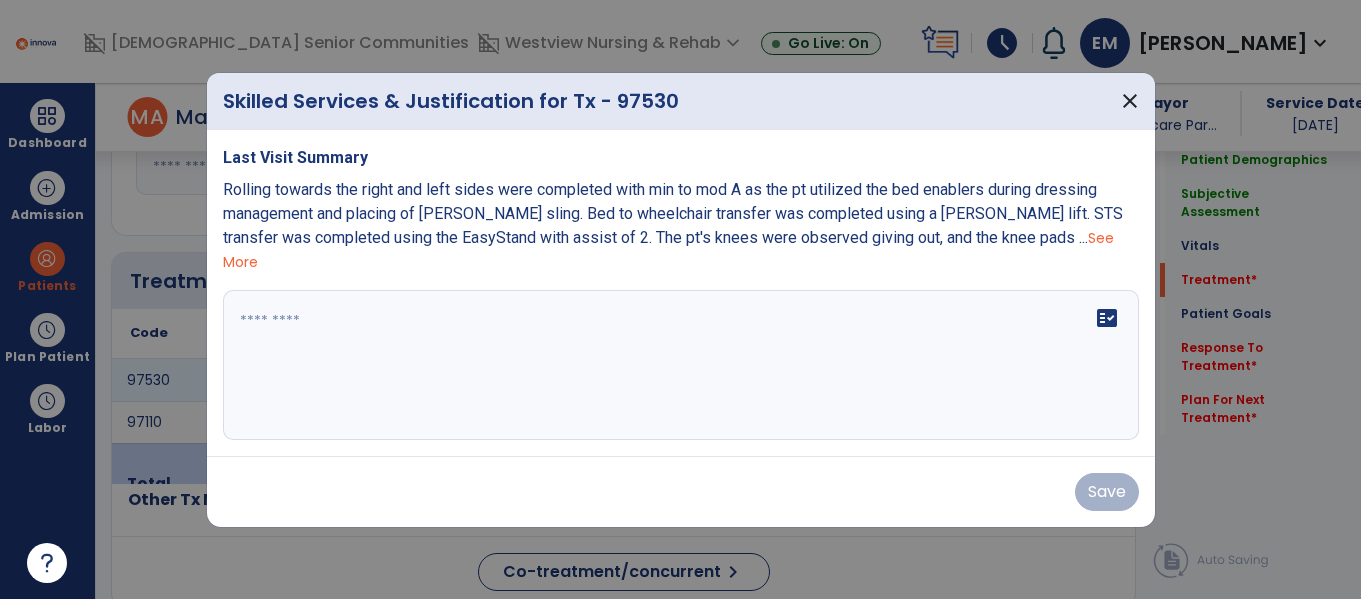 scroll, scrollTop: 1117, scrollLeft: 0, axis: vertical 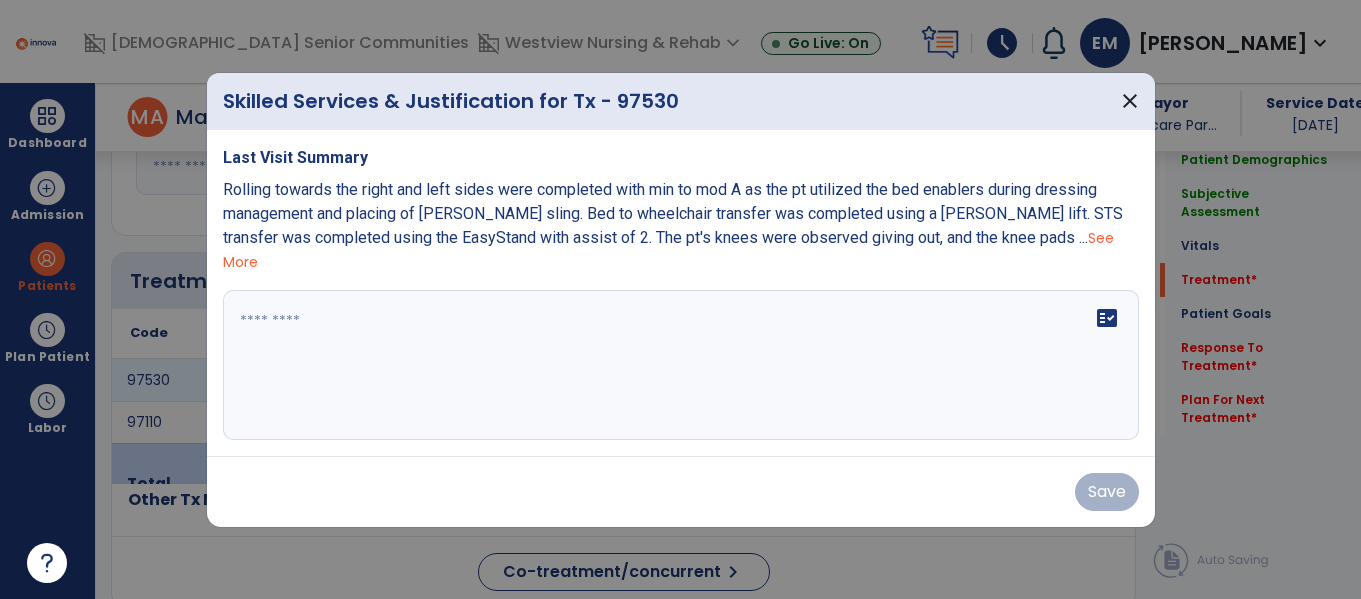 click at bounding box center (681, 365) 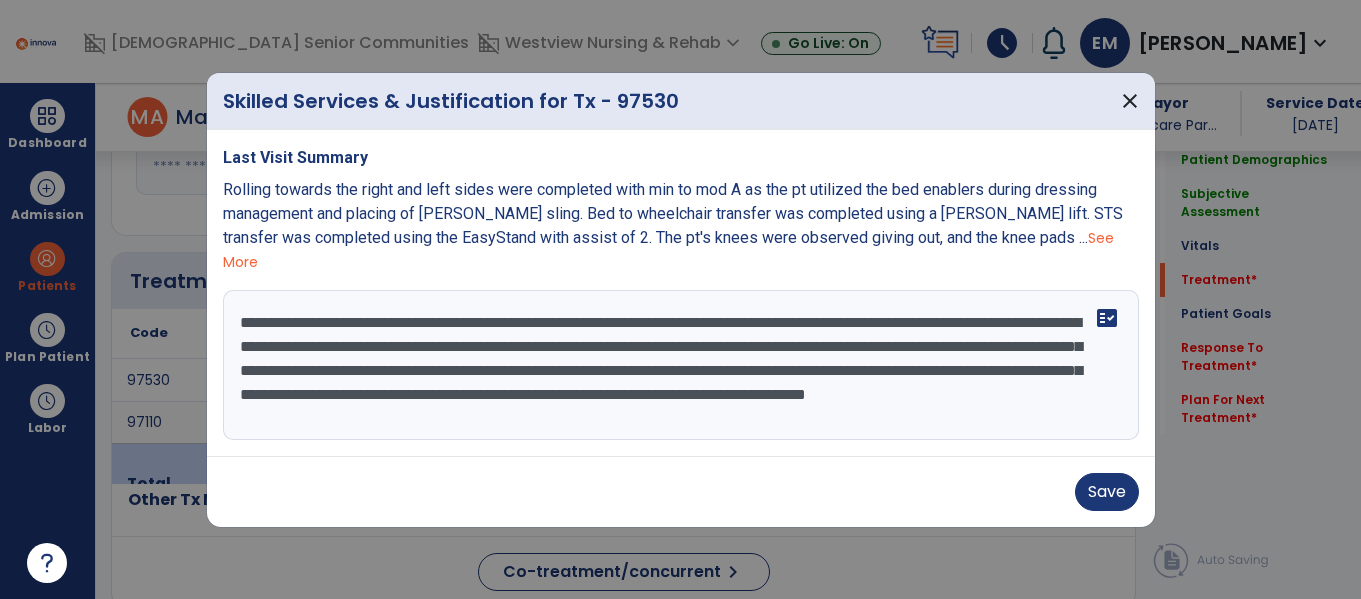 scroll, scrollTop: 16, scrollLeft: 0, axis: vertical 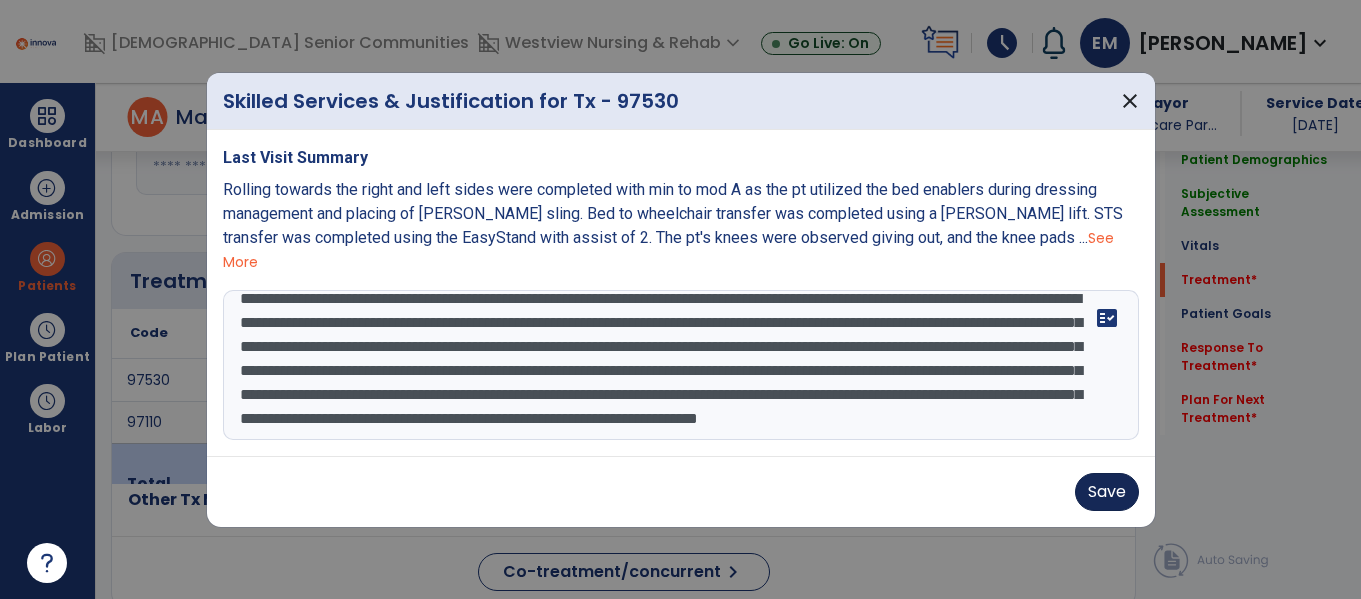 type on "**********" 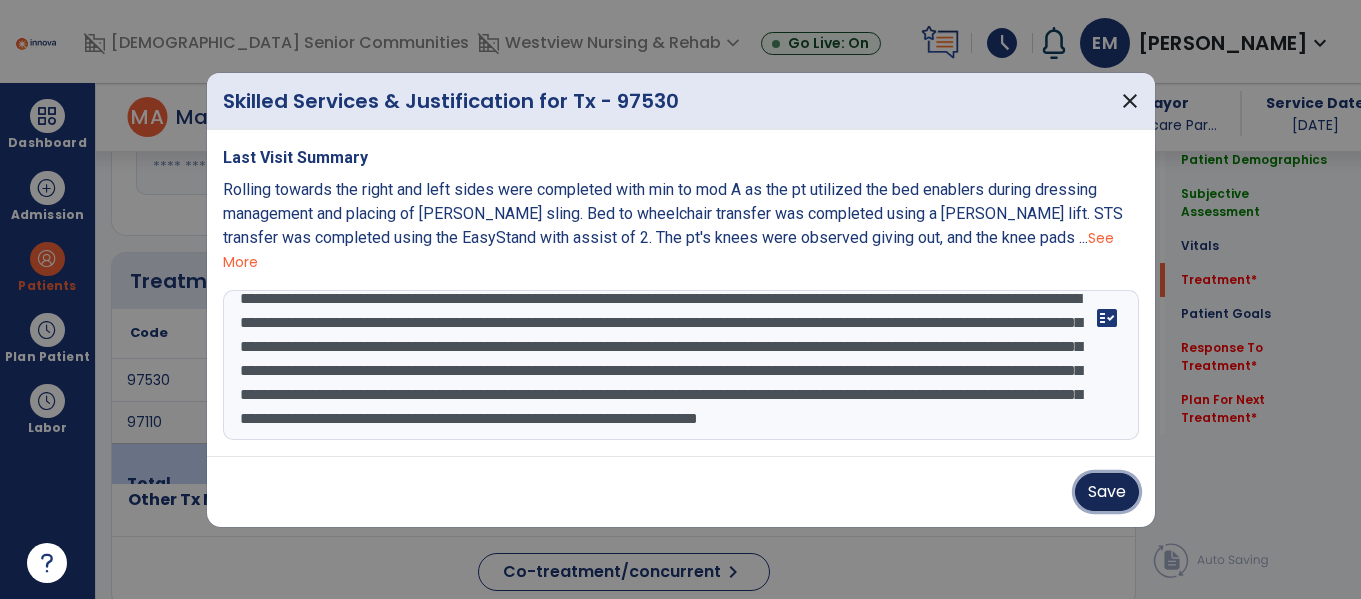 click on "Save" at bounding box center [1107, 492] 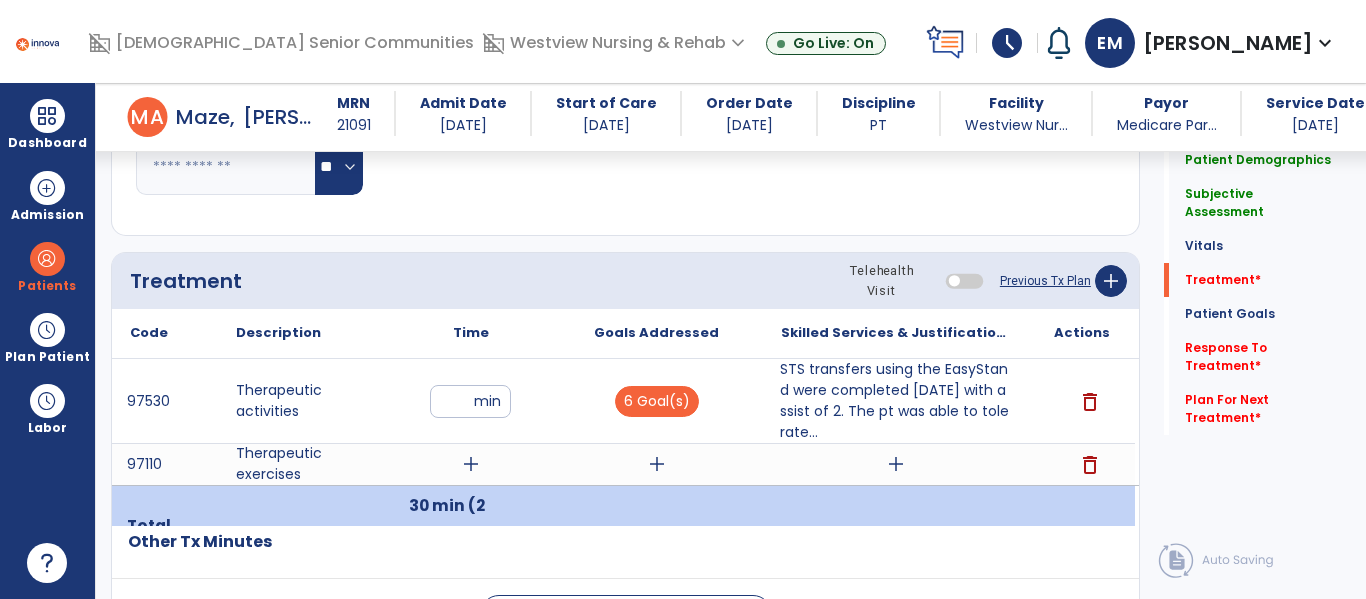 click on "add" at bounding box center (471, 464) 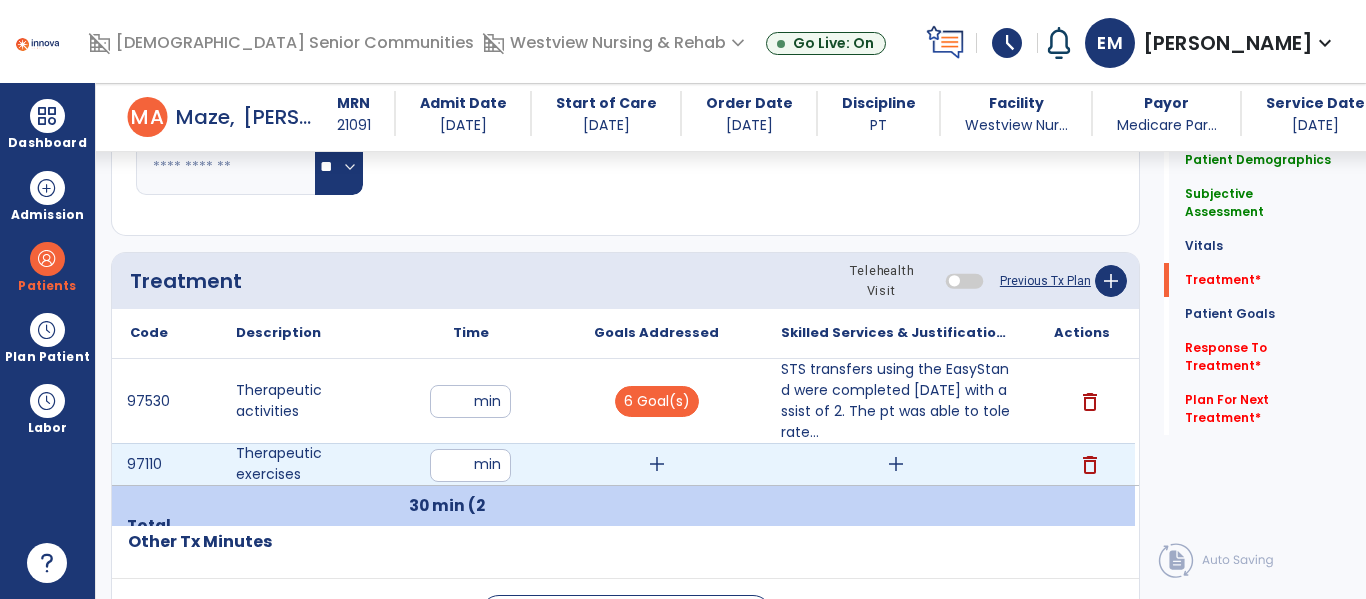 type on "**" 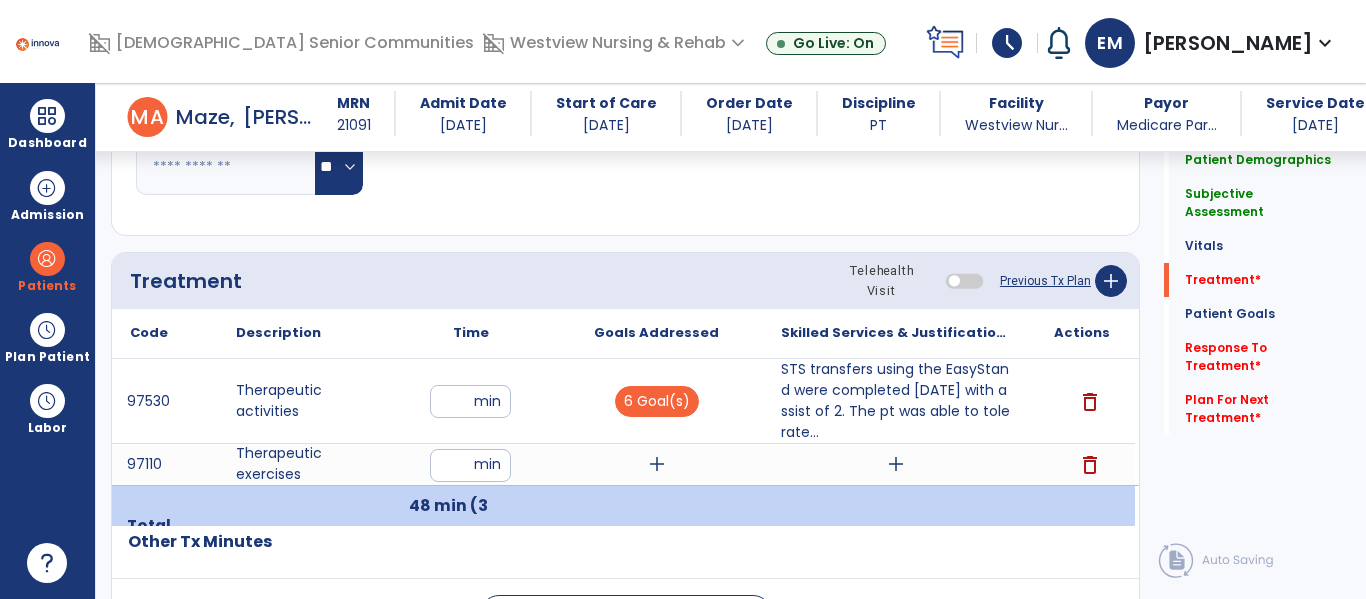 click on "add" at bounding box center [656, 464] 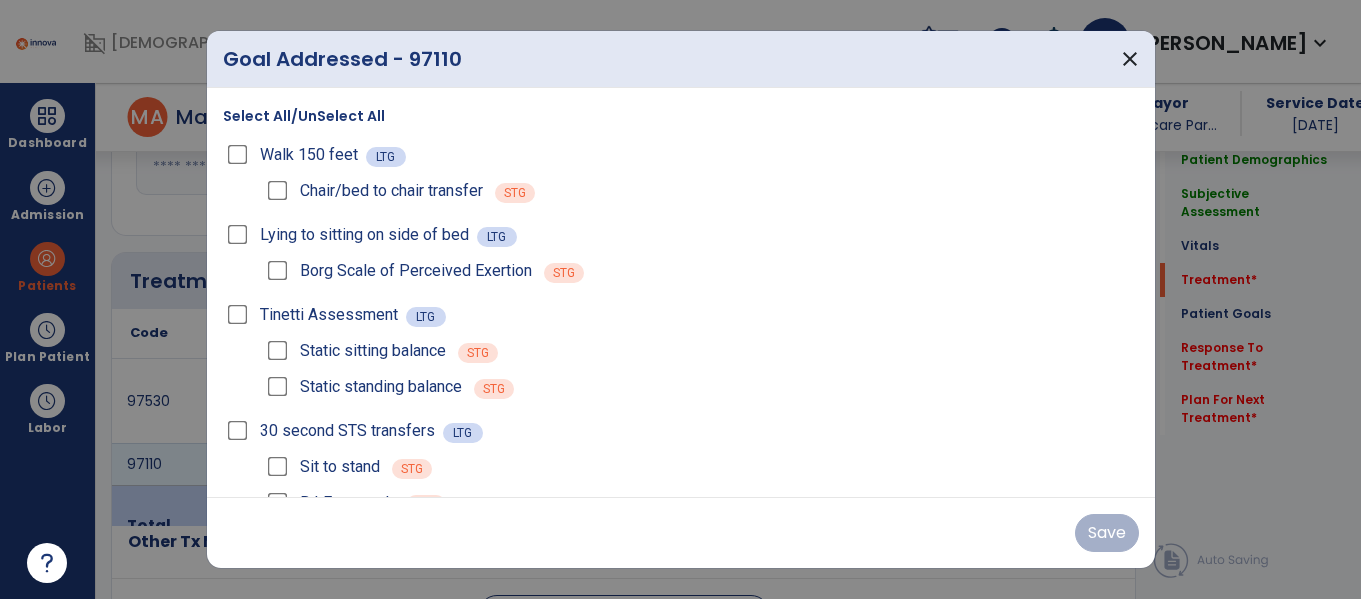 scroll, scrollTop: 1117, scrollLeft: 0, axis: vertical 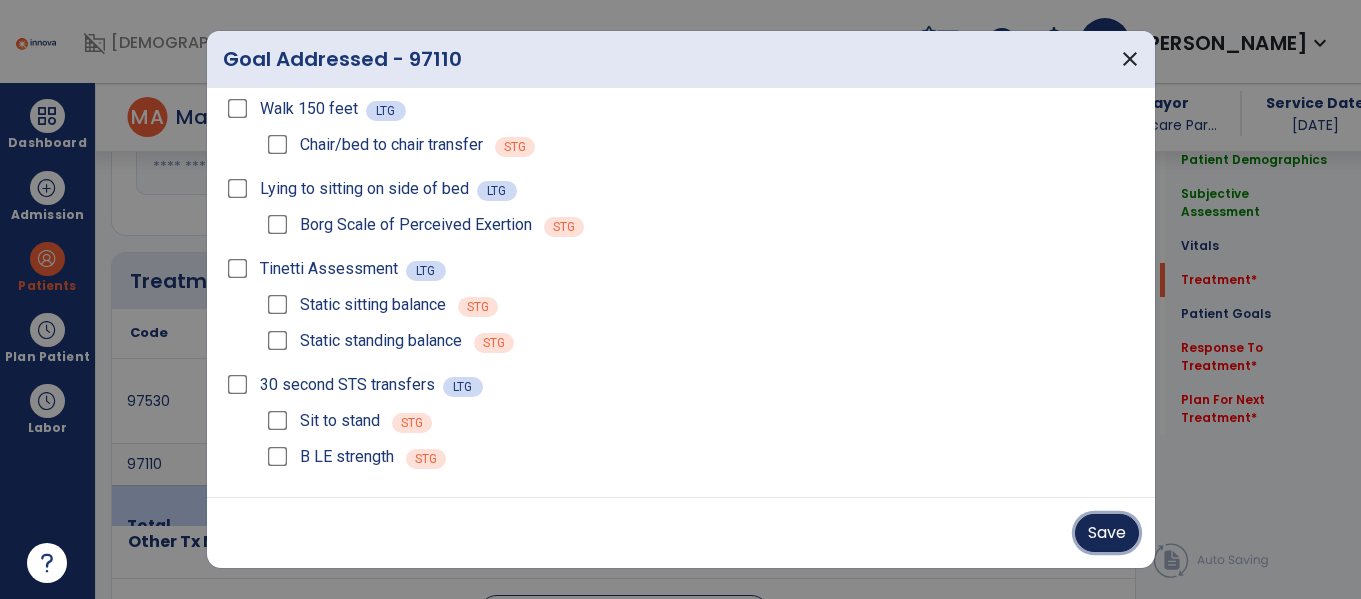 click on "Save" at bounding box center (1107, 533) 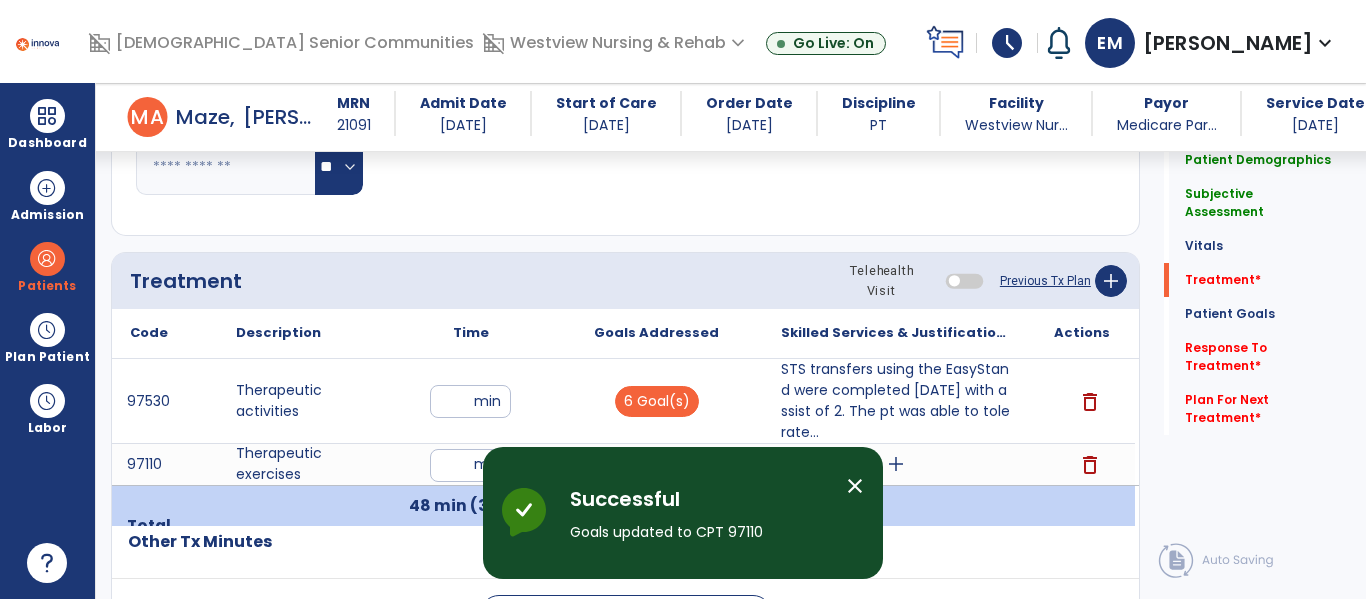 click on "add" at bounding box center (896, 464) 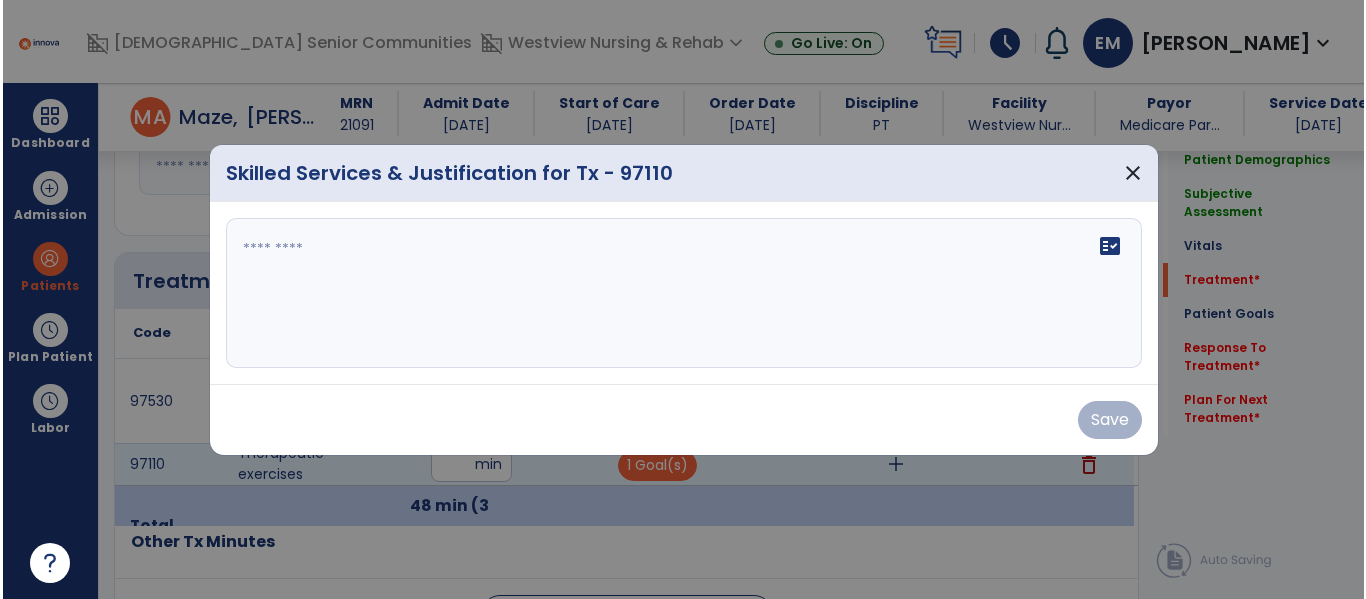 scroll, scrollTop: 1117, scrollLeft: 0, axis: vertical 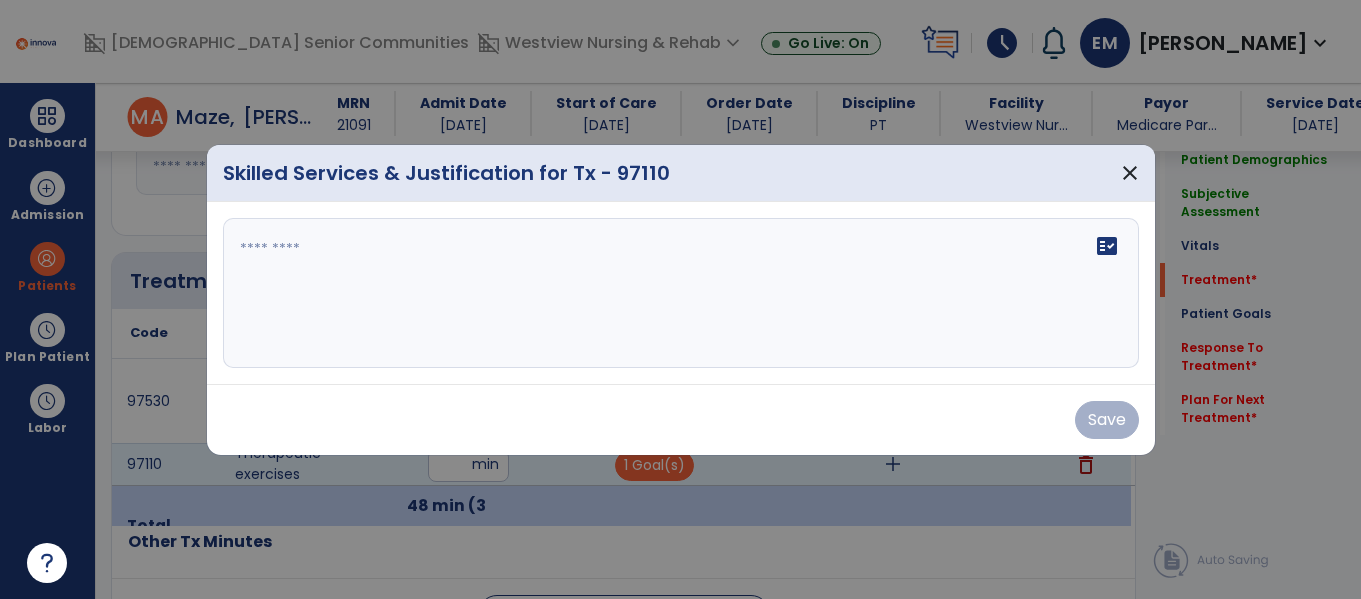 click on "fact_check" at bounding box center (681, 293) 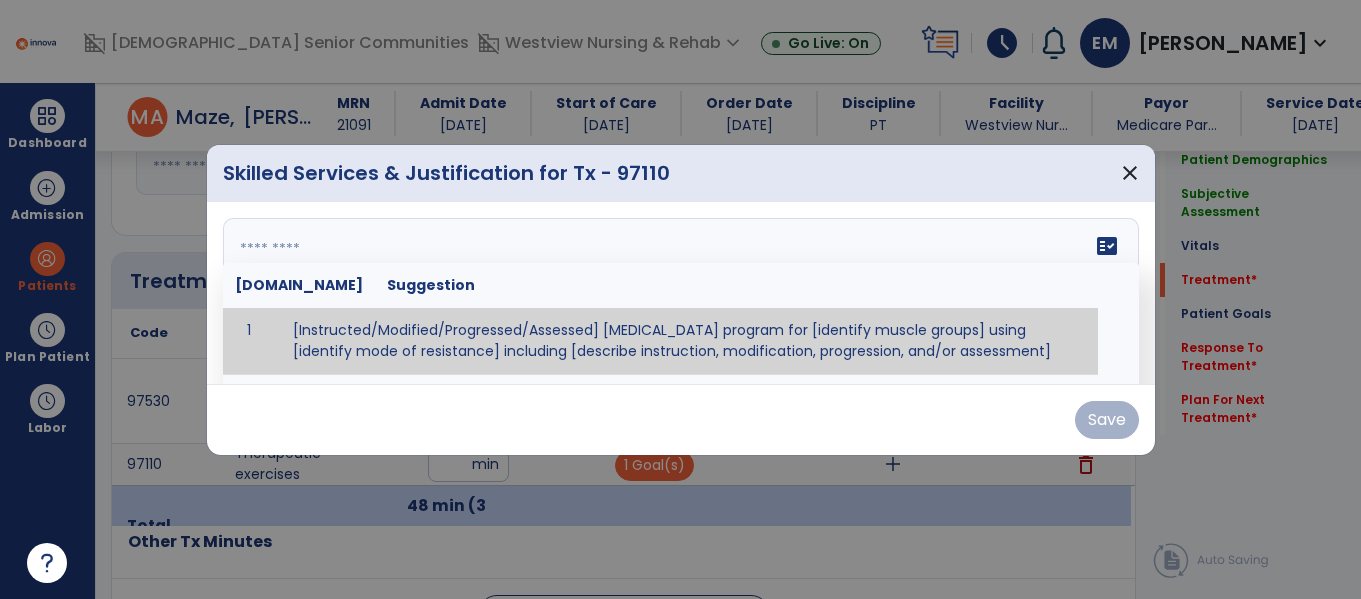 click at bounding box center (678, 293) 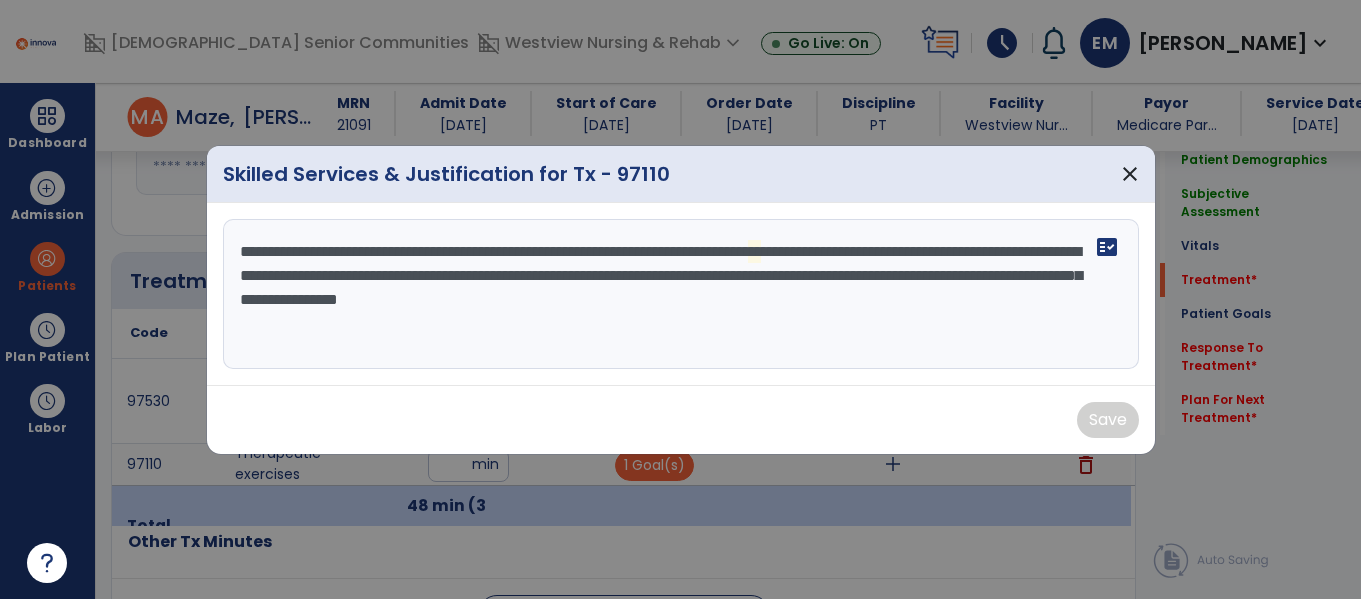 click on "**********" at bounding box center [681, 294] 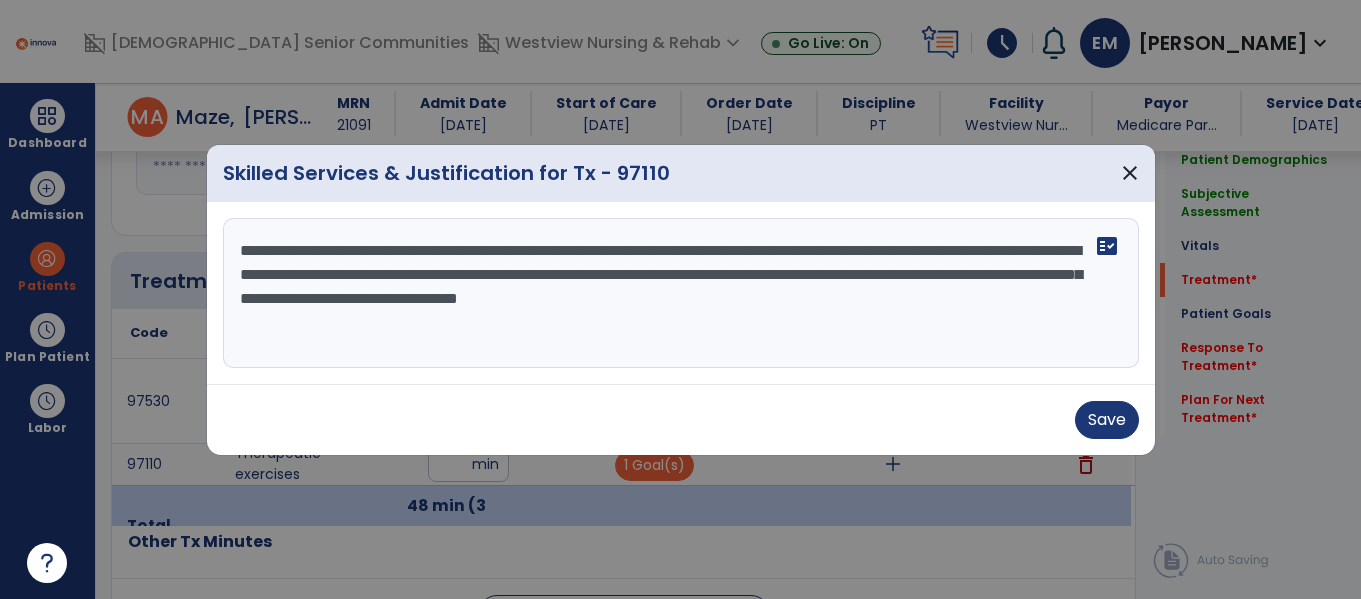 type on "**********" 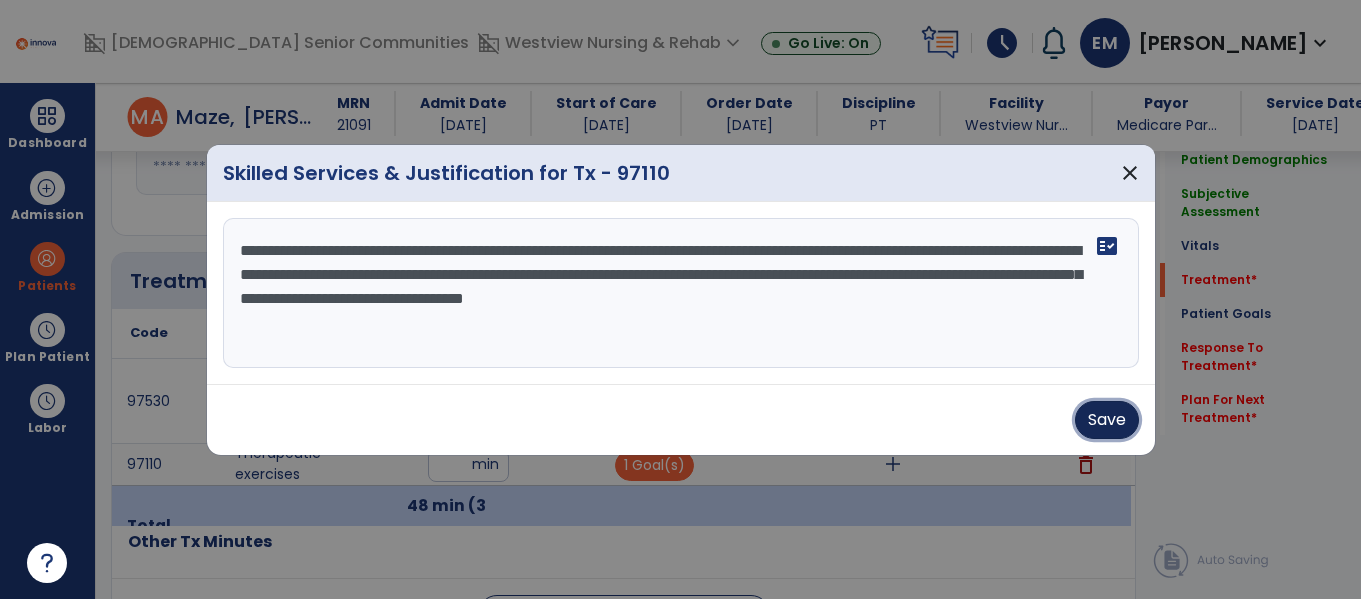 click on "Save" at bounding box center (1107, 420) 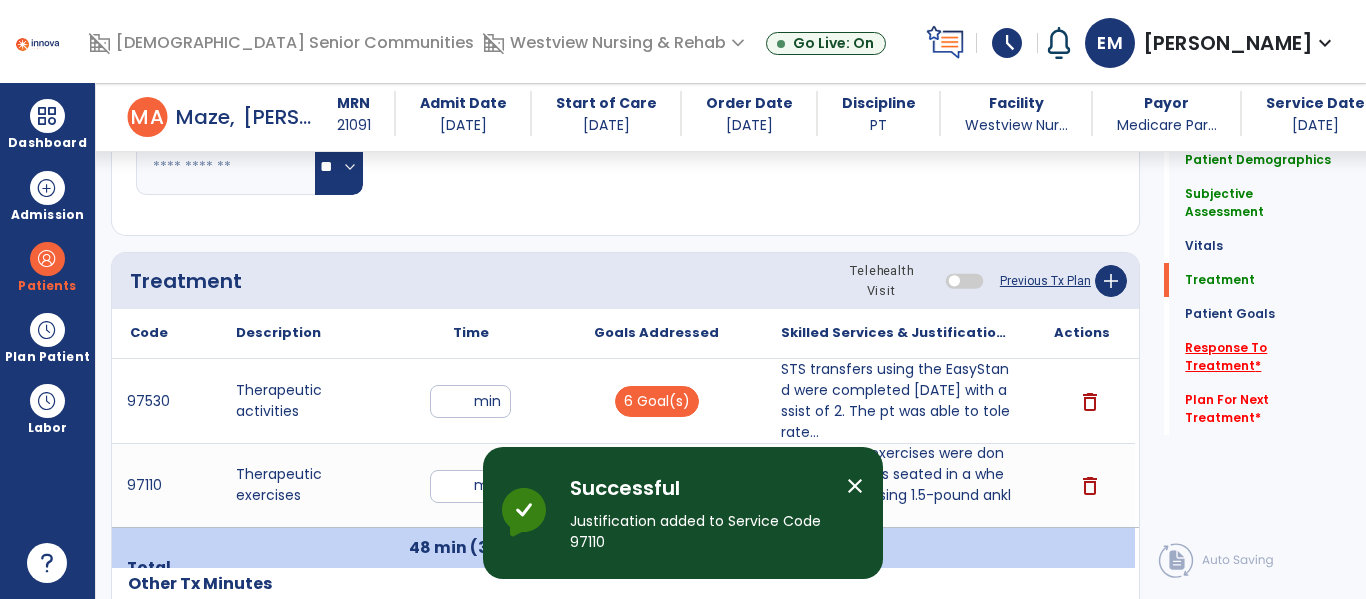 click on "Response To Treatment   *" 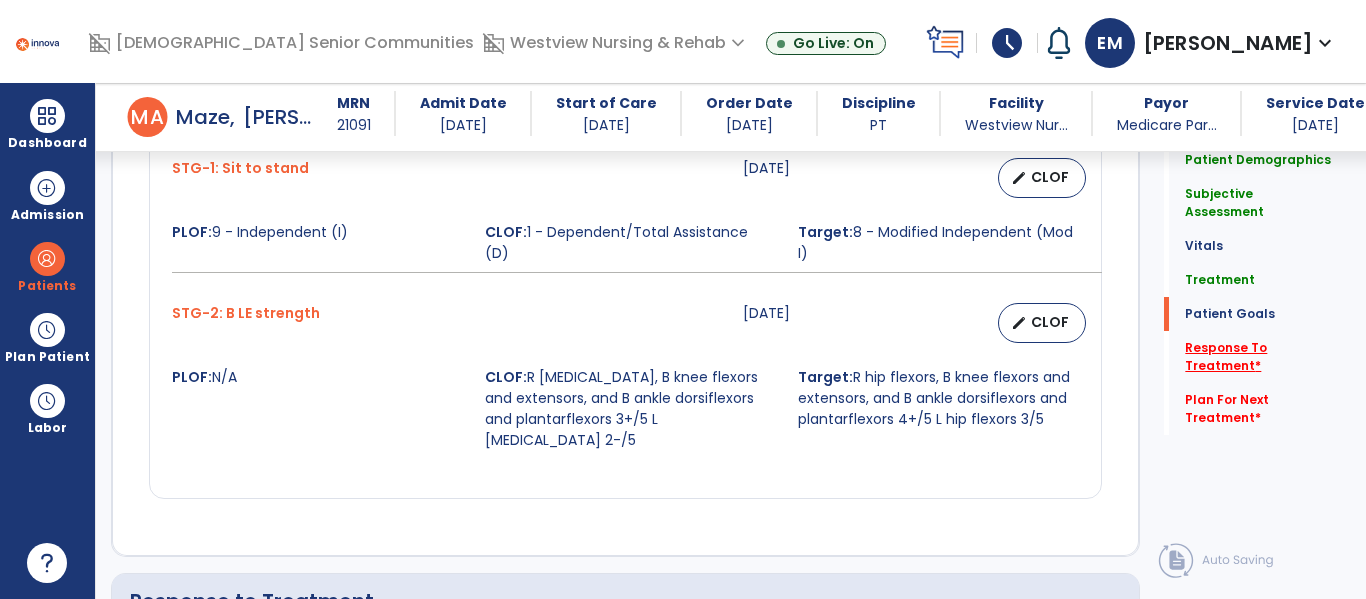 scroll, scrollTop: 3201, scrollLeft: 0, axis: vertical 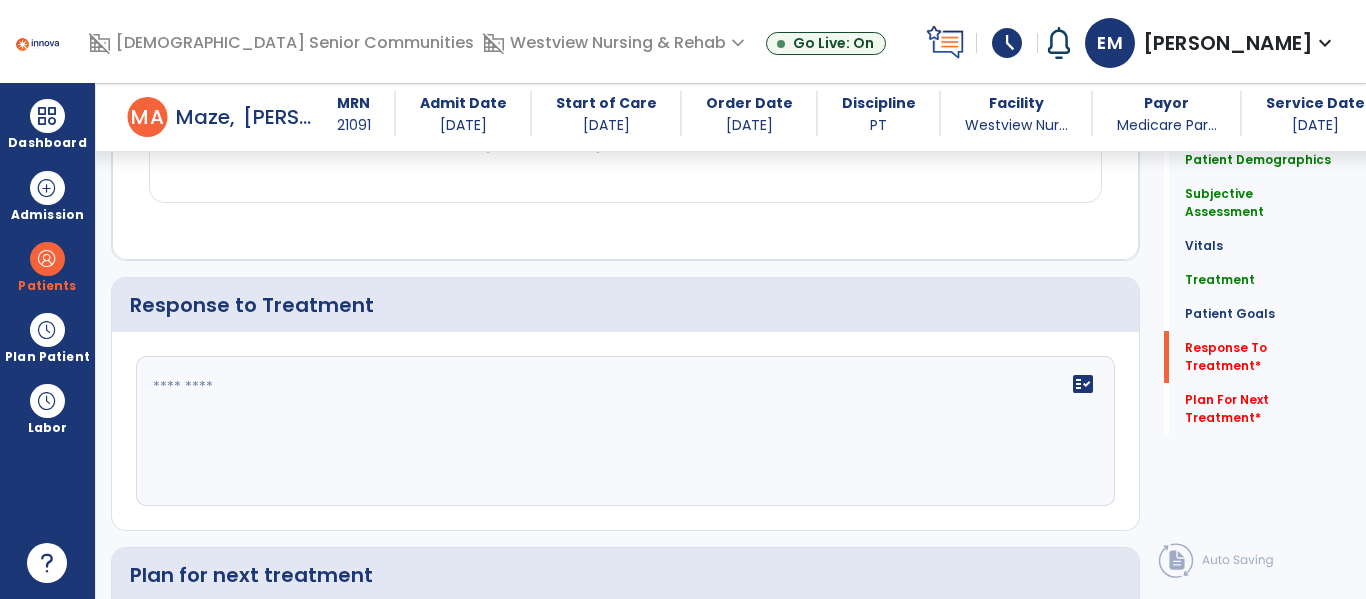 click on "fact_check" 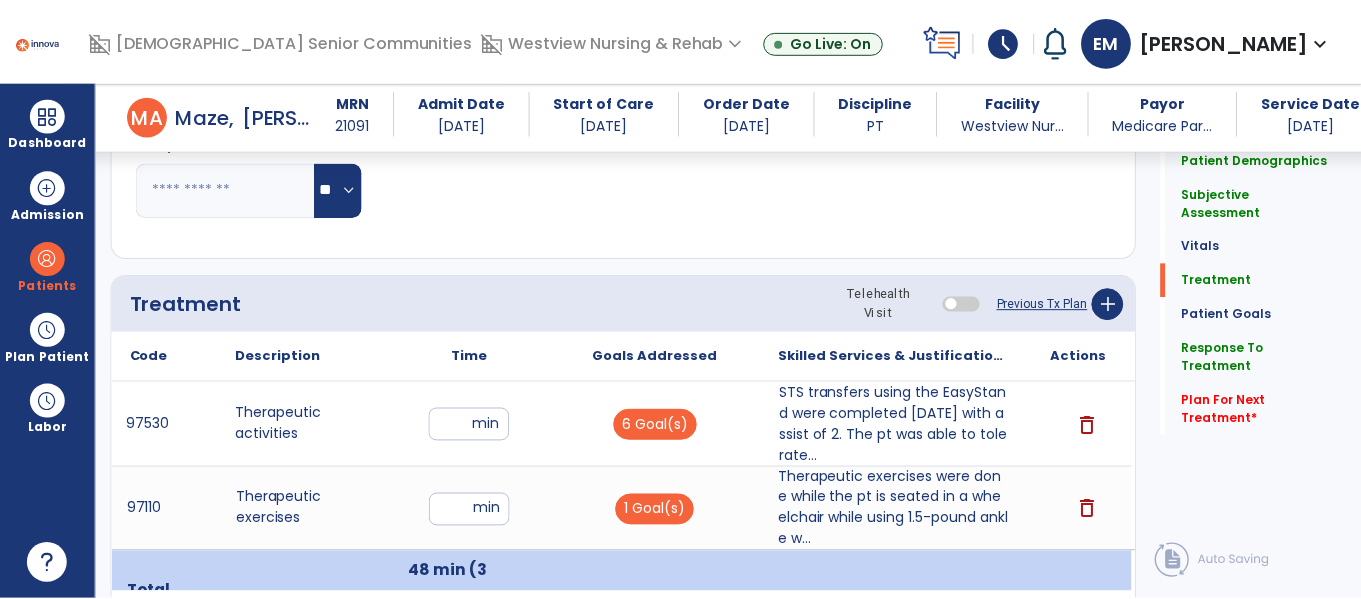 scroll, scrollTop: 1100, scrollLeft: 0, axis: vertical 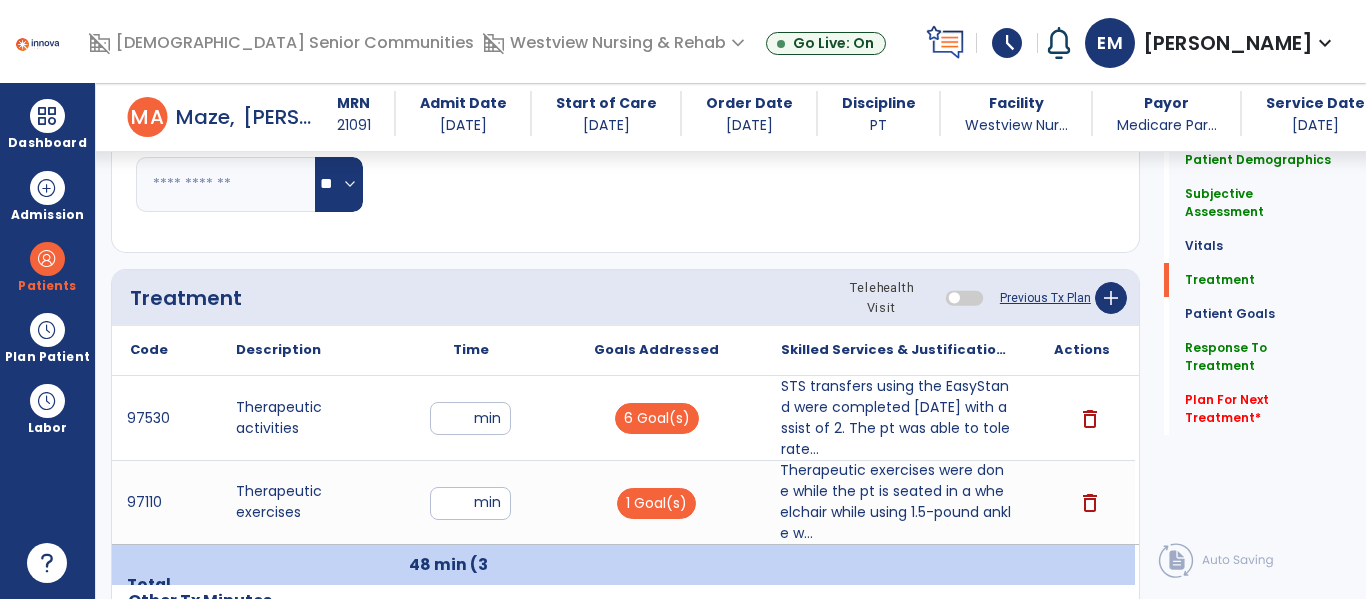 type on "**********" 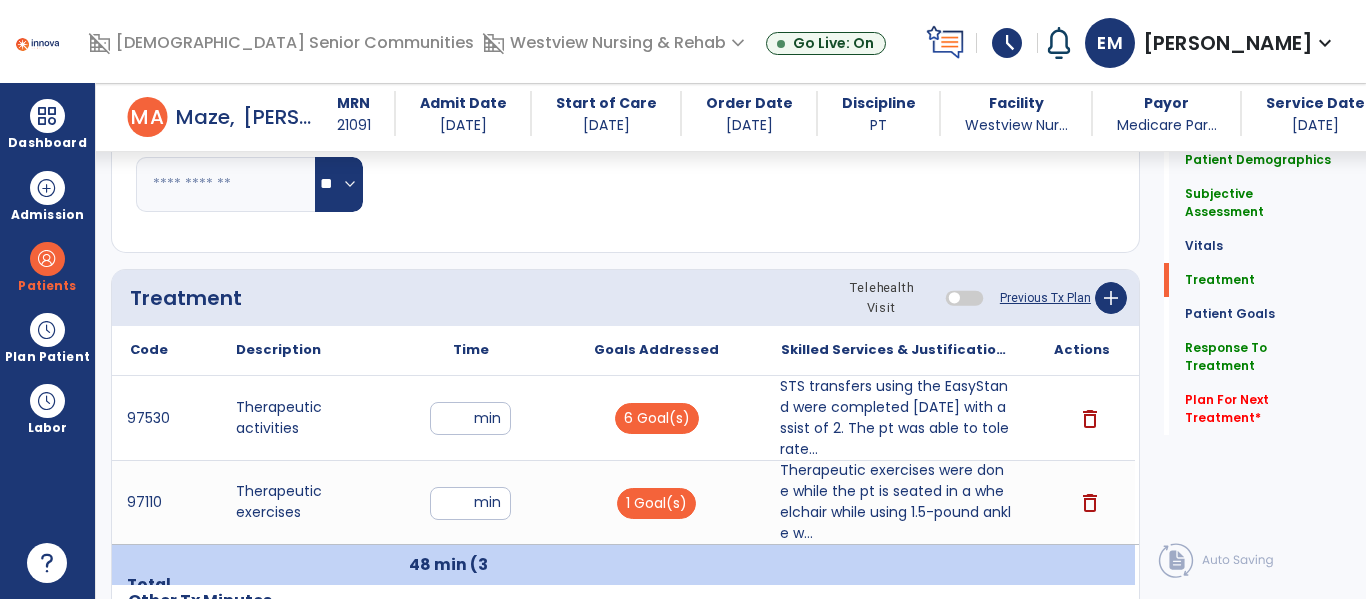 click on "STS transfers using the EasyStand were completed [DATE] with assist of 2. The pt was able to tolerate..." at bounding box center [896, 418] 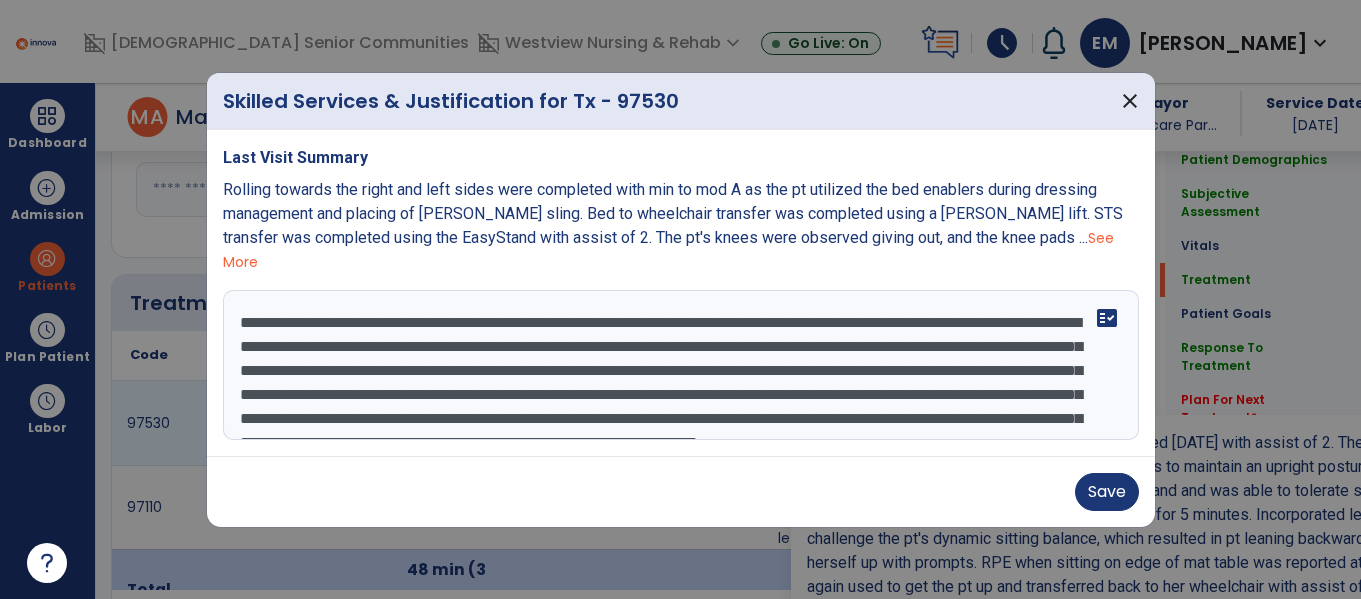 scroll, scrollTop: 1100, scrollLeft: 0, axis: vertical 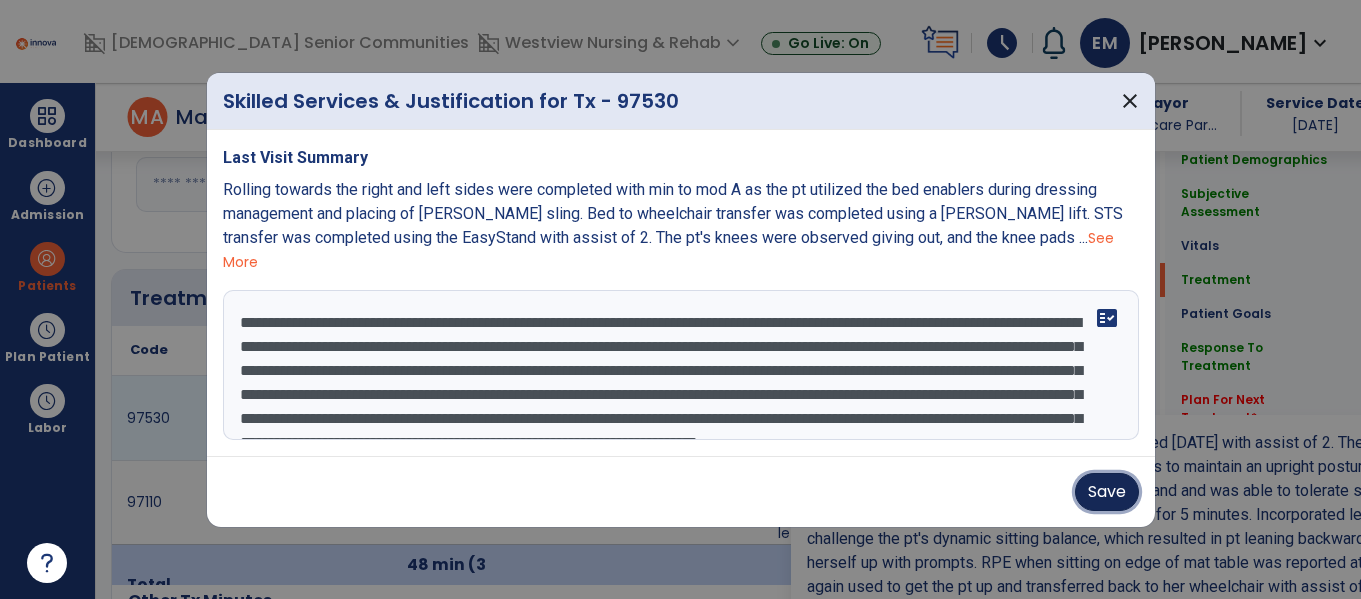 click on "Save" at bounding box center (1107, 492) 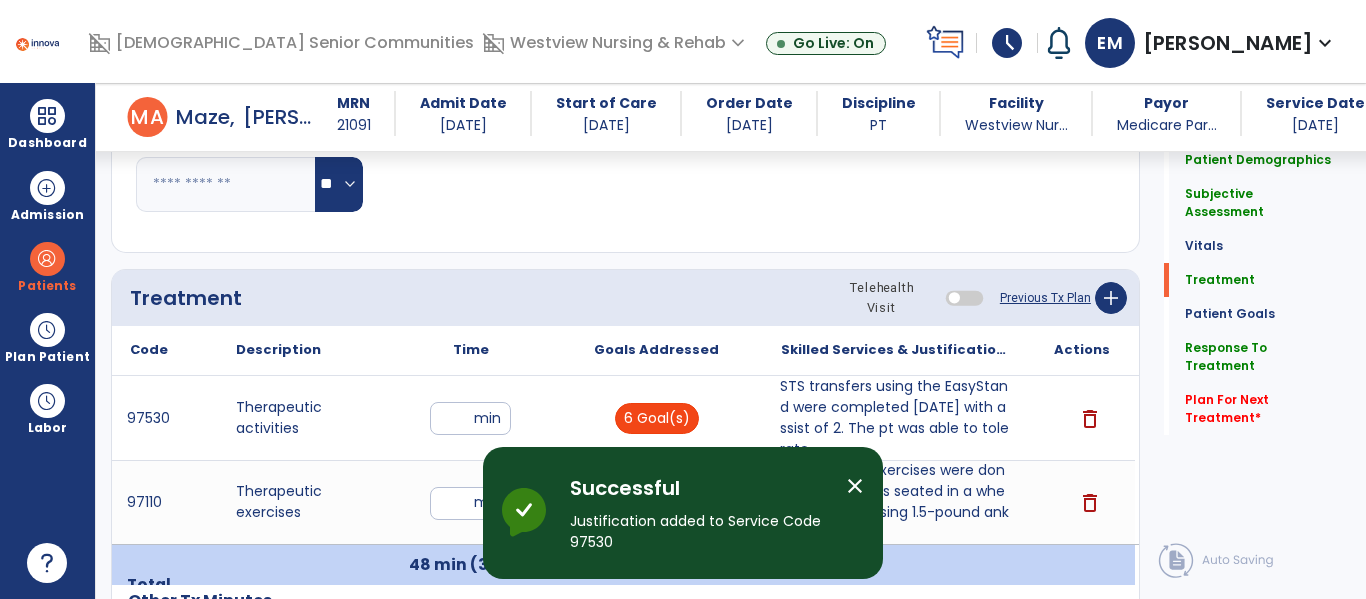 click on "6 Goal(s)" at bounding box center [657, 418] 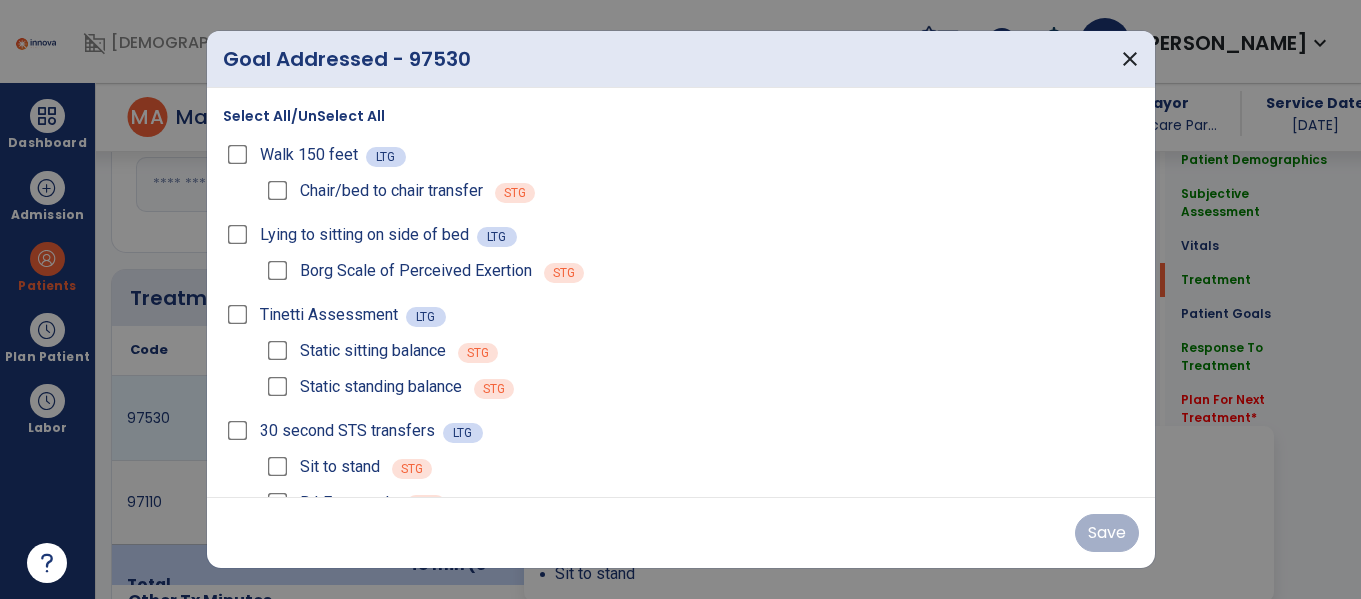 scroll, scrollTop: 1100, scrollLeft: 0, axis: vertical 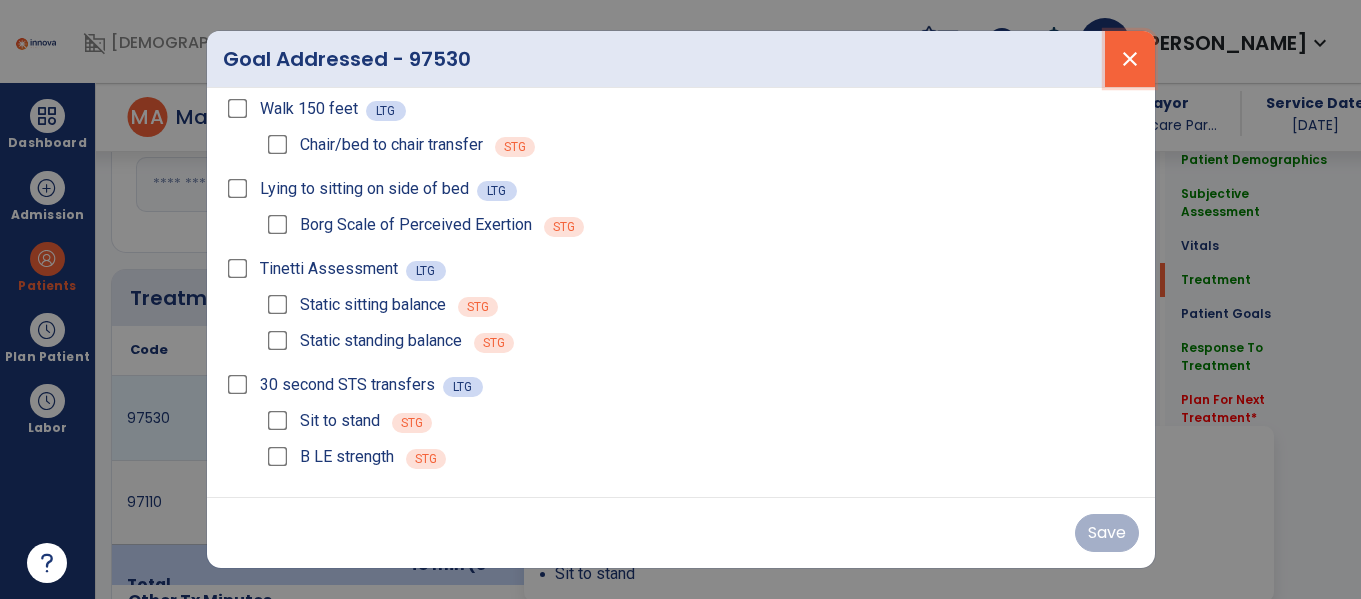 click on "close" at bounding box center [1130, 59] 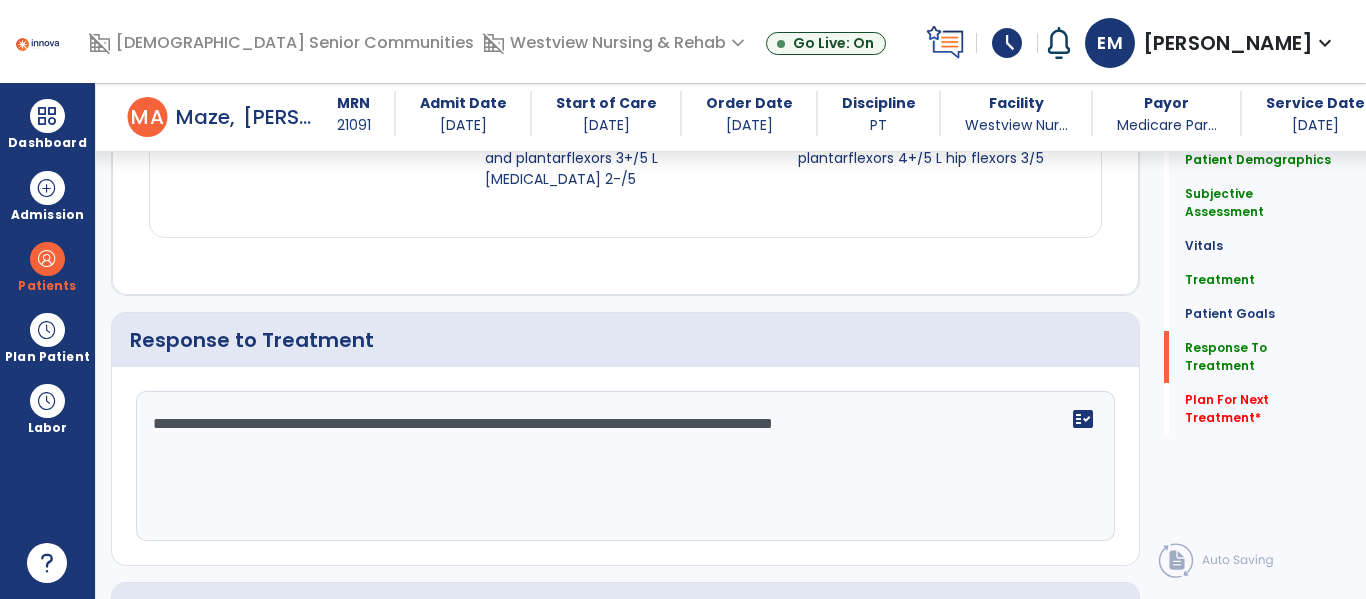 scroll, scrollTop: 3406, scrollLeft: 0, axis: vertical 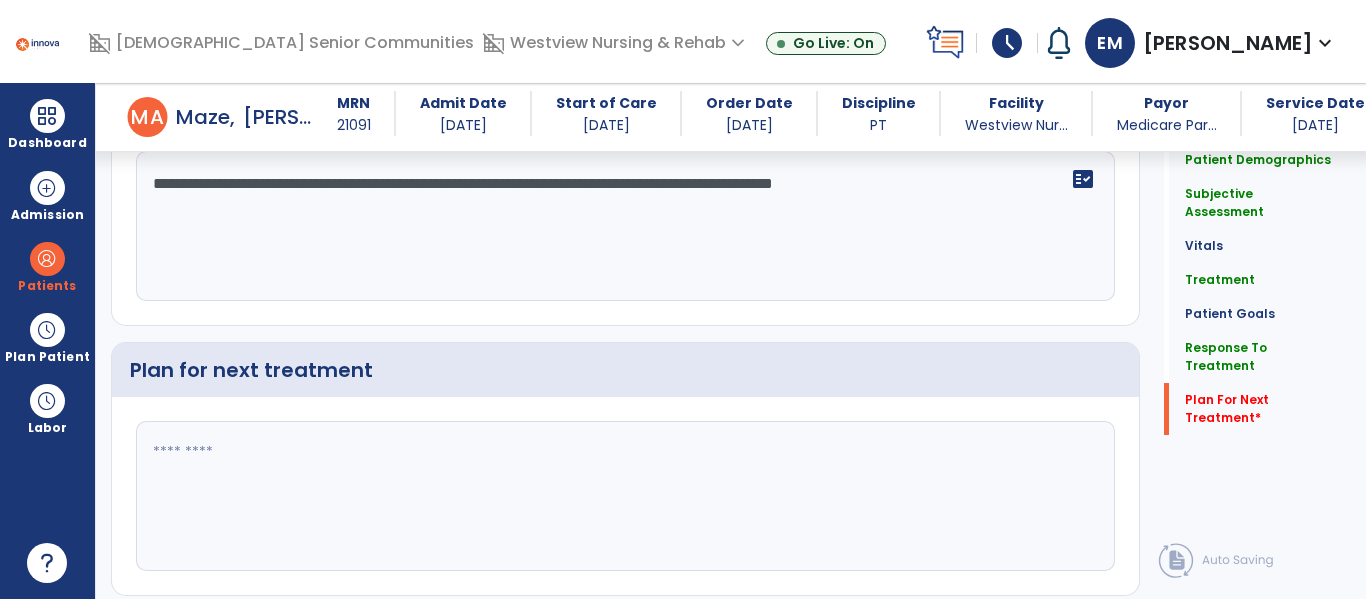 click 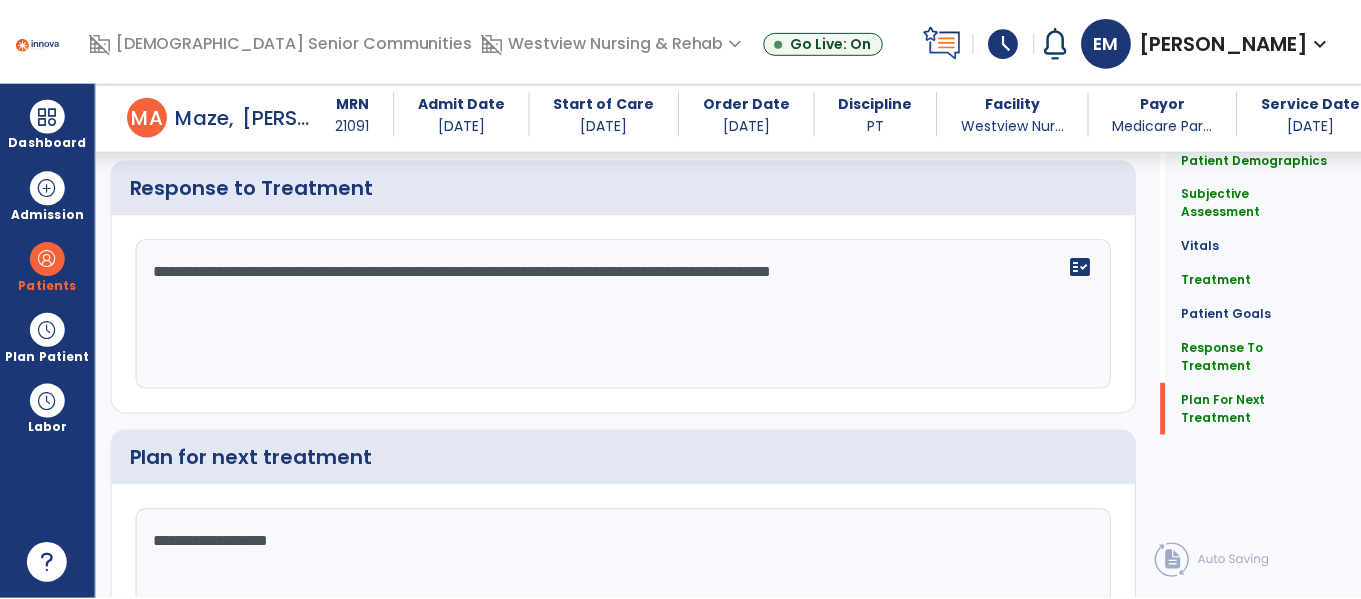 scroll, scrollTop: 3406, scrollLeft: 0, axis: vertical 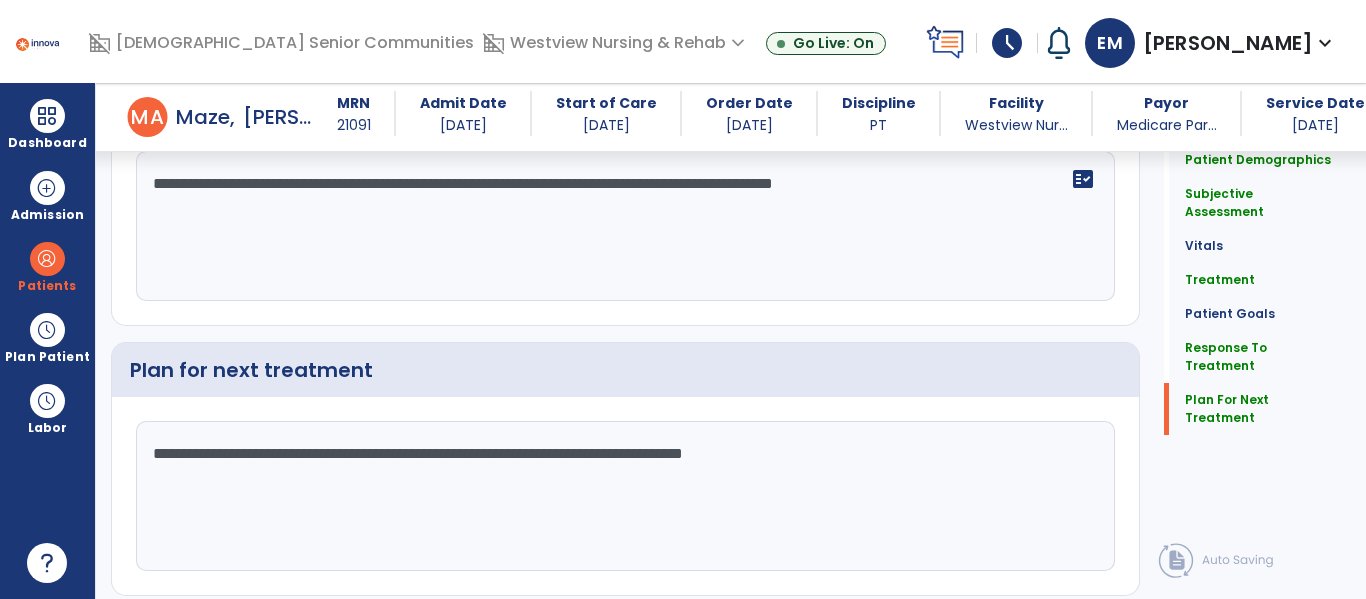 type on "**********" 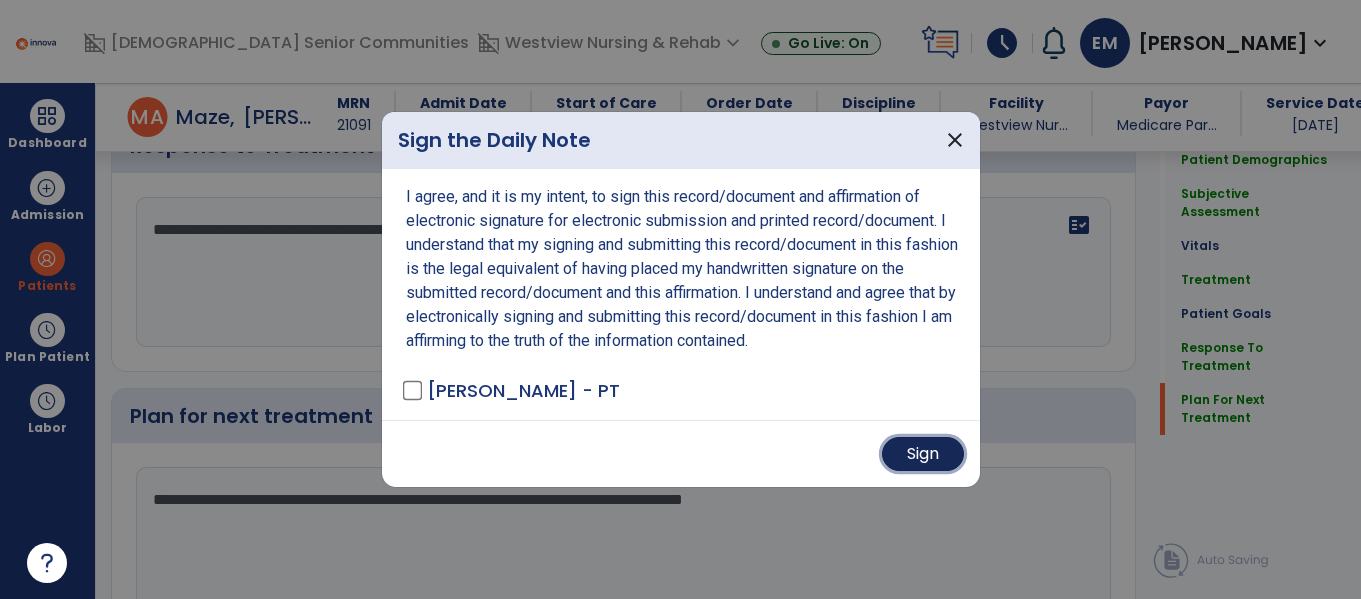 click on "Sign" at bounding box center [923, 454] 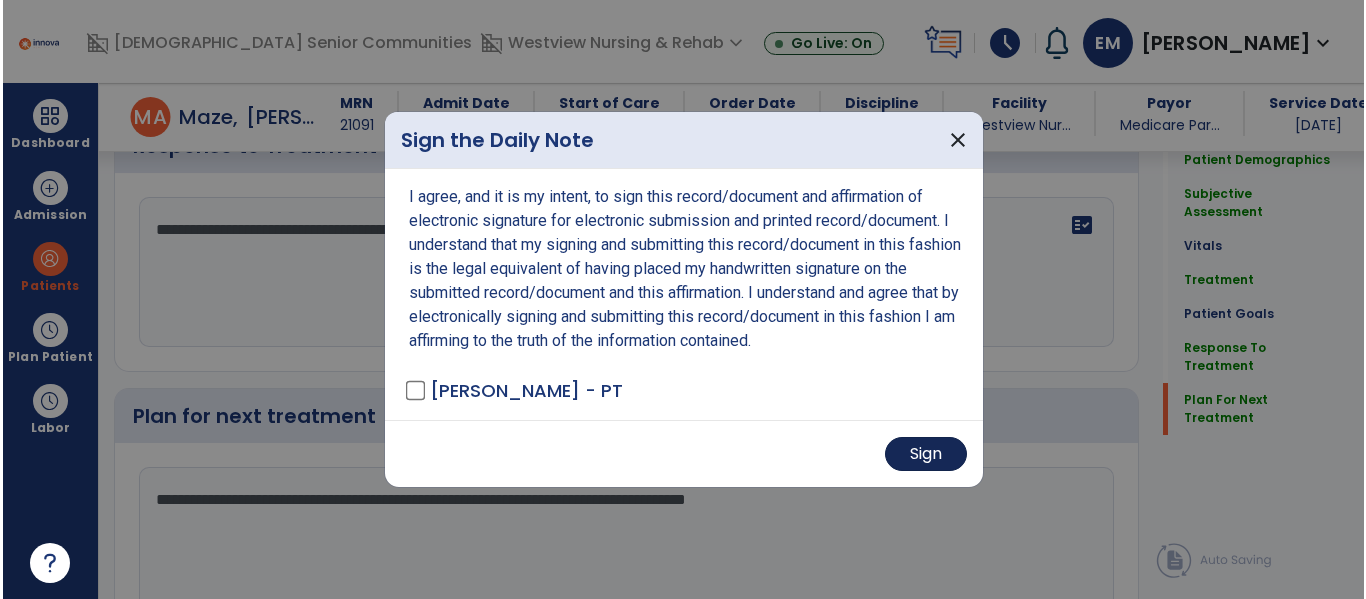 scroll, scrollTop: 3448, scrollLeft: 0, axis: vertical 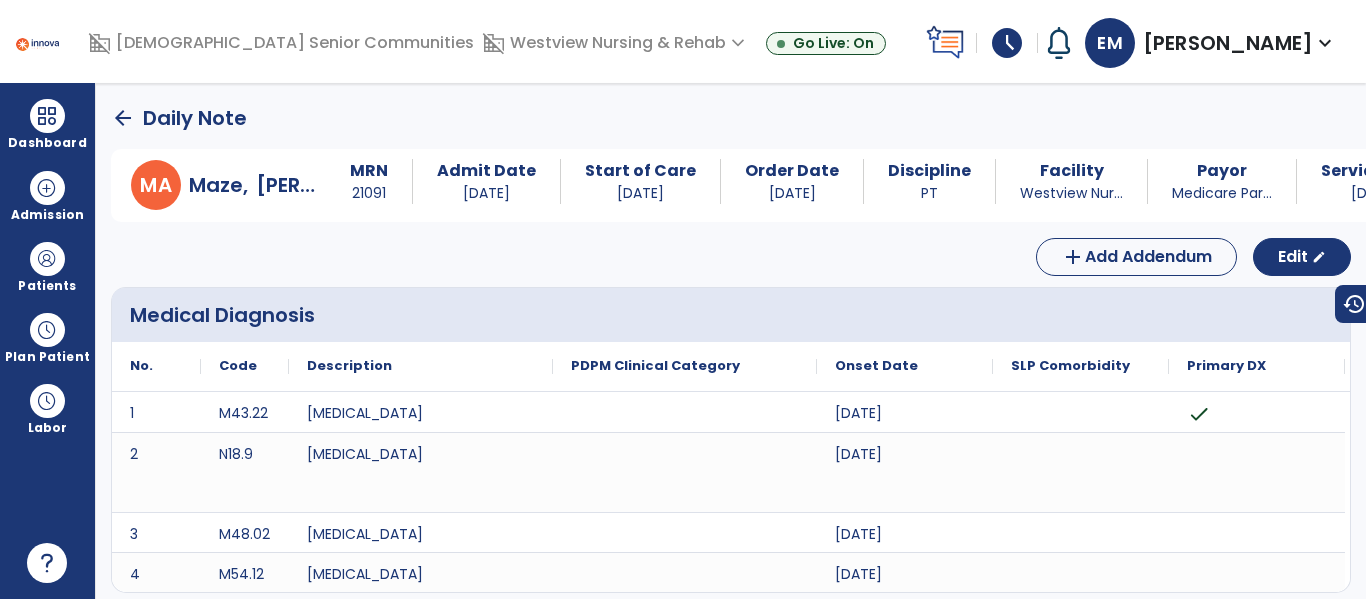 click on "arrow_back" 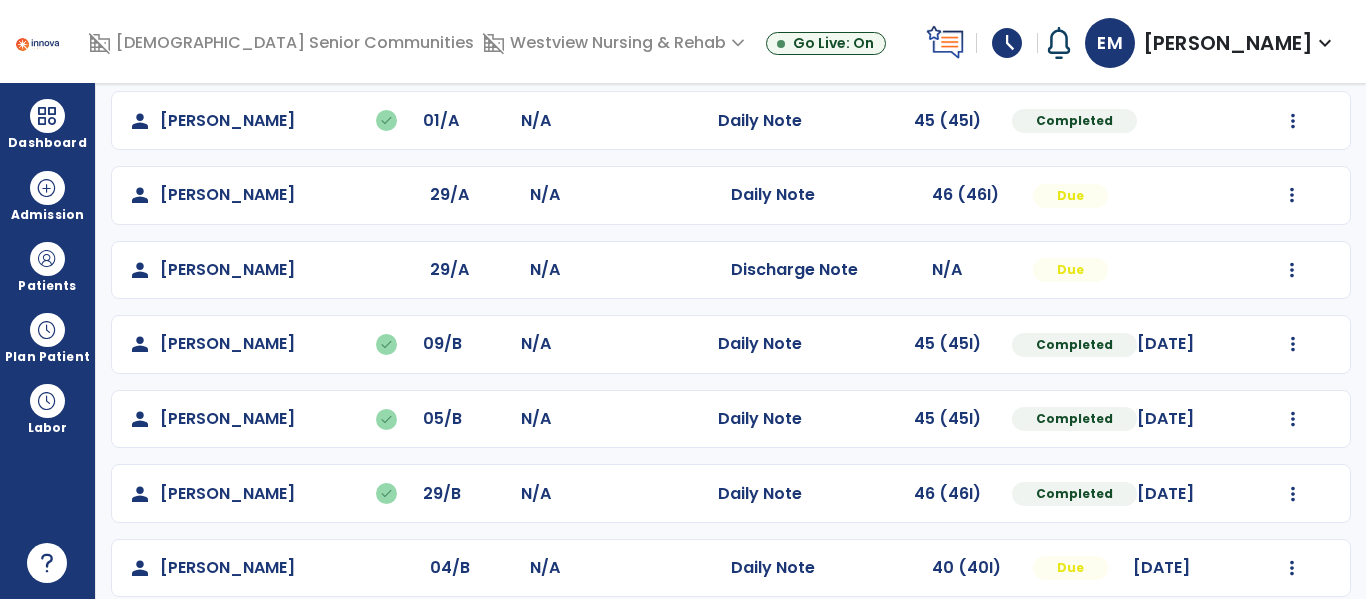 scroll, scrollTop: 413, scrollLeft: 0, axis: vertical 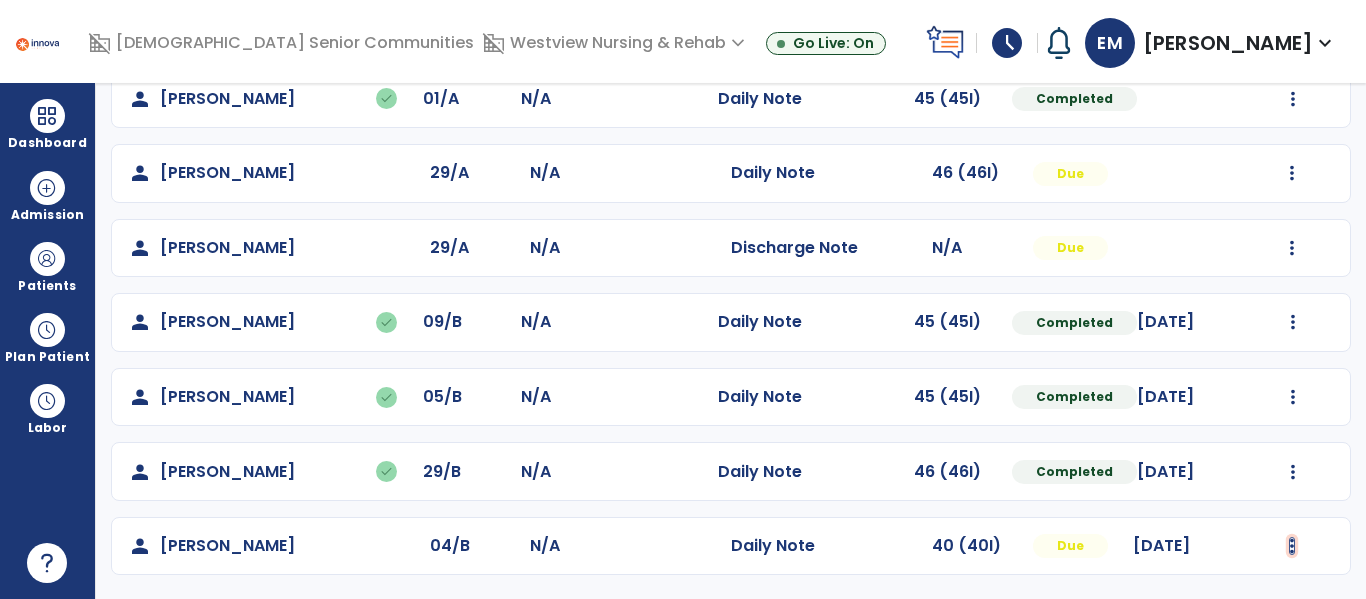 click at bounding box center (1293, -125) 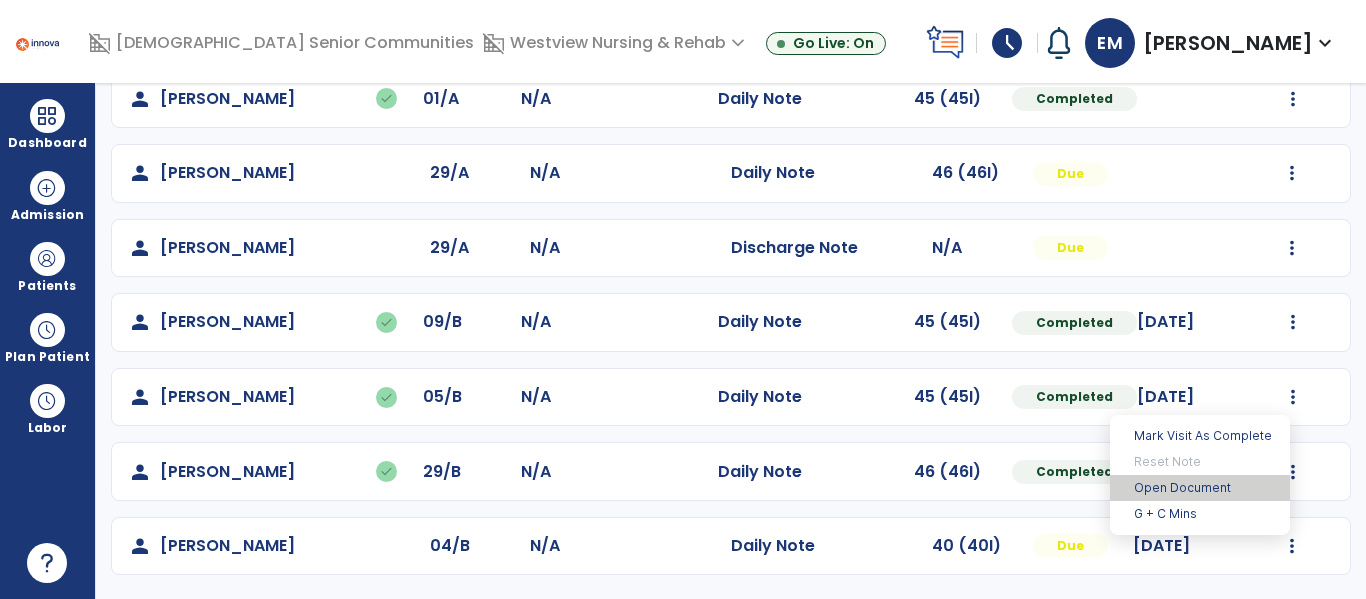 click on "Open Document" at bounding box center [1200, 488] 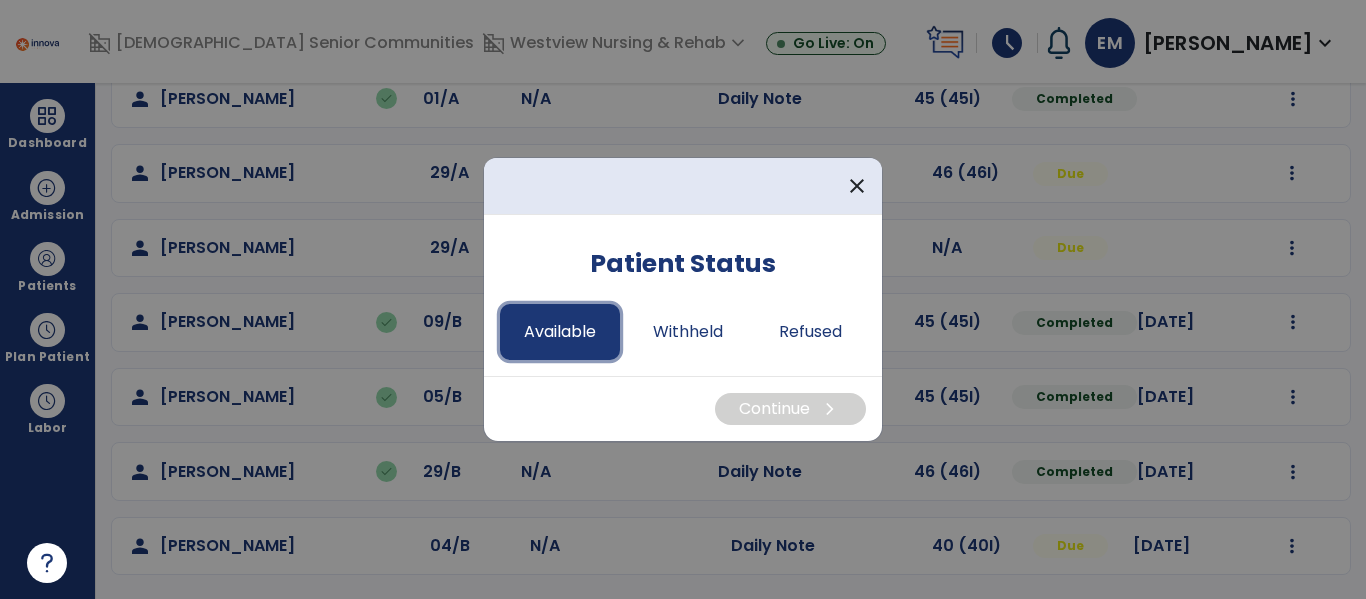 click on "Available" at bounding box center (560, 332) 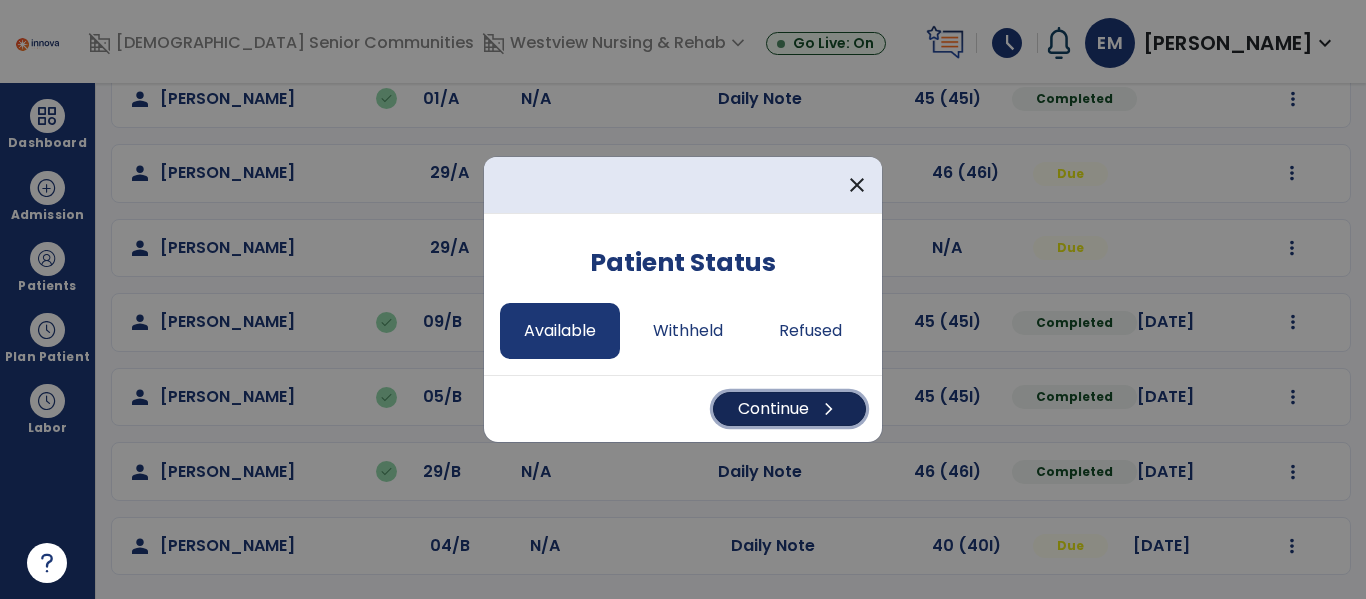 click on "Continue   chevron_right" at bounding box center (789, 409) 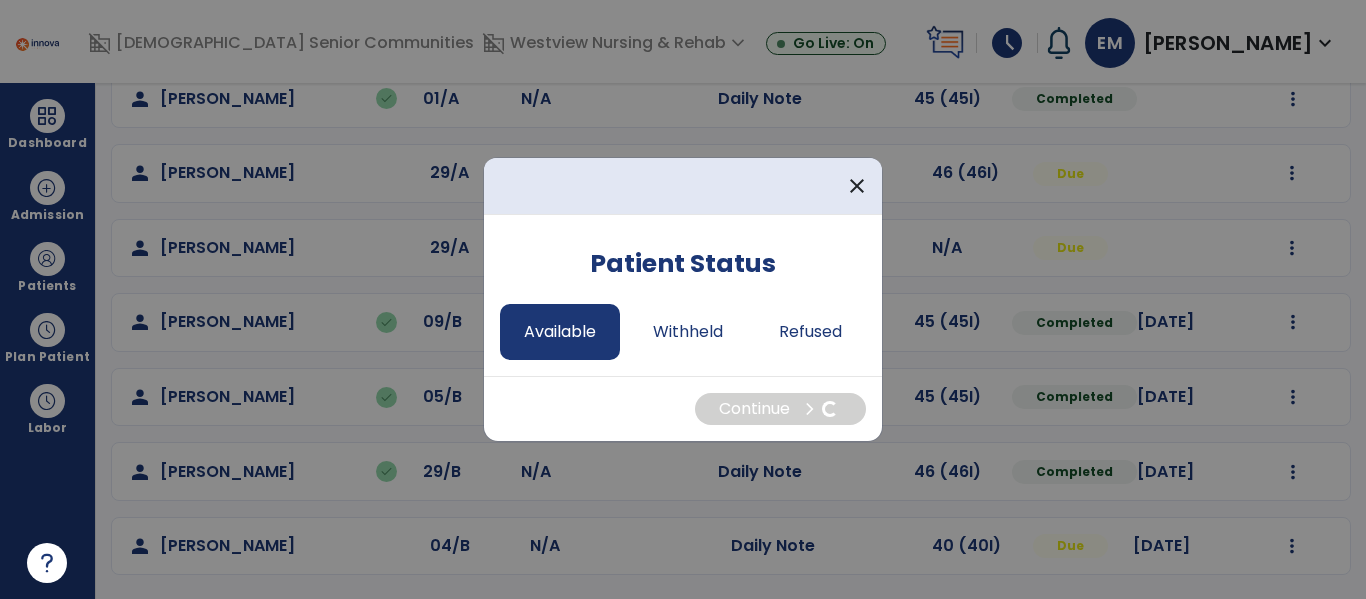 select on "*" 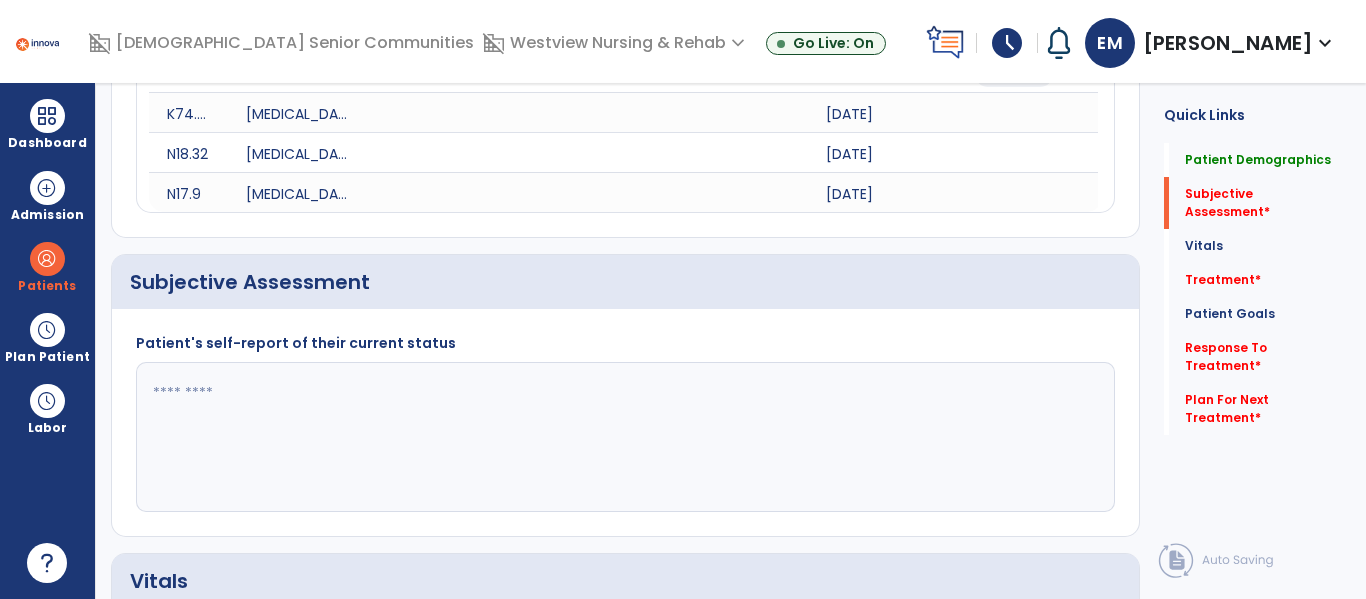 click 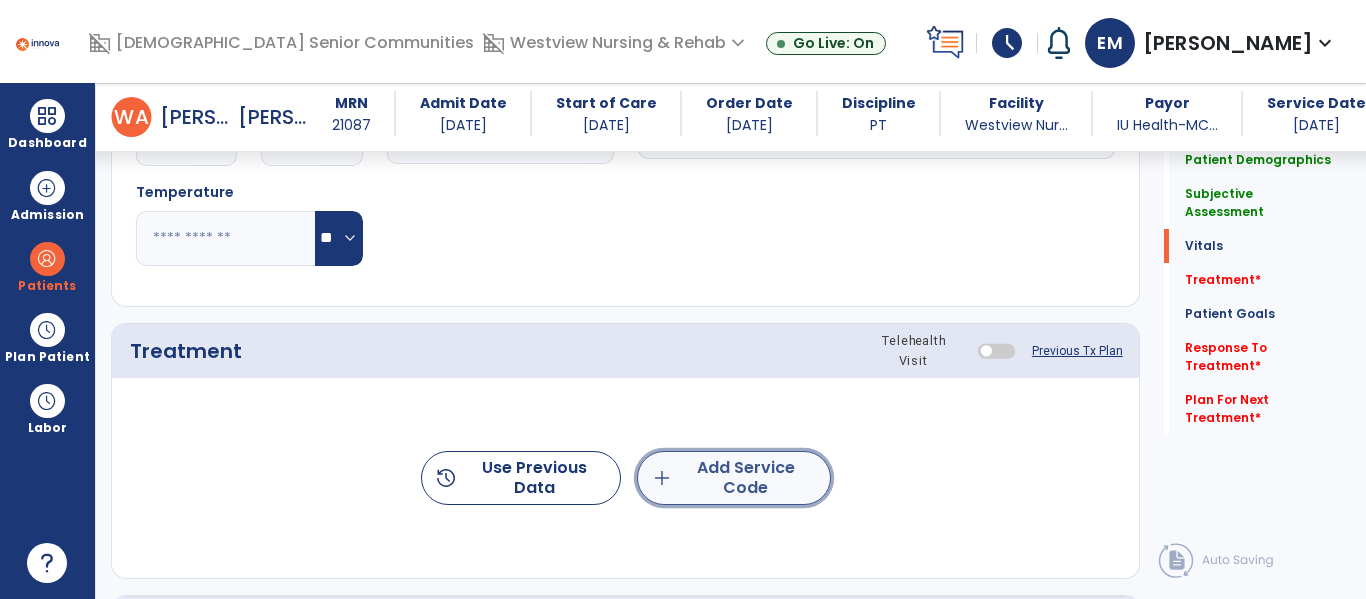 click on "add  Add Service Code" 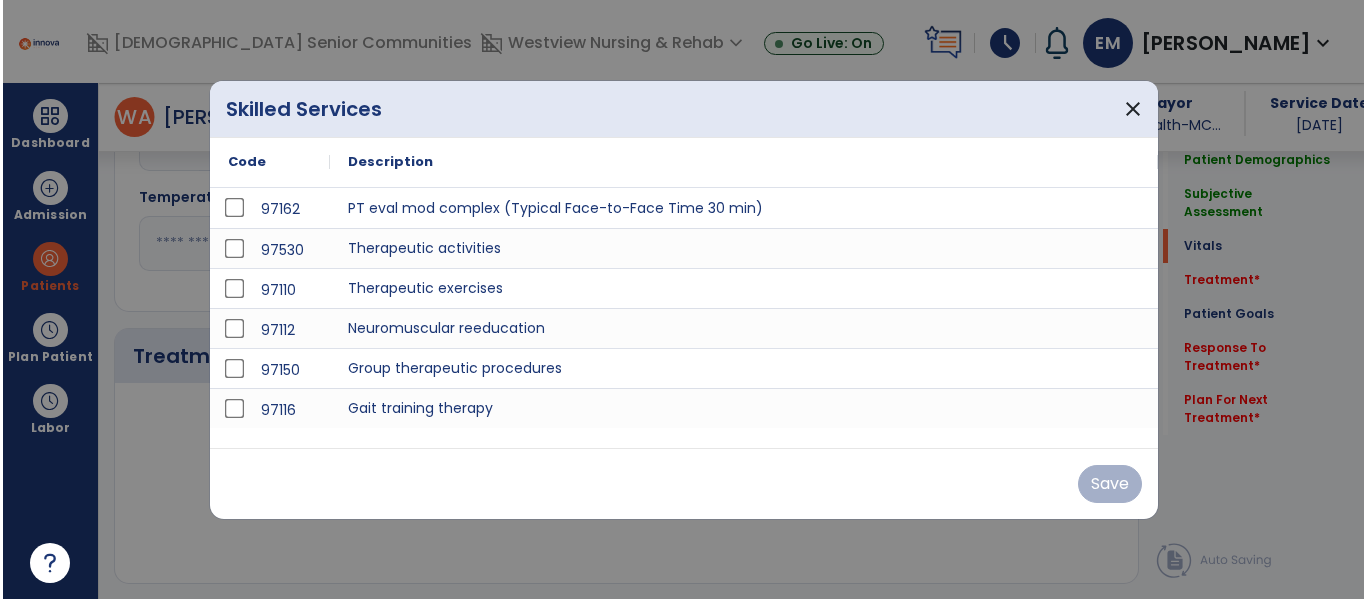 scroll, scrollTop: 1046, scrollLeft: 0, axis: vertical 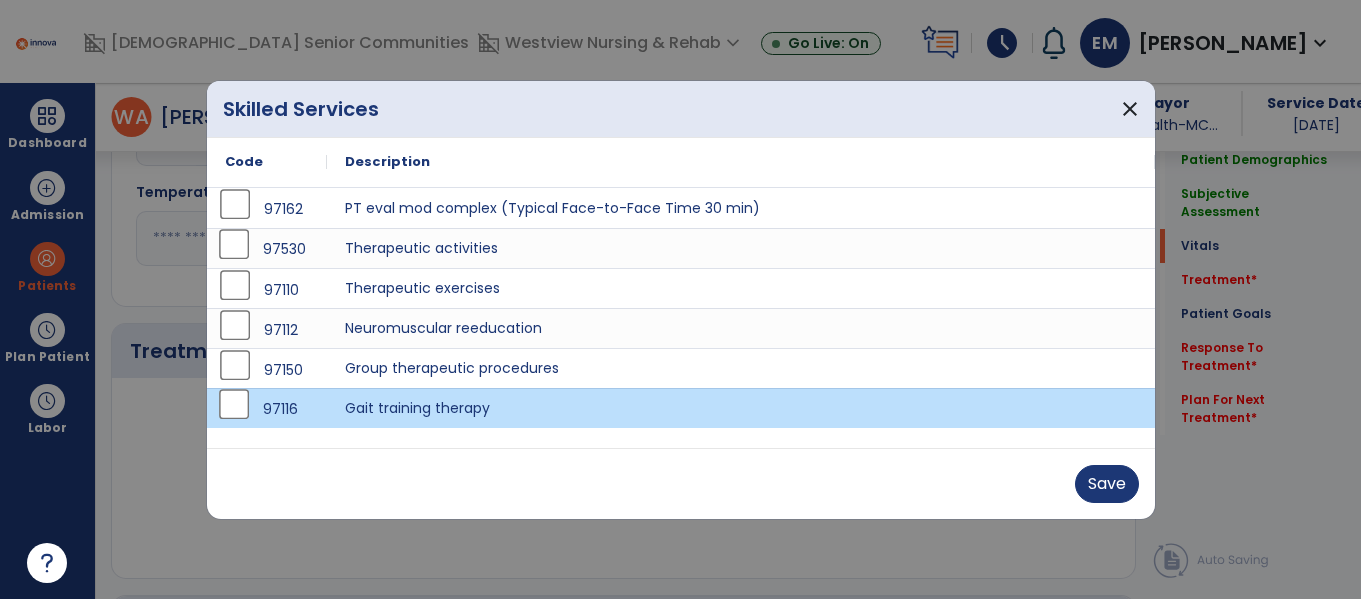 click on "97530" at bounding box center (267, 248) 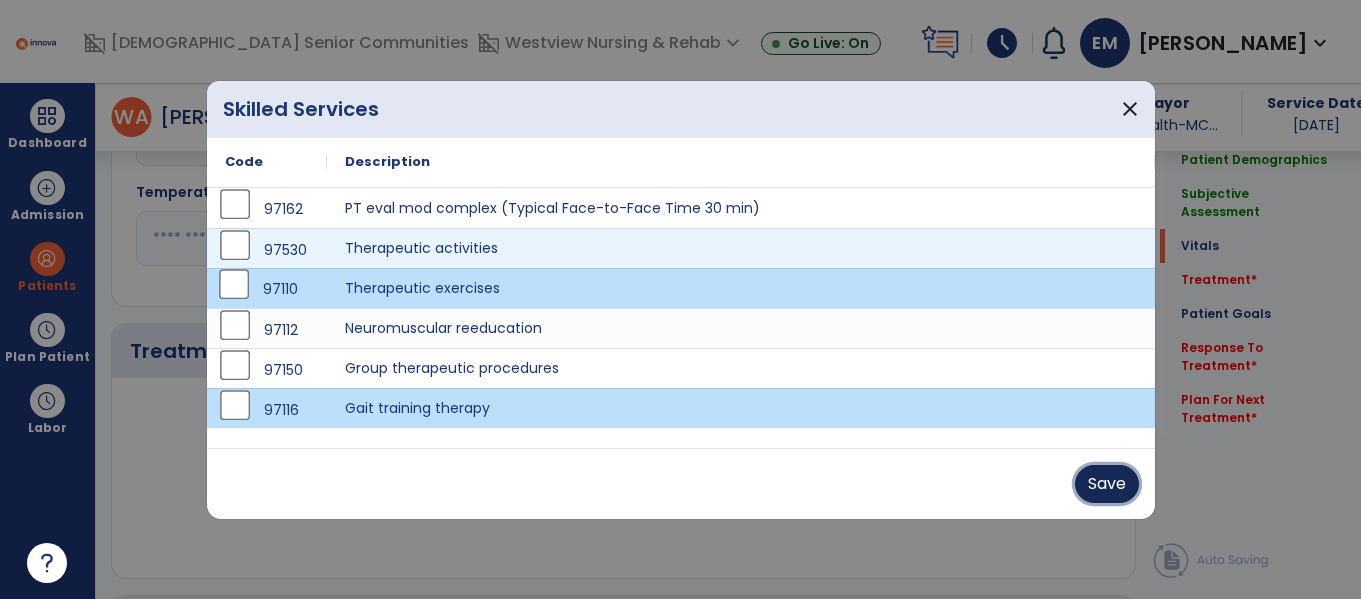 click on "Save" at bounding box center (1107, 484) 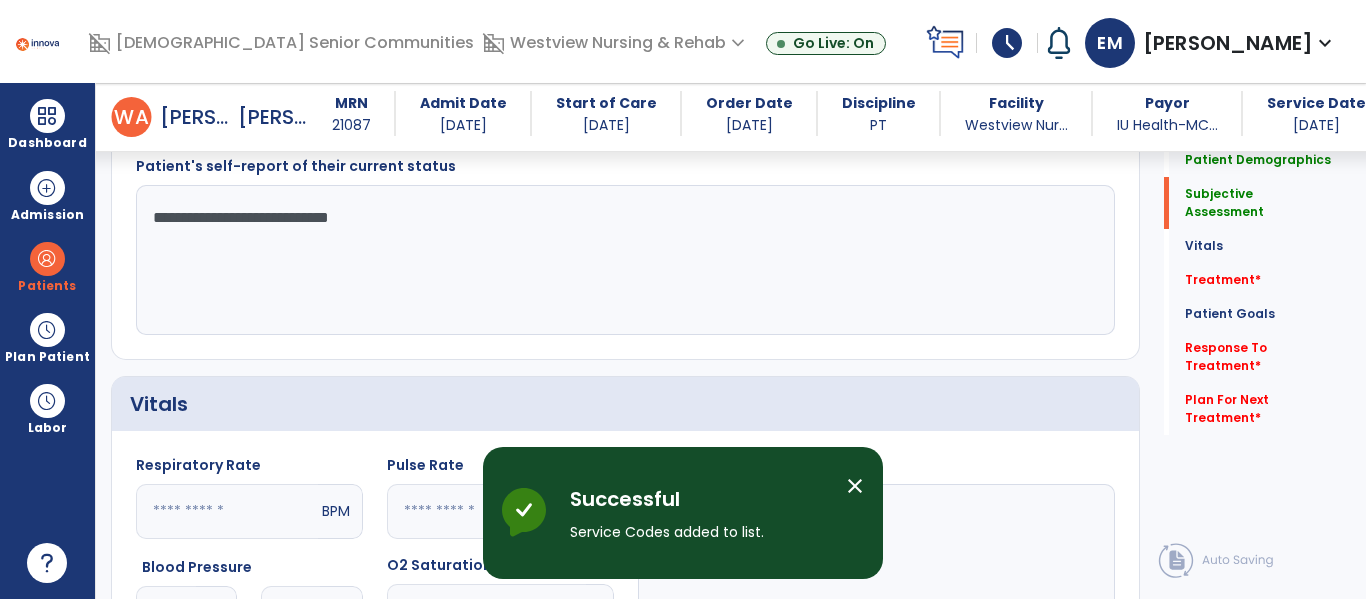 scroll, scrollTop: 570, scrollLeft: 0, axis: vertical 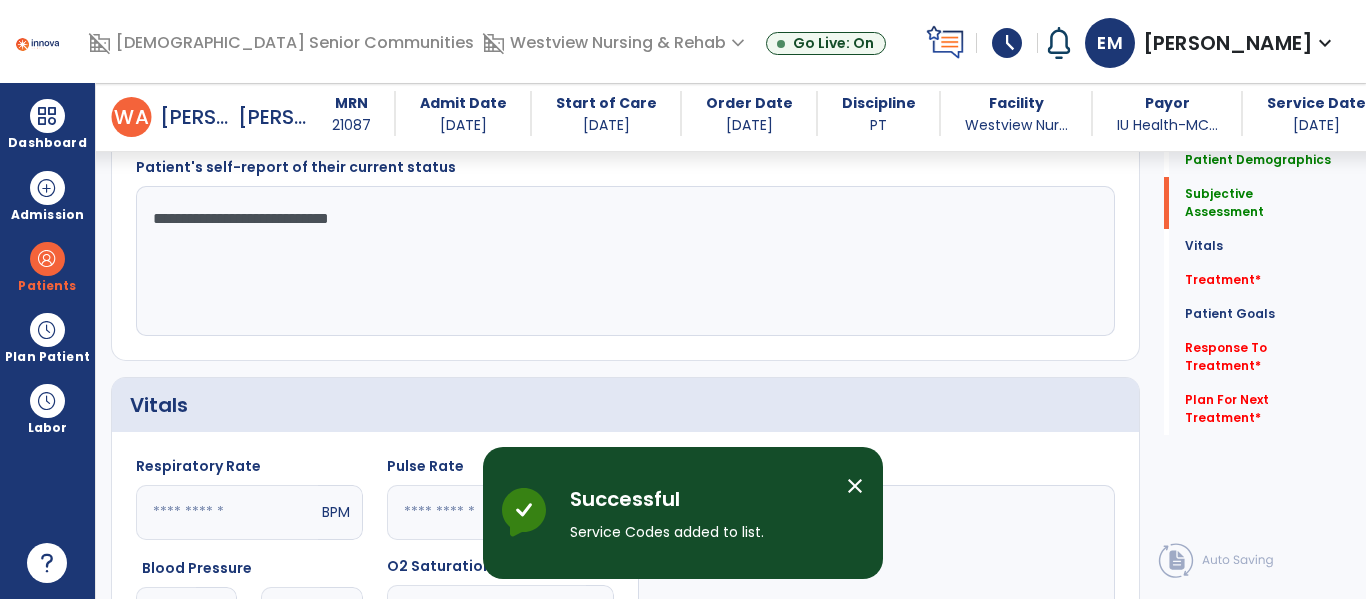 click on "**********" 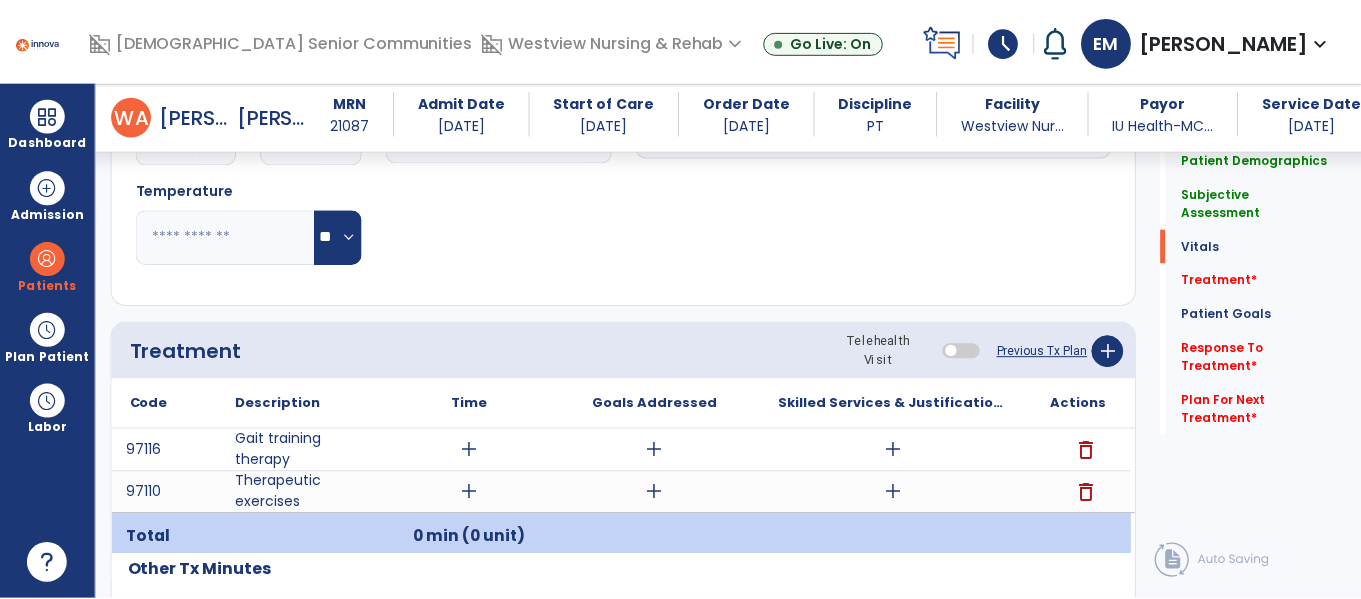 scroll, scrollTop: 1059, scrollLeft: 0, axis: vertical 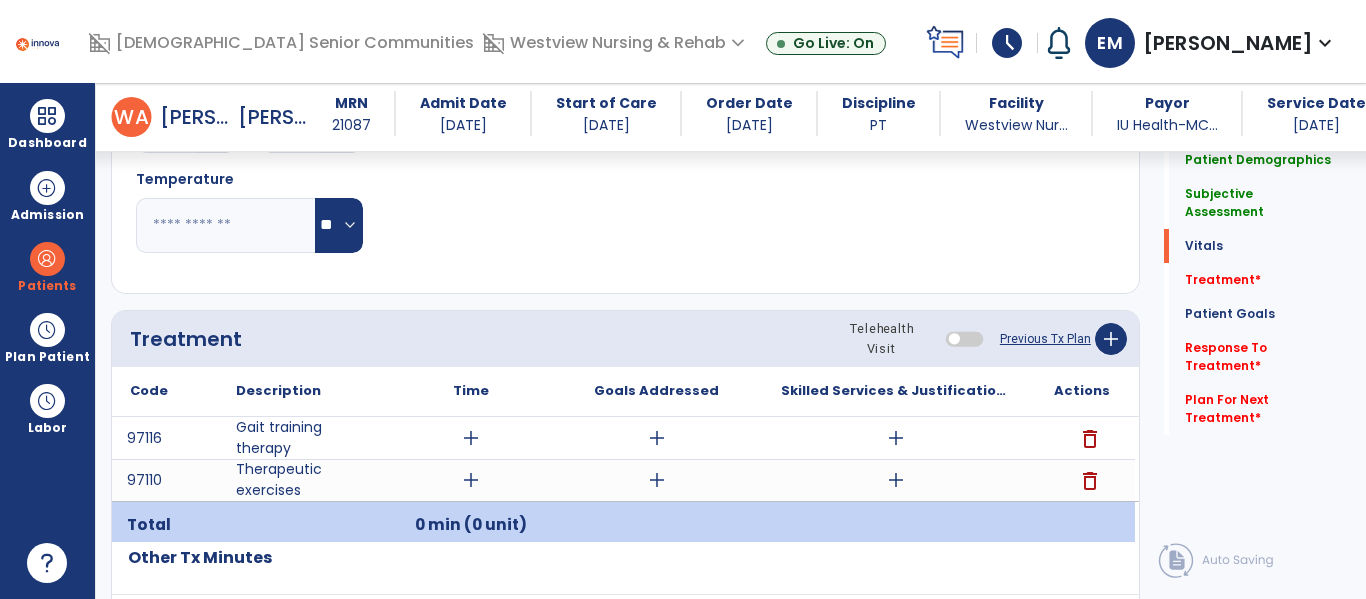 type on "**********" 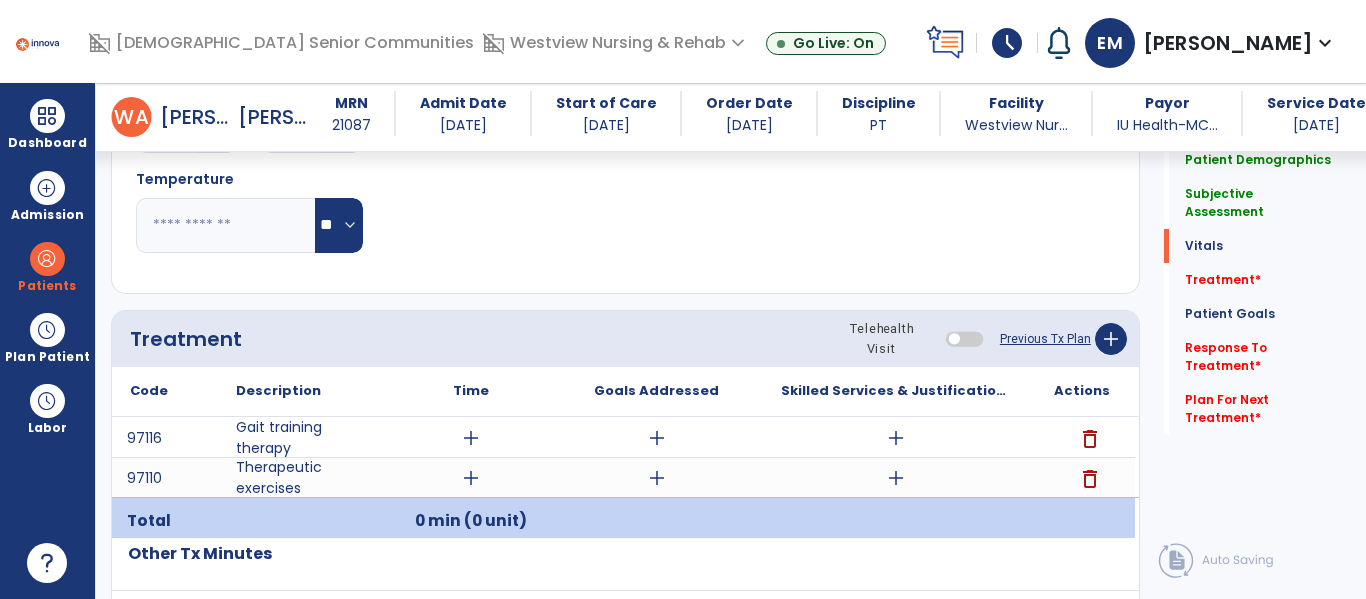 click on "add" at bounding box center [471, 478] 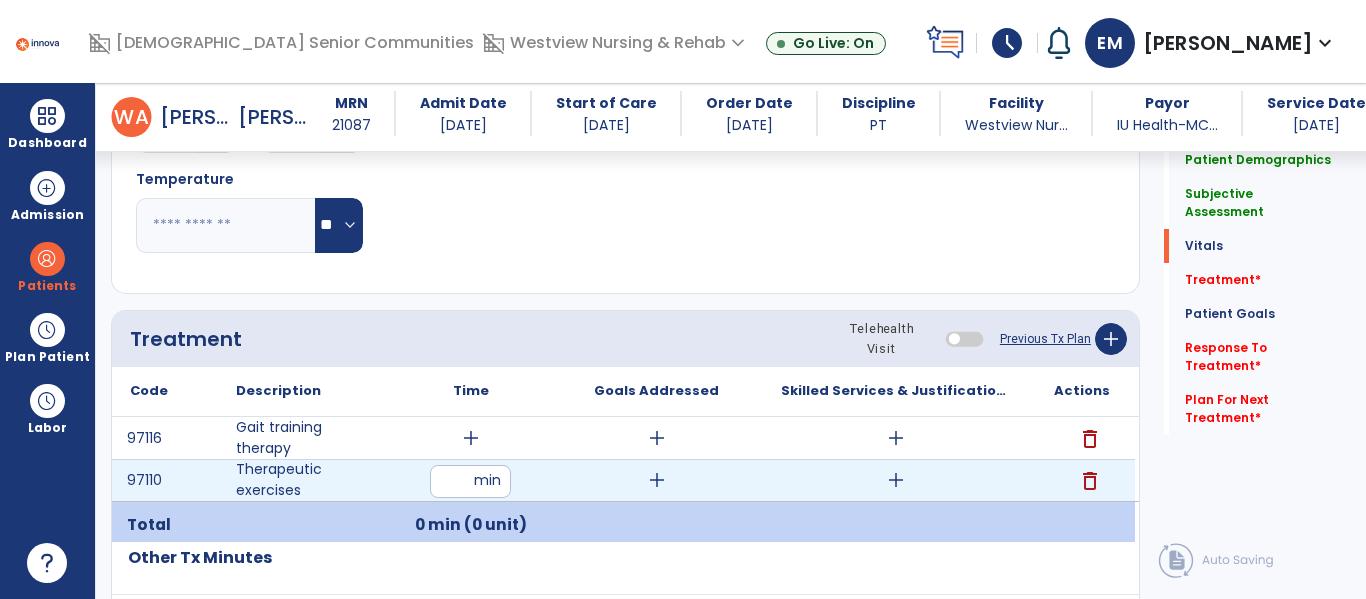 type on "**" 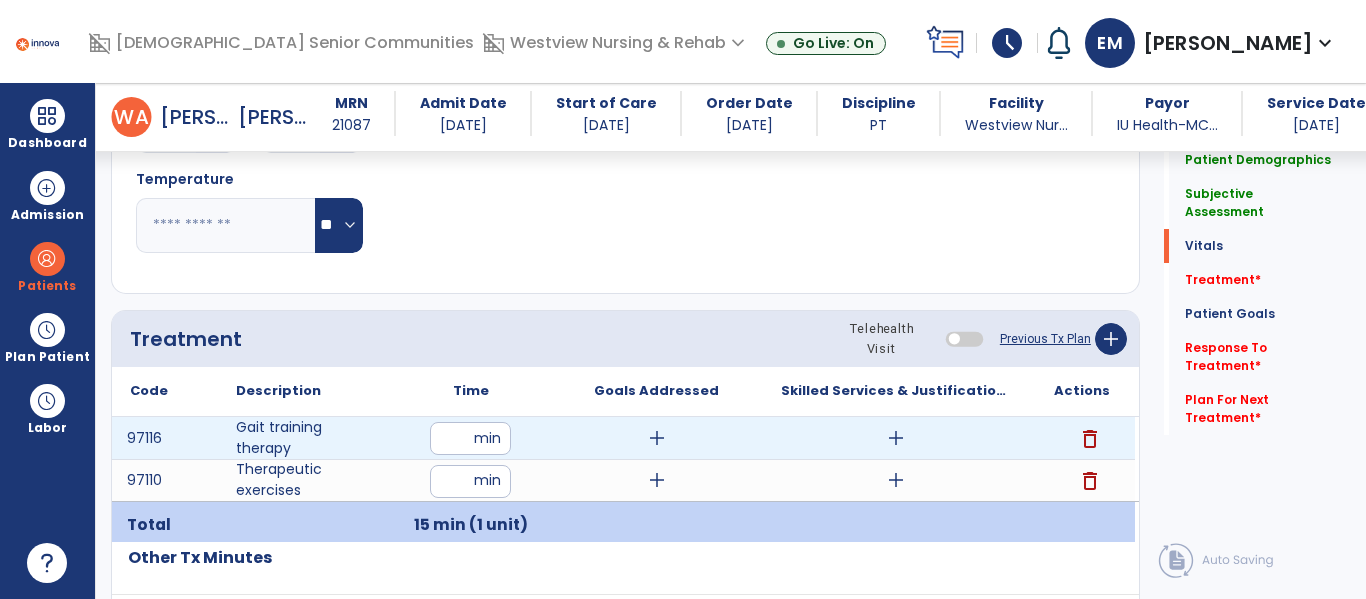 type on "**" 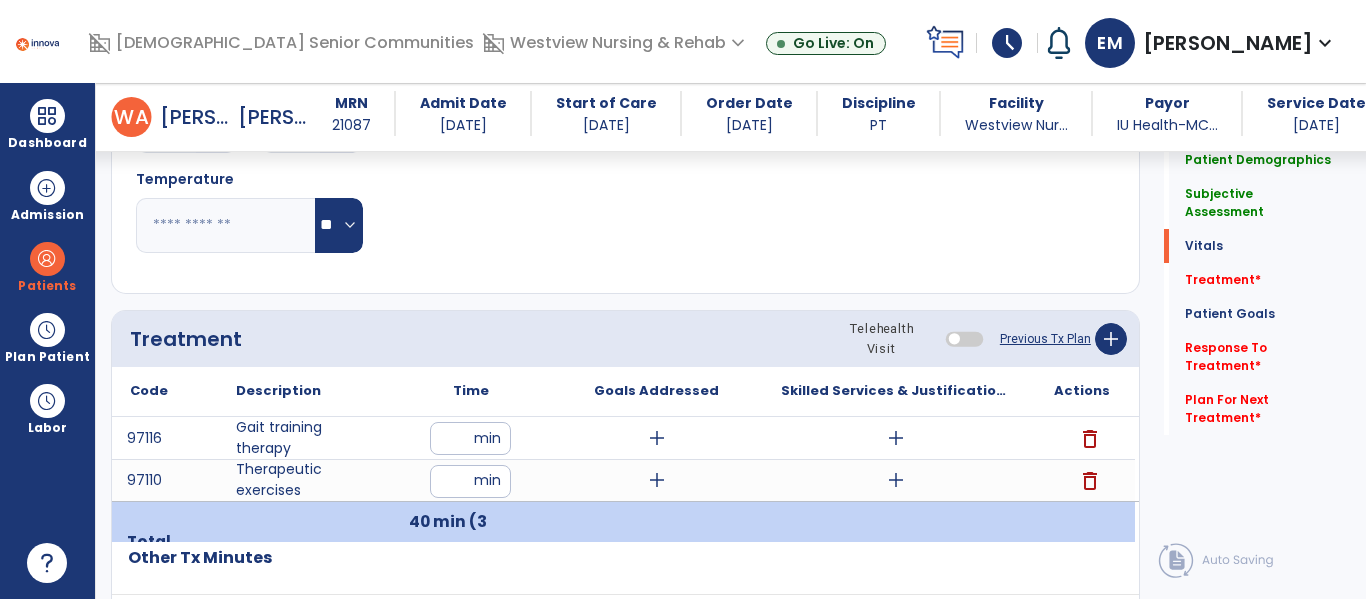 click on "add" at bounding box center [657, 438] 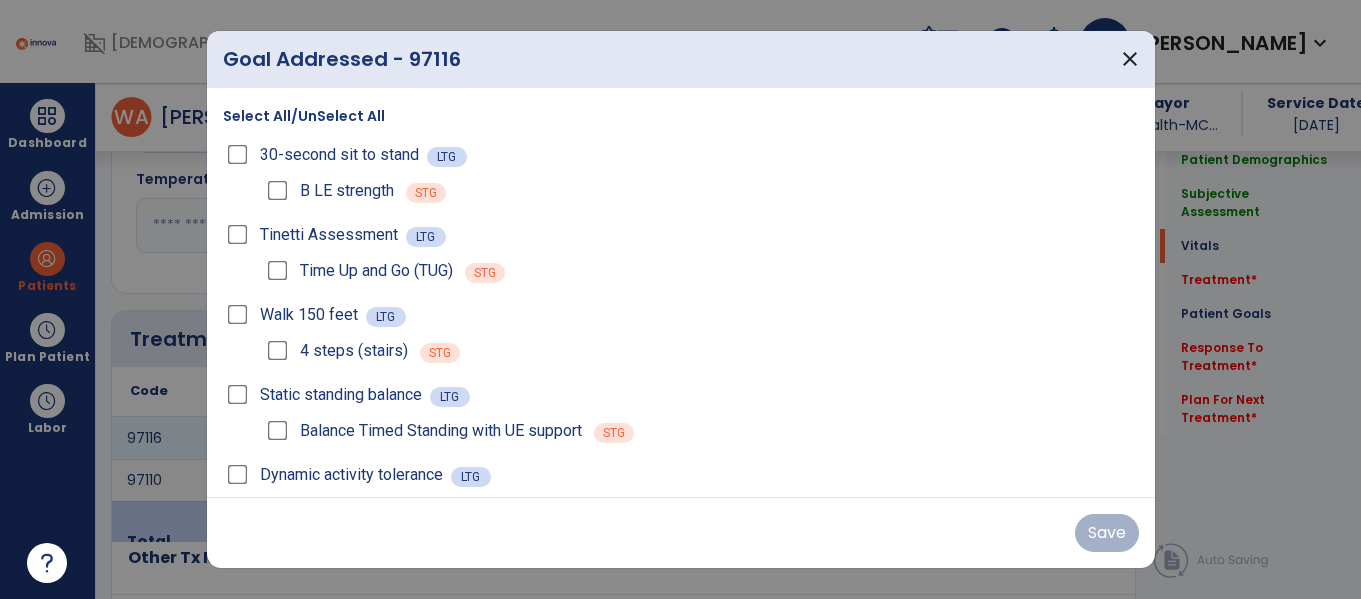 scroll, scrollTop: 1059, scrollLeft: 0, axis: vertical 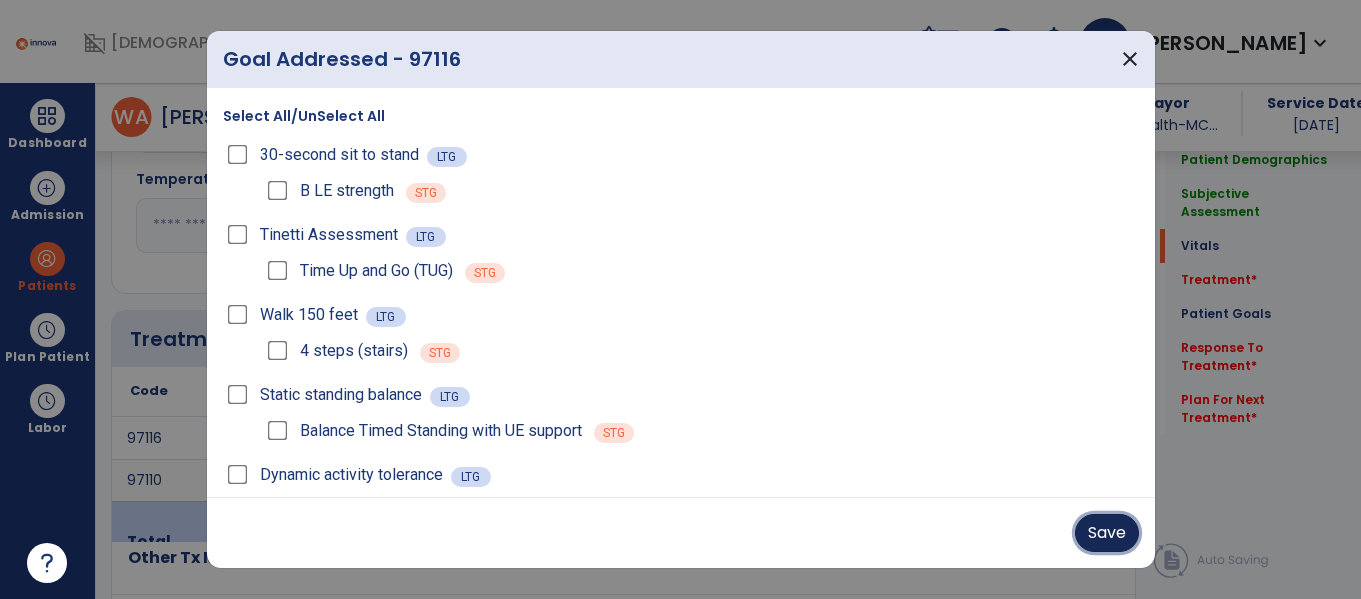 click on "Save" at bounding box center (1107, 533) 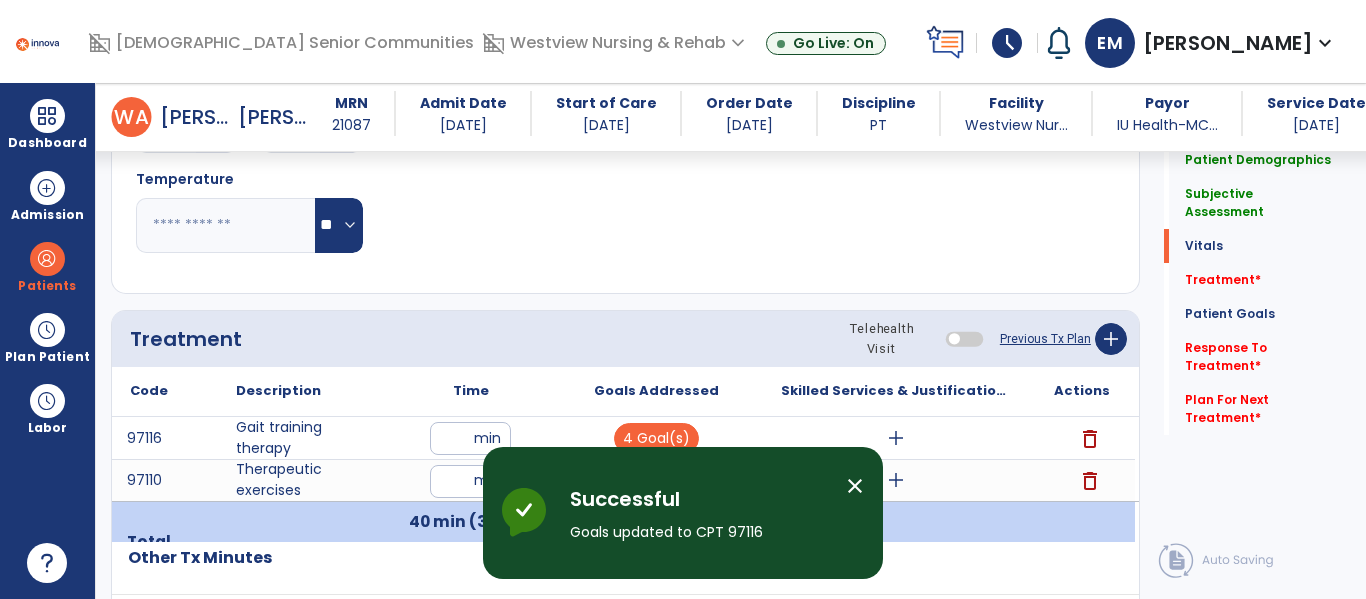 click on "add" at bounding box center [896, 438] 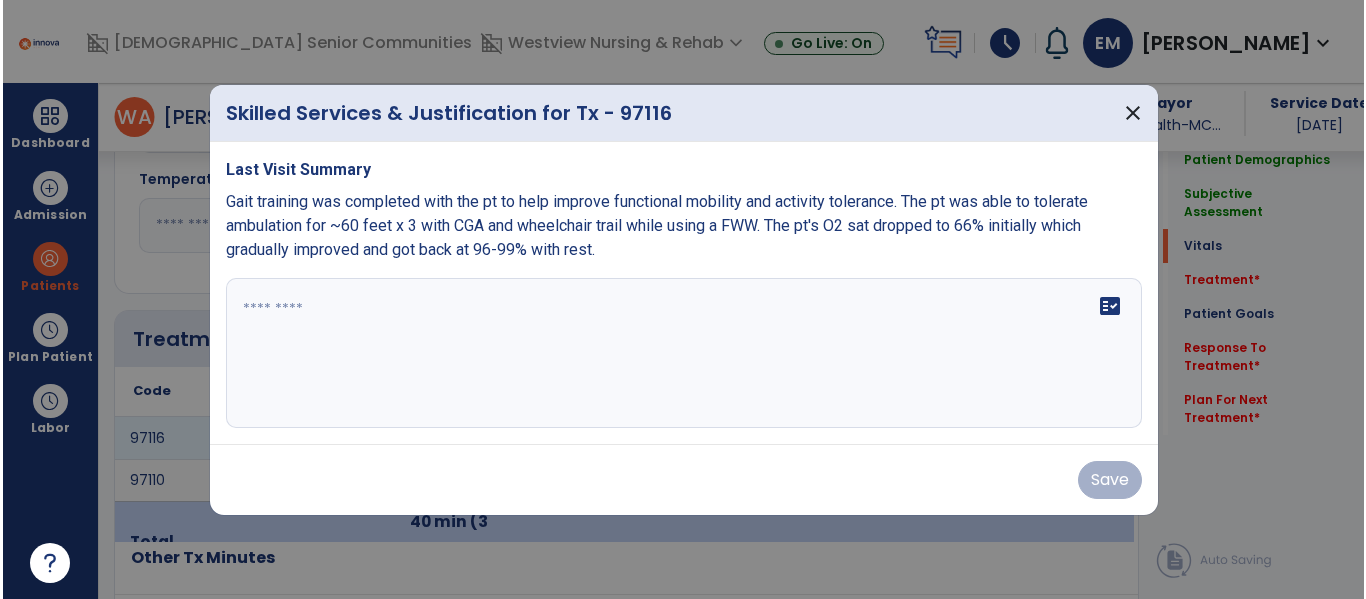 scroll, scrollTop: 1059, scrollLeft: 0, axis: vertical 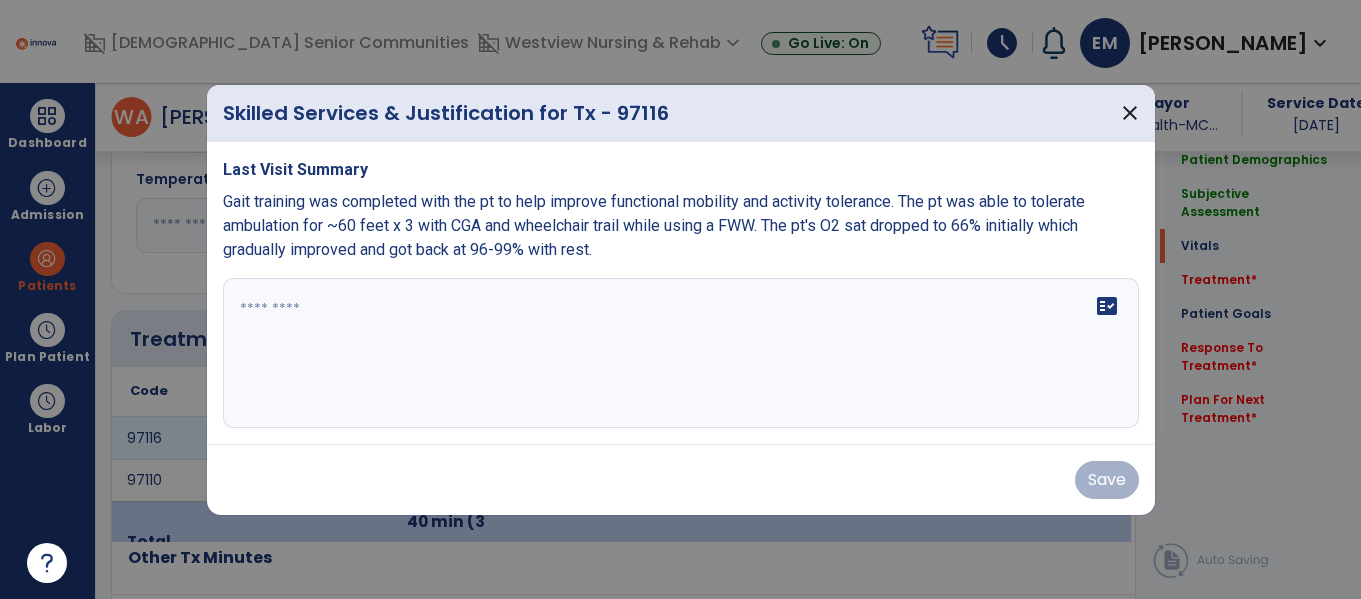 click on "fact_check" at bounding box center (681, 353) 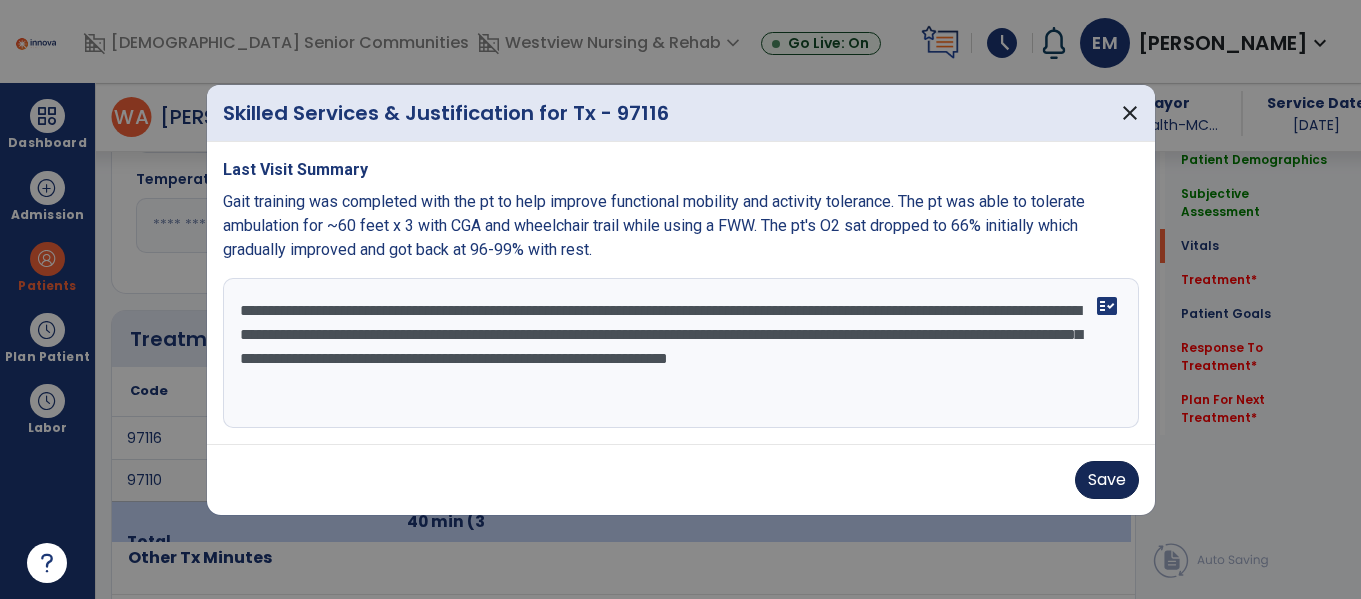 type on "**********" 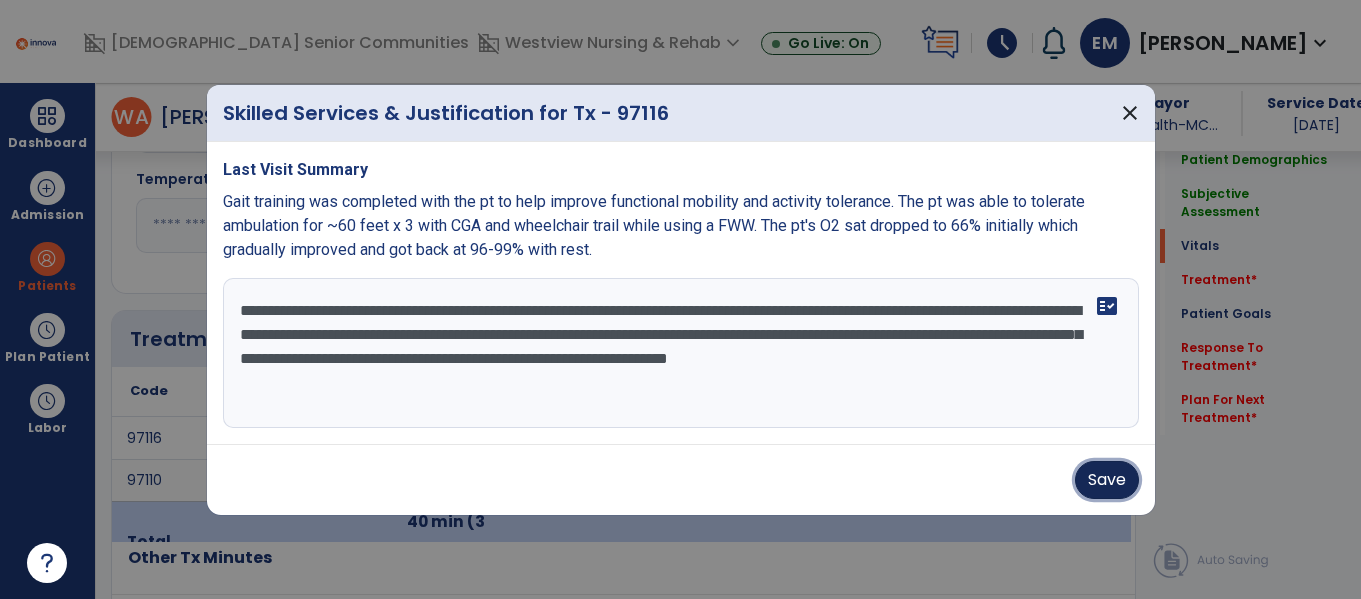 click on "Save" at bounding box center [1107, 480] 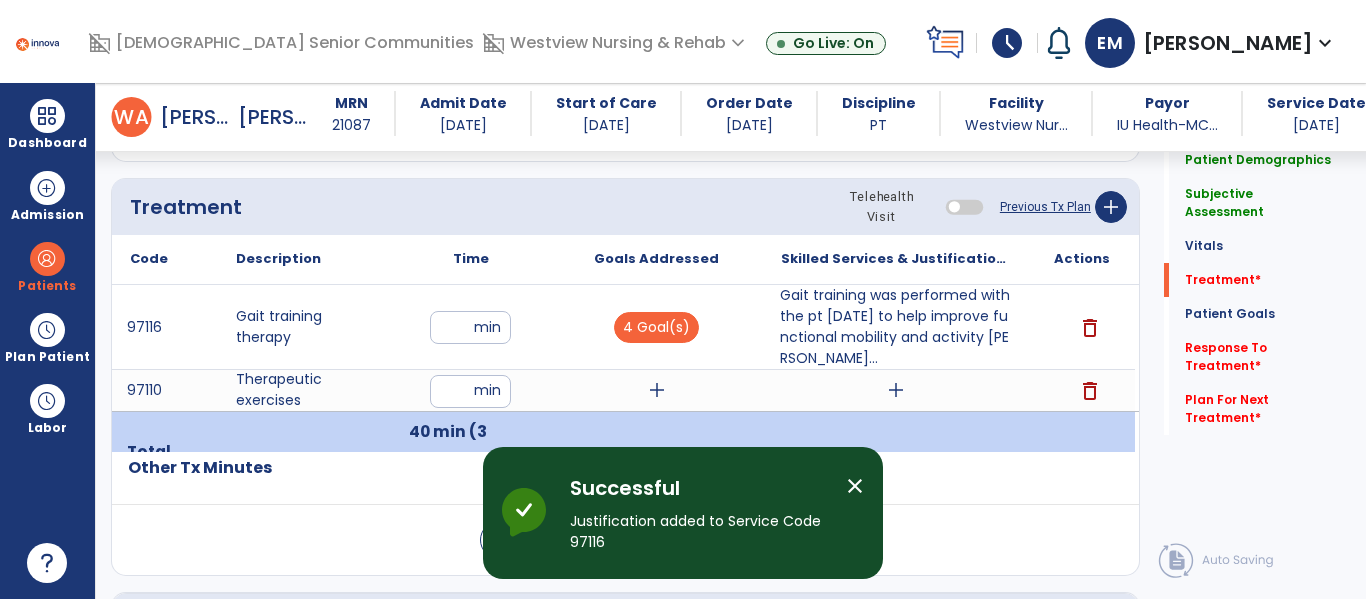 click on "add" at bounding box center [657, 390] 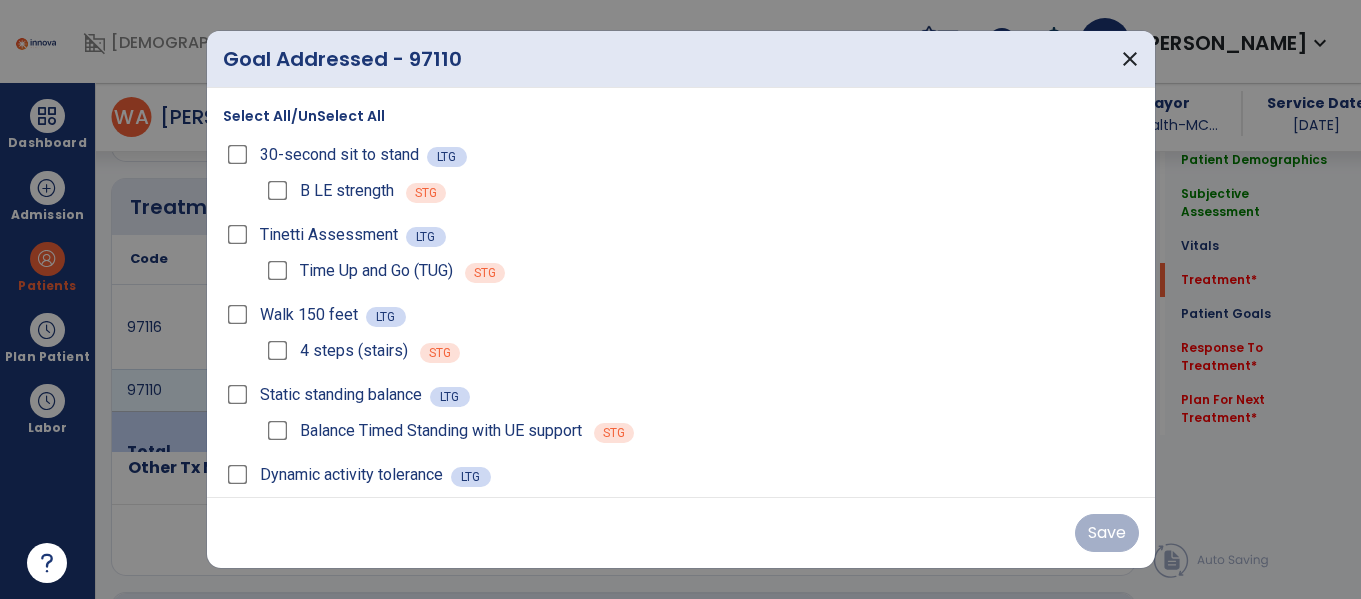 scroll, scrollTop: 1191, scrollLeft: 0, axis: vertical 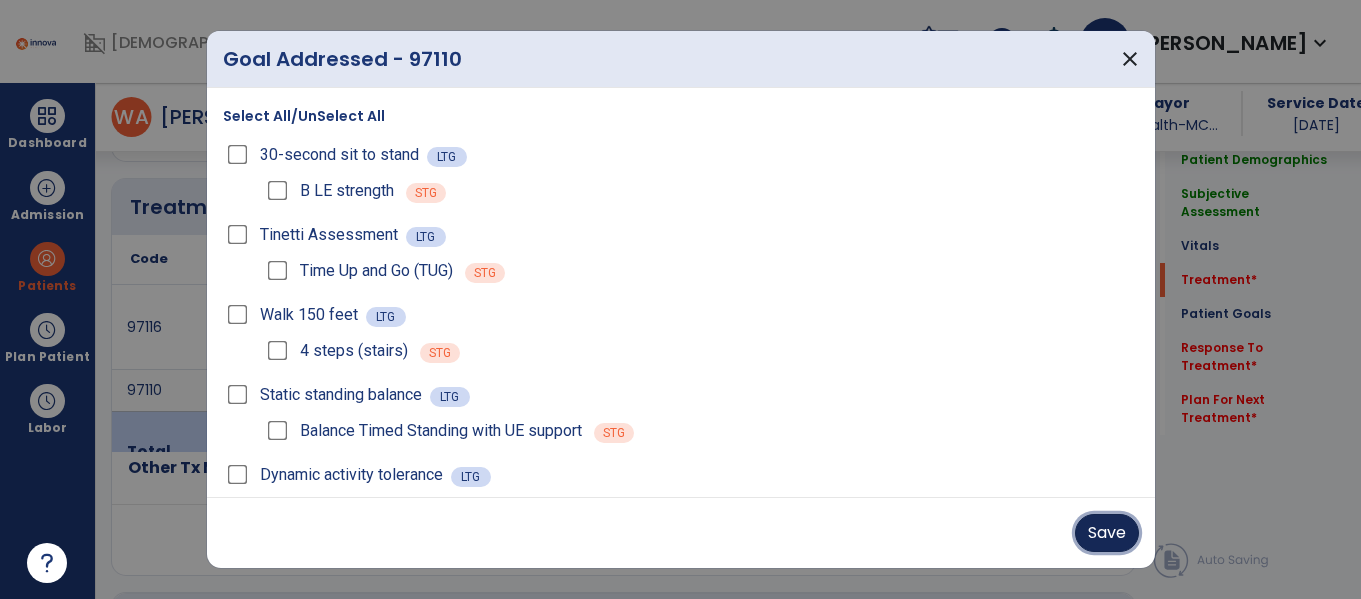 click on "Save" at bounding box center (1107, 533) 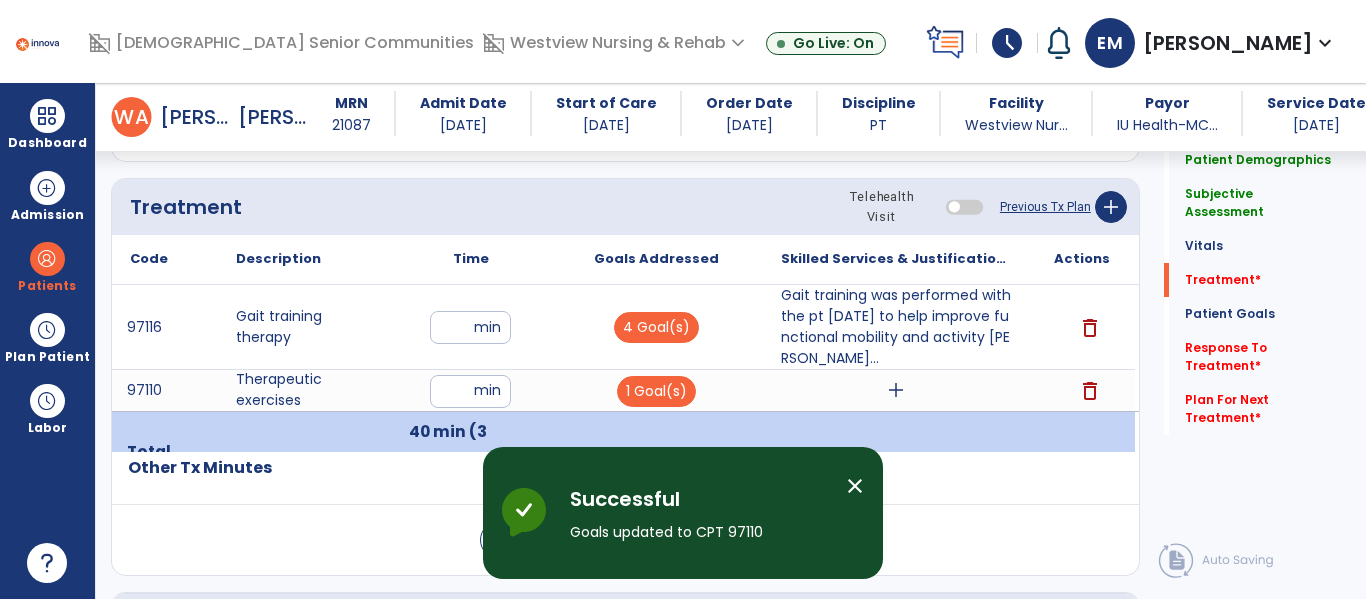 click on "add" at bounding box center (896, 390) 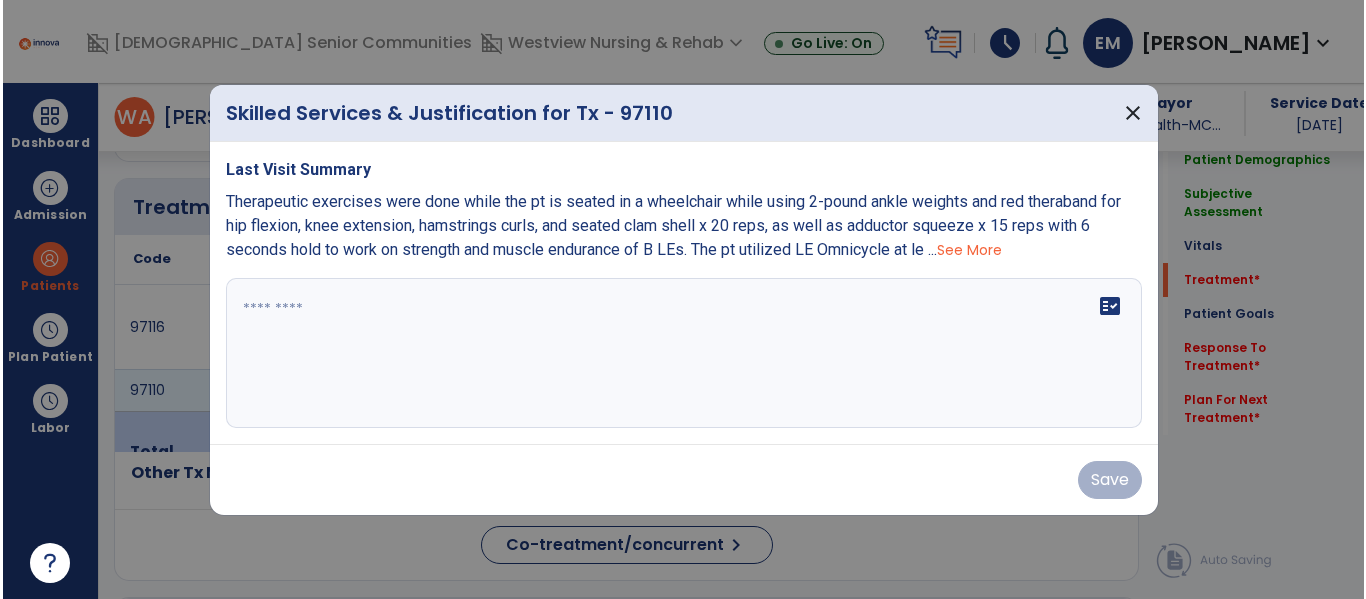 scroll, scrollTop: 1191, scrollLeft: 0, axis: vertical 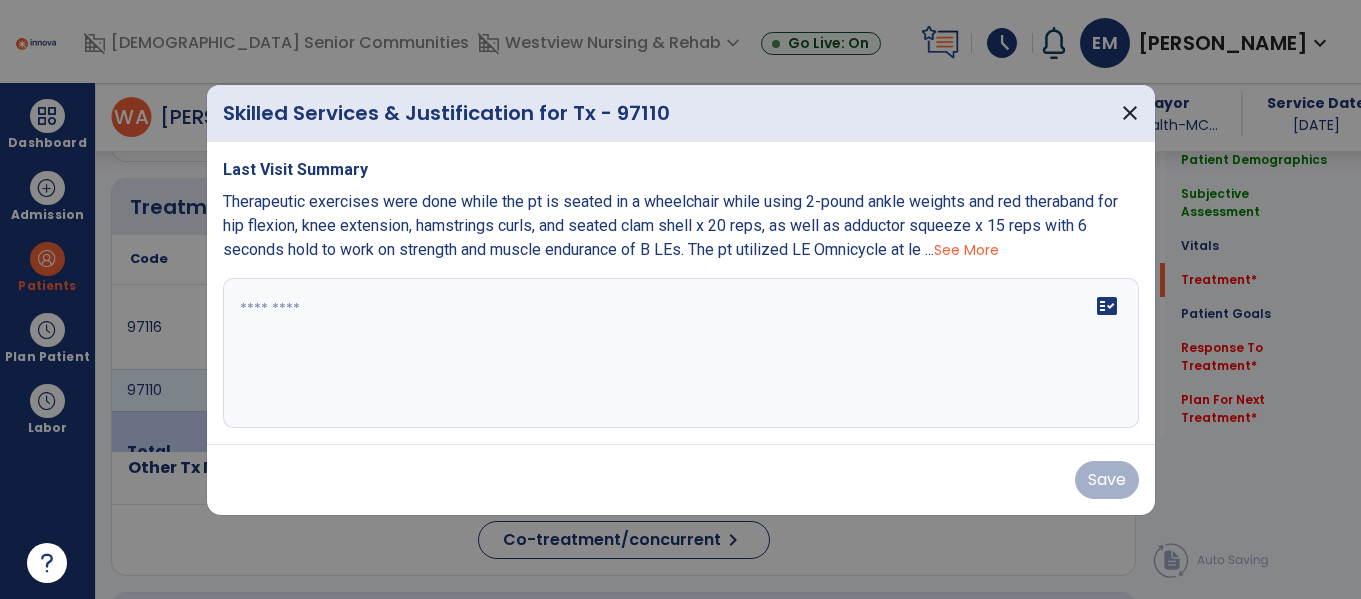 click on "fact_check" at bounding box center (681, 353) 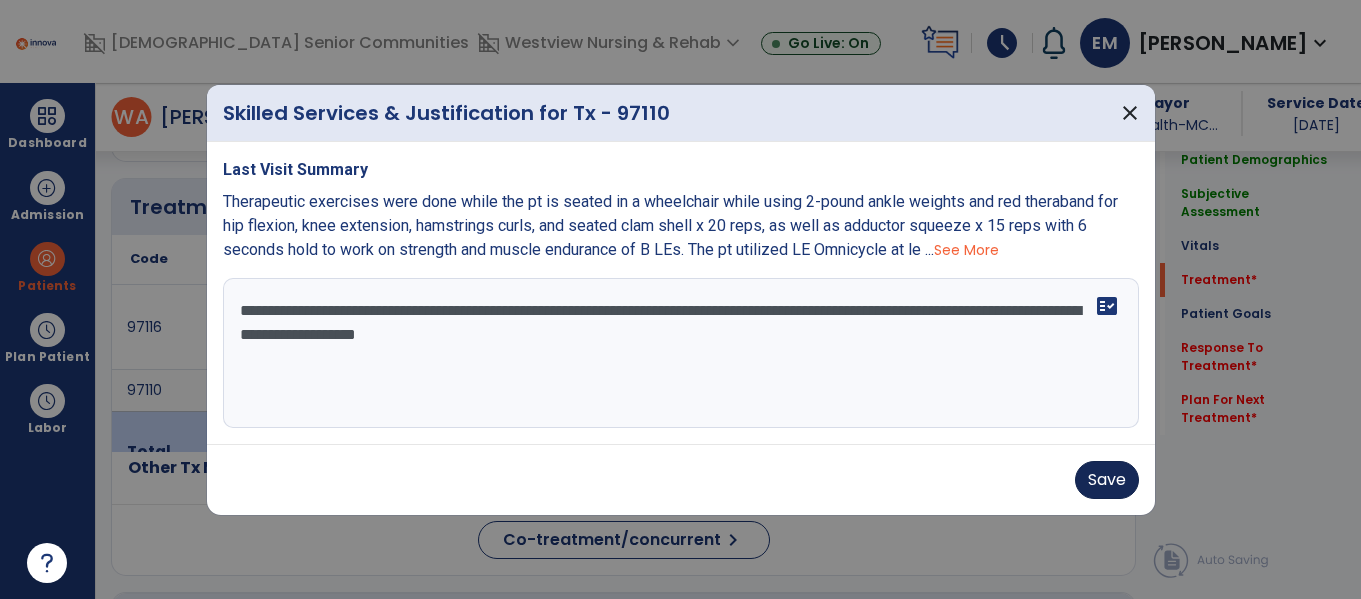 type on "**********" 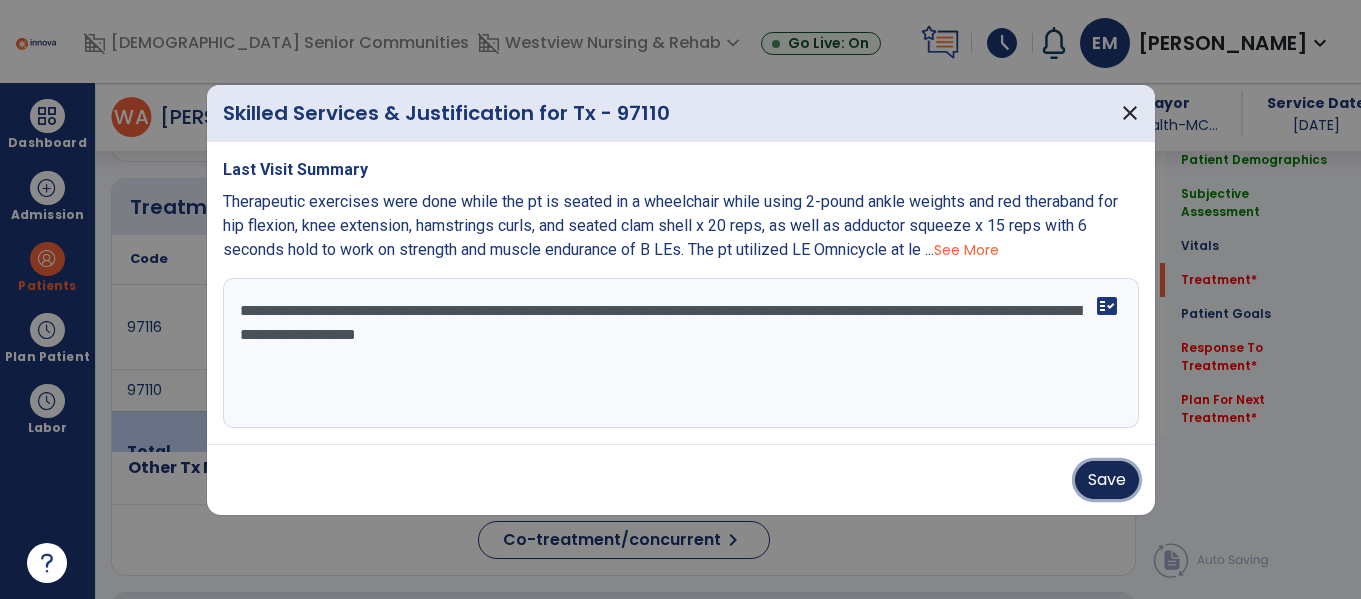 click on "Save" at bounding box center [1107, 480] 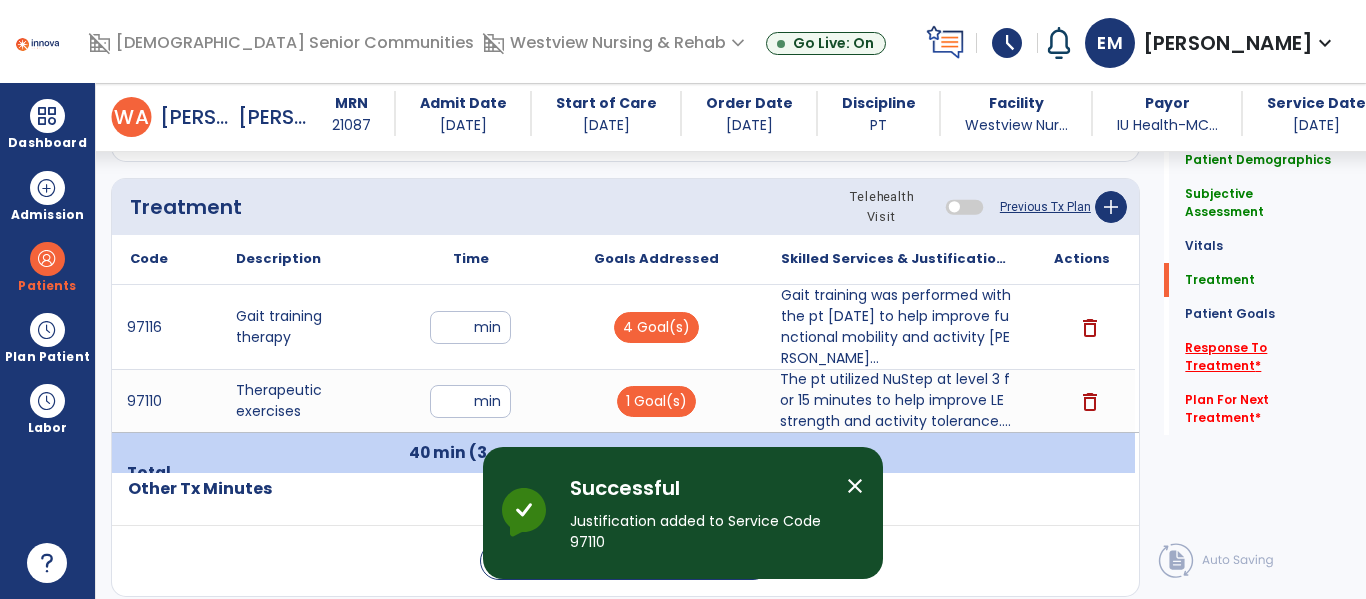 click on "Response To Treatment   *" 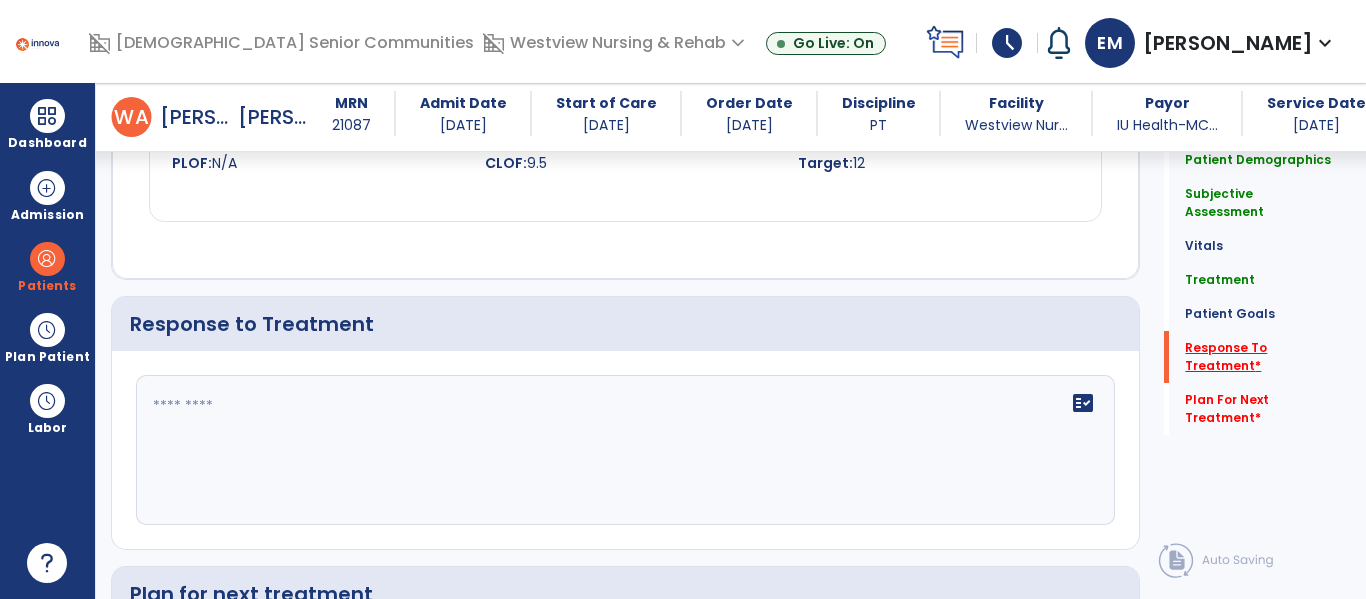 scroll, scrollTop: 3204, scrollLeft: 0, axis: vertical 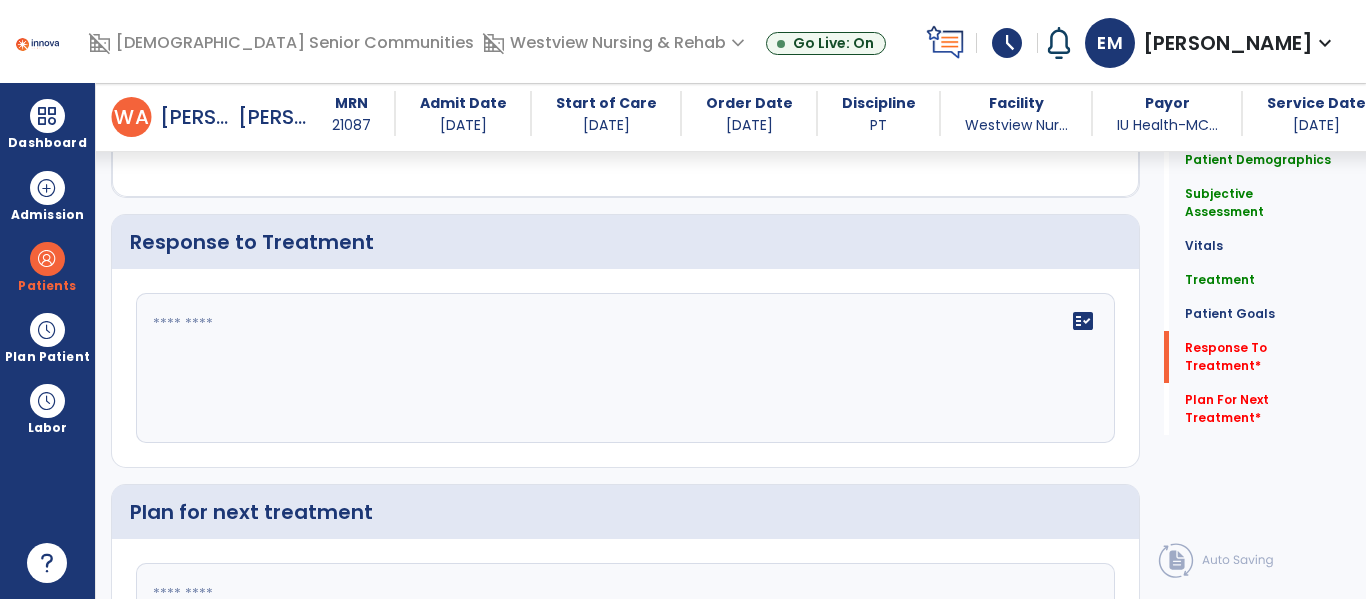 click 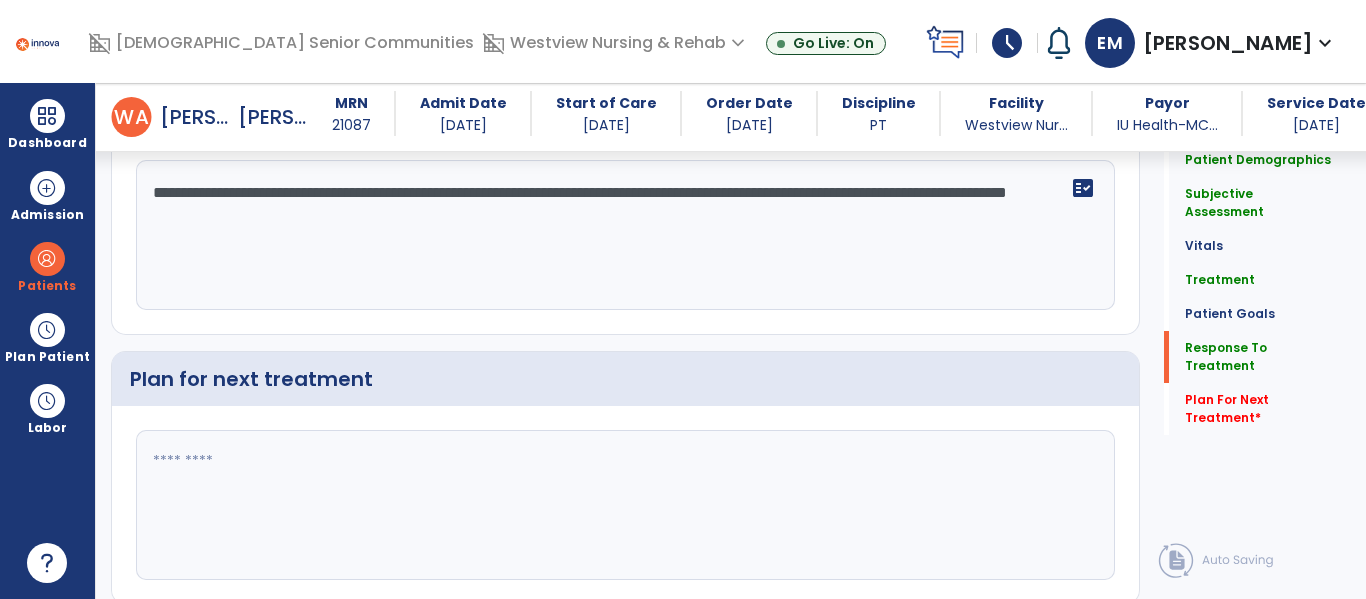 scroll, scrollTop: 3338, scrollLeft: 0, axis: vertical 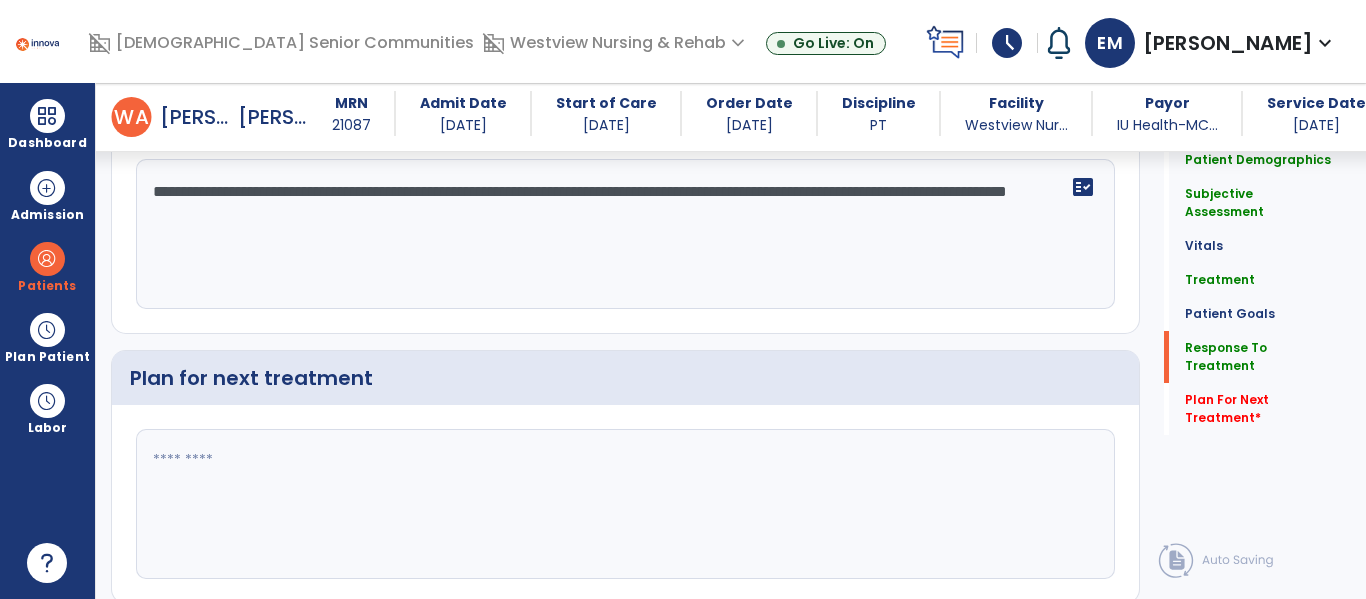 type on "**********" 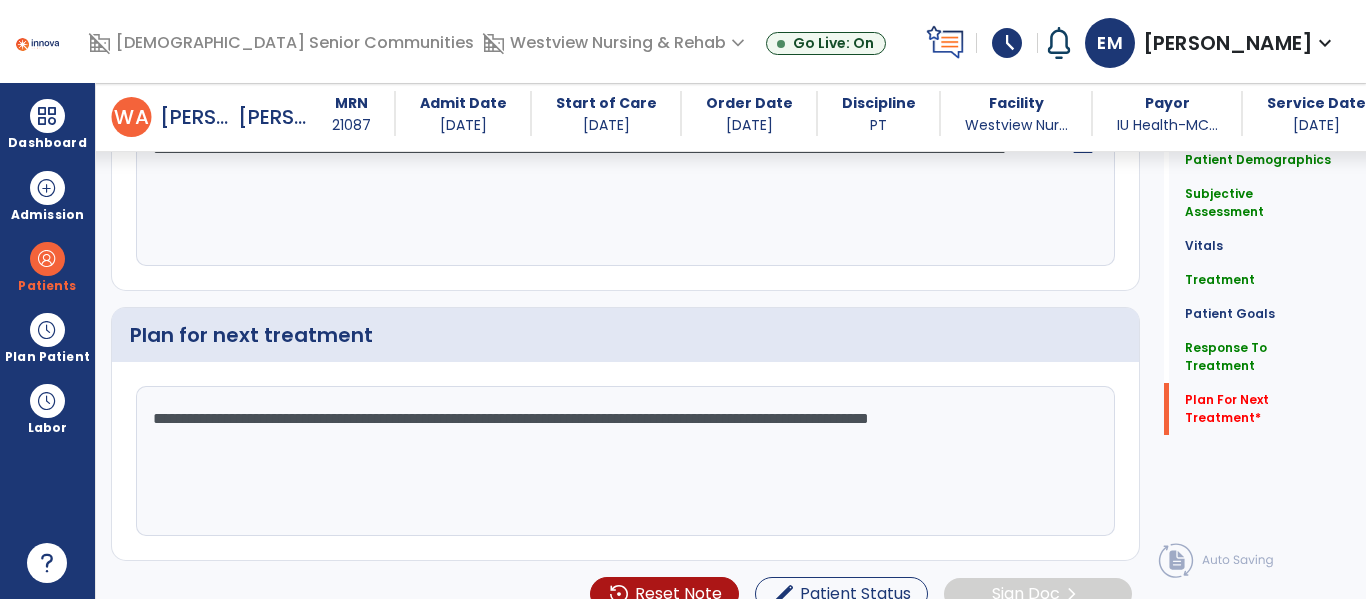 scroll, scrollTop: 3409, scrollLeft: 0, axis: vertical 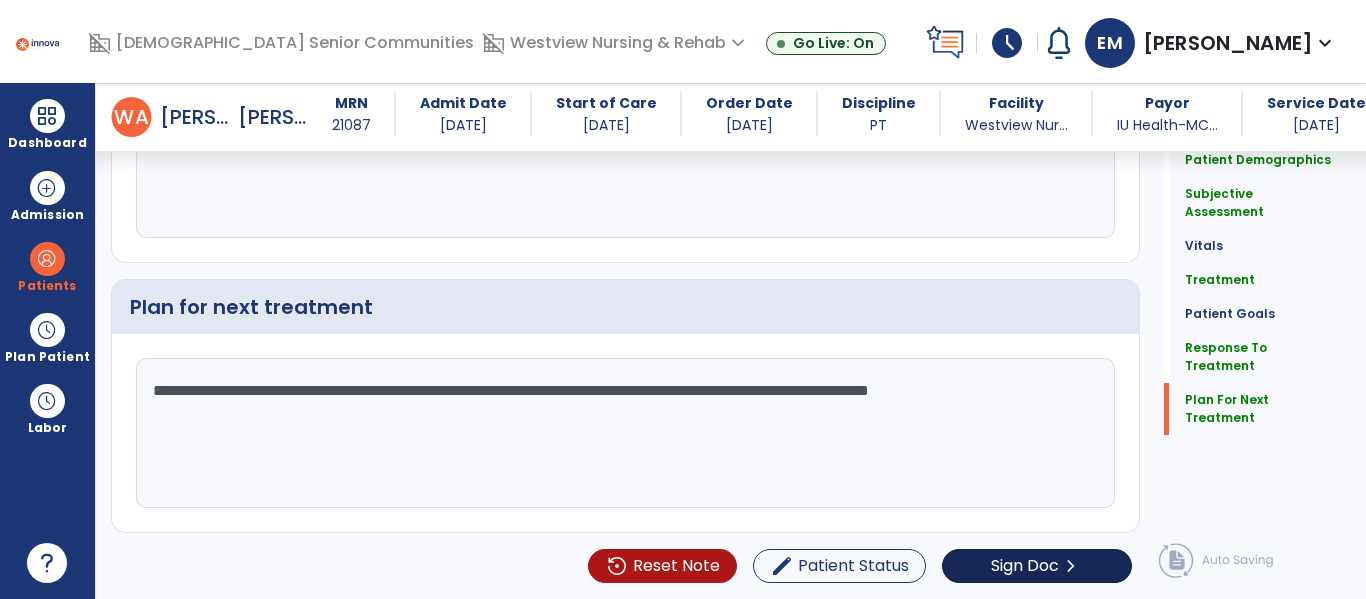 type on "**********" 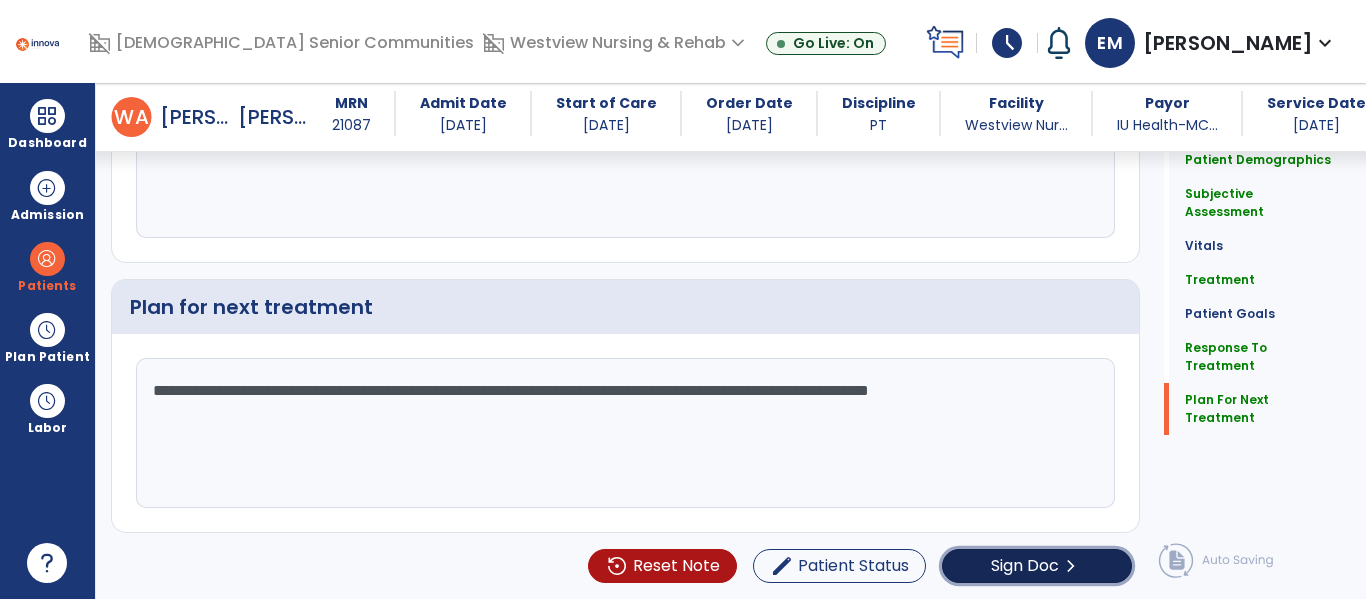 click on "Sign Doc" 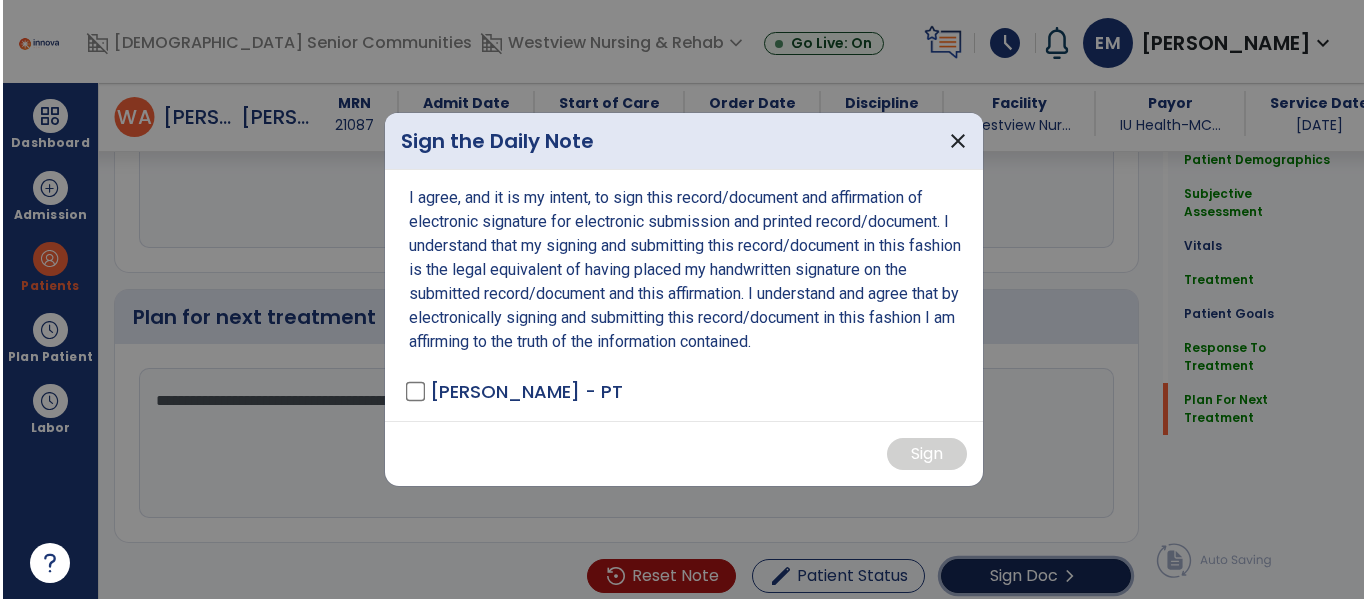 scroll, scrollTop: 3409, scrollLeft: 0, axis: vertical 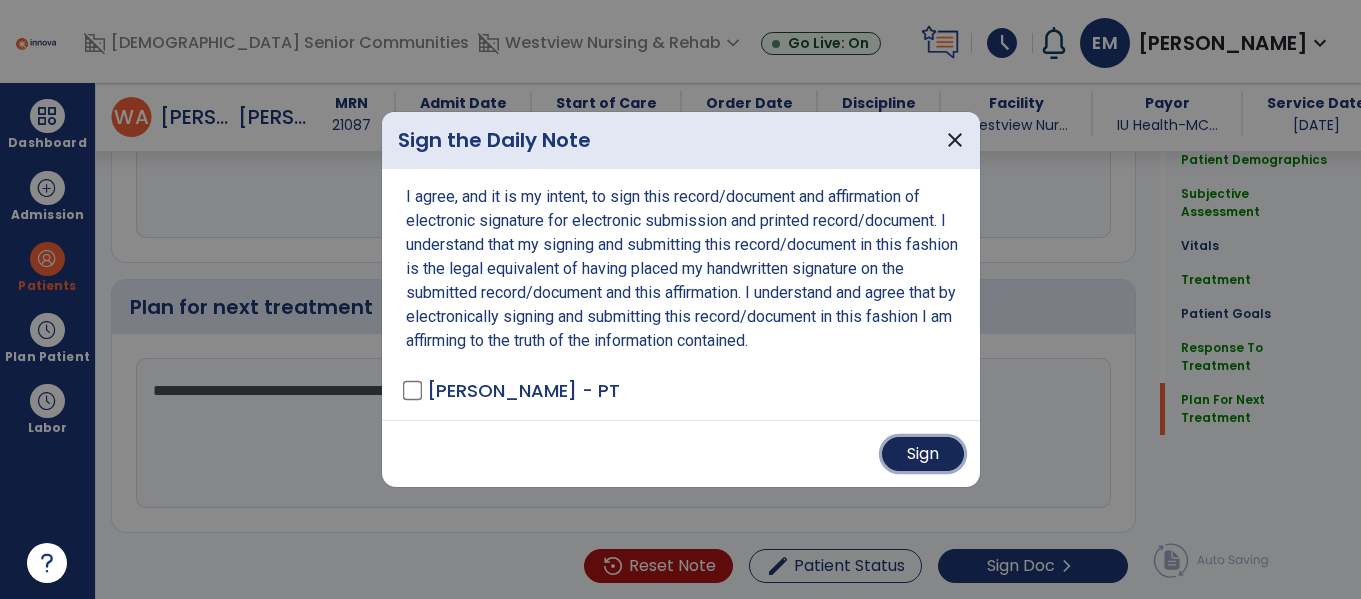 click on "Sign" at bounding box center [923, 454] 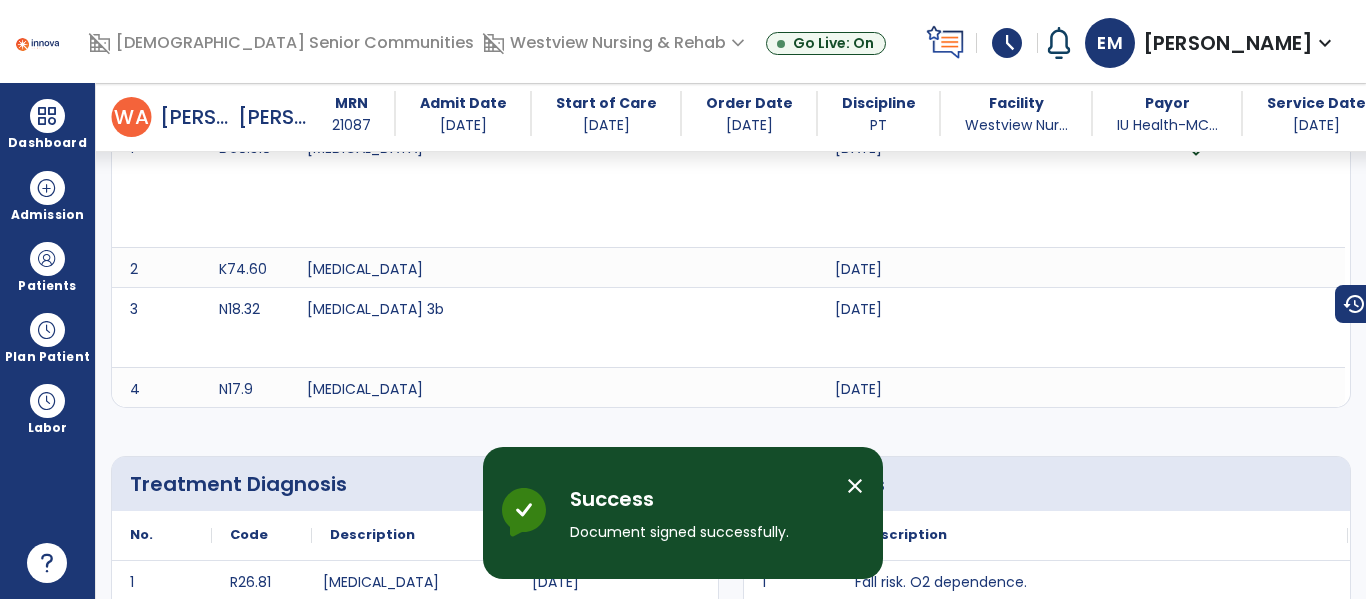 scroll, scrollTop: 0, scrollLeft: 0, axis: both 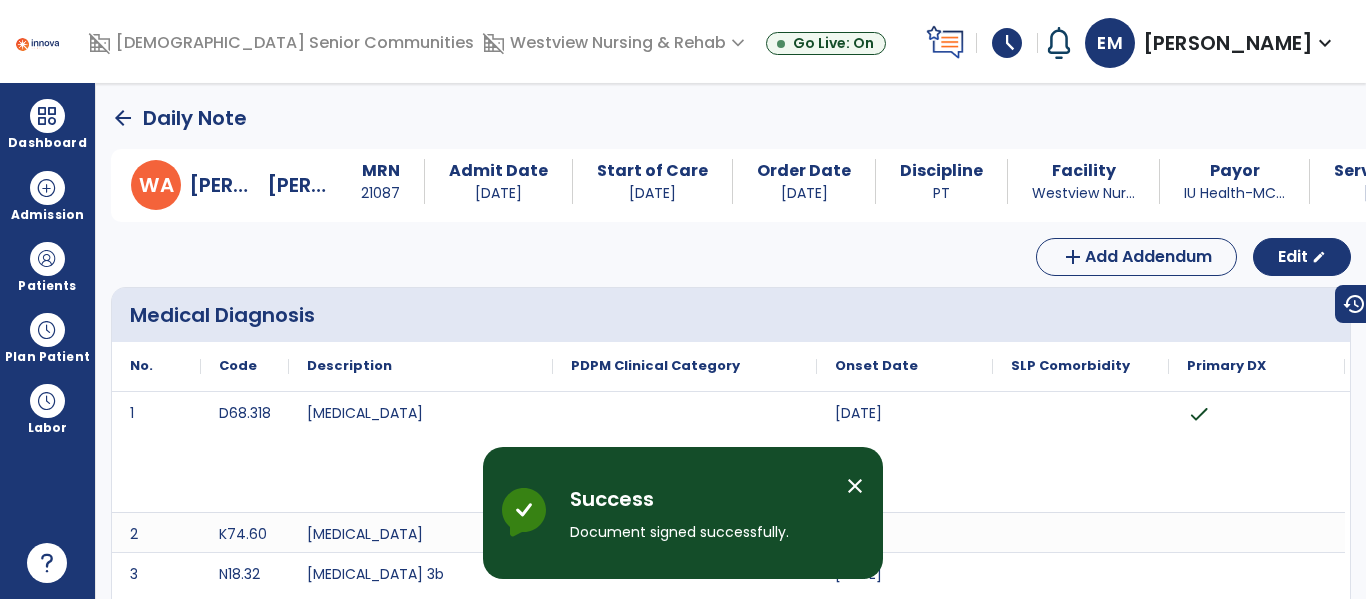 click on "arrow_back" 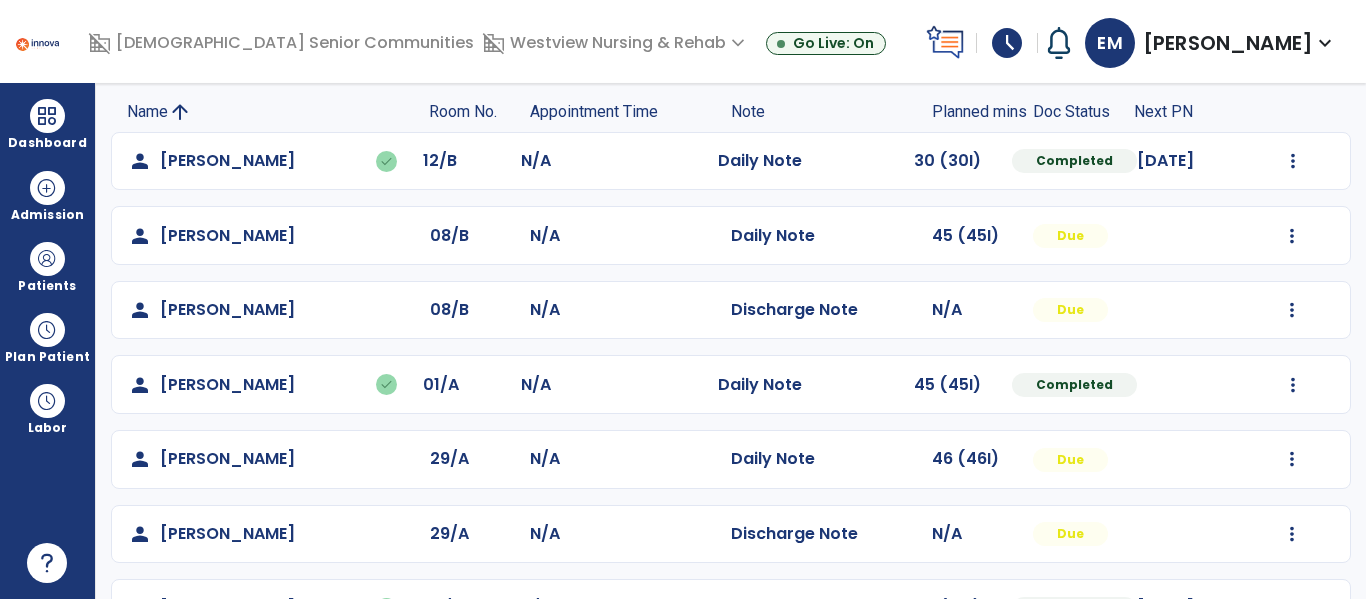 scroll, scrollTop: 0, scrollLeft: 0, axis: both 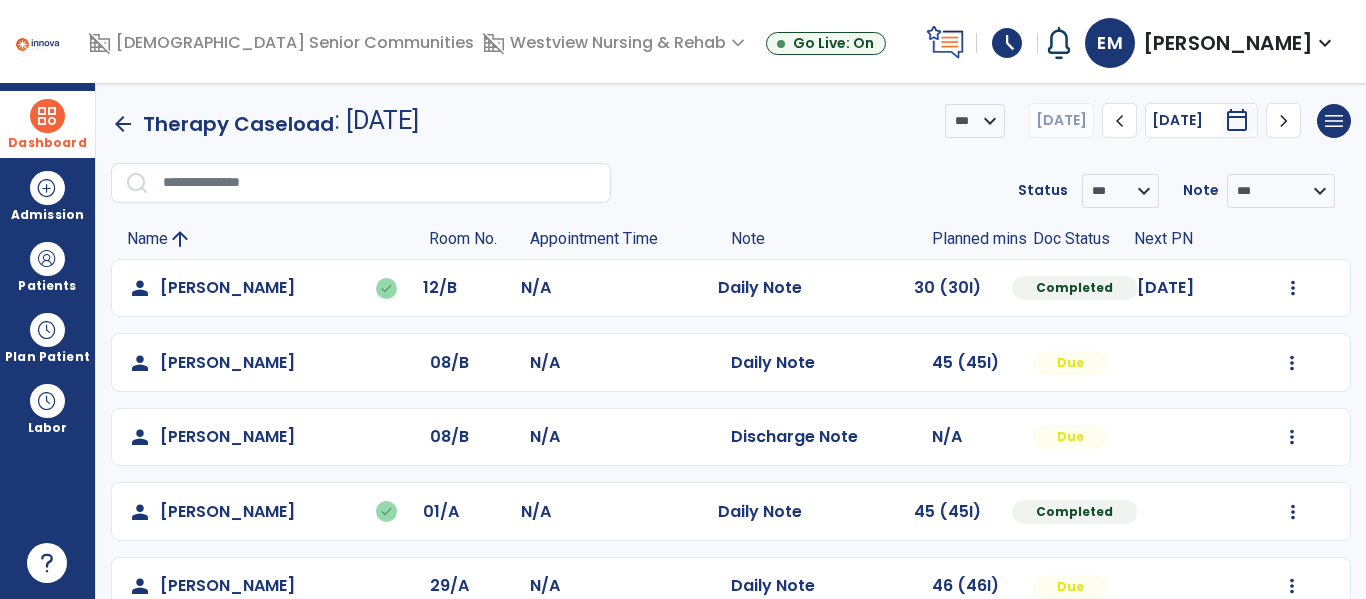 click at bounding box center (47, 116) 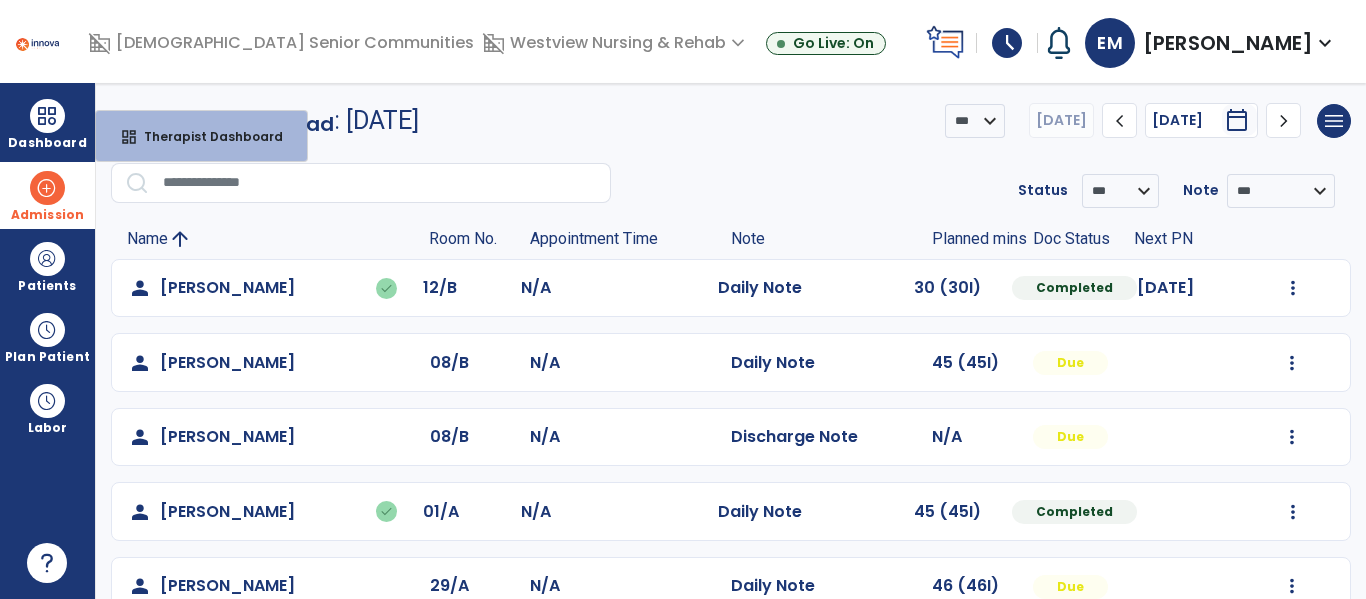click at bounding box center [47, 188] 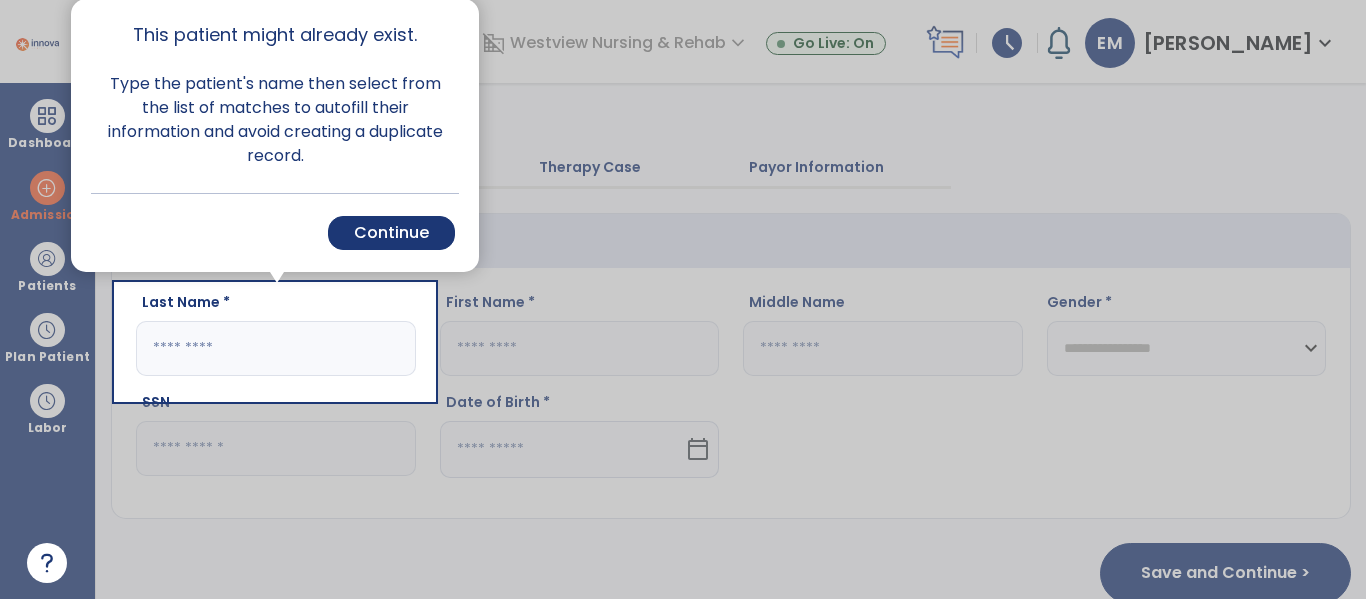 click at bounding box center (58, 299) 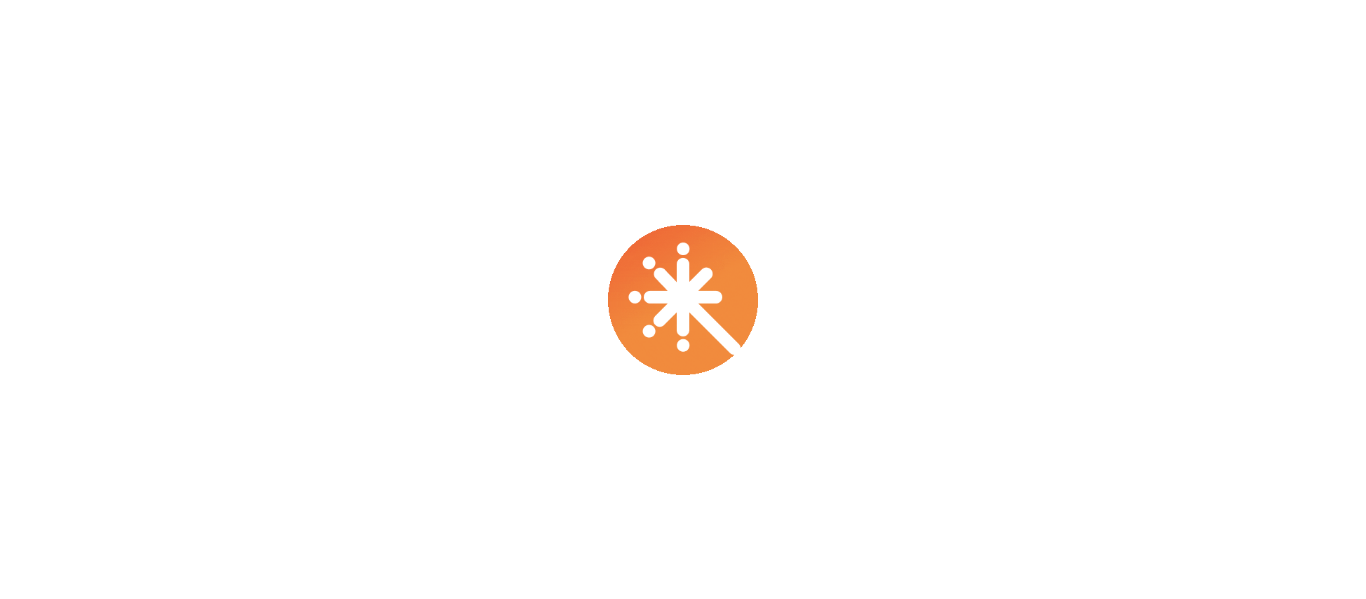 scroll, scrollTop: 0, scrollLeft: 0, axis: both 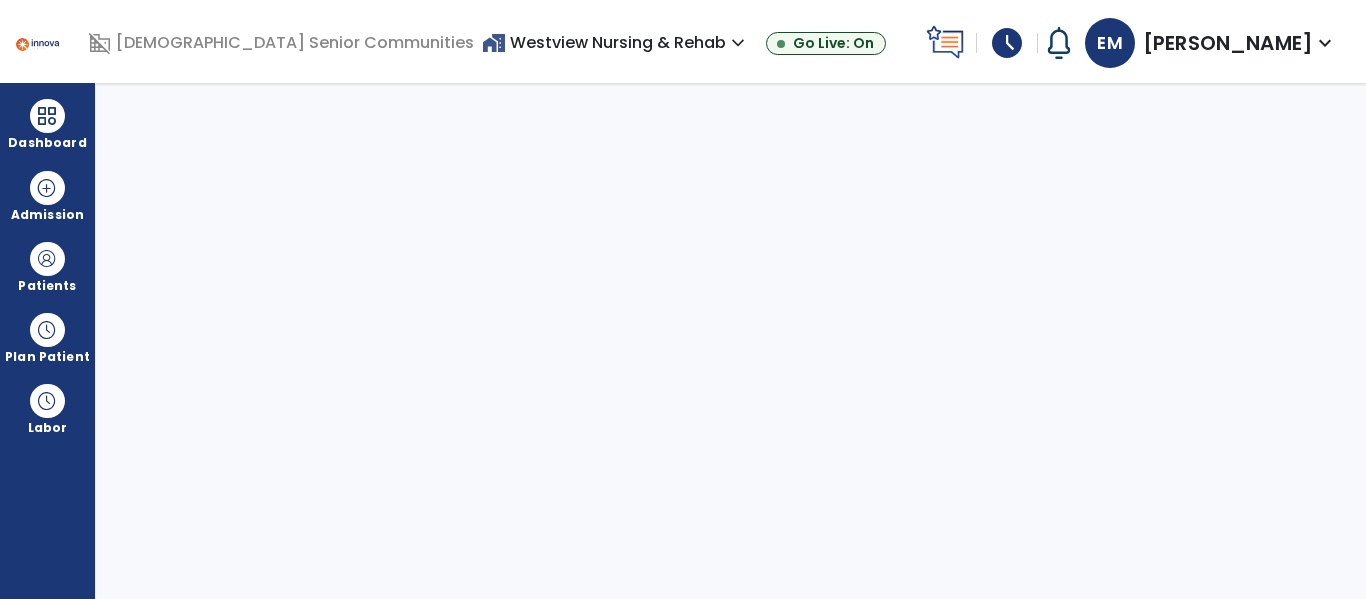 select on "****" 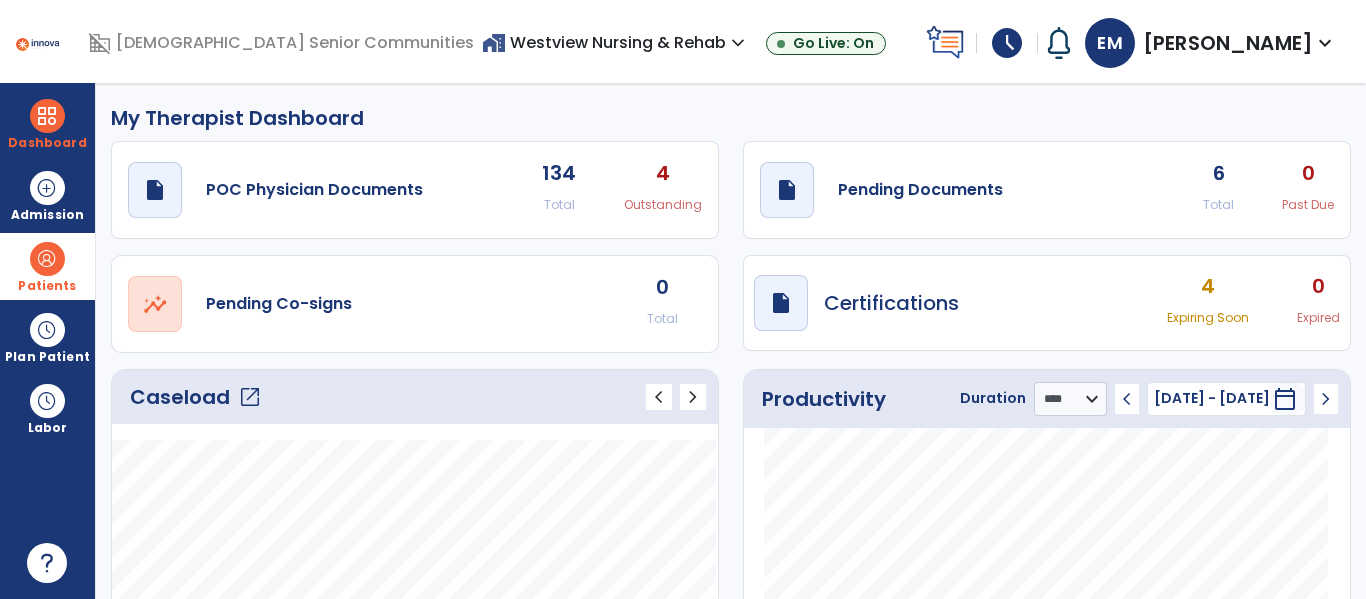 click at bounding box center [47, 259] 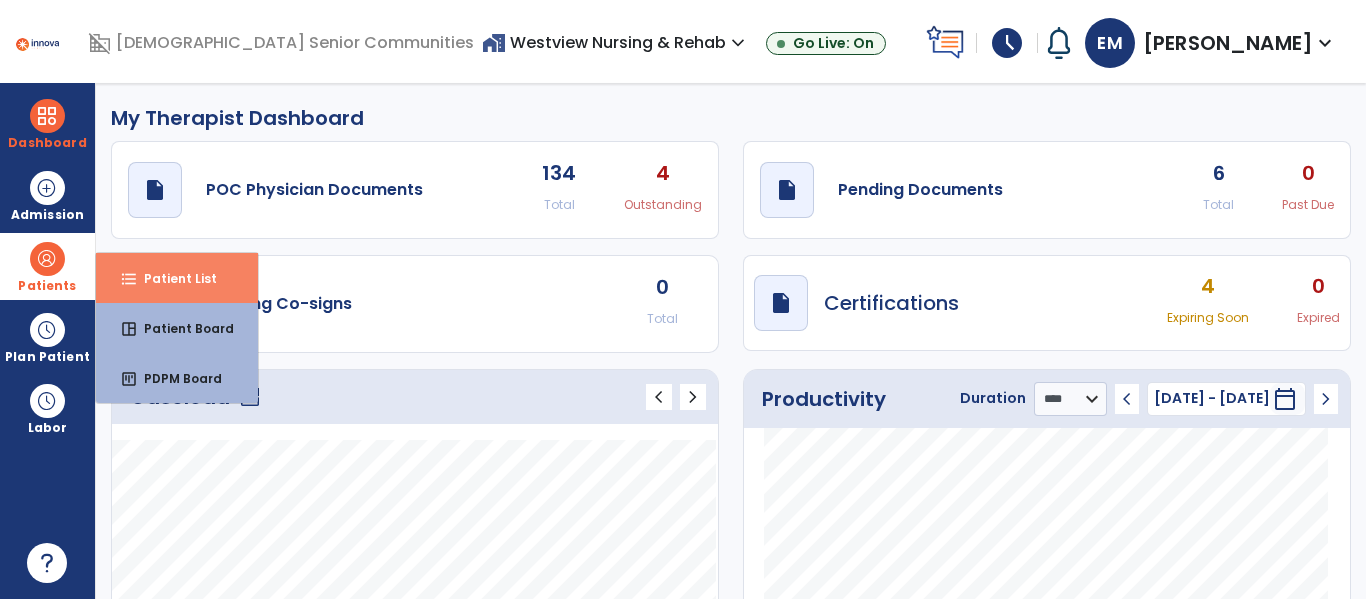 click on "Patient List" at bounding box center [172, 278] 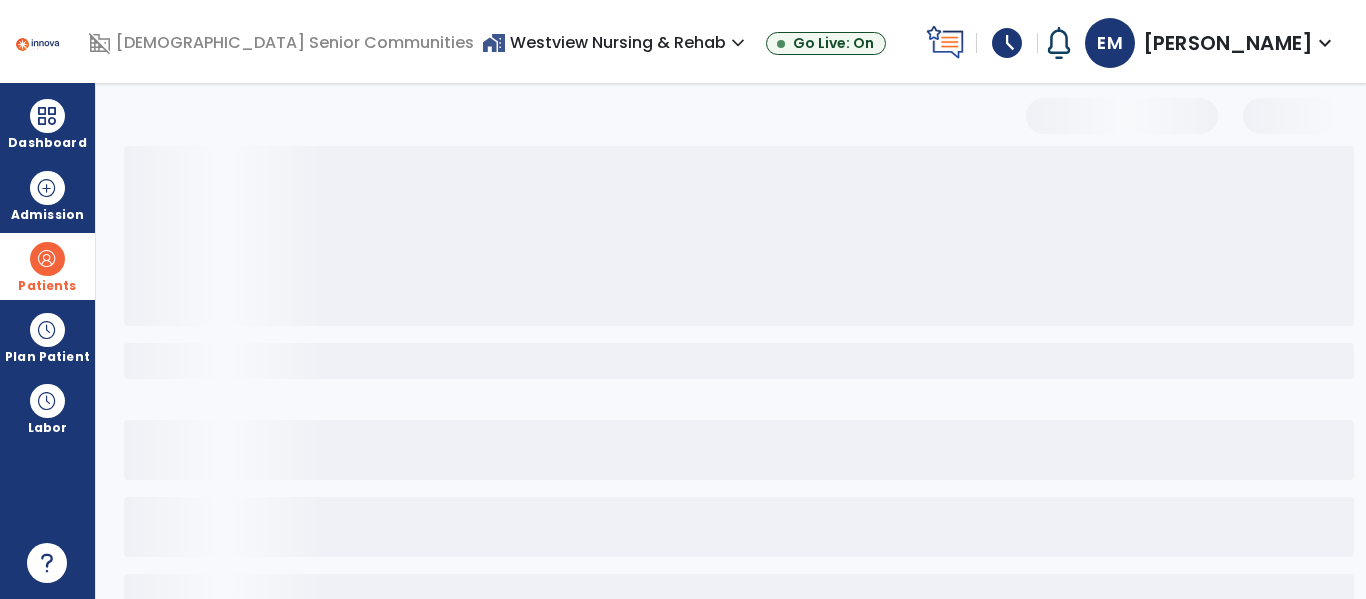 select on "***" 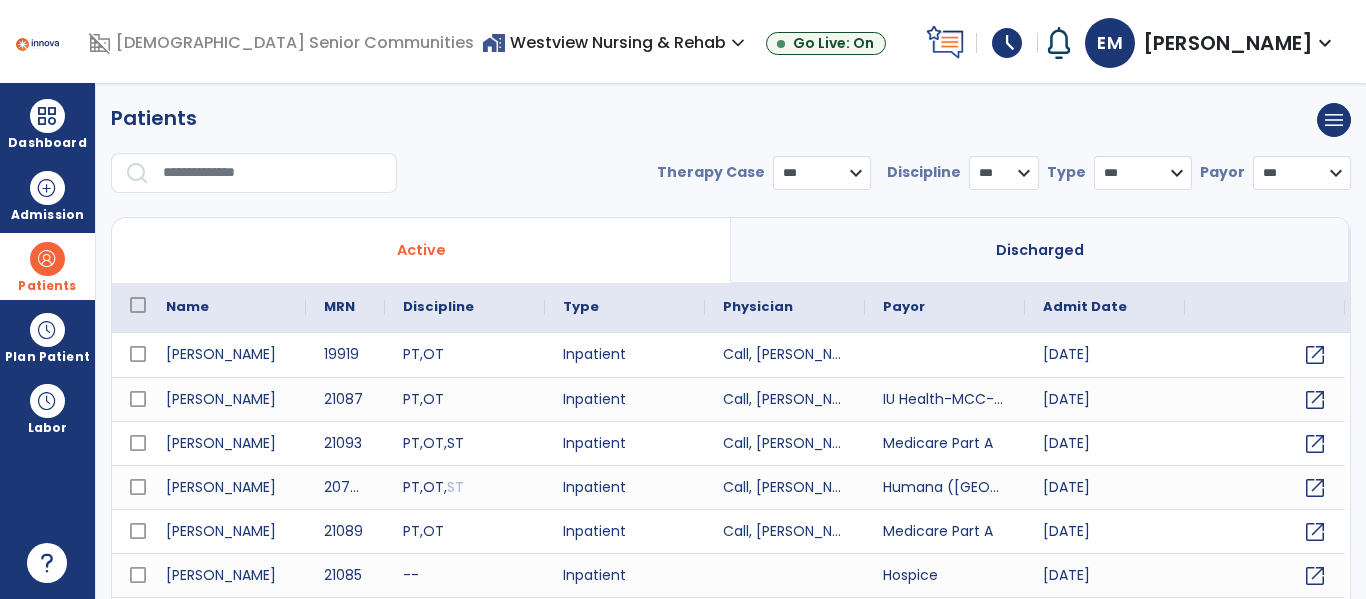 click at bounding box center (273, 173) 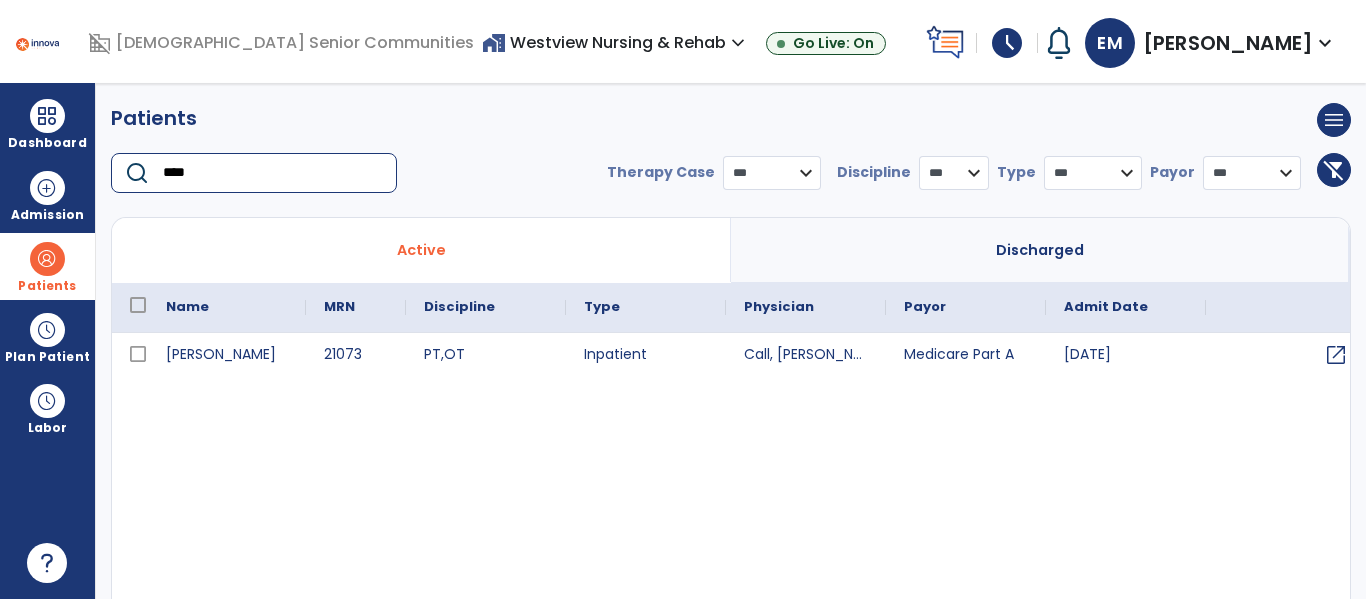 type on "****" 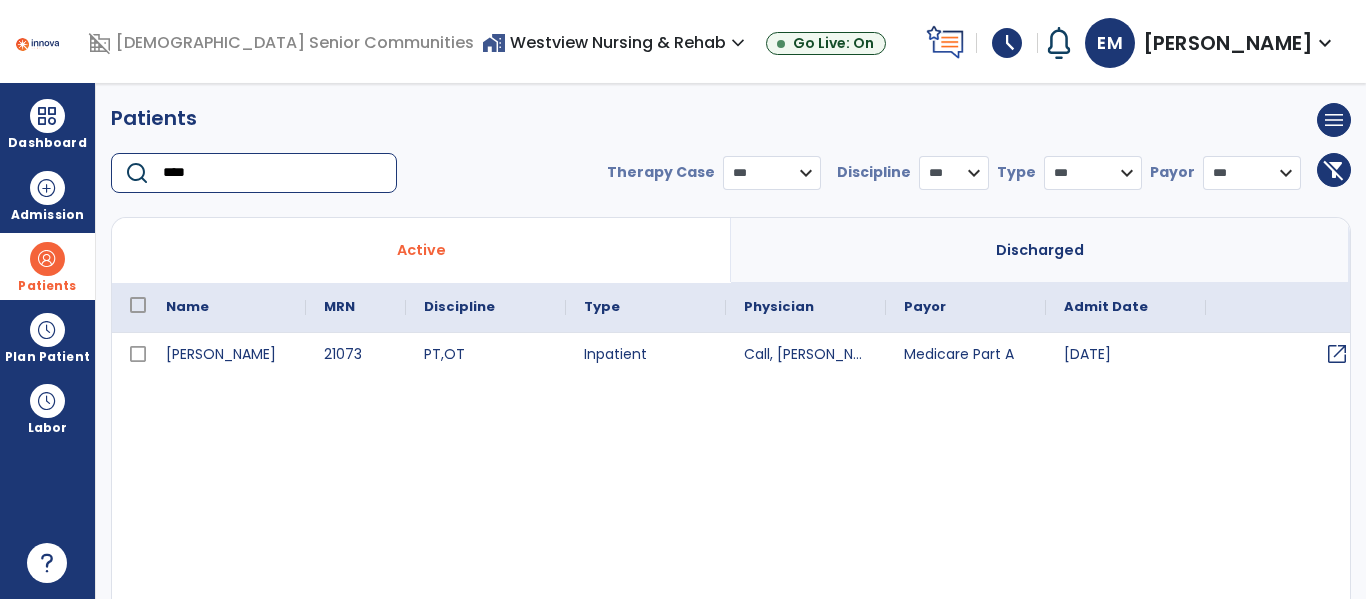 click on "open_in_new" at bounding box center (1337, 354) 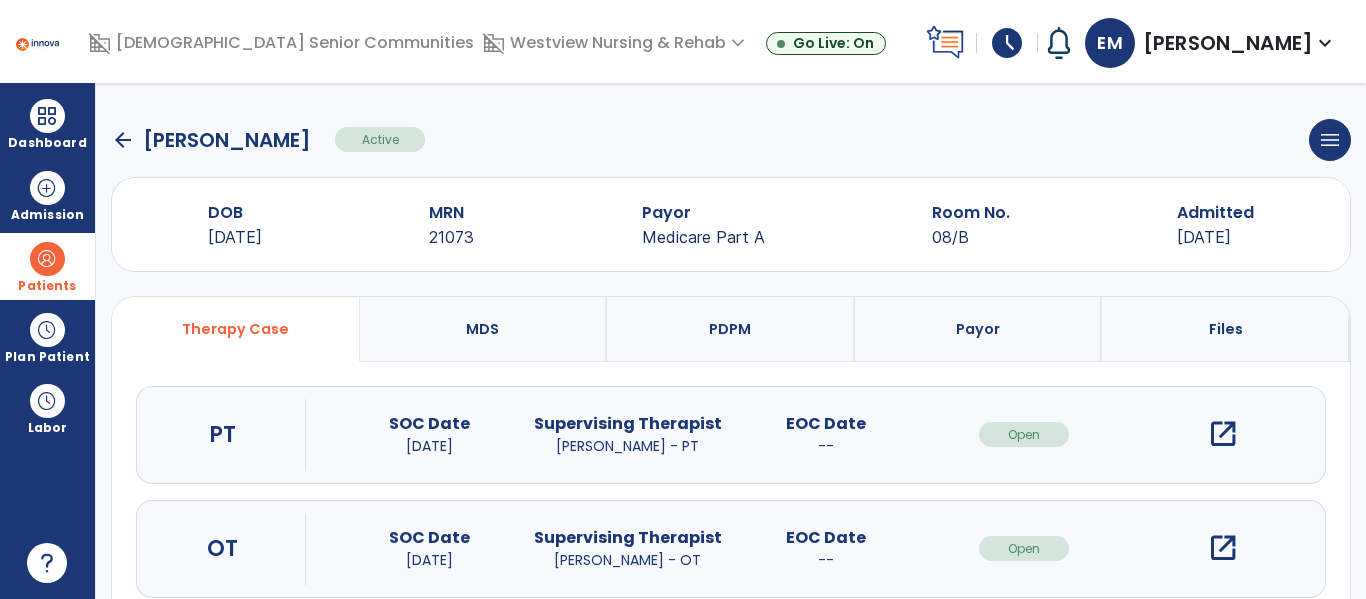 click on "open_in_new" at bounding box center [1223, 434] 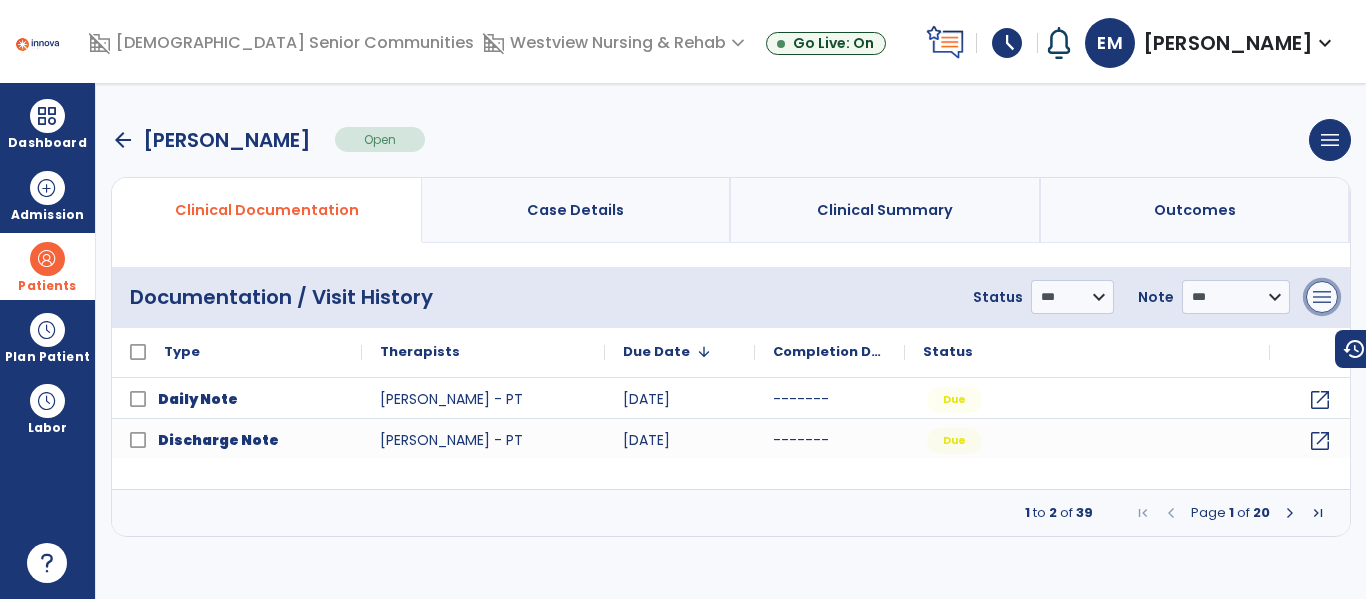 click on "menu" at bounding box center [1322, 297] 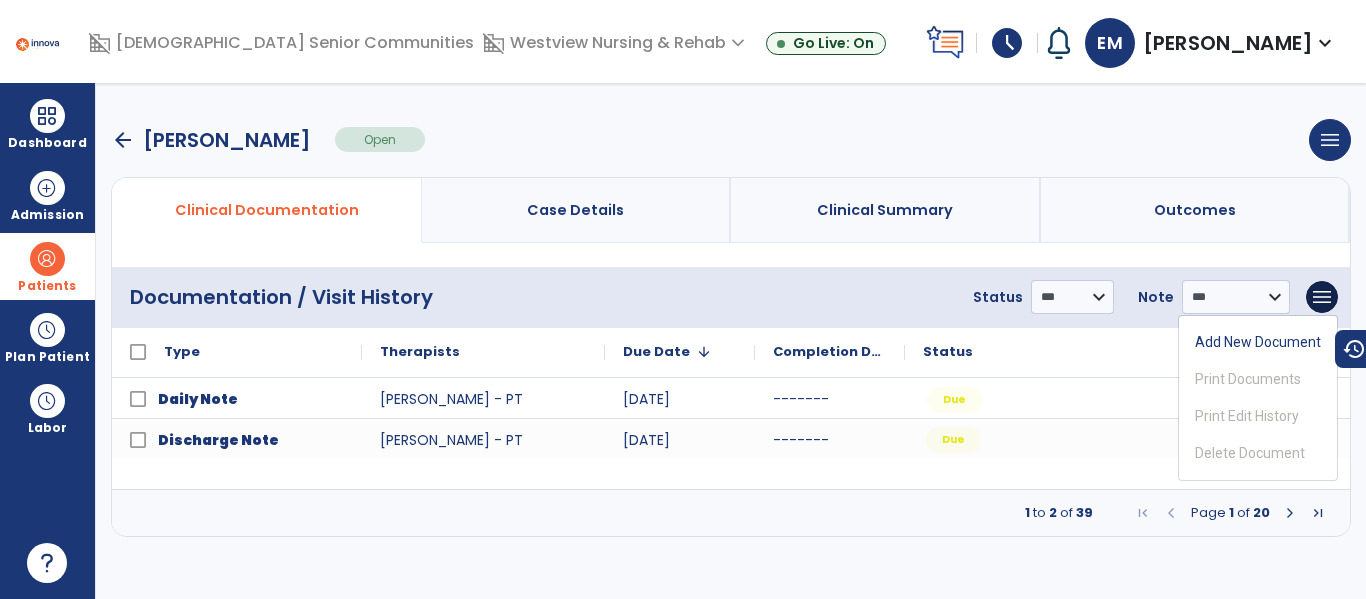 click on "Due" 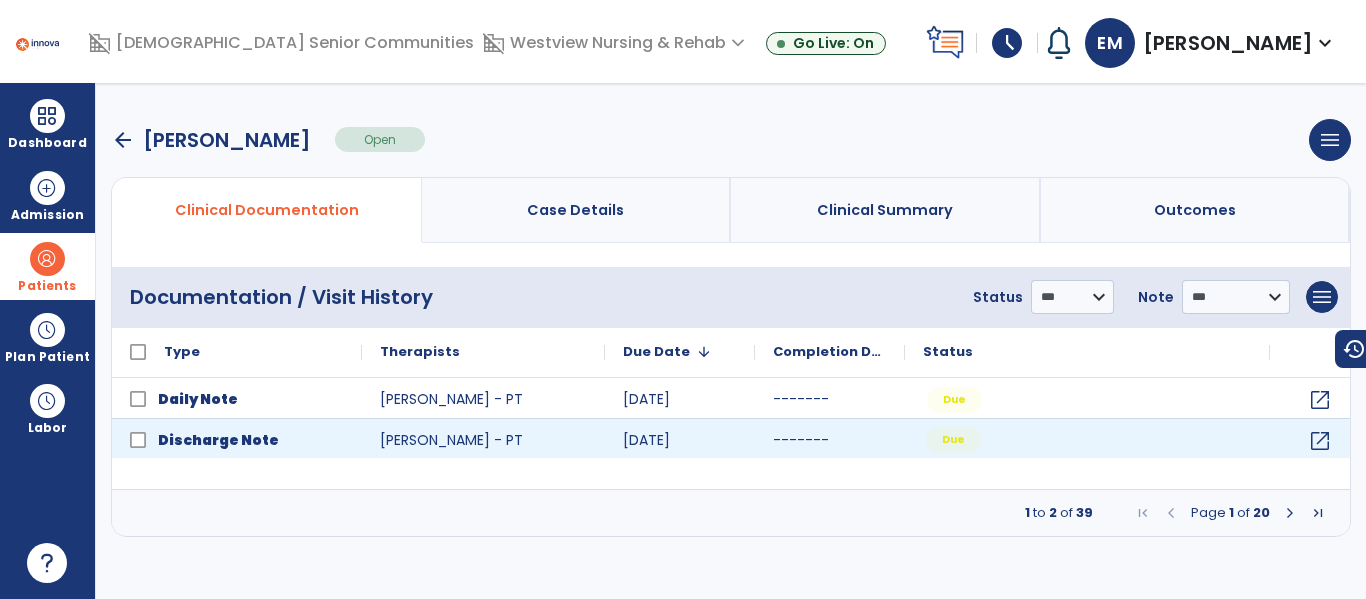 click at bounding box center (1290, 513) 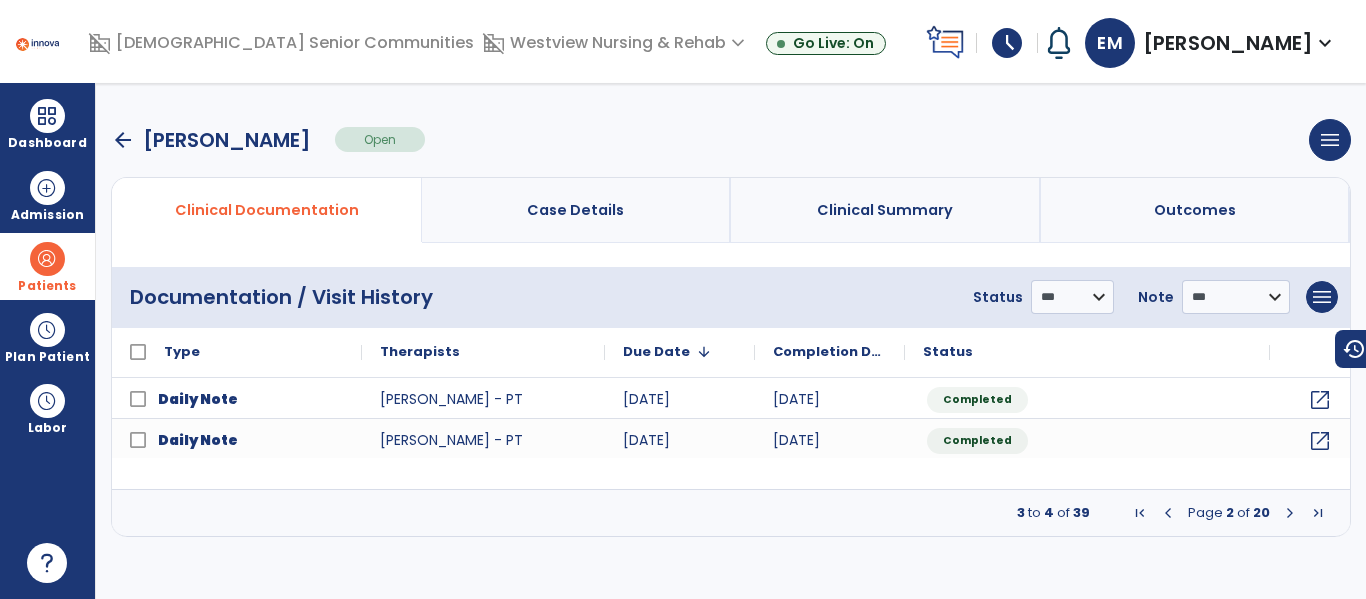 click at bounding box center (1290, 513) 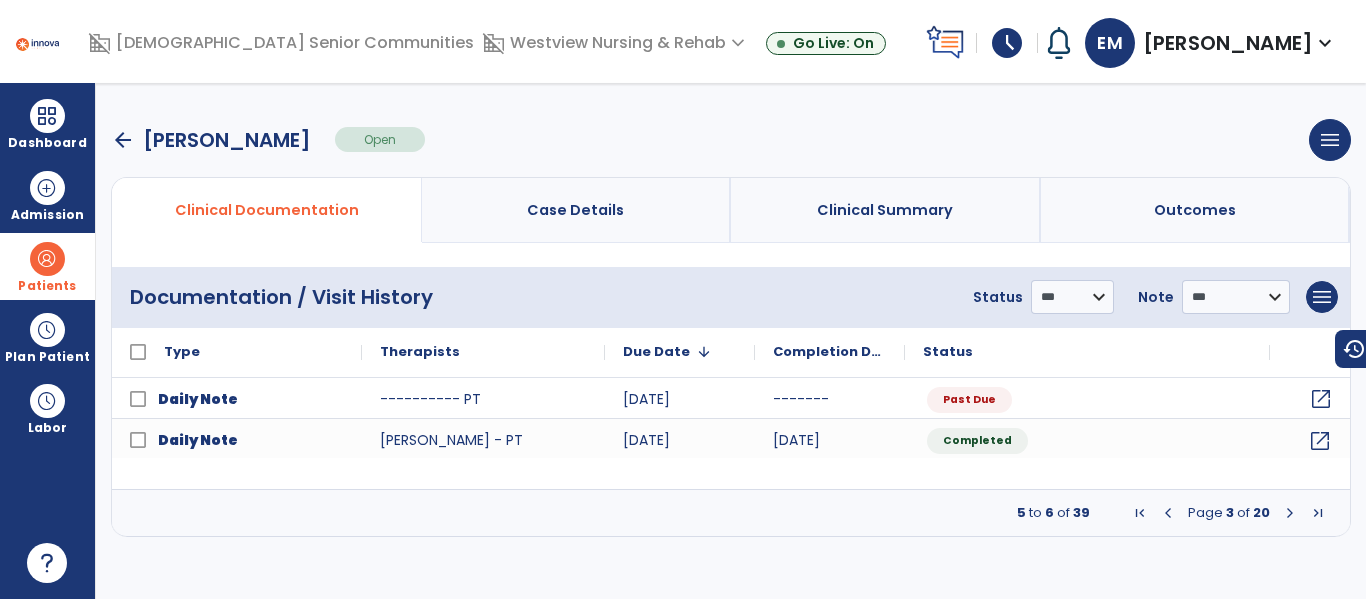 click on "open_in_new" 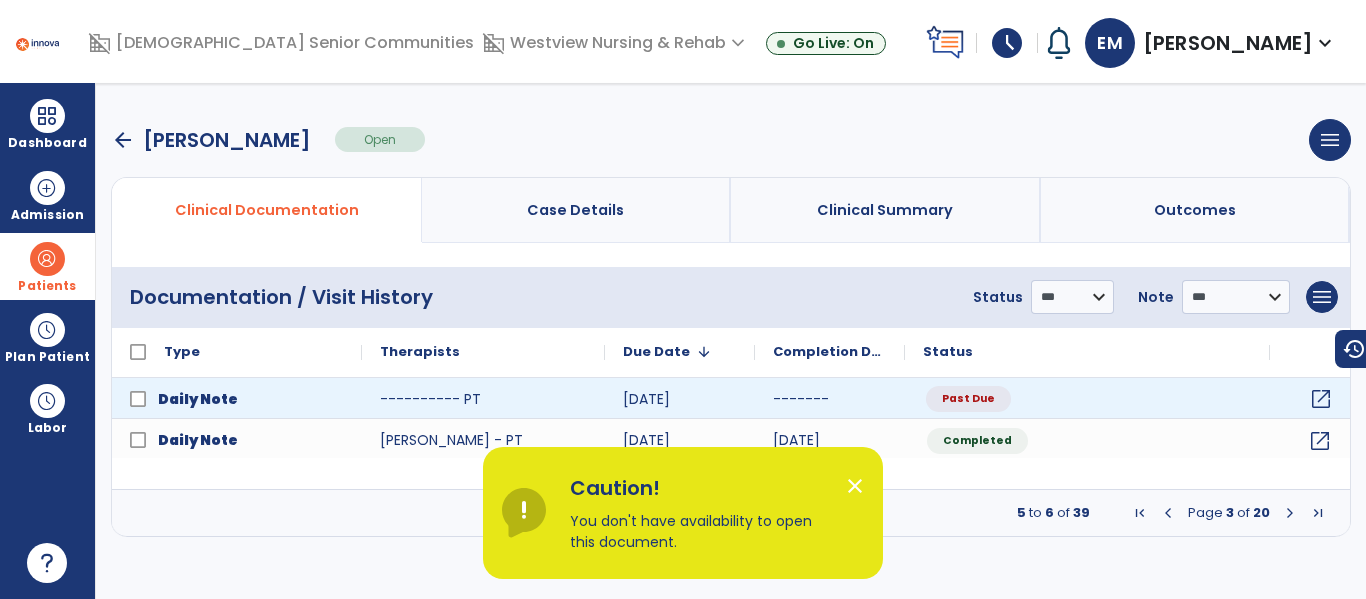 click on "Past Due" 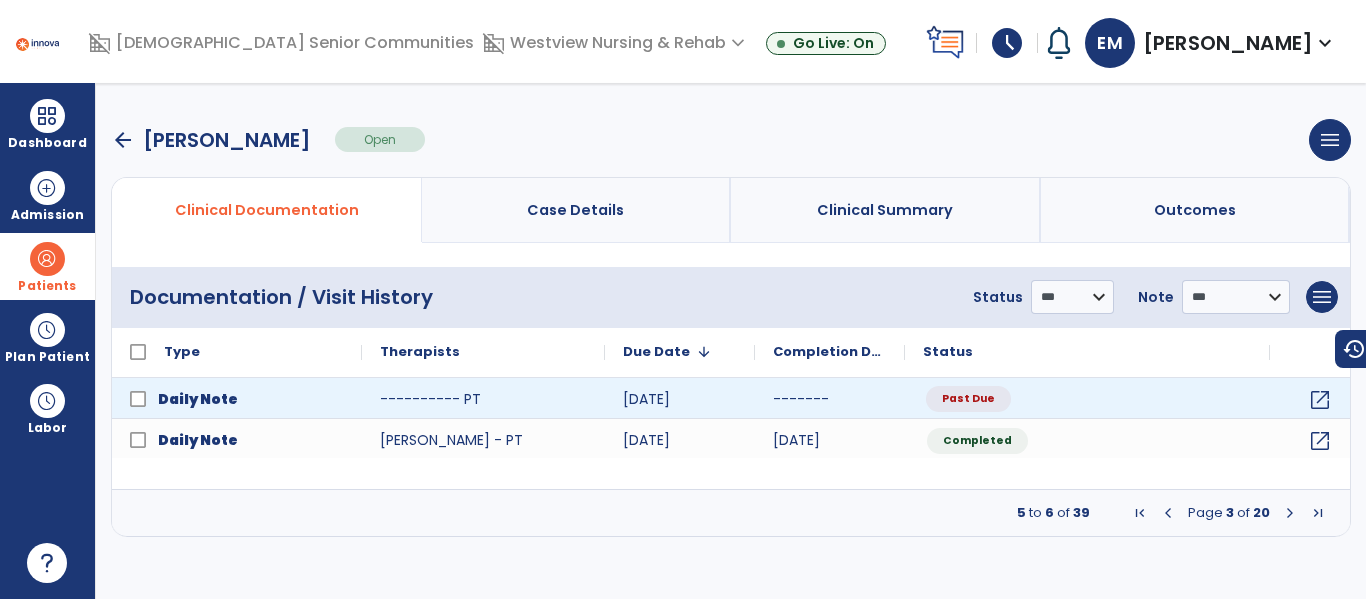 click on "Past Due" 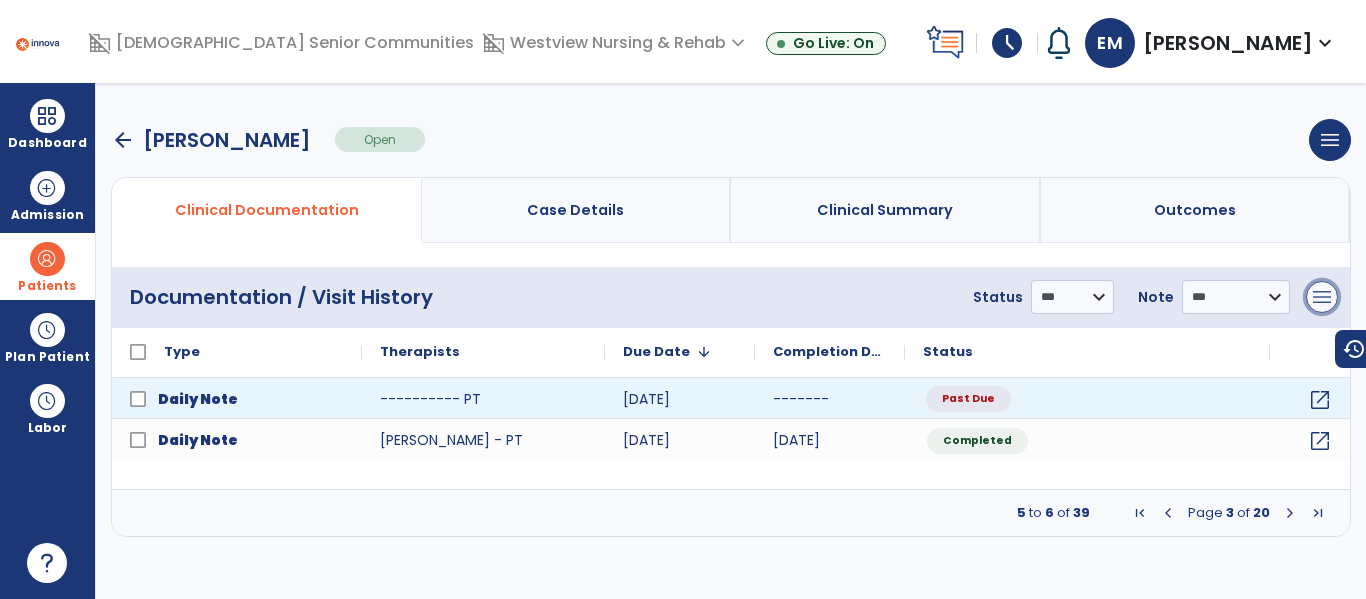 click on "menu" at bounding box center (1322, 297) 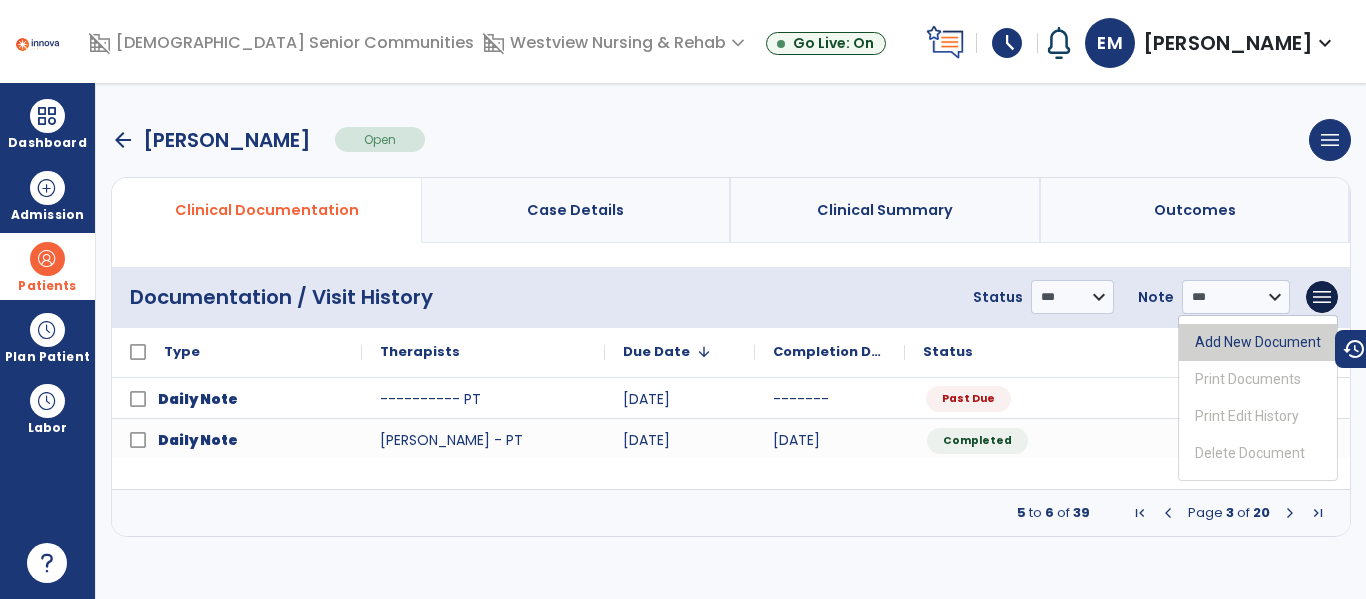 click on "Add New Document" at bounding box center [1258, 342] 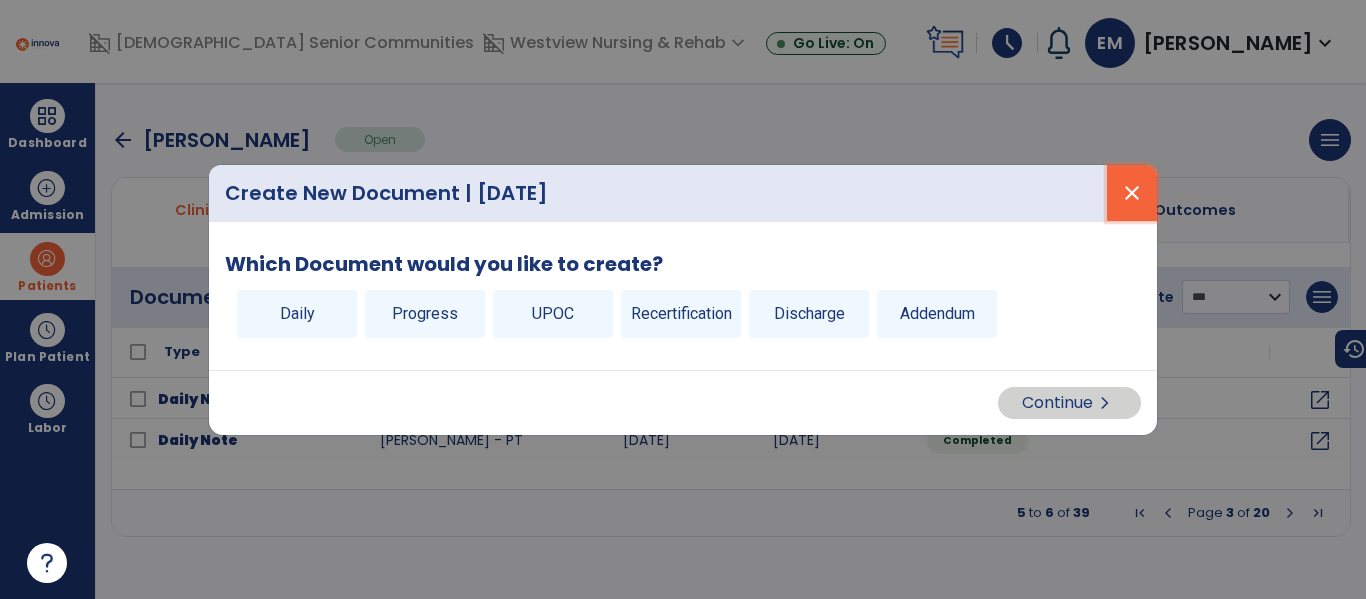 click on "close" at bounding box center (1132, 193) 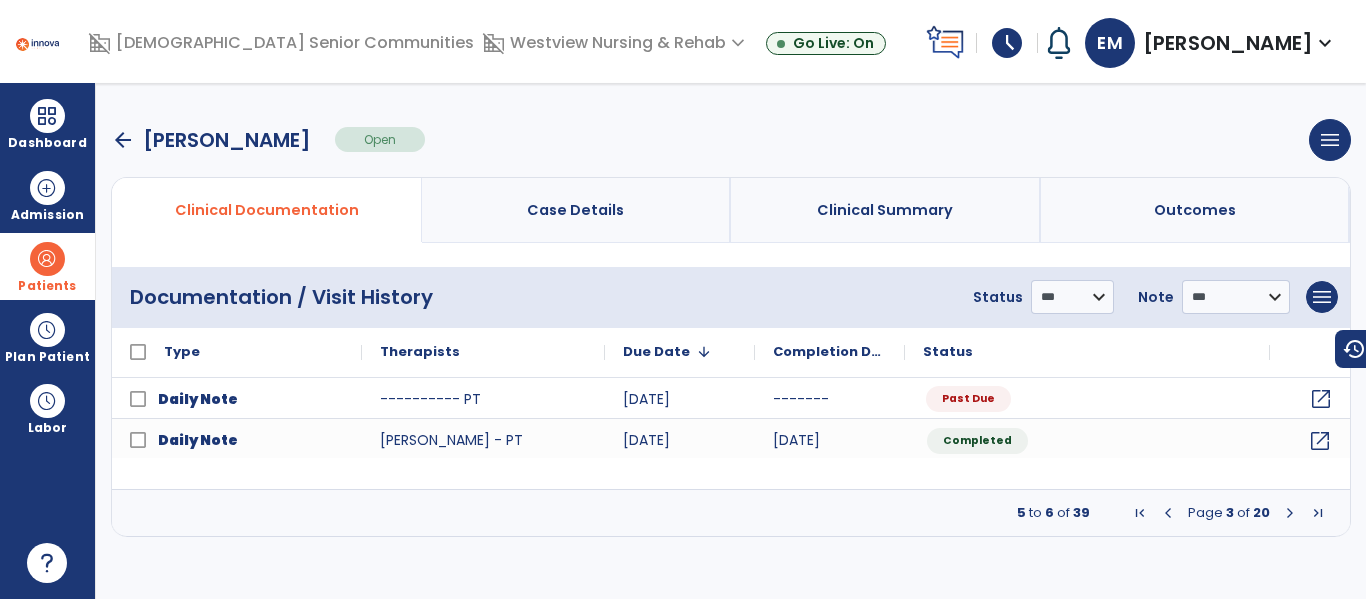 click on "open_in_new" 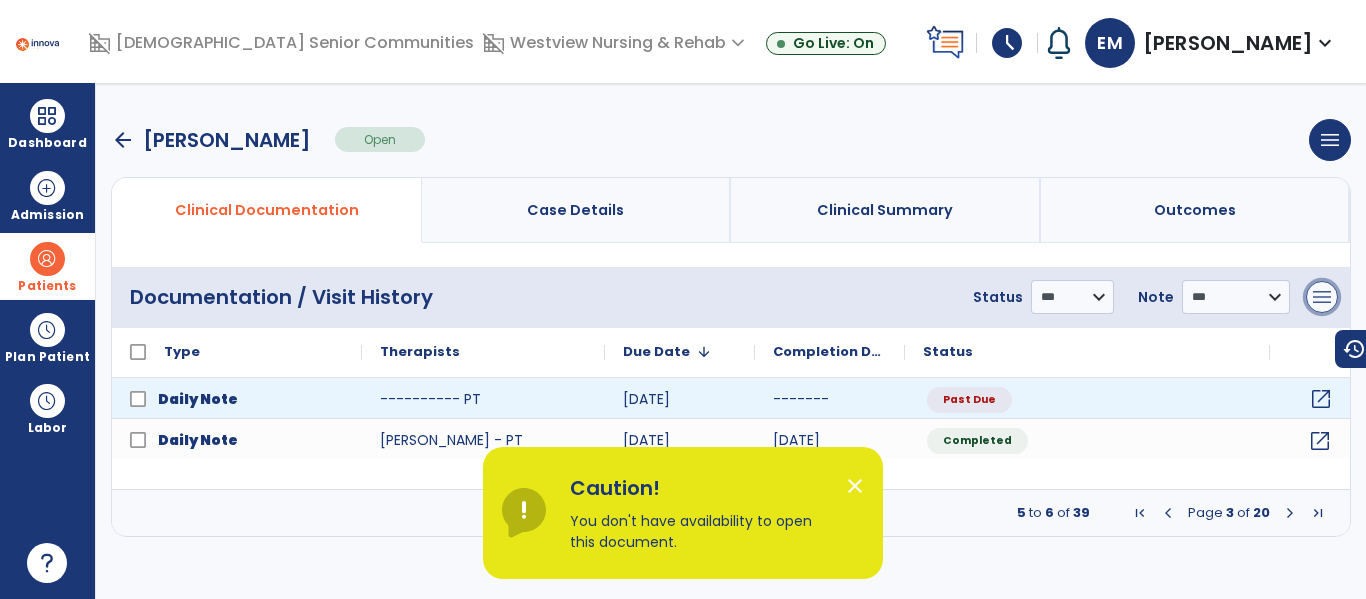 click on "menu" at bounding box center (1322, 297) 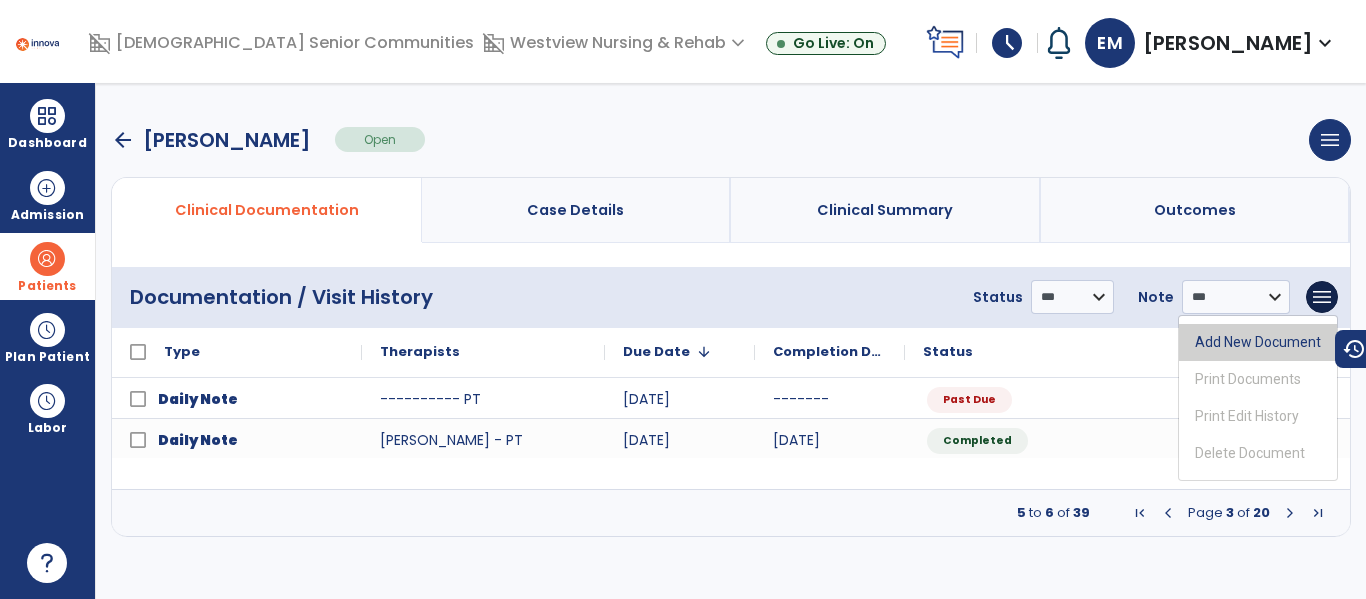 click on "Add New Document" at bounding box center (1258, 342) 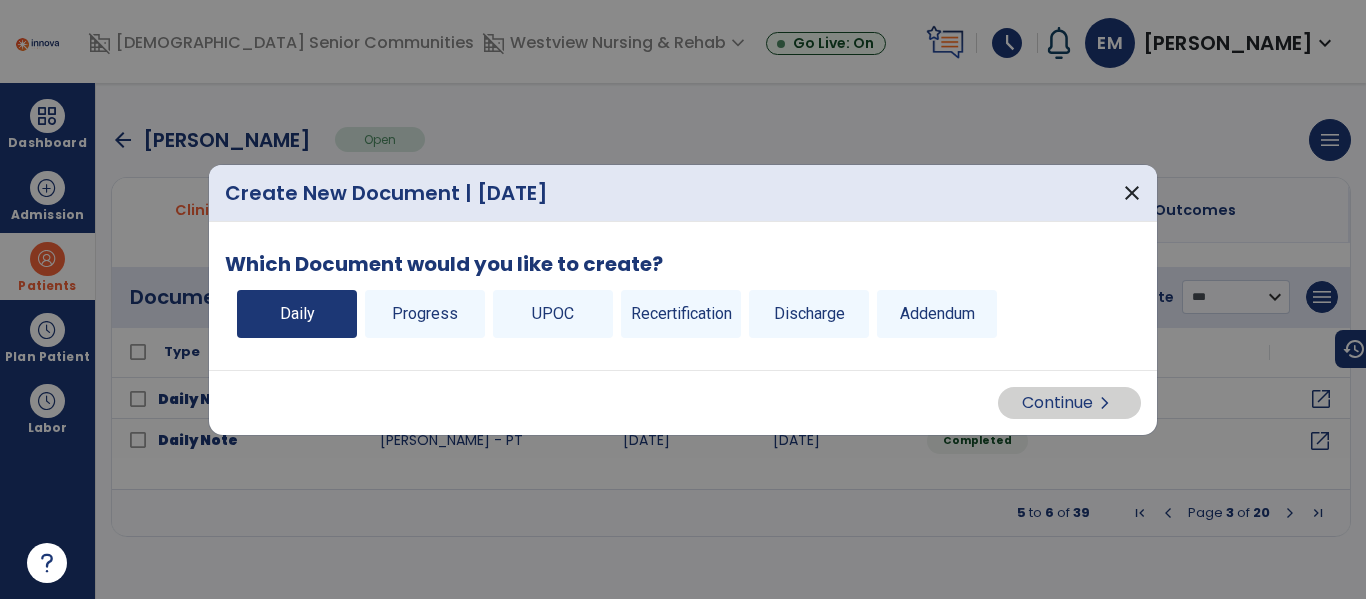 click on "Daily" at bounding box center (297, 314) 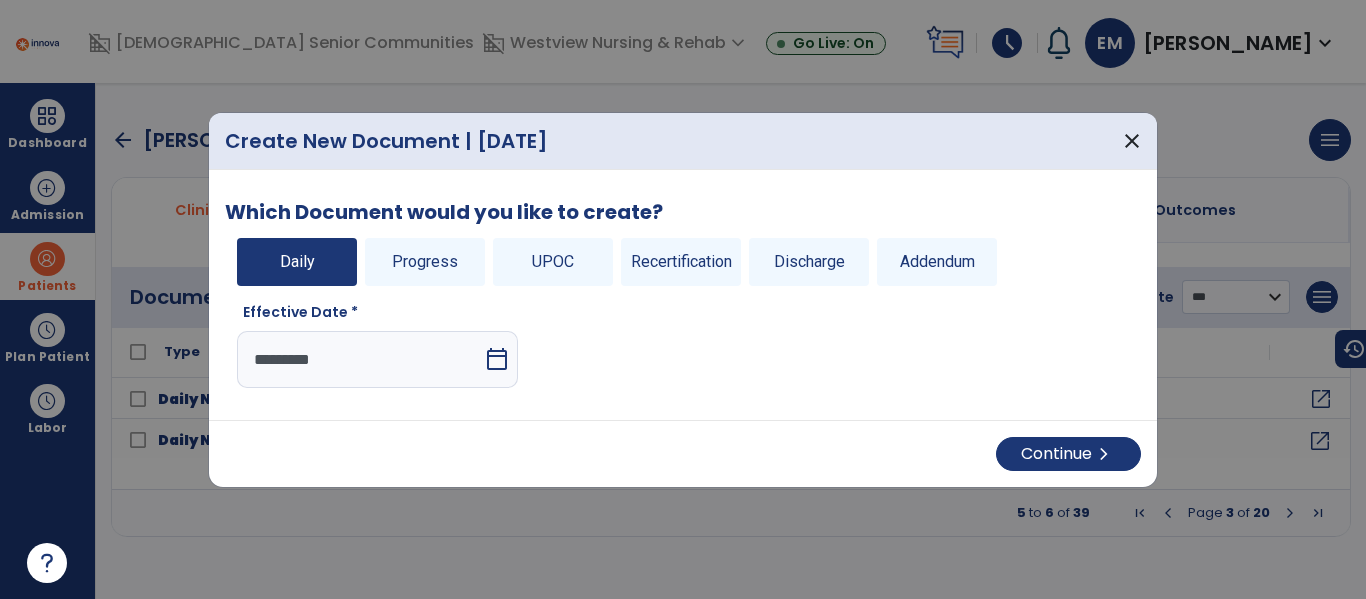 click on "calendar_today" at bounding box center (497, 359) 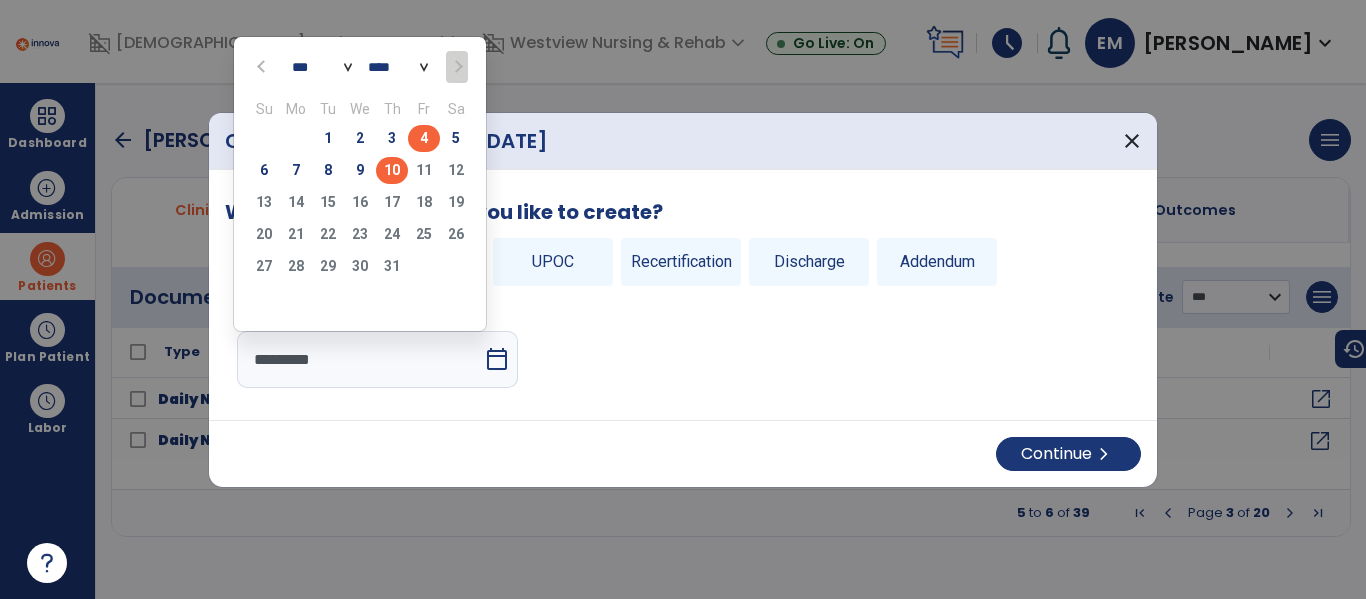 click on "4" 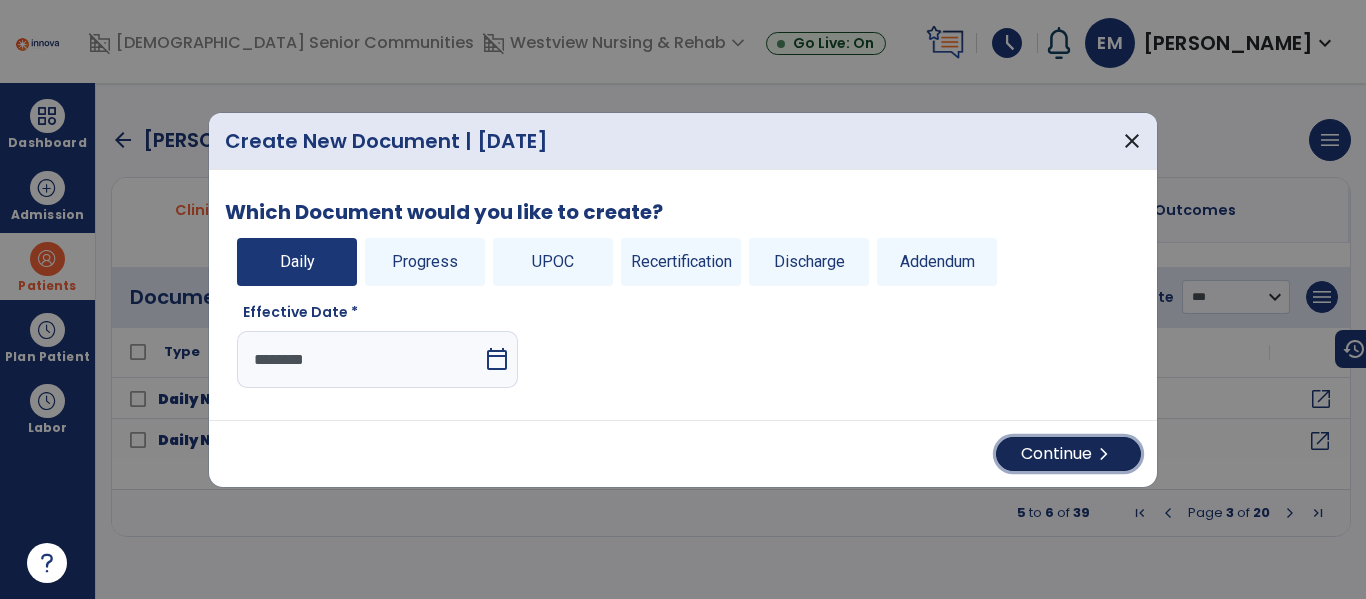 click on "chevron_right" at bounding box center [1104, 454] 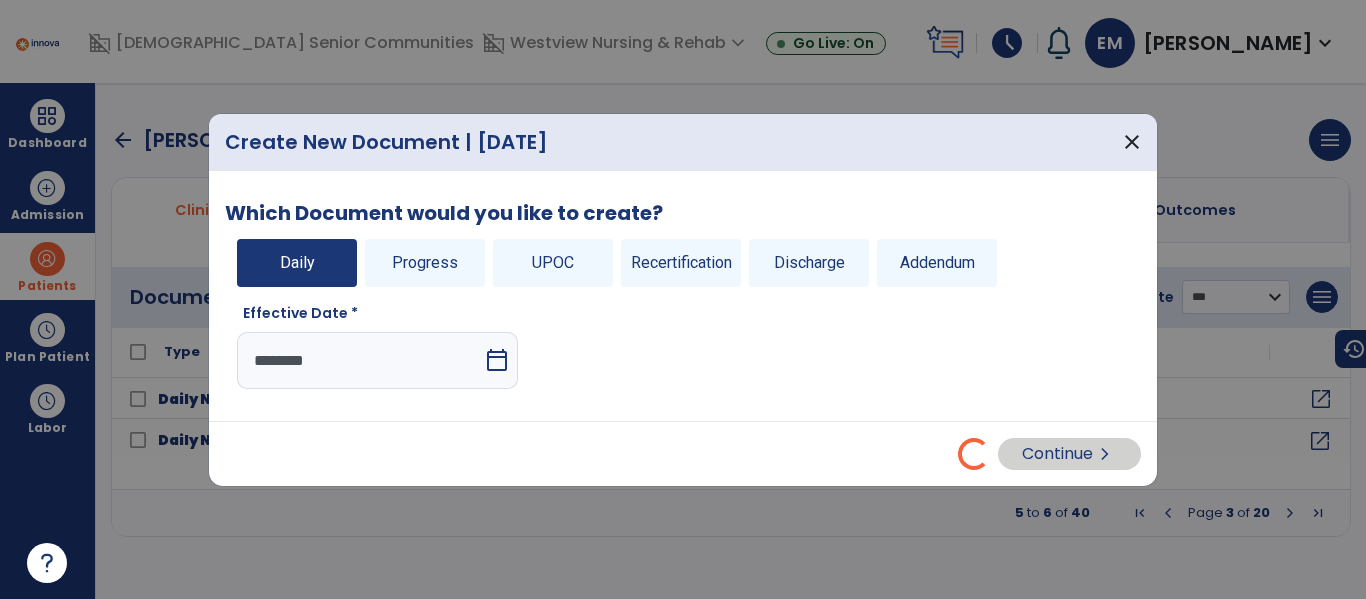 select on "*" 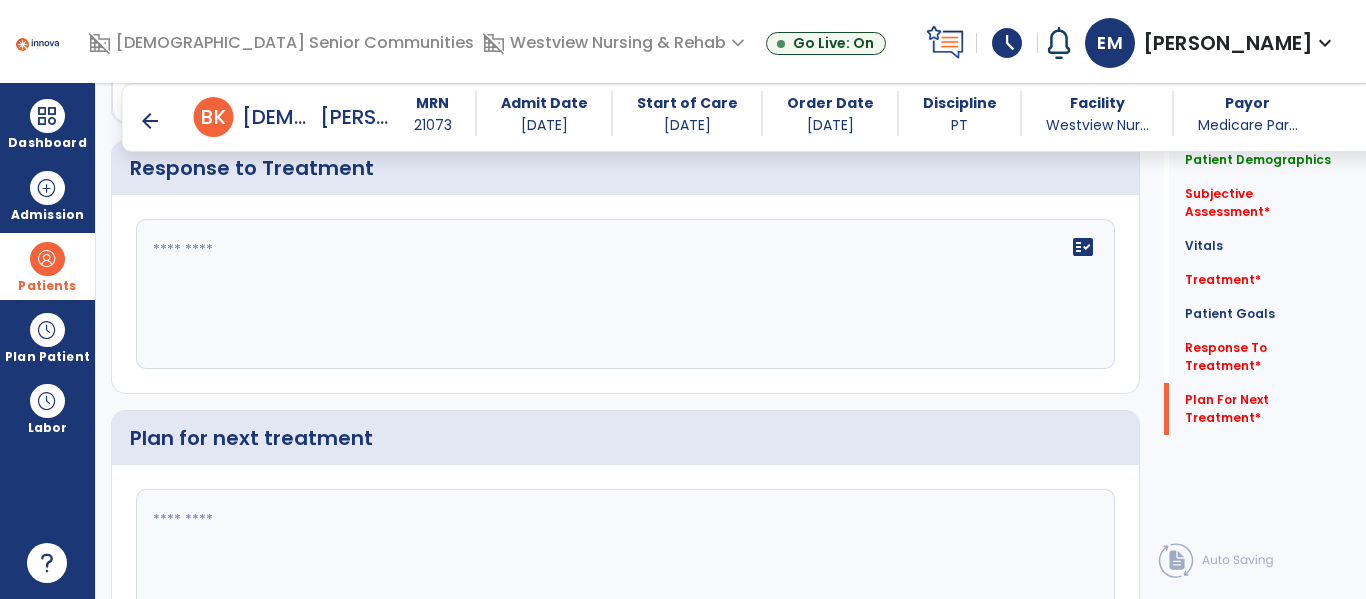 scroll, scrollTop: 3111, scrollLeft: 0, axis: vertical 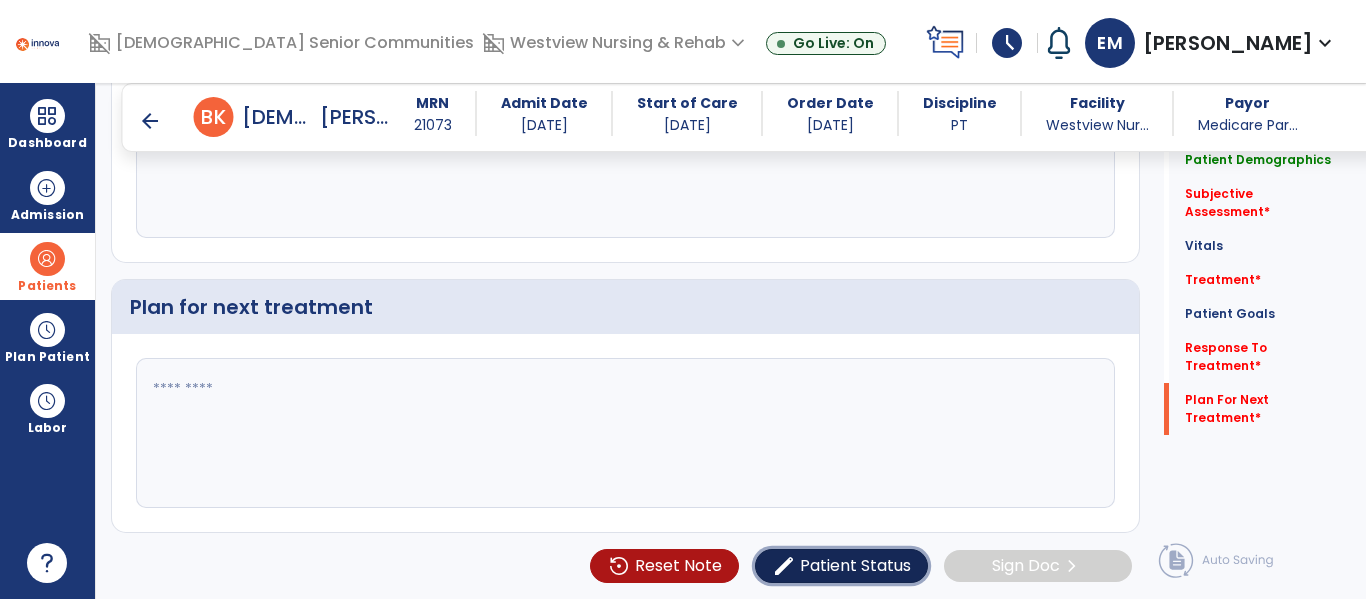 click on "Patient Status" 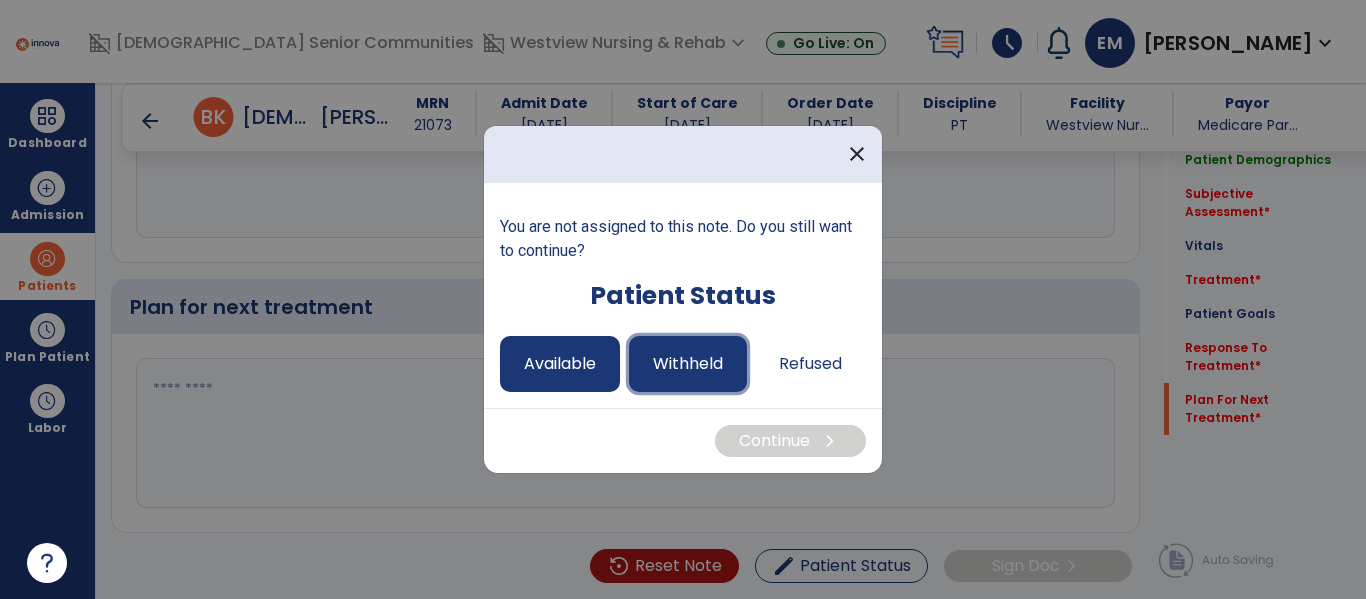 click on "Withheld" at bounding box center [688, 364] 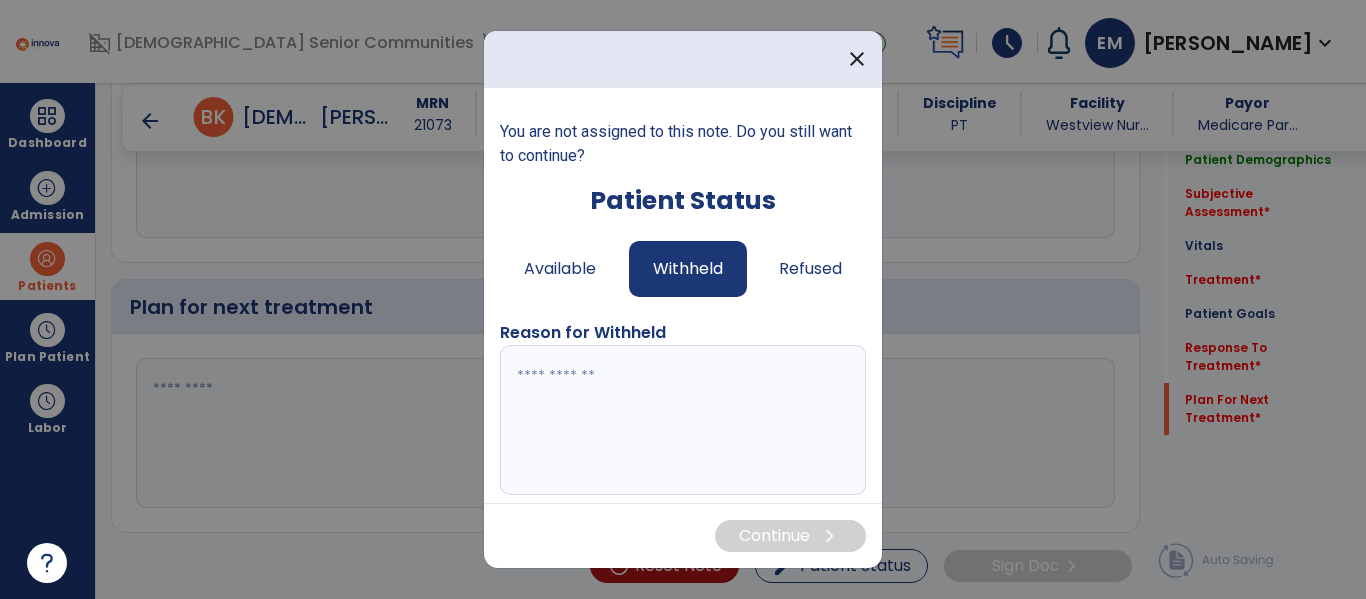 click at bounding box center (680, 420) 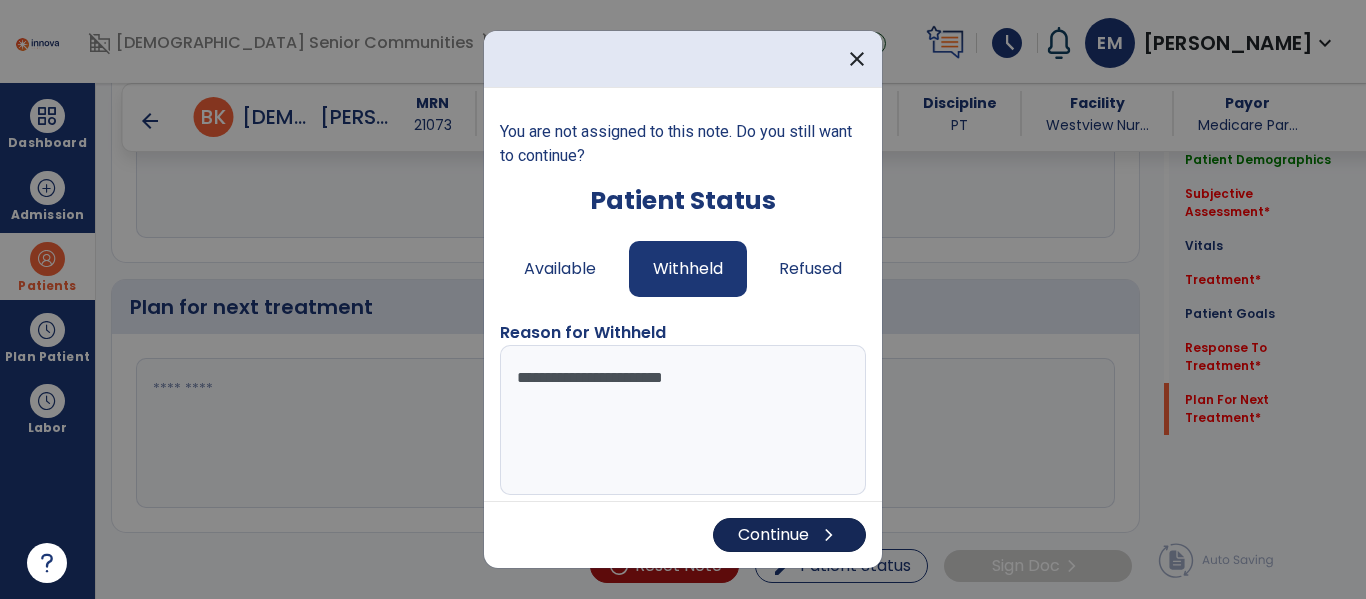 type on "**********" 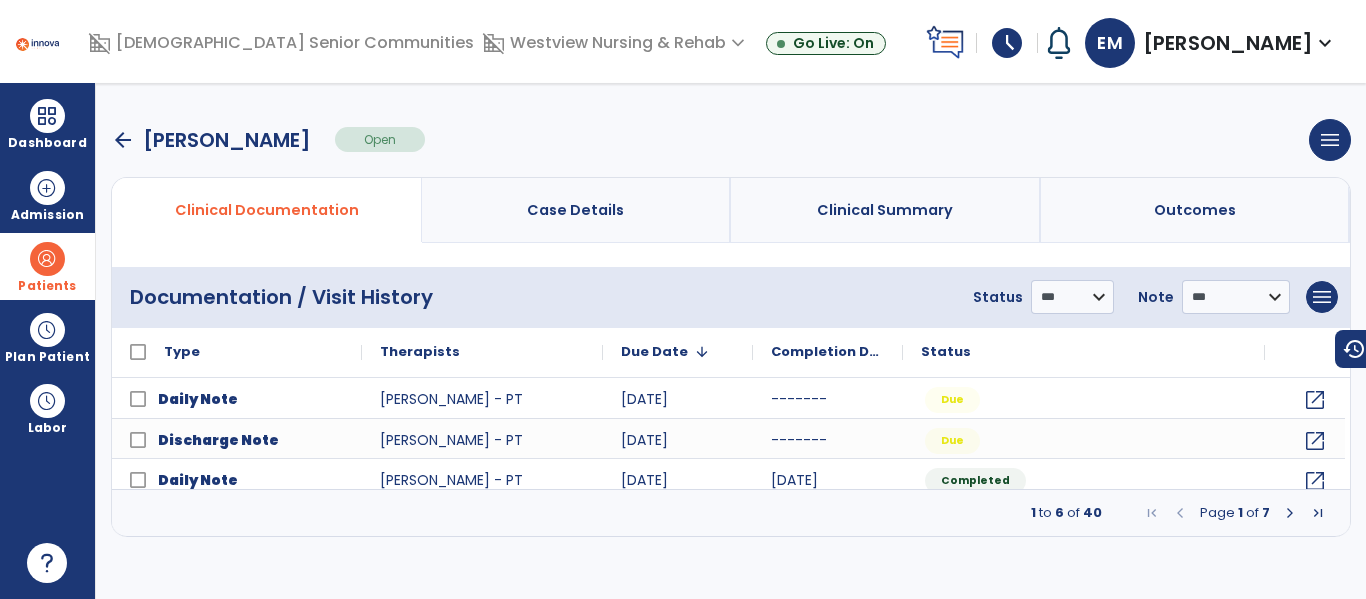 scroll, scrollTop: 0, scrollLeft: 0, axis: both 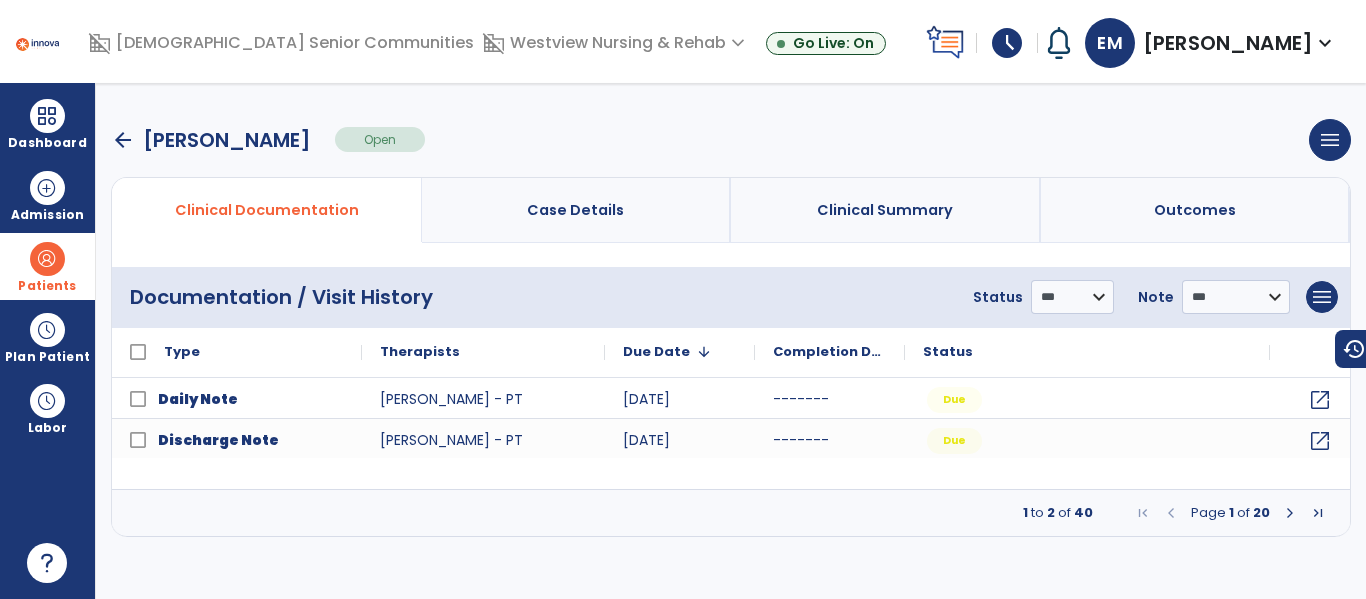 click at bounding box center (1290, 513) 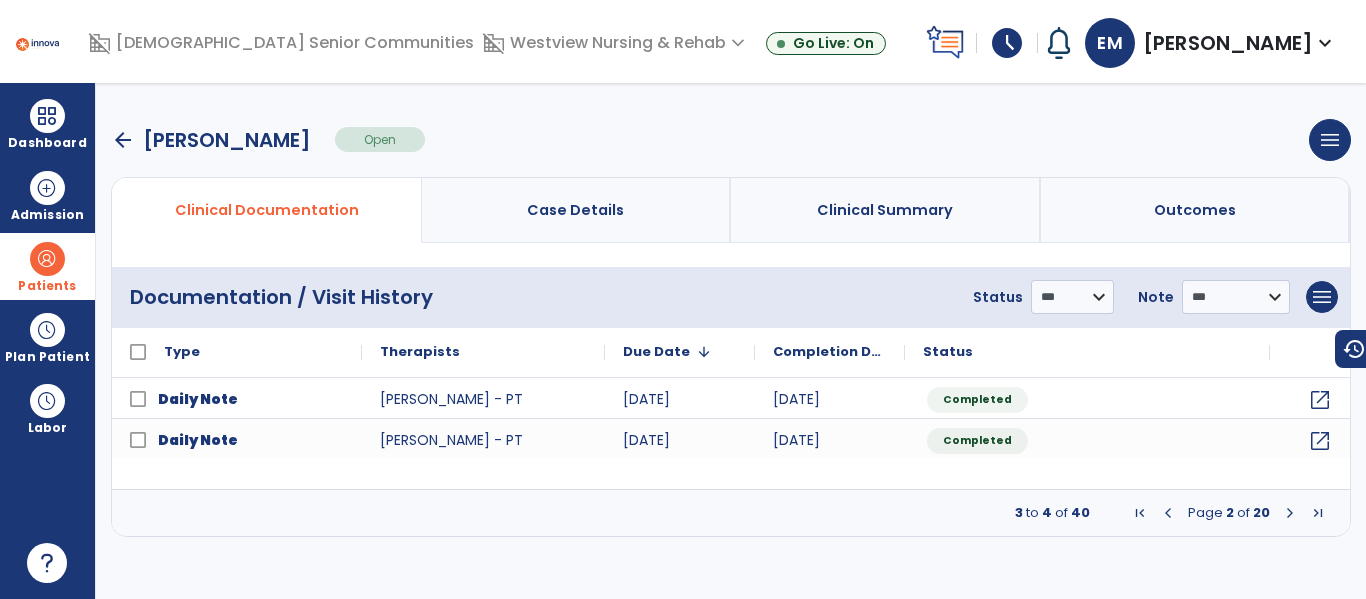 click at bounding box center [1290, 513] 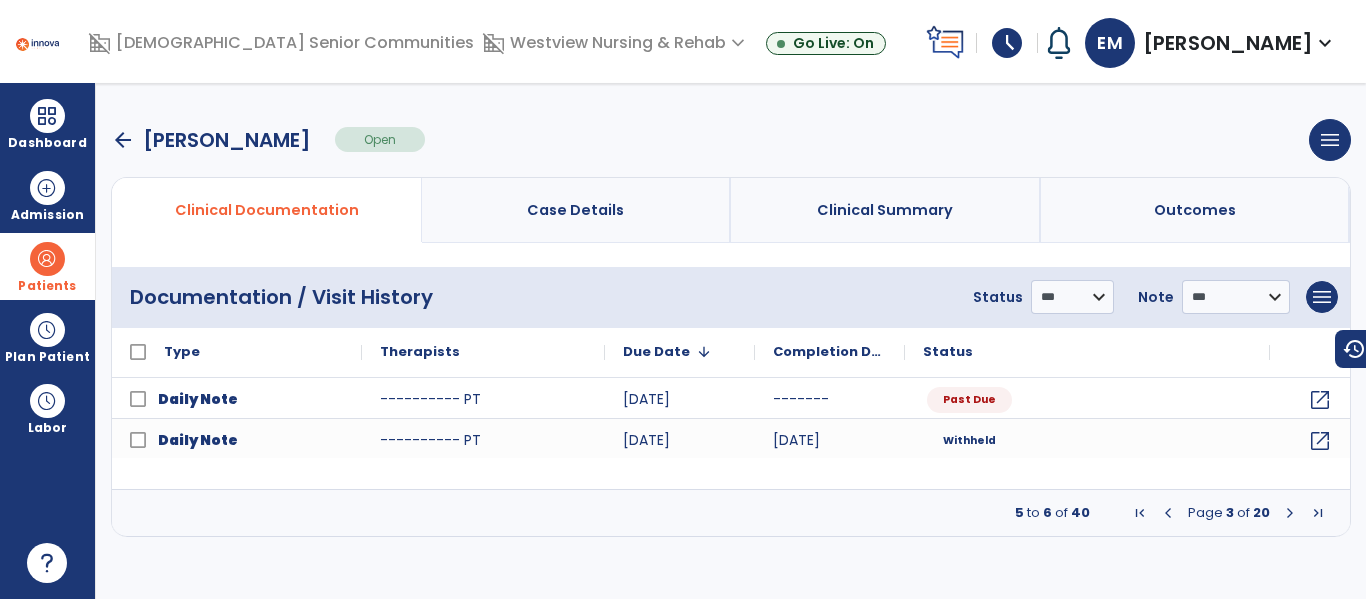 click on "arrow_back" at bounding box center [123, 140] 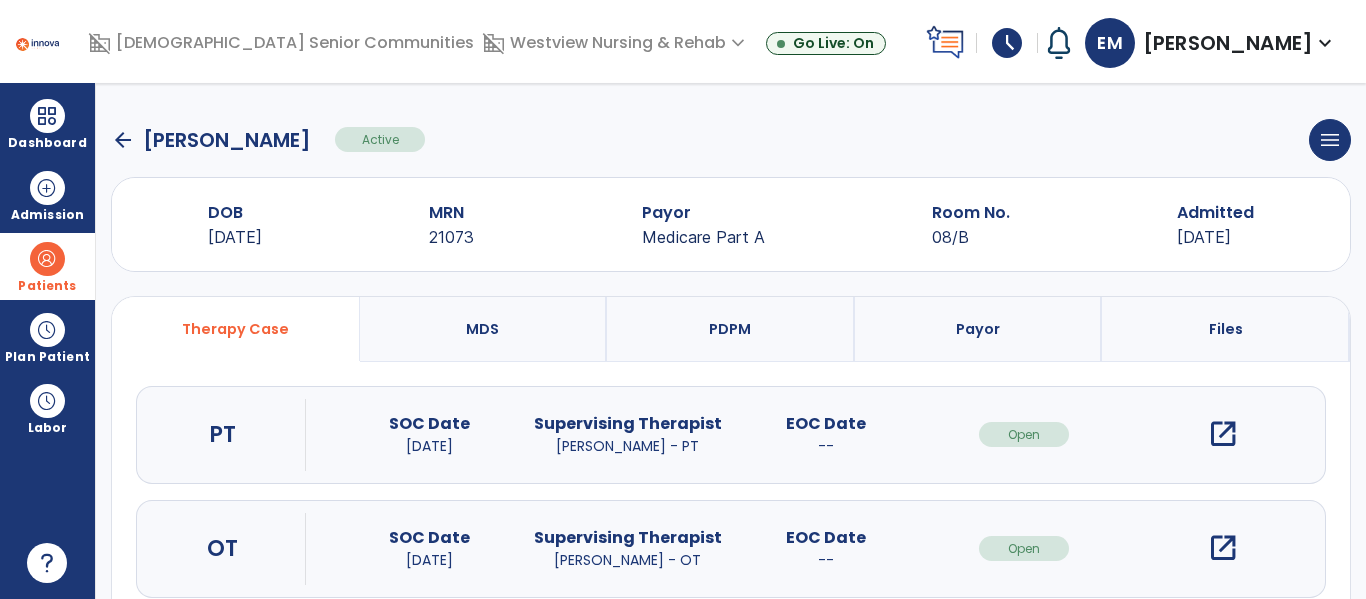 click on "arrow_back" 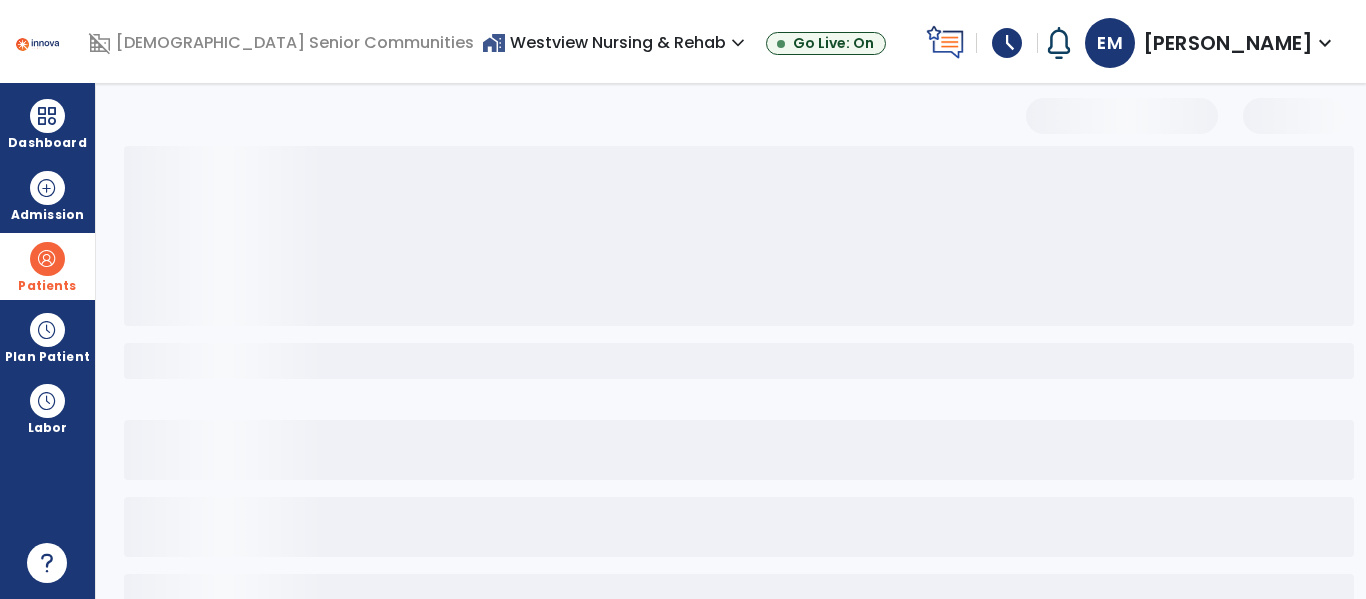select on "***" 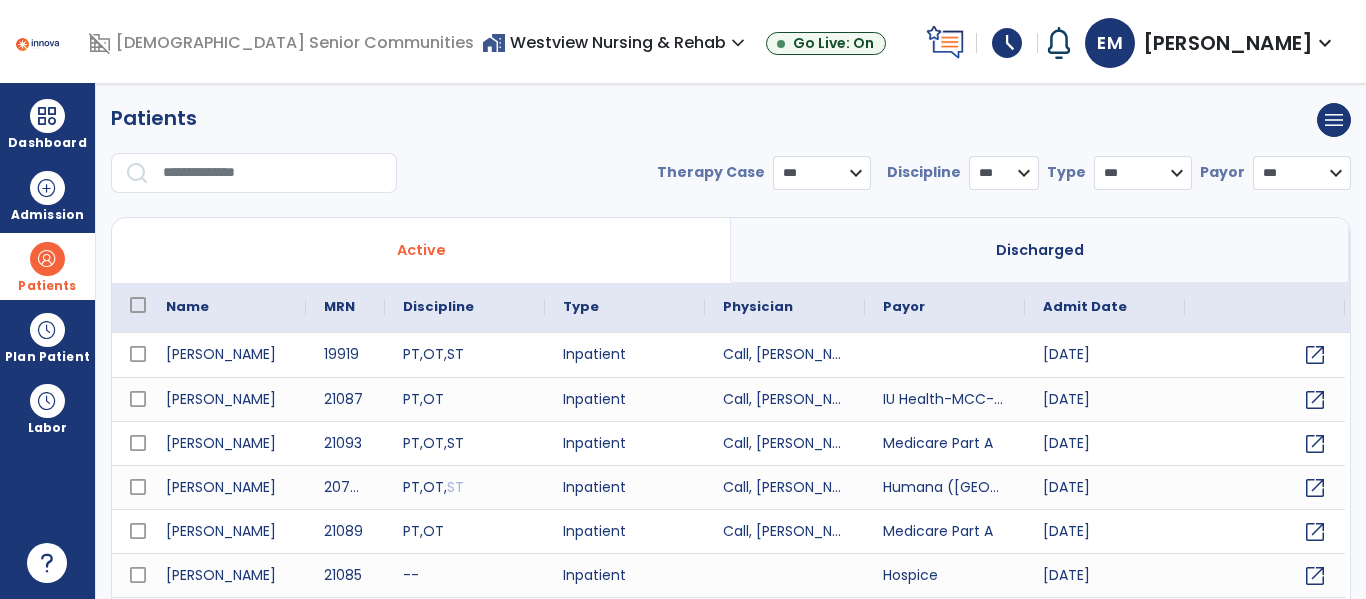 click at bounding box center (273, 173) 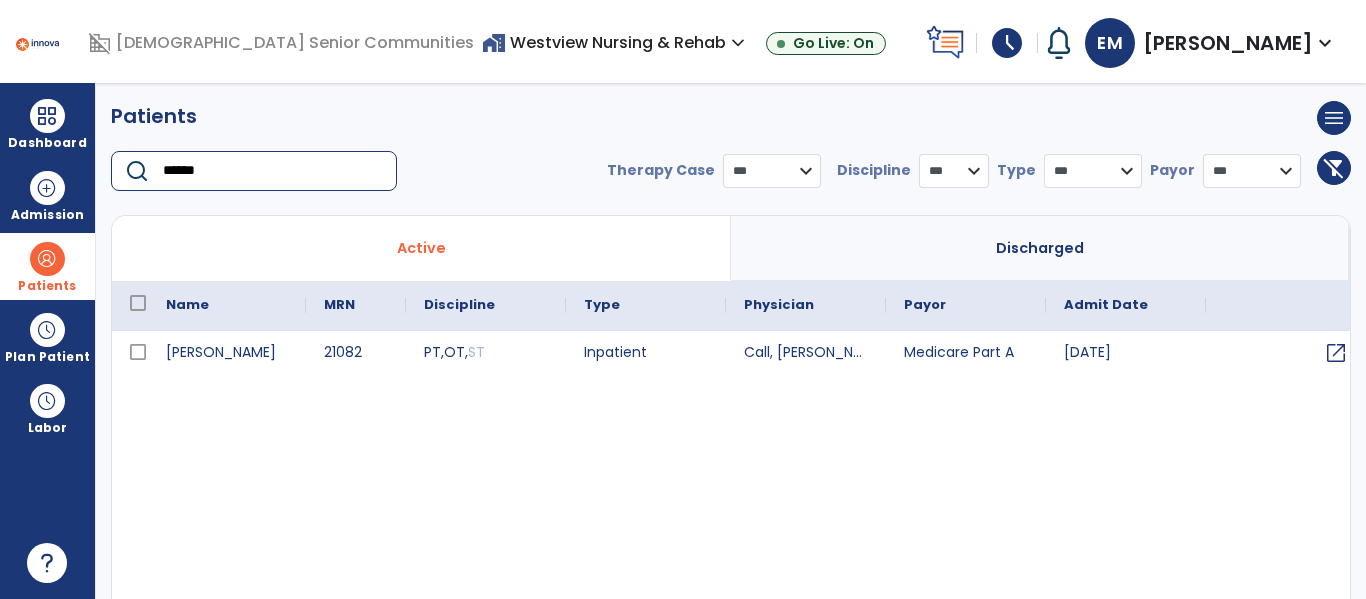 scroll, scrollTop: 3, scrollLeft: 0, axis: vertical 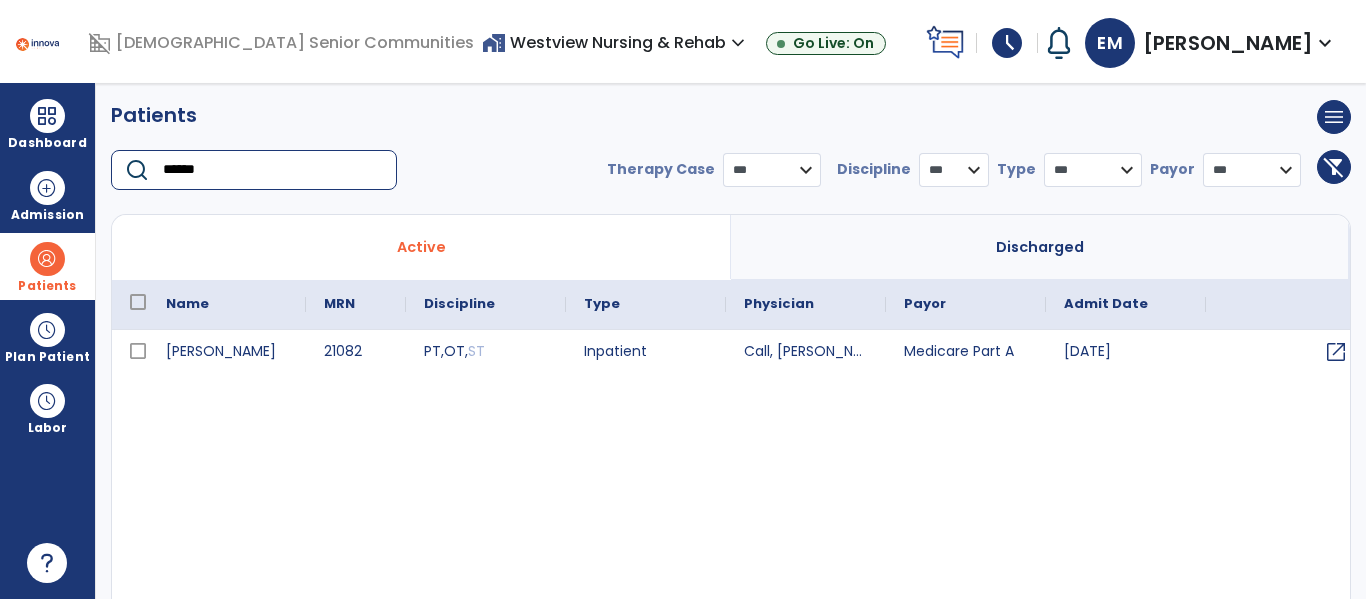 type on "******" 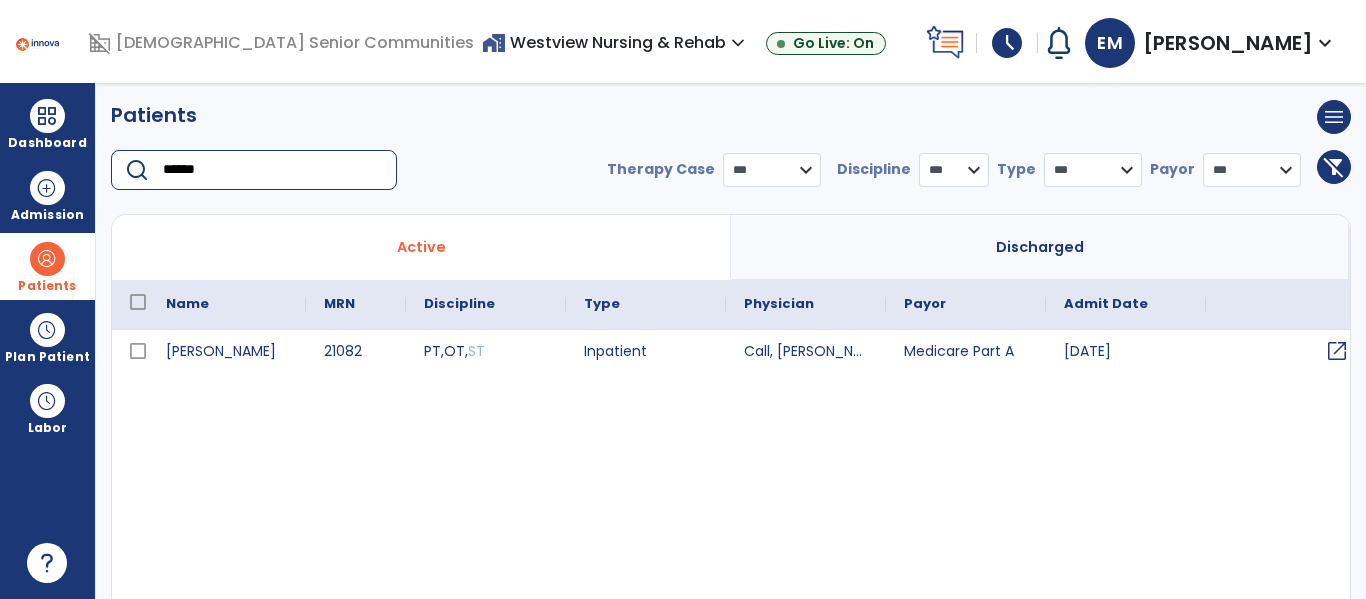 click on "open_in_new" at bounding box center [1337, 351] 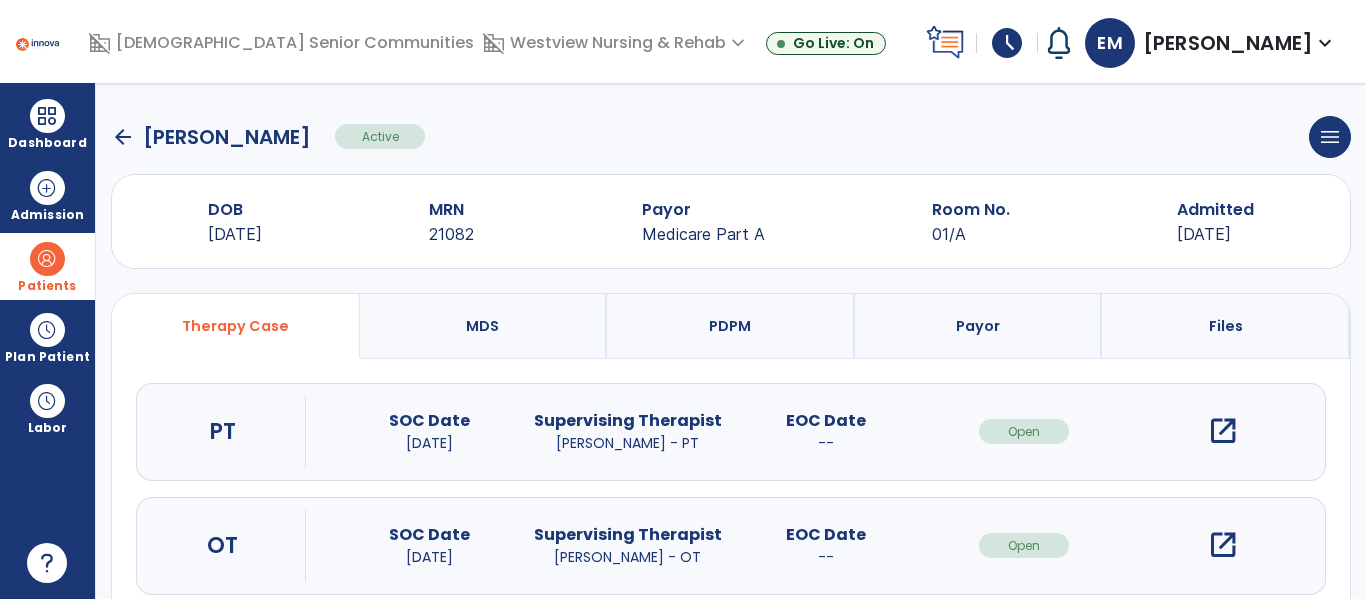 click on "open_in_new" at bounding box center [1223, 431] 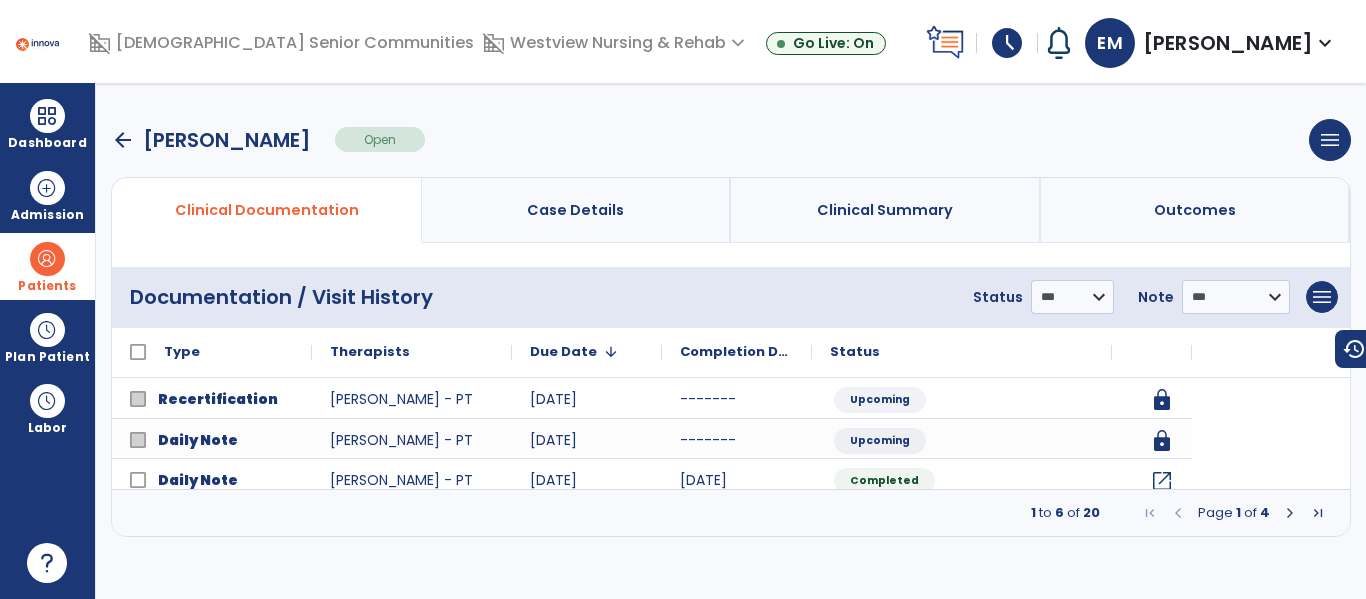 scroll, scrollTop: 0, scrollLeft: 0, axis: both 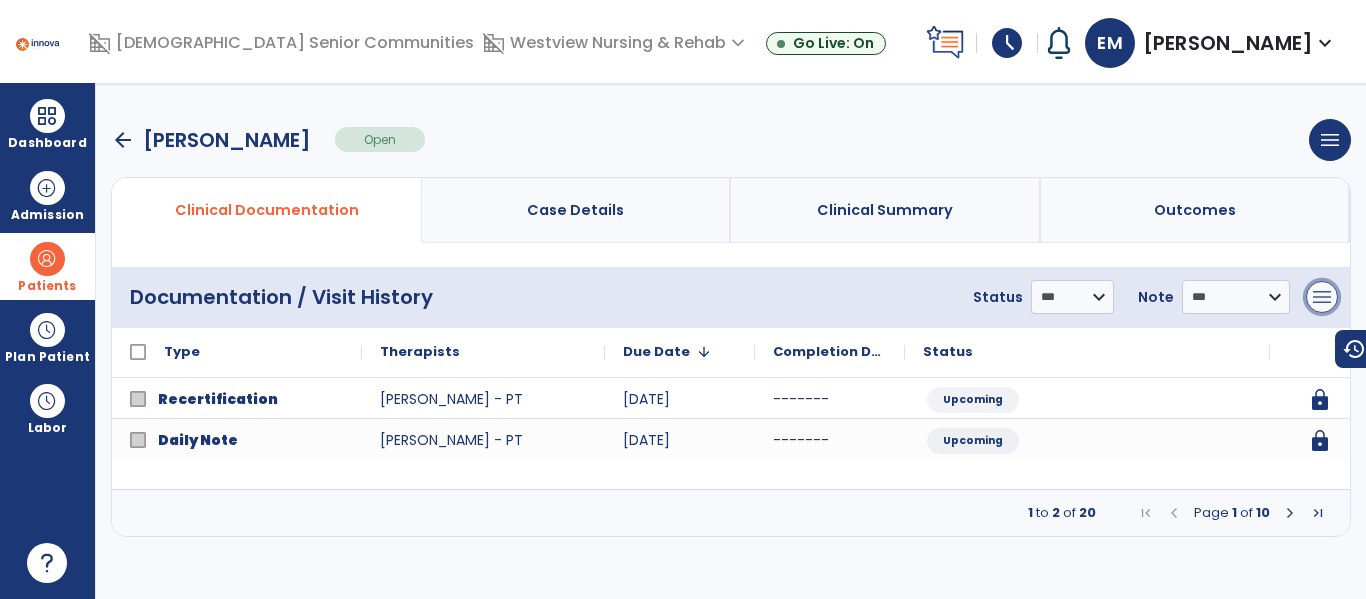 click on "menu" at bounding box center [1322, 297] 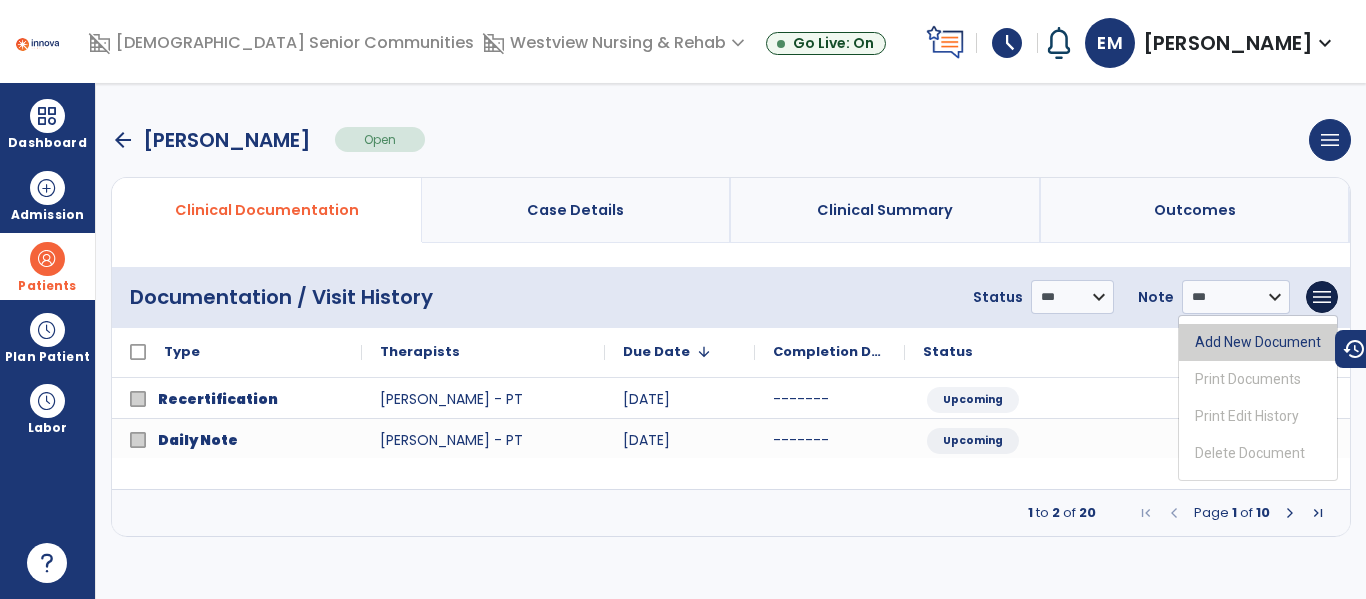 click on "Add New Document" at bounding box center (1258, 342) 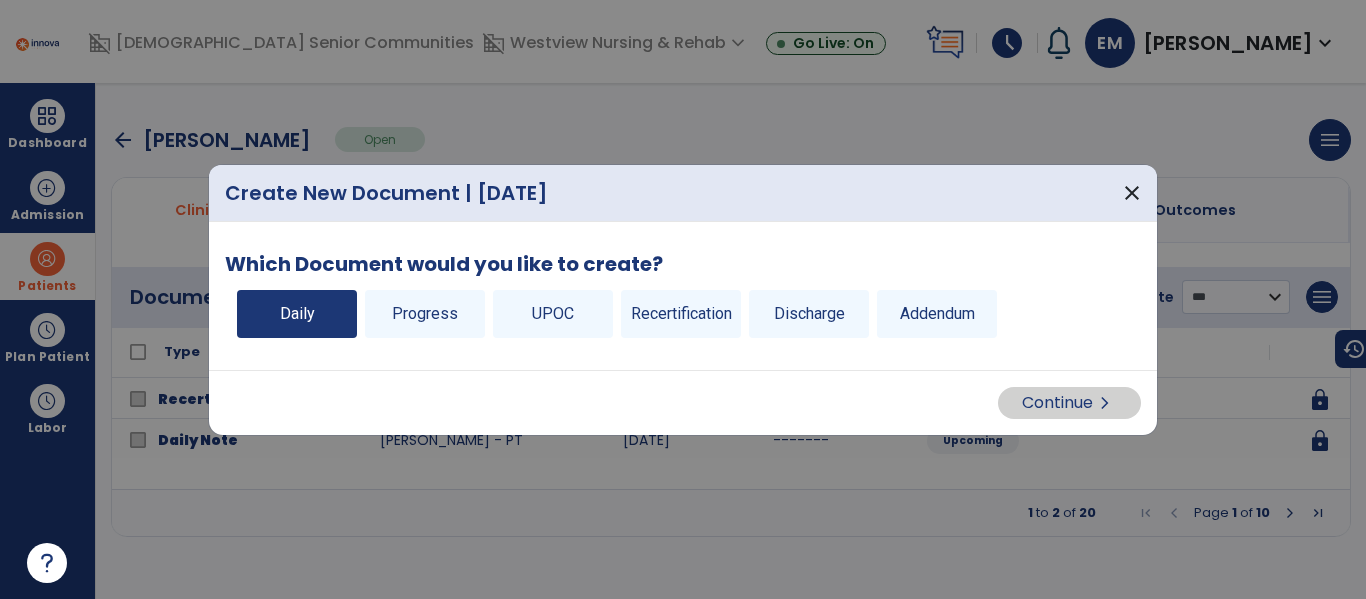 click on "Daily" at bounding box center [297, 314] 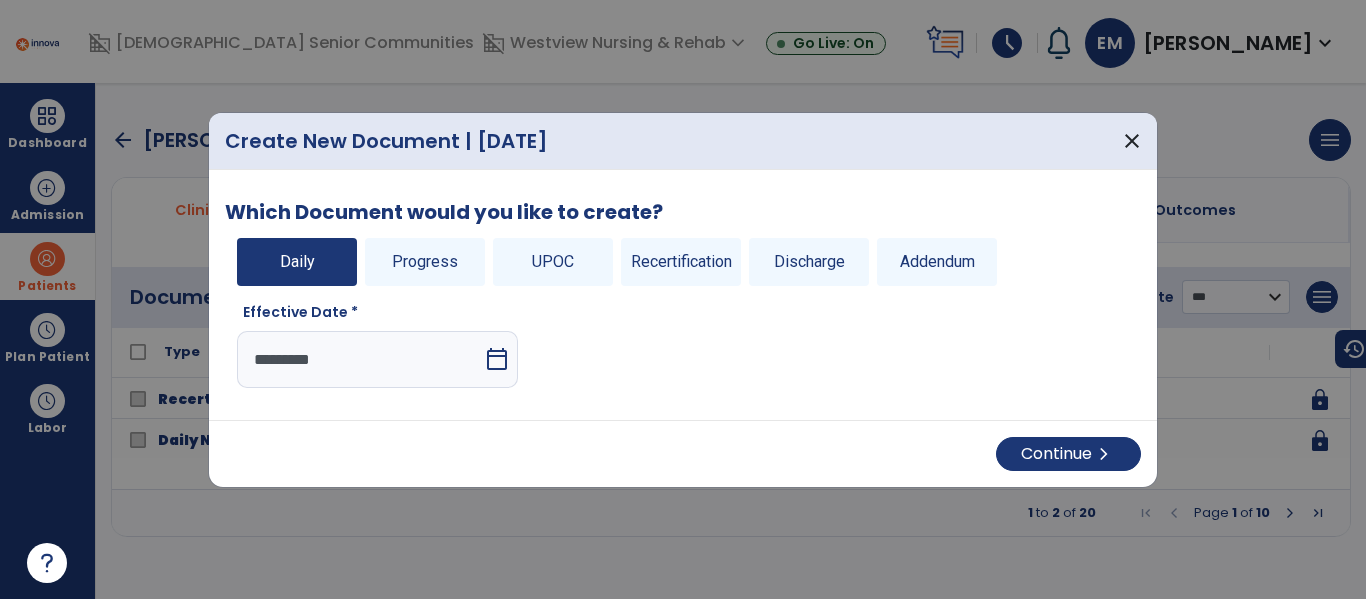 click on "*********" at bounding box center [360, 359] 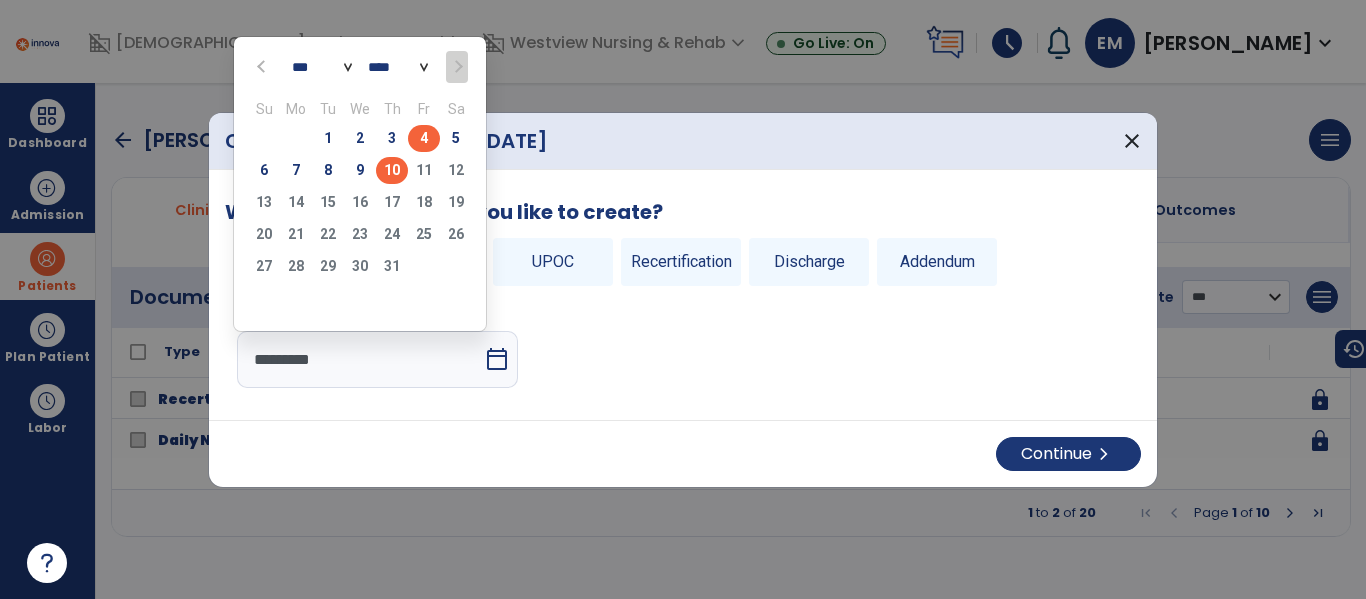 click on "4" 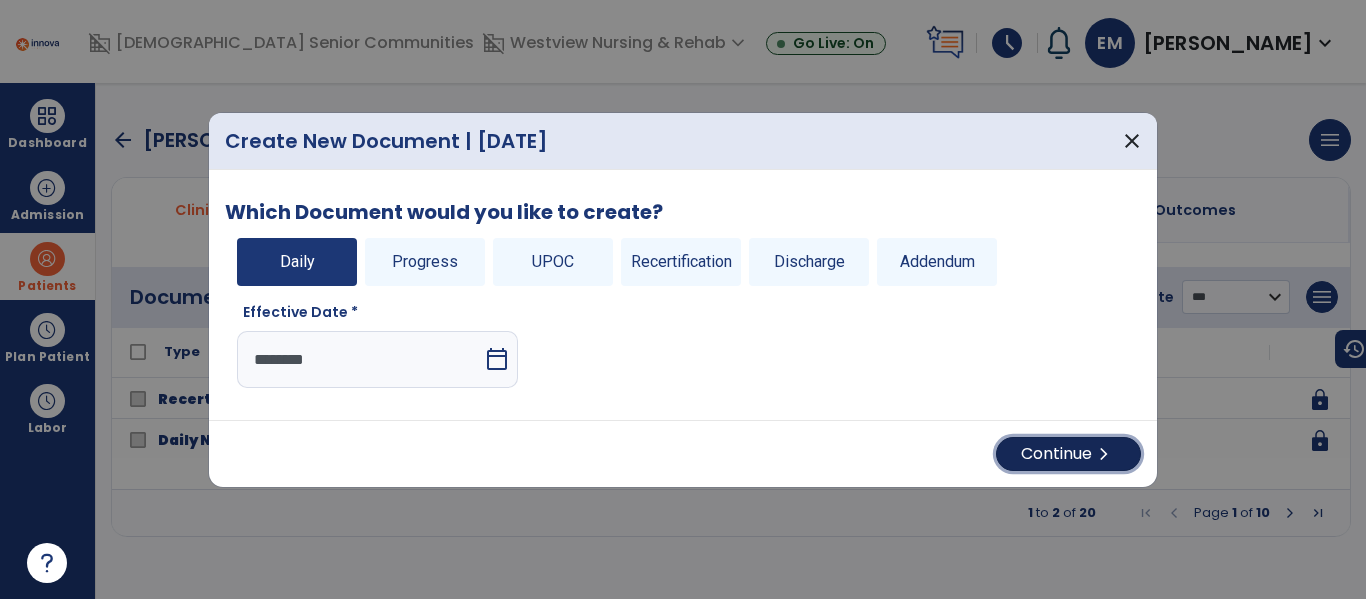 click on "chevron_right" at bounding box center [1104, 454] 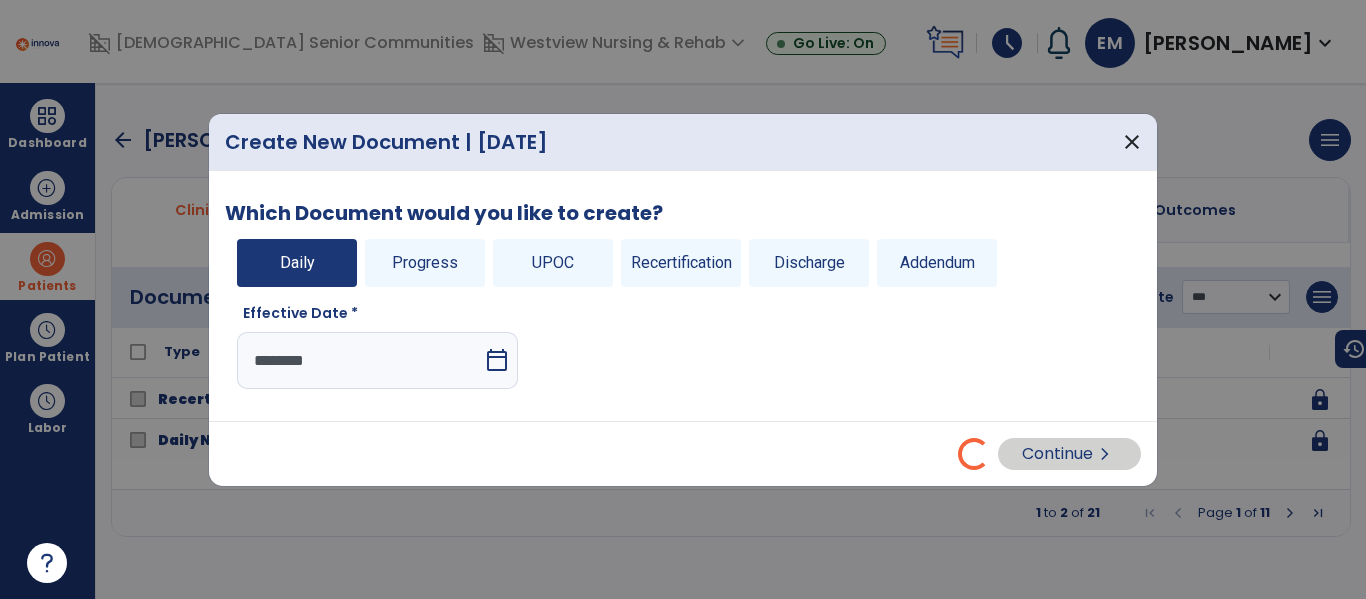 select on "*" 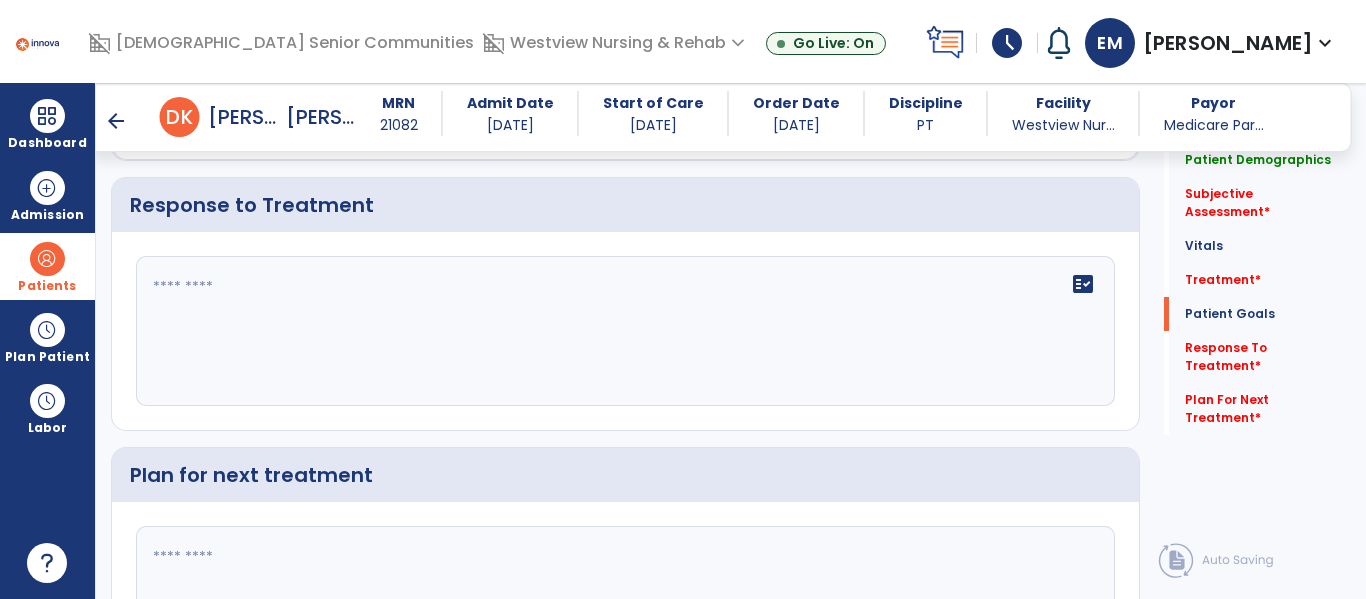 scroll, scrollTop: 3225, scrollLeft: 0, axis: vertical 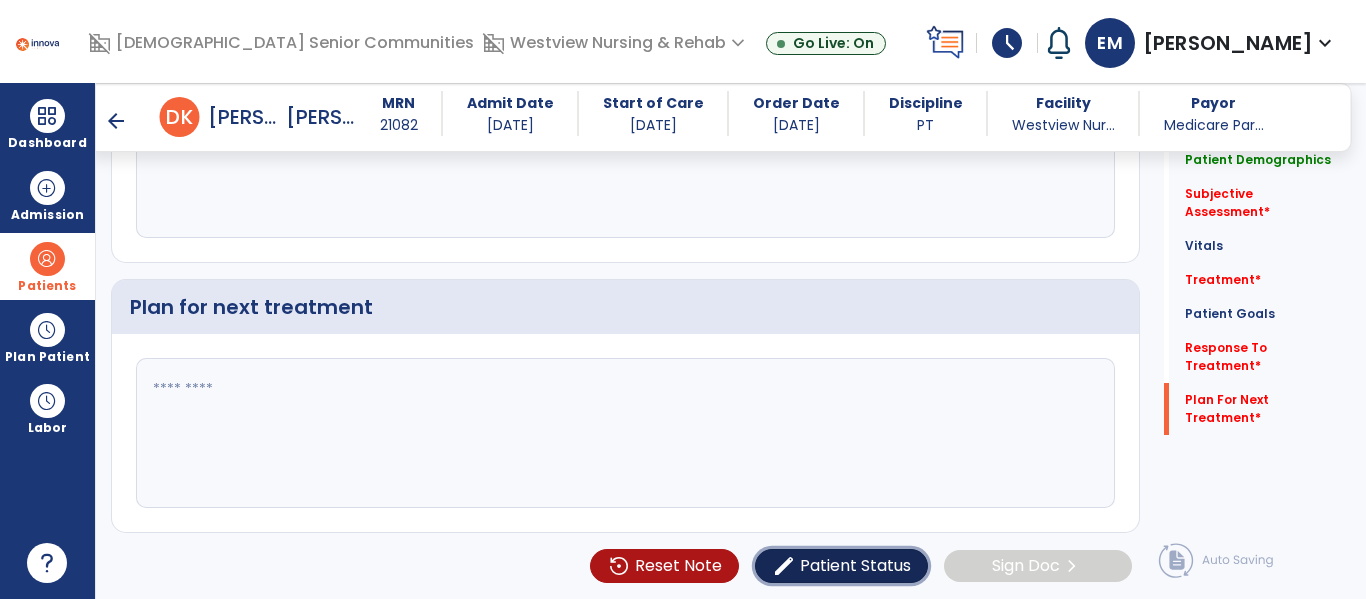 click on "Patient Status" 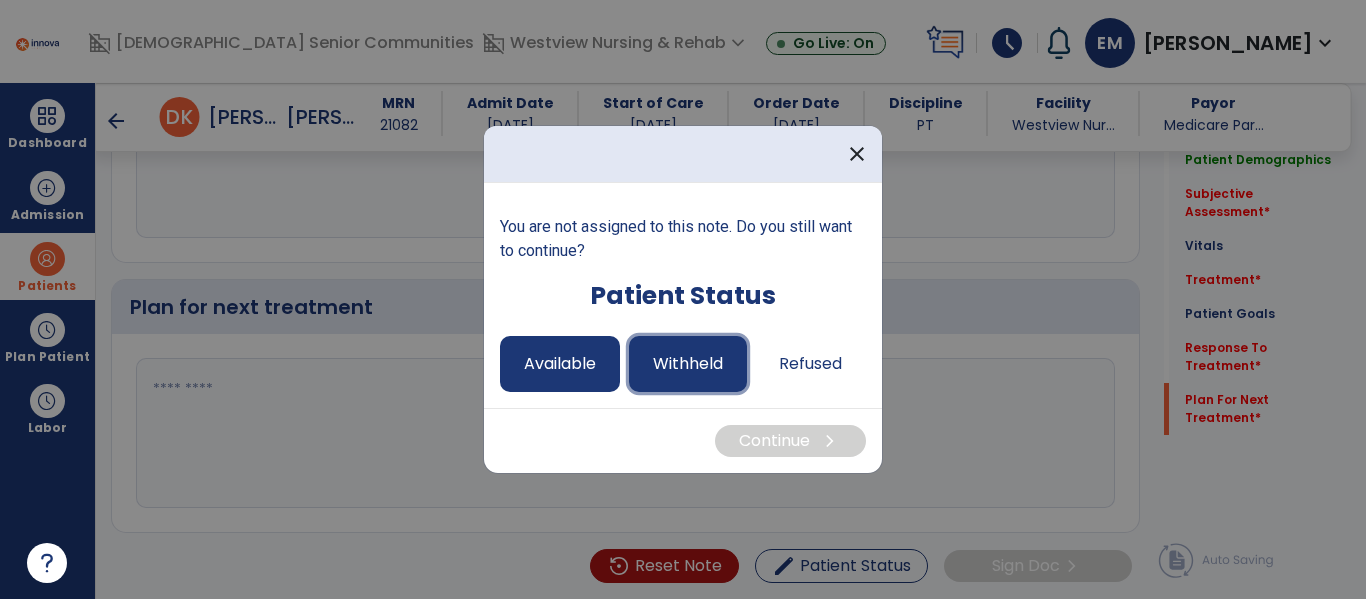 click on "Withheld" at bounding box center [688, 364] 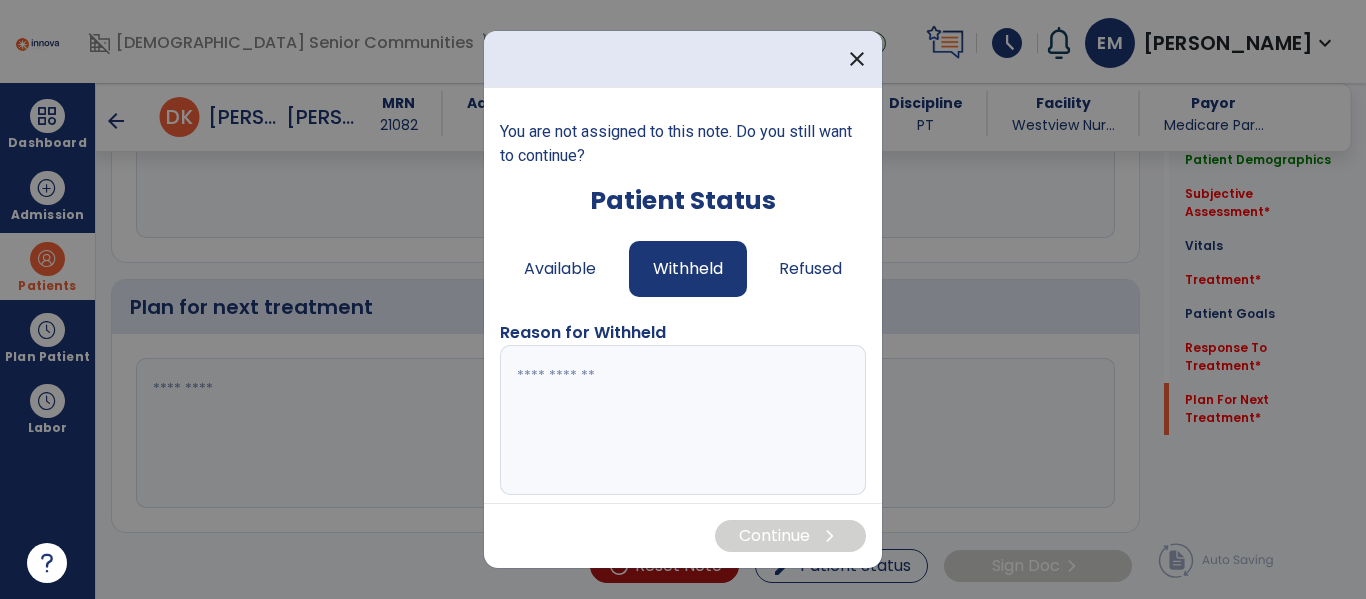 click at bounding box center (680, 420) 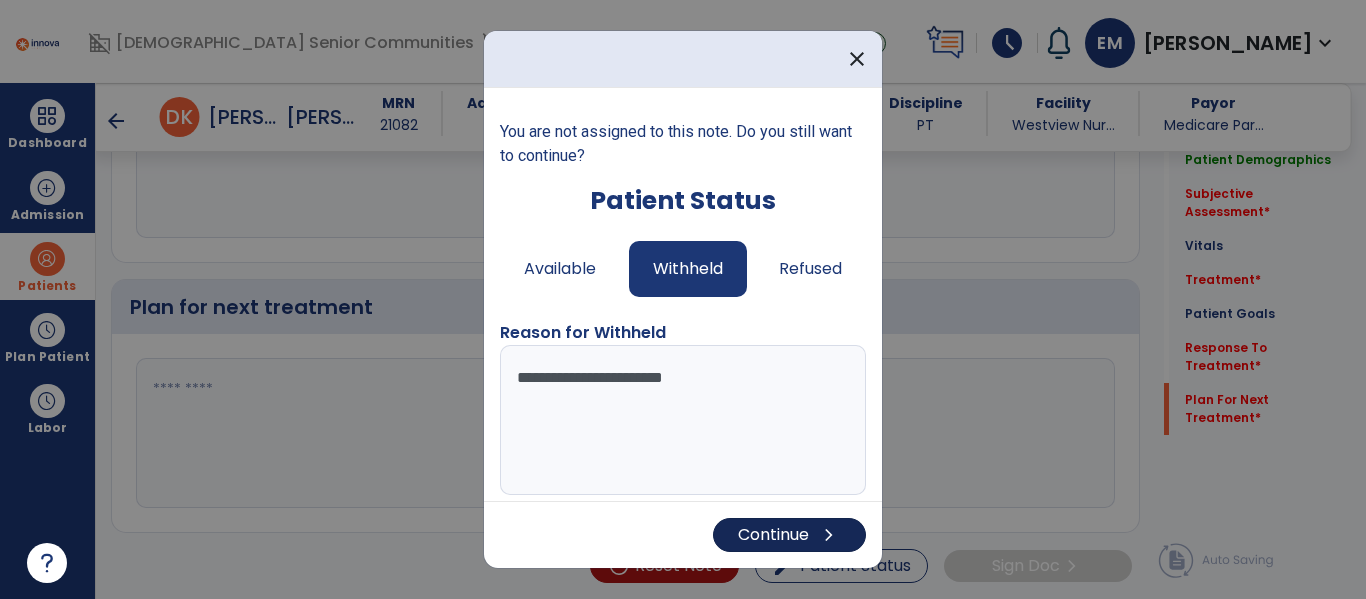 type on "**********" 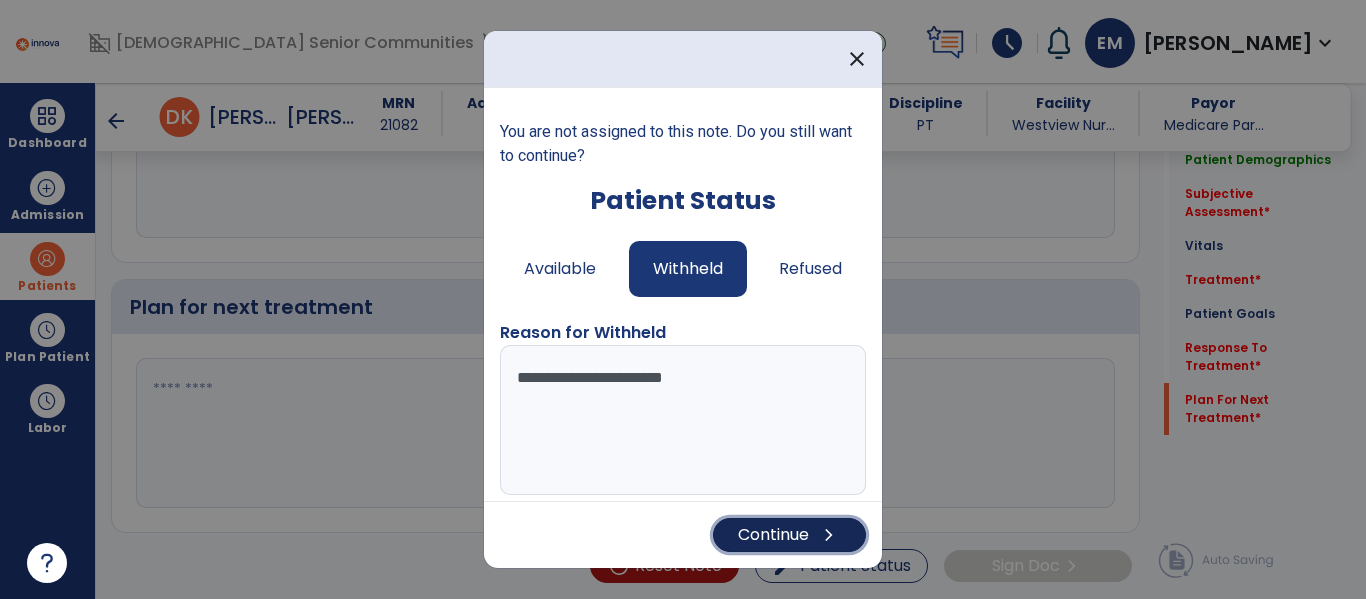 click on "Continue   chevron_right" at bounding box center [789, 535] 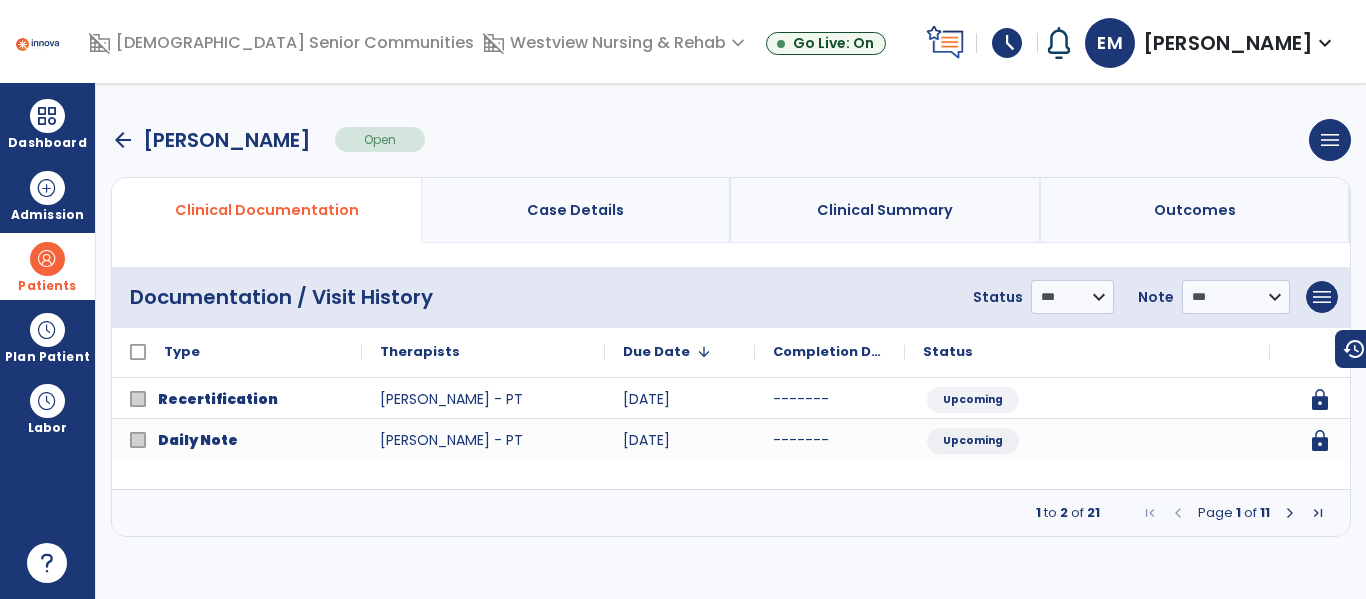 scroll, scrollTop: 0, scrollLeft: 0, axis: both 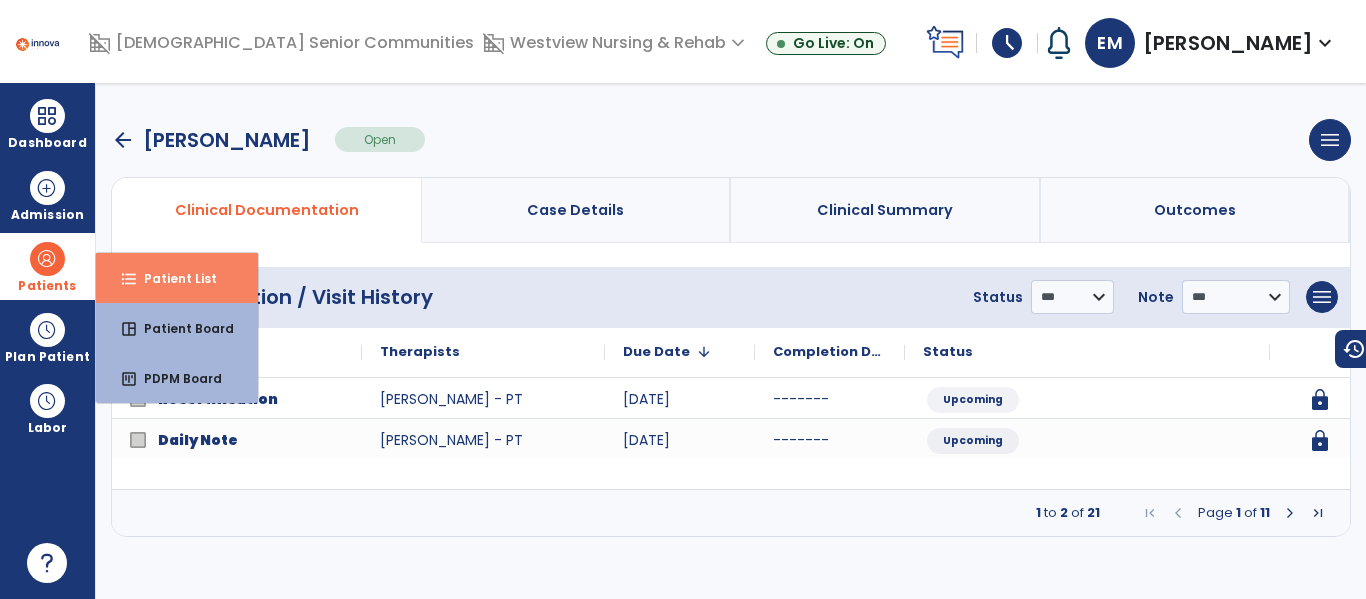 click on "Patient List" at bounding box center (172, 278) 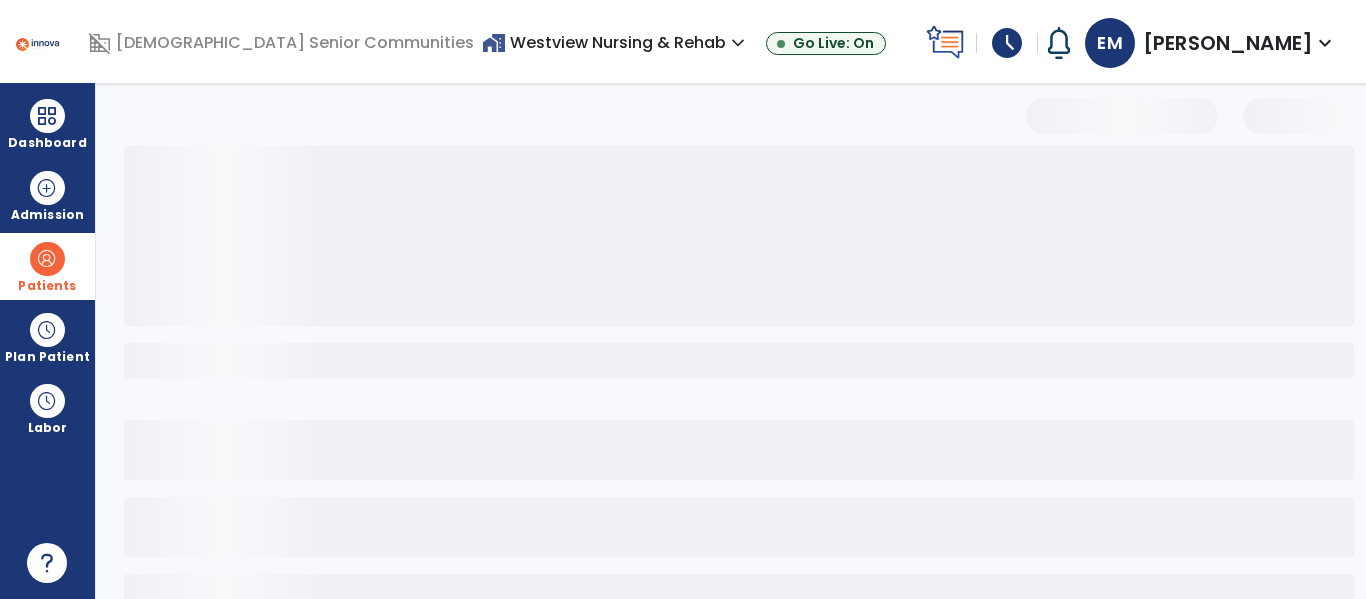 select on "***" 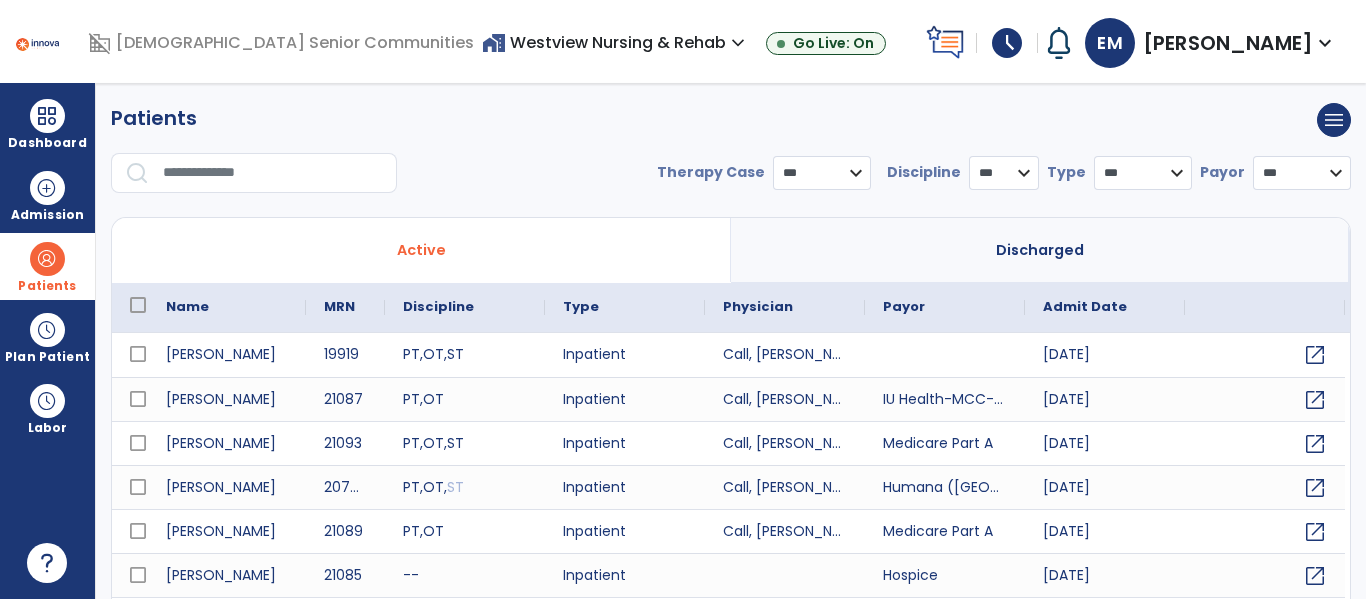click at bounding box center [273, 173] 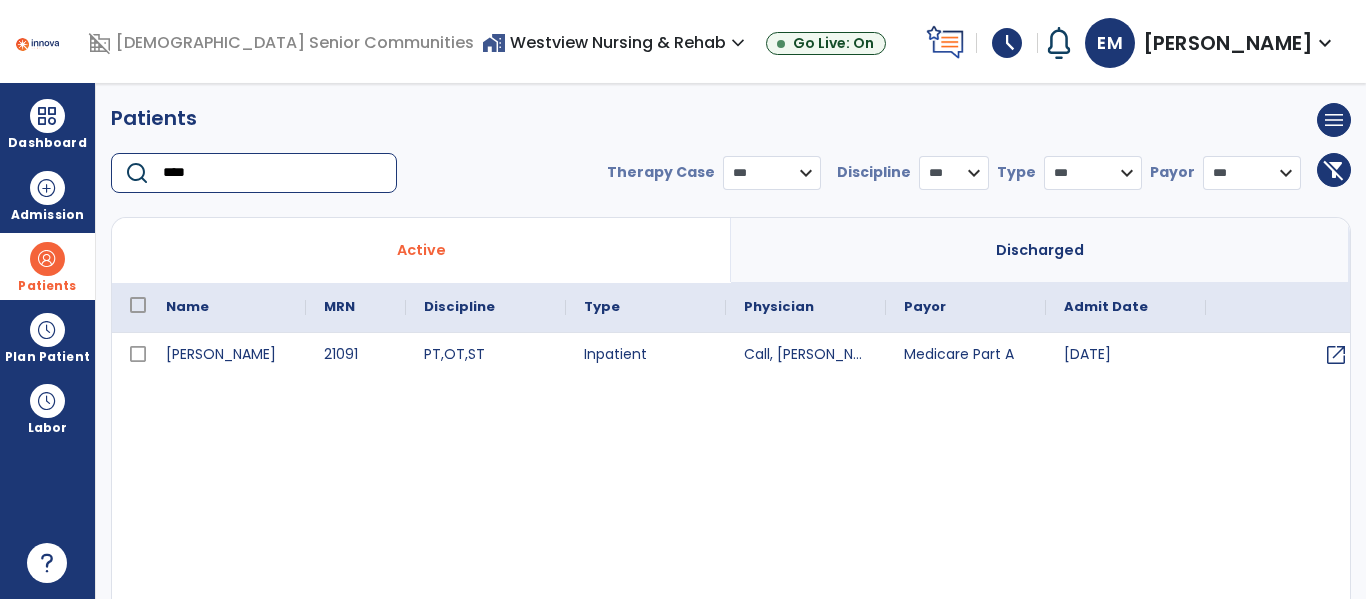 type on "****" 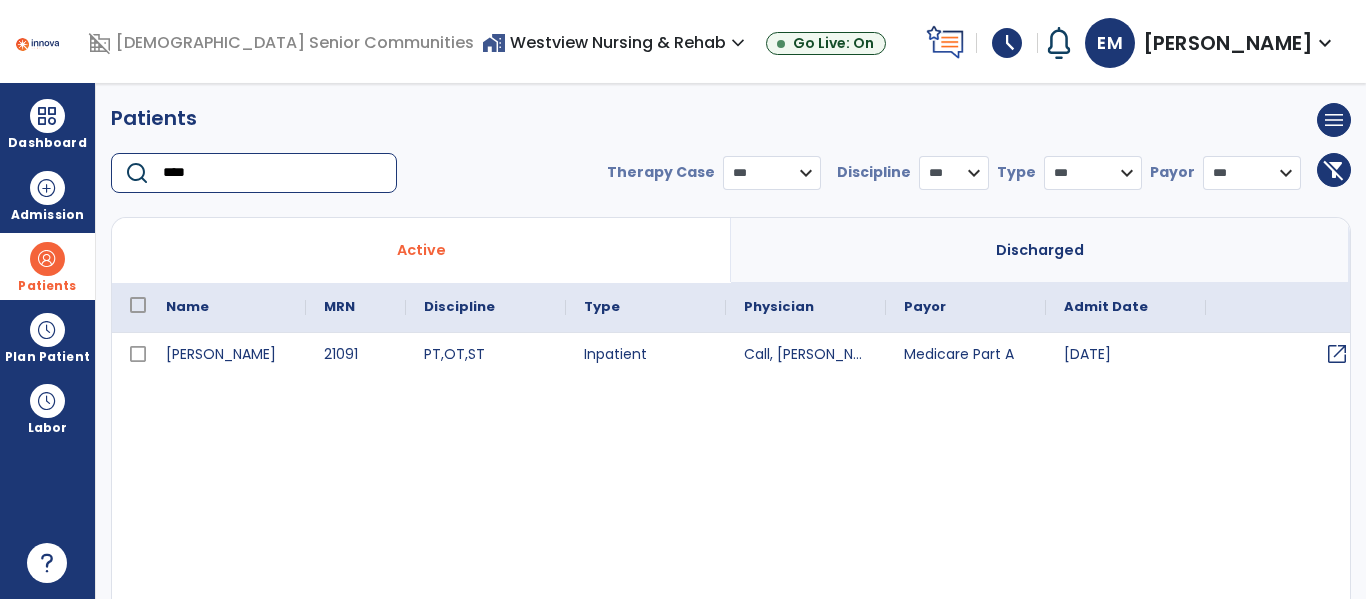 click on "open_in_new" at bounding box center (1337, 354) 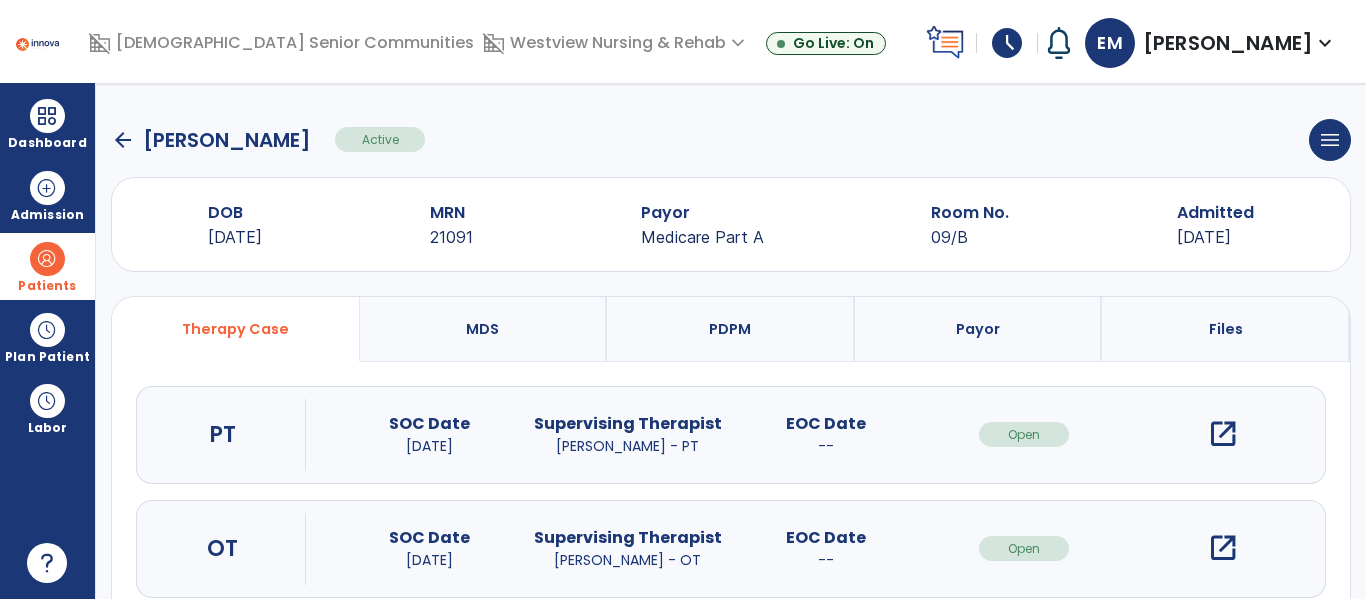 click on "open_in_new" at bounding box center (1223, 434) 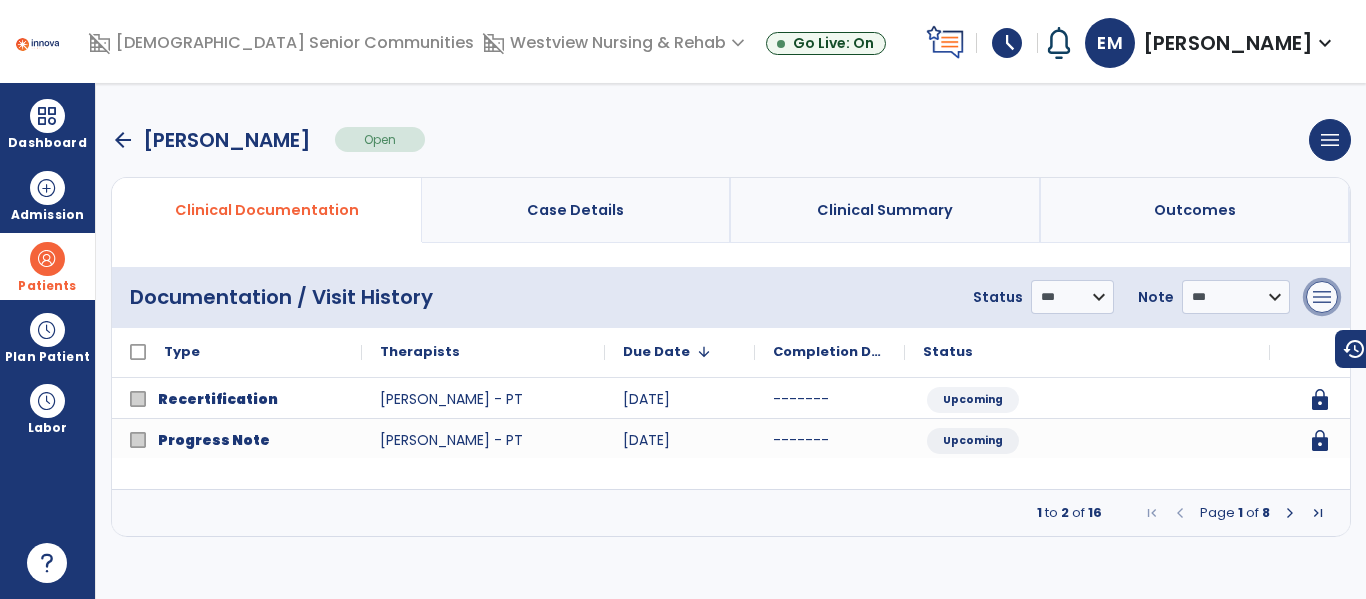 click on "menu" at bounding box center [1322, 297] 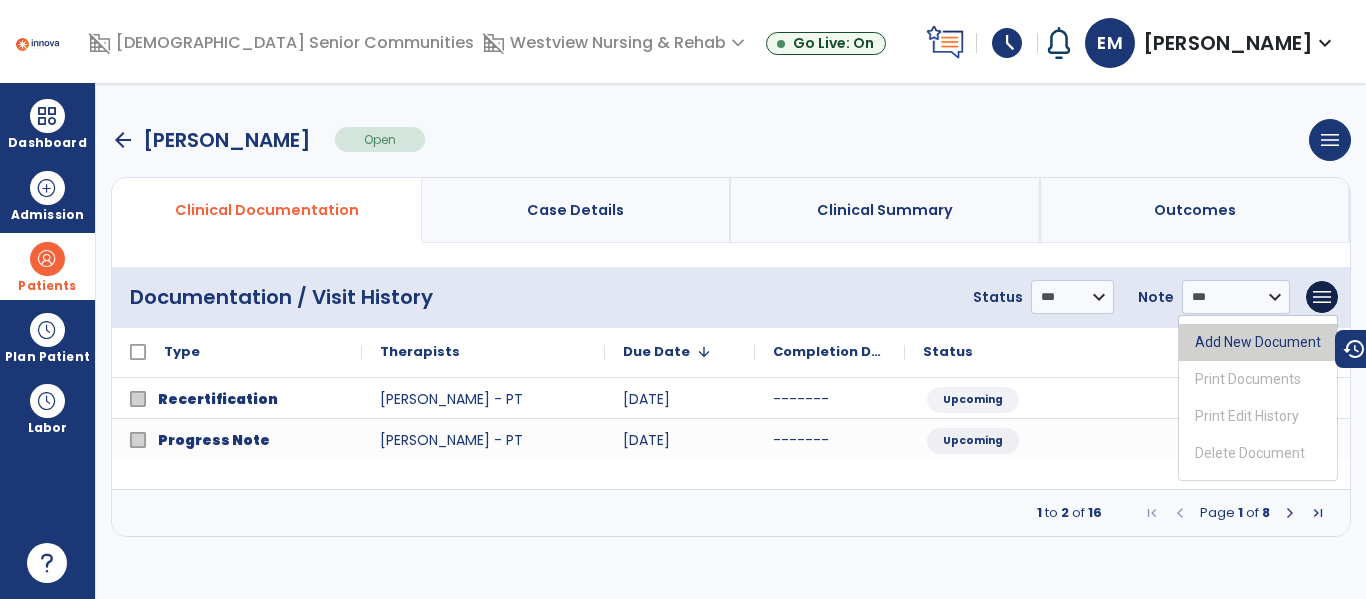 click on "Add New Document" at bounding box center (1258, 342) 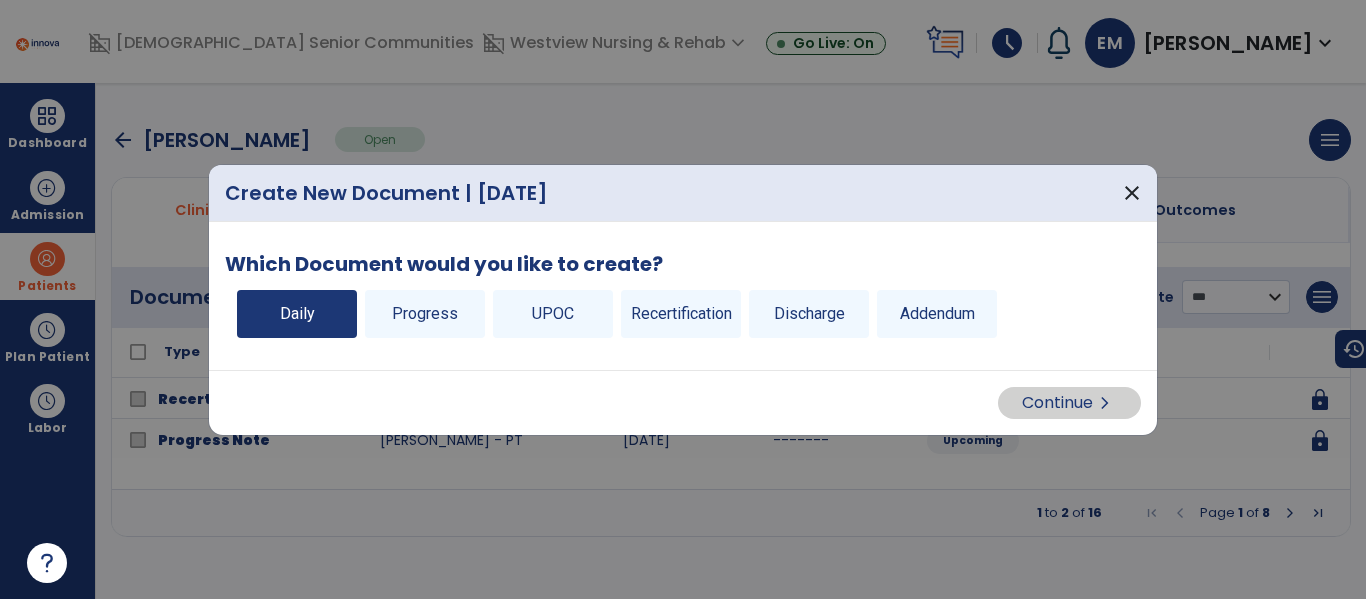 click on "Daily" at bounding box center [297, 314] 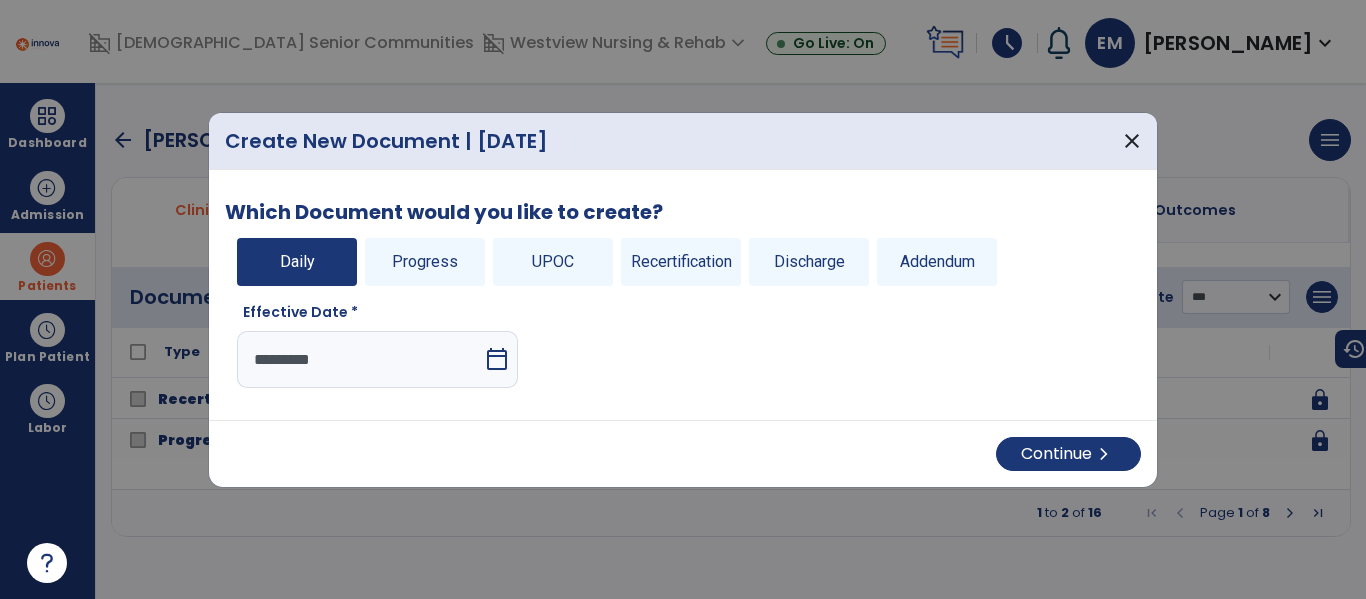 click on "calendar_today" at bounding box center [497, 359] 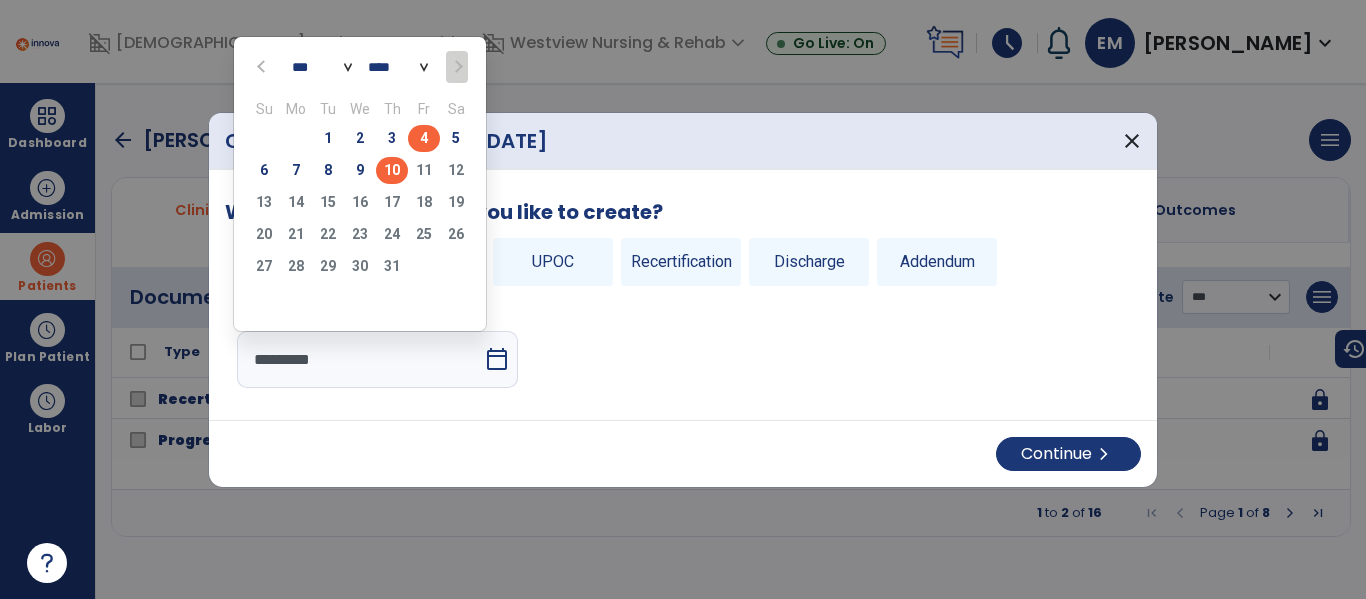 click on "4" 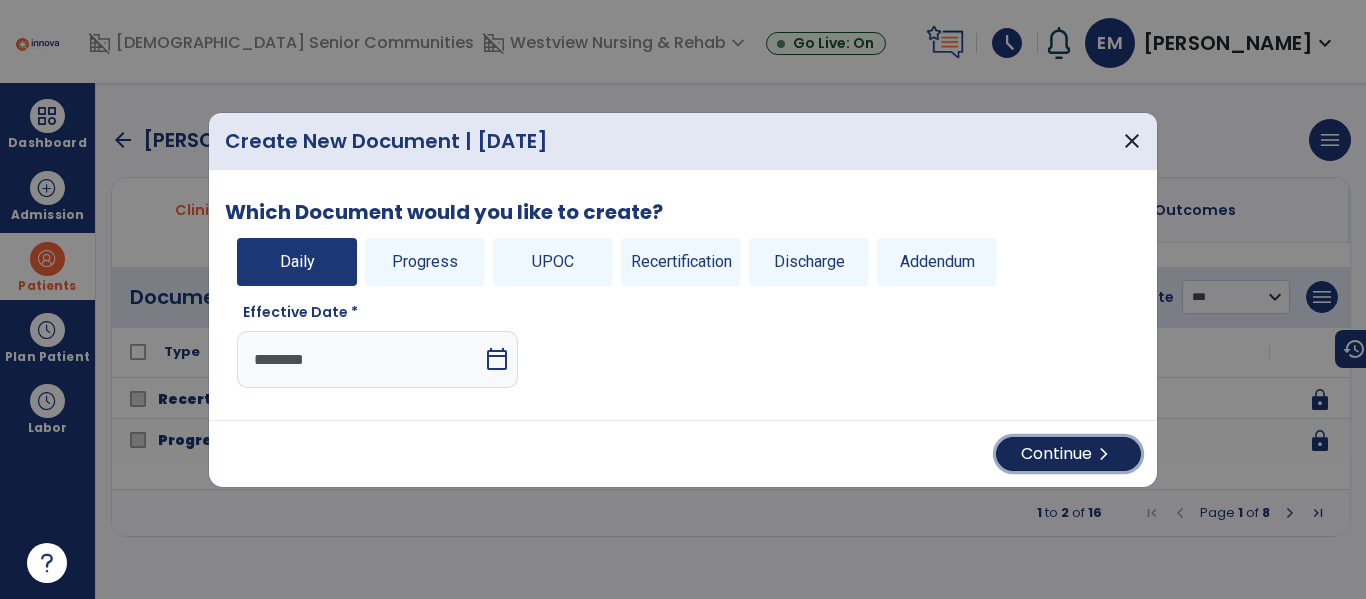 click on "chevron_right" at bounding box center [1104, 454] 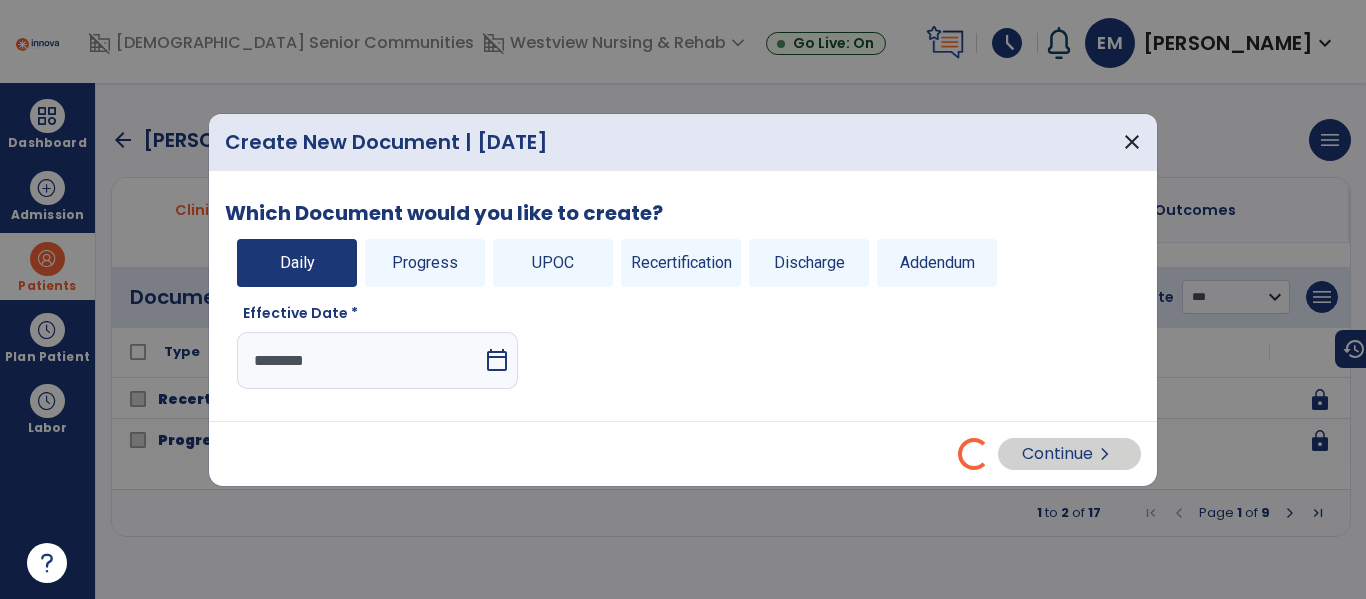 select on "*" 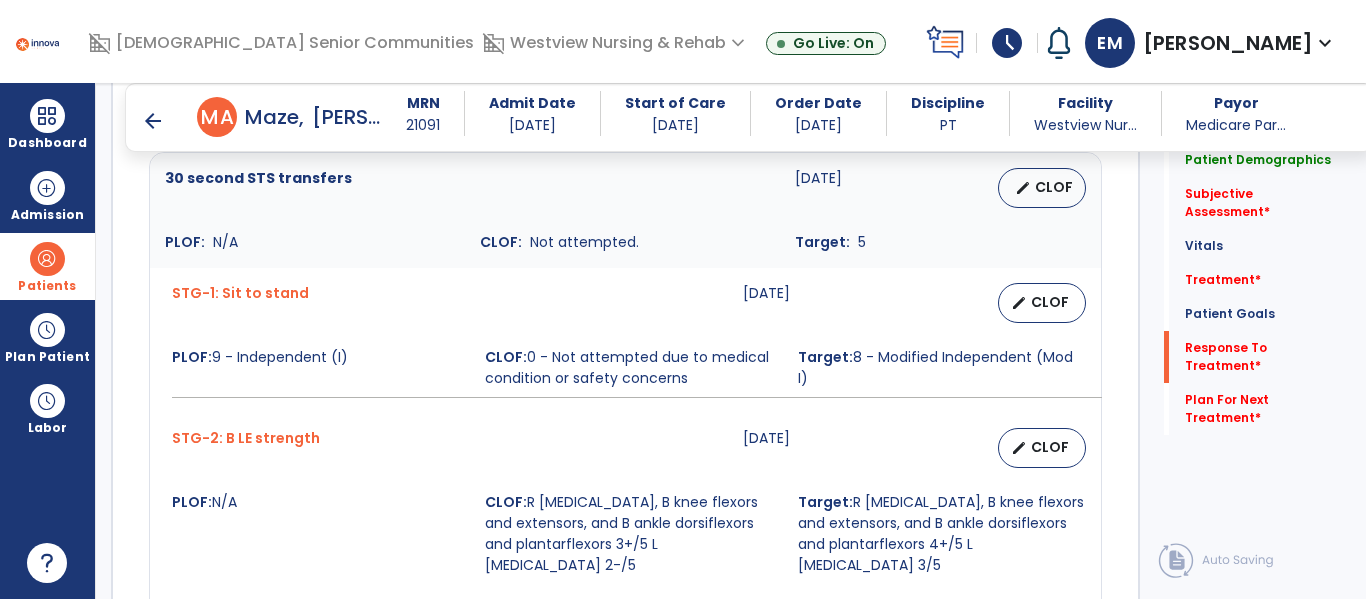 scroll, scrollTop: 3243, scrollLeft: 0, axis: vertical 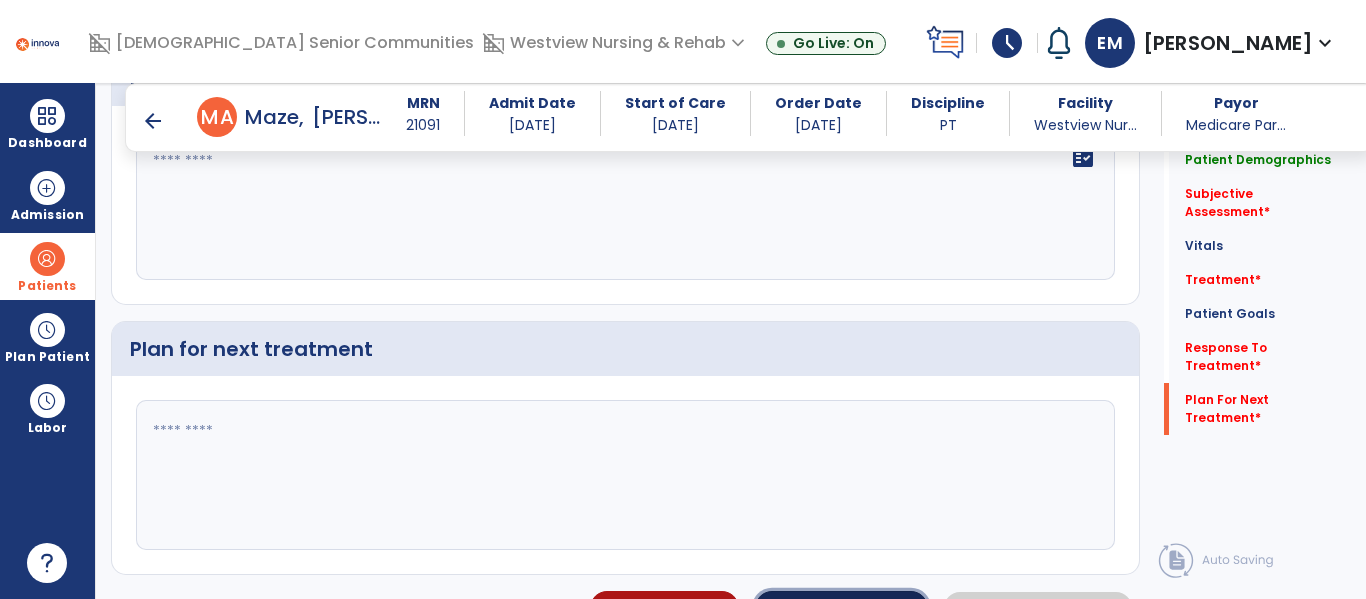 click on "Patient Status" 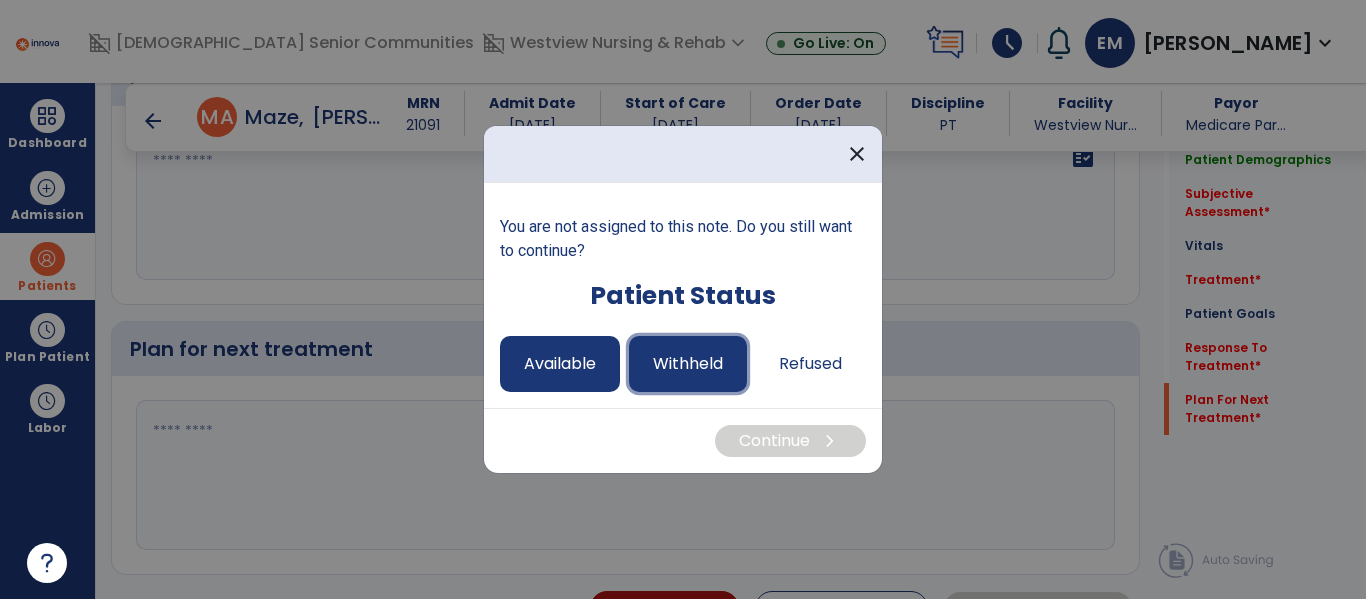 click on "Withheld" at bounding box center [688, 364] 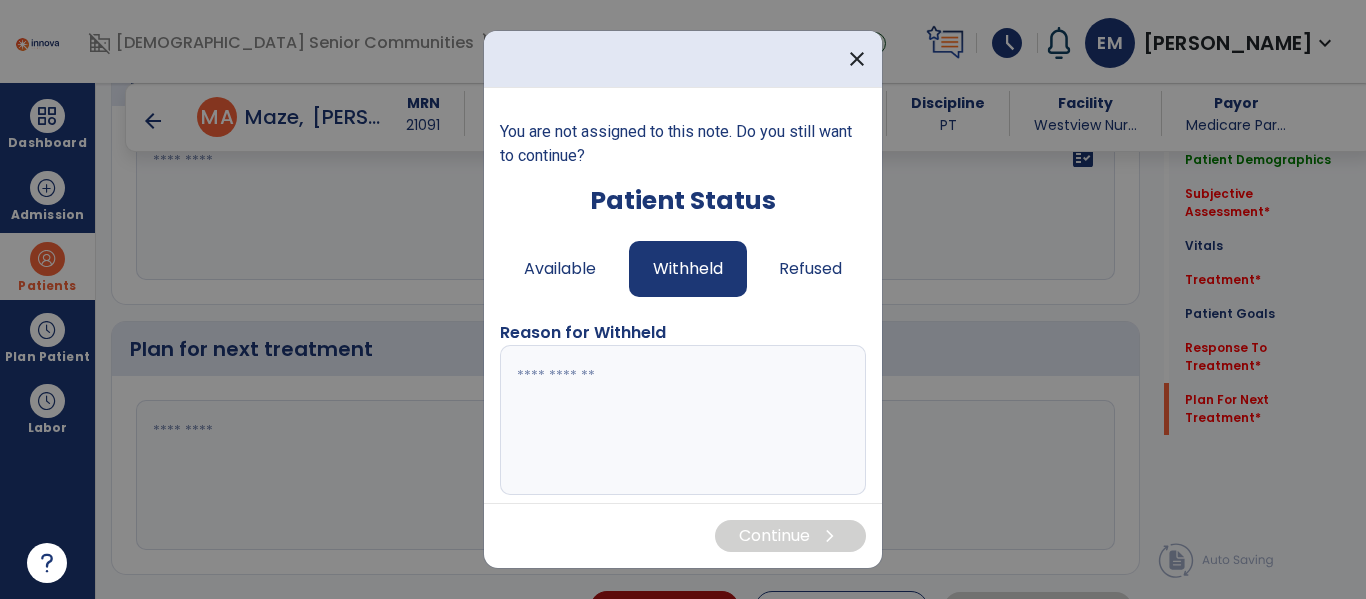 click at bounding box center (680, 420) 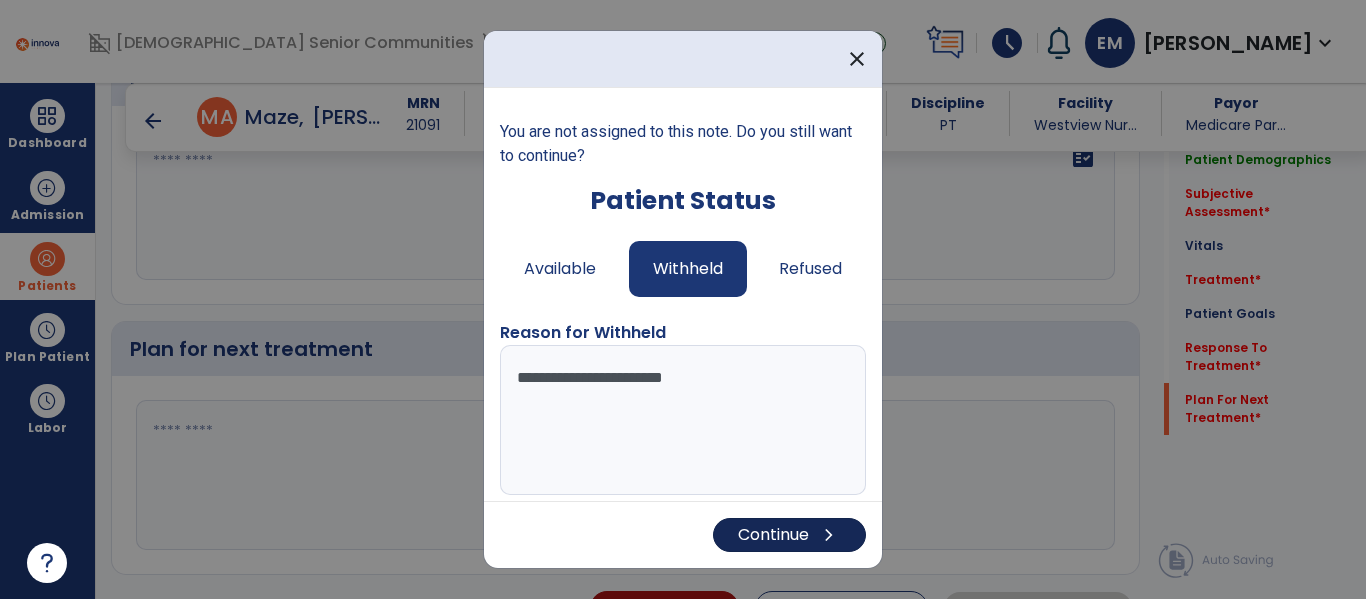 type on "**********" 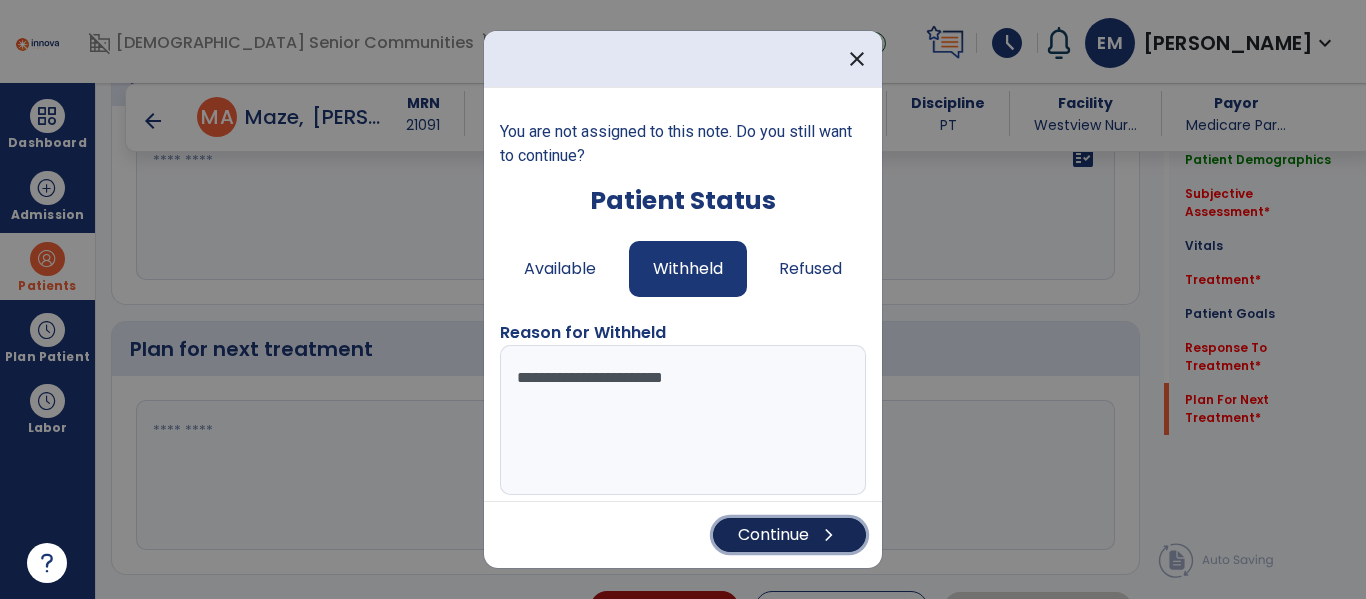 click on "chevron_right" at bounding box center [829, 535] 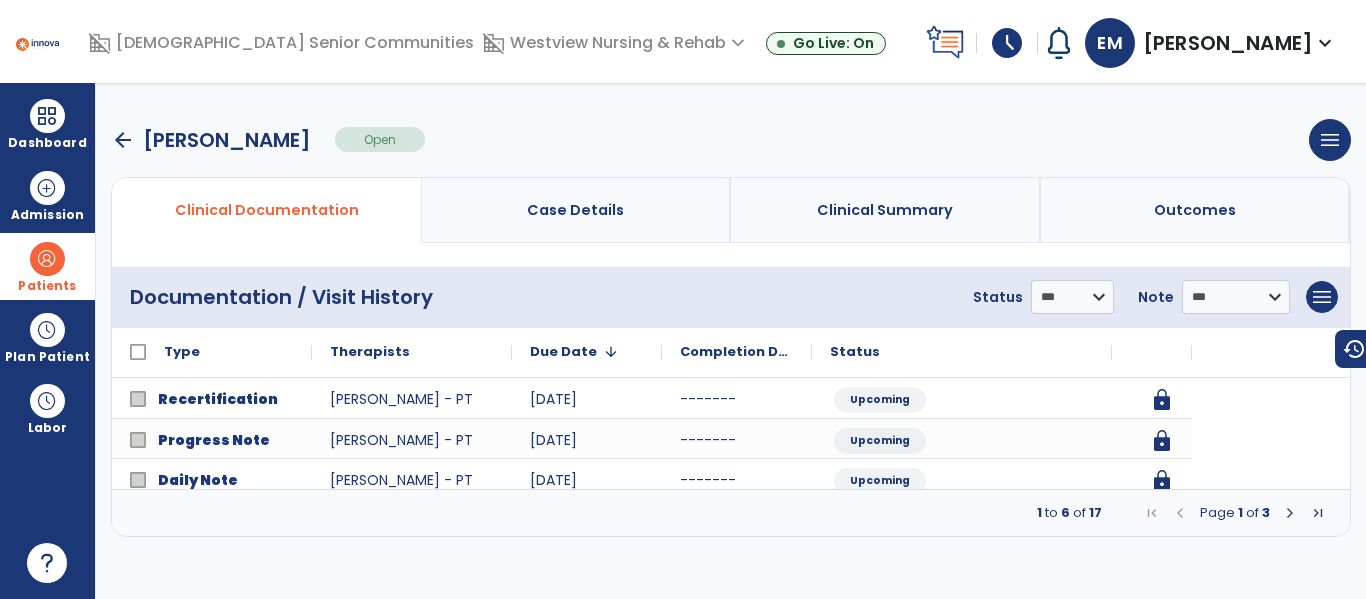 scroll, scrollTop: 0, scrollLeft: 0, axis: both 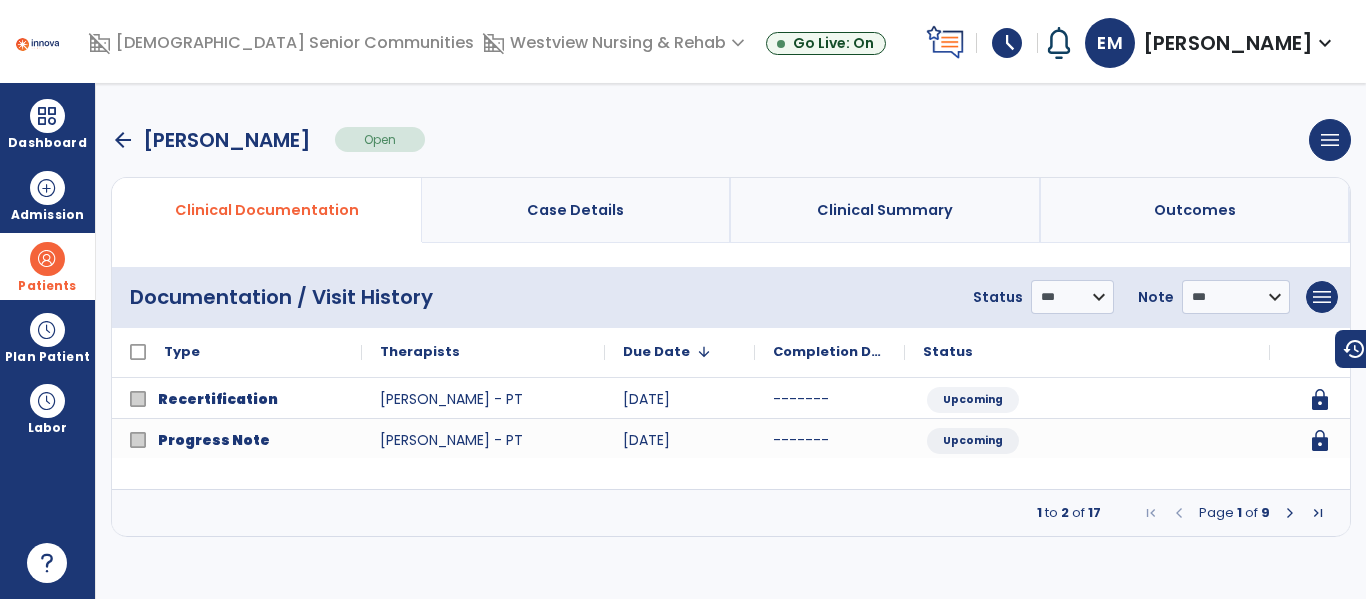 click at bounding box center [1290, 513] 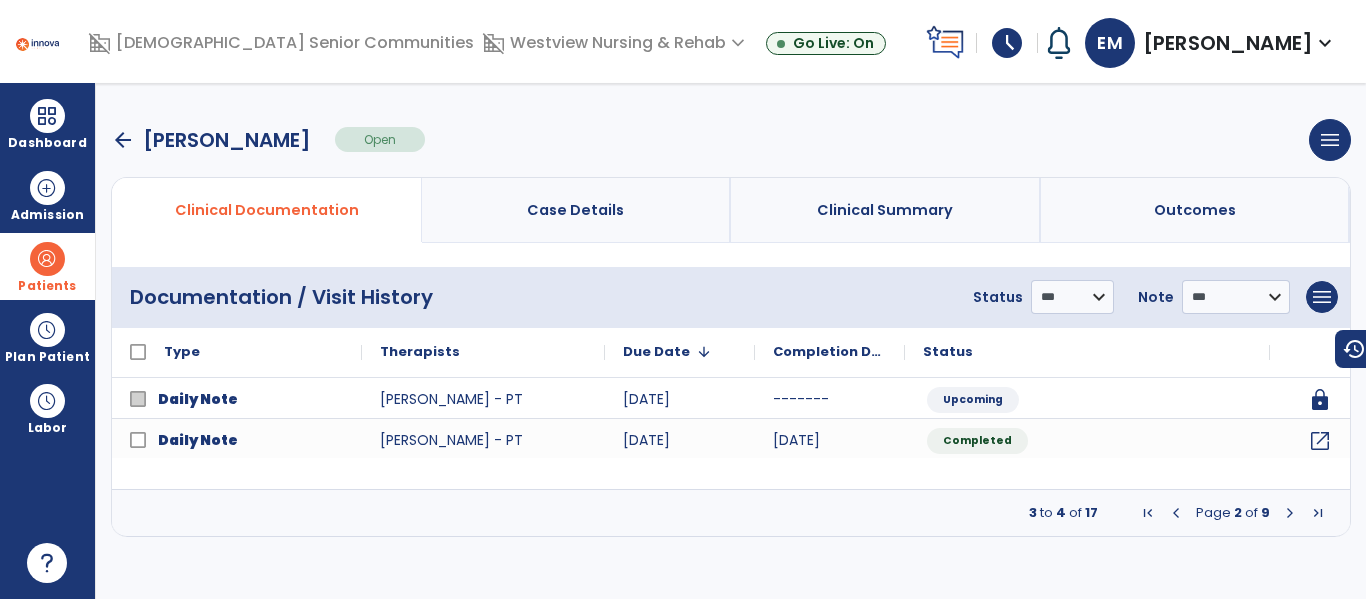 click at bounding box center [1290, 513] 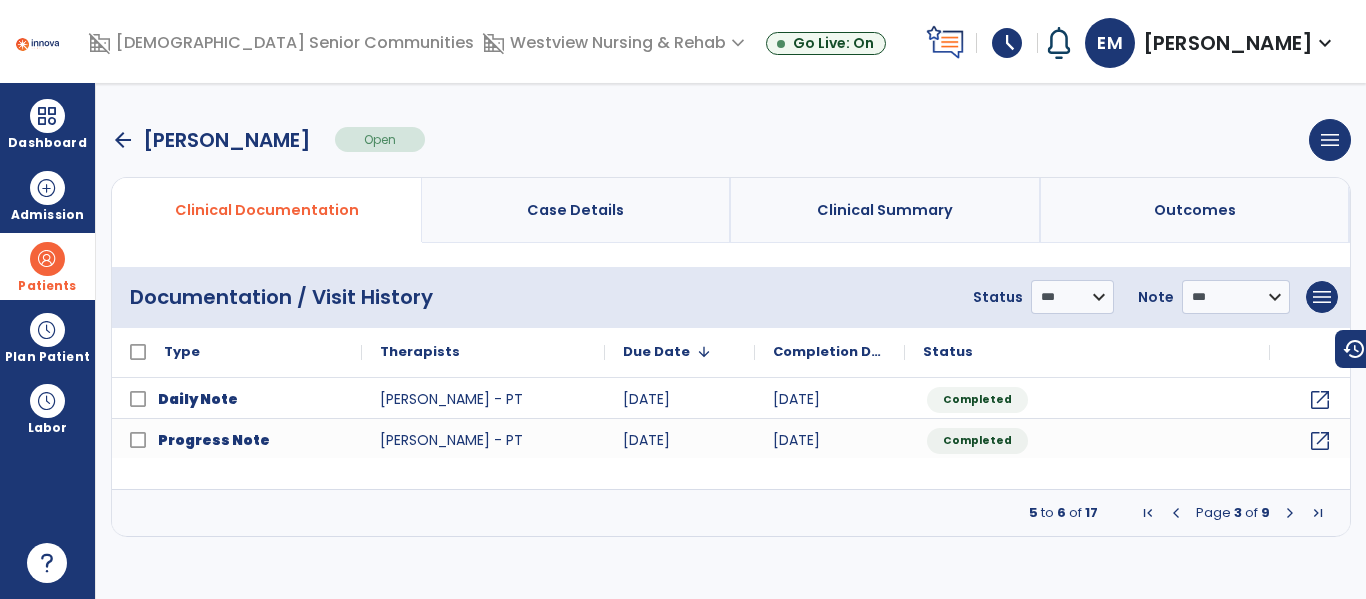 click at bounding box center [1290, 513] 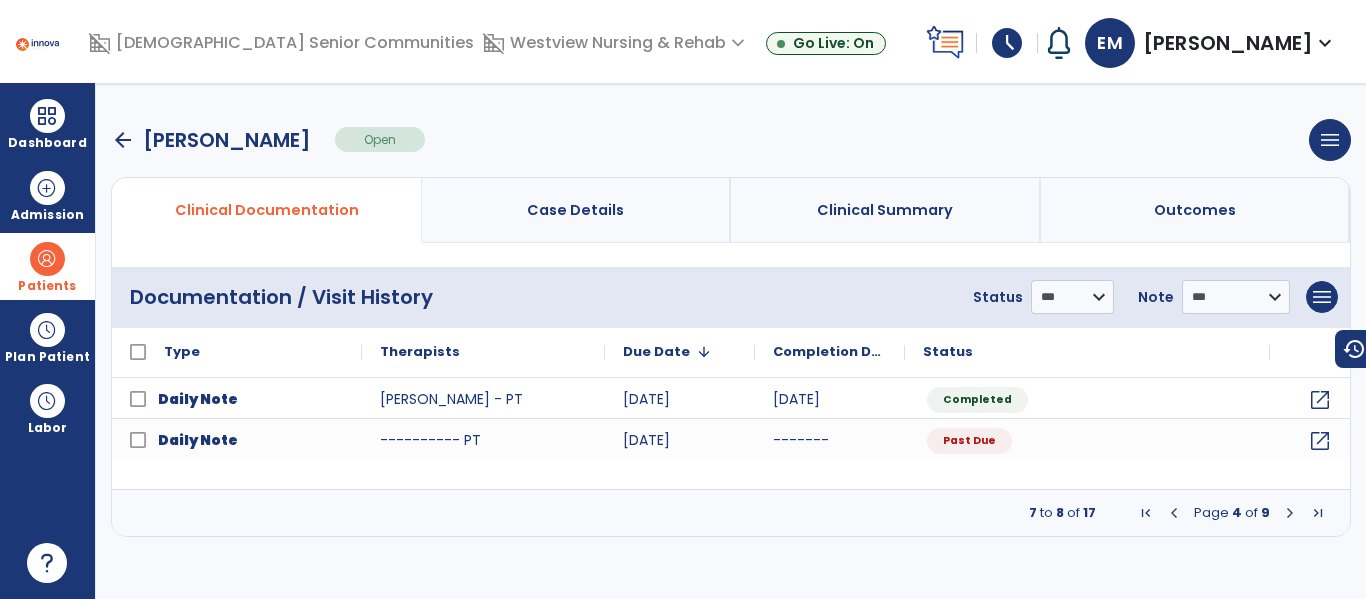 click at bounding box center [1290, 513] 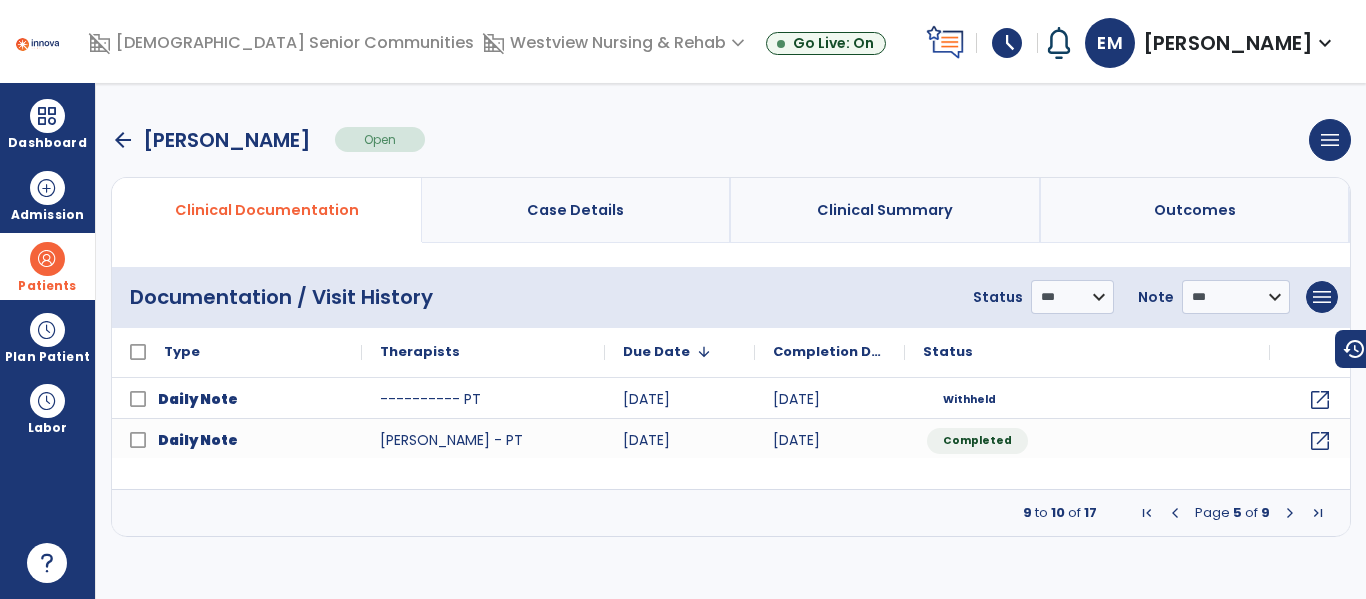 click on "arrow_back" at bounding box center [123, 140] 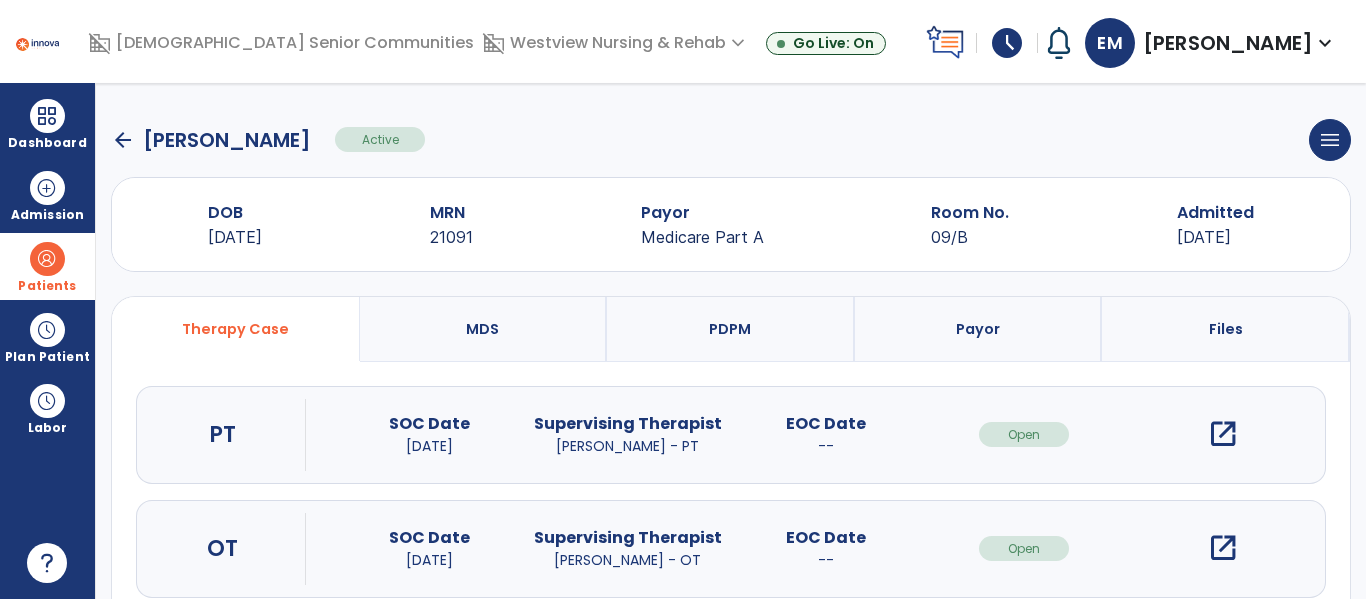 click on "arrow_back" 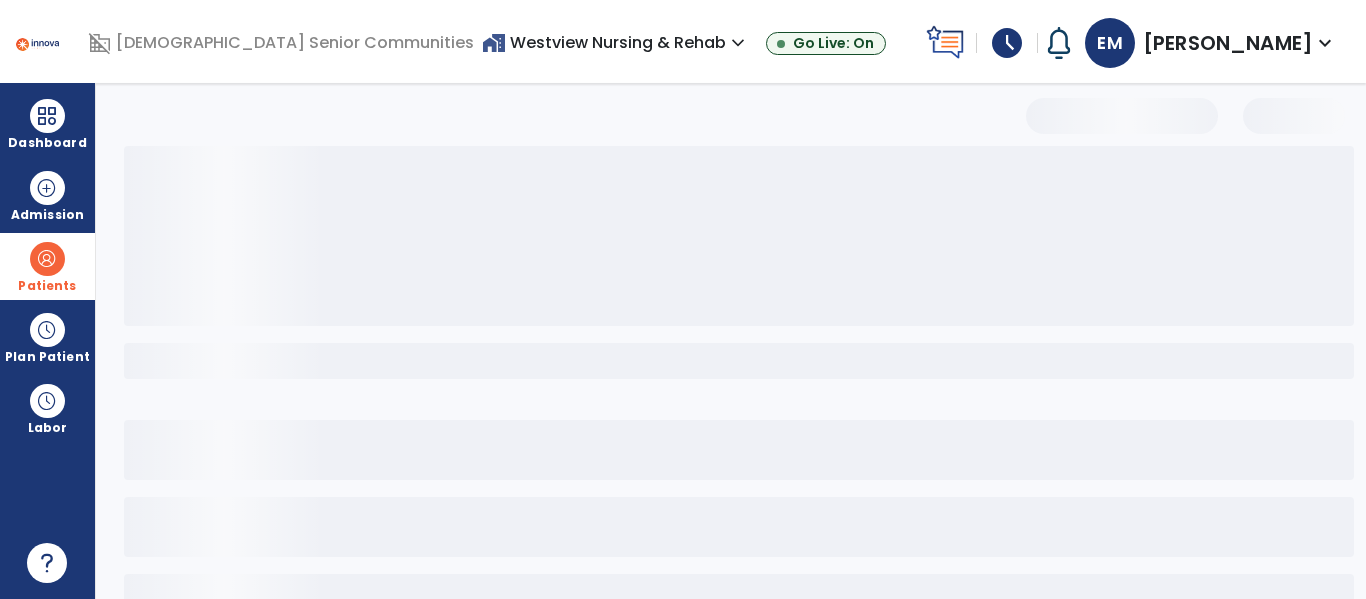select on "***" 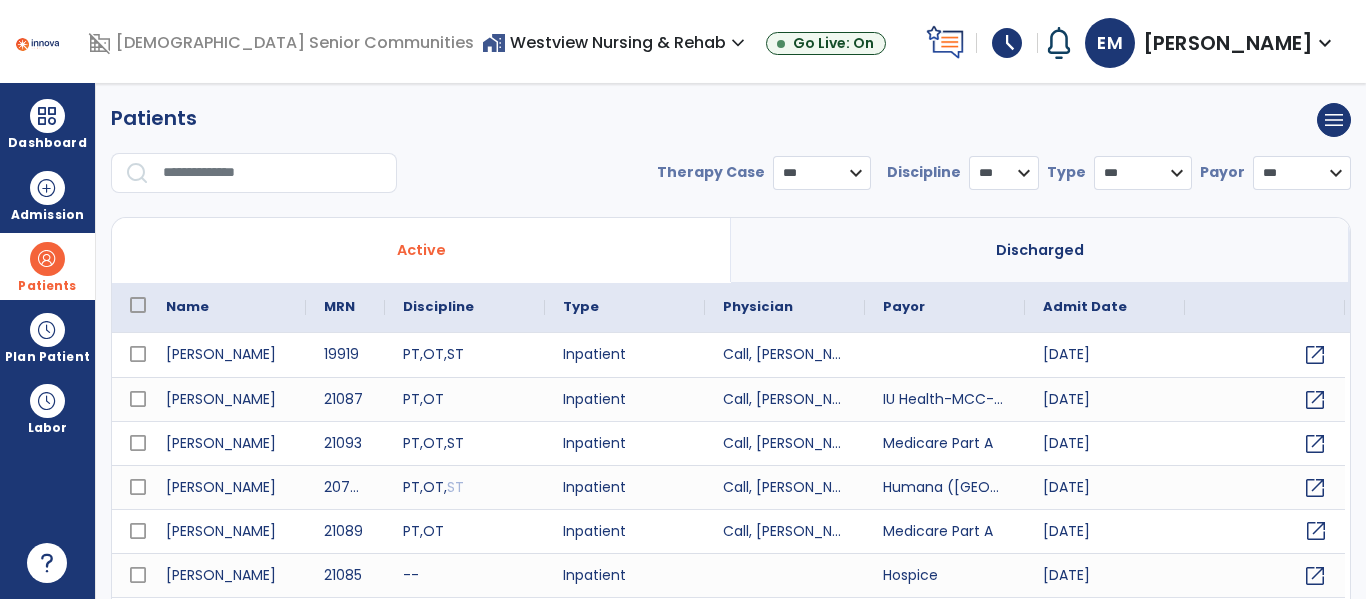 click on "open_in_new" at bounding box center [1316, 531] 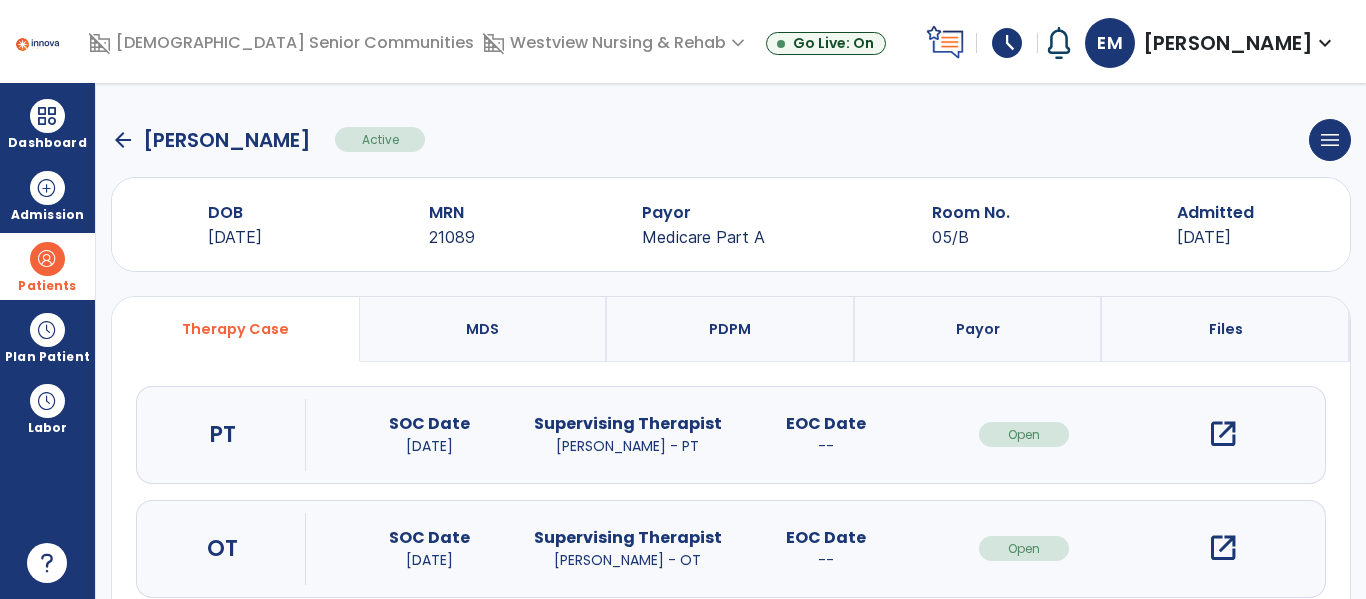 click on "open_in_new" at bounding box center (1223, 434) 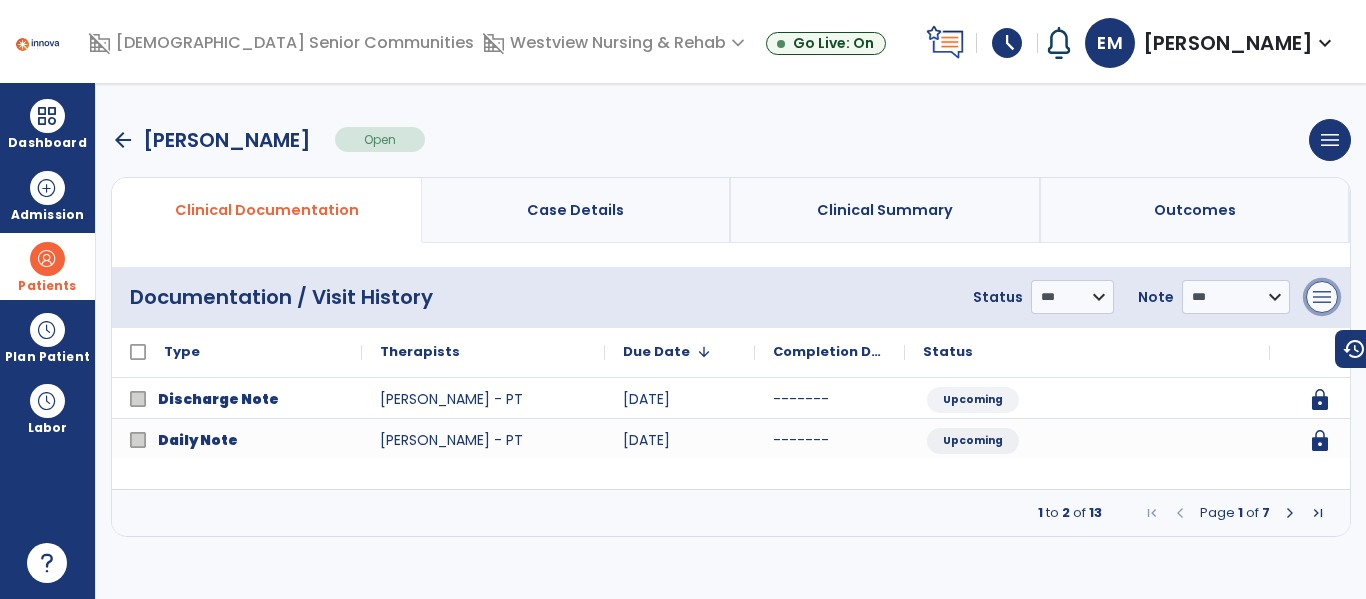 click on "menu" at bounding box center (1322, 297) 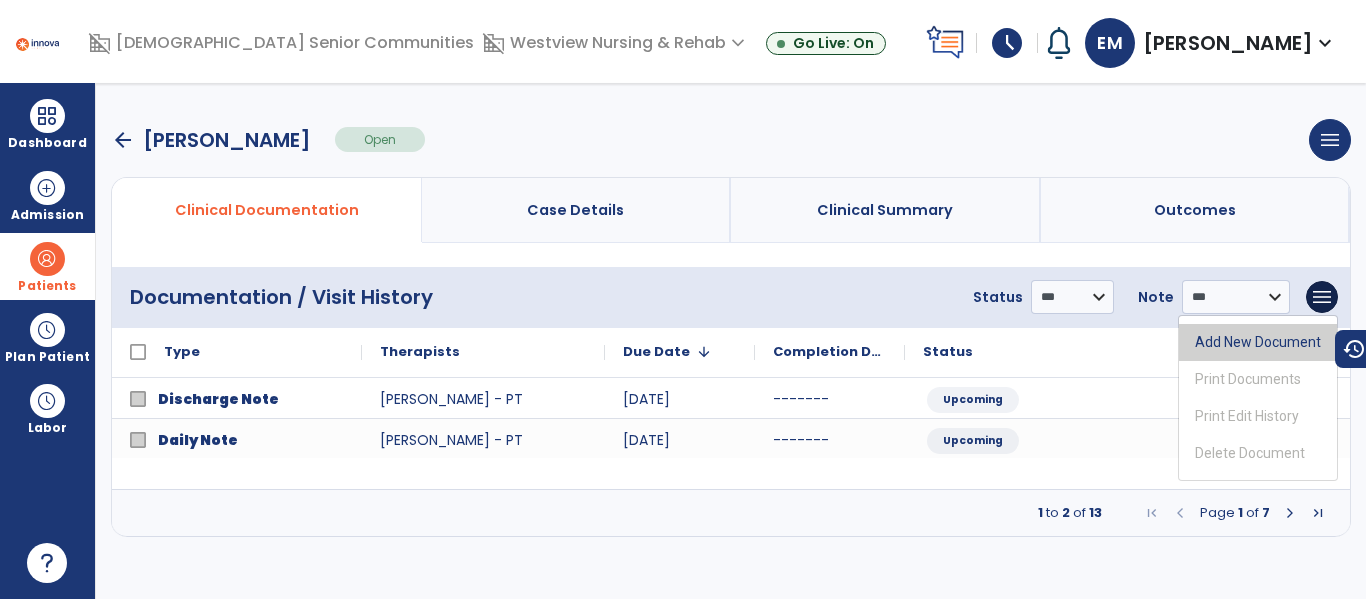 click on "Add New Document" at bounding box center (1258, 342) 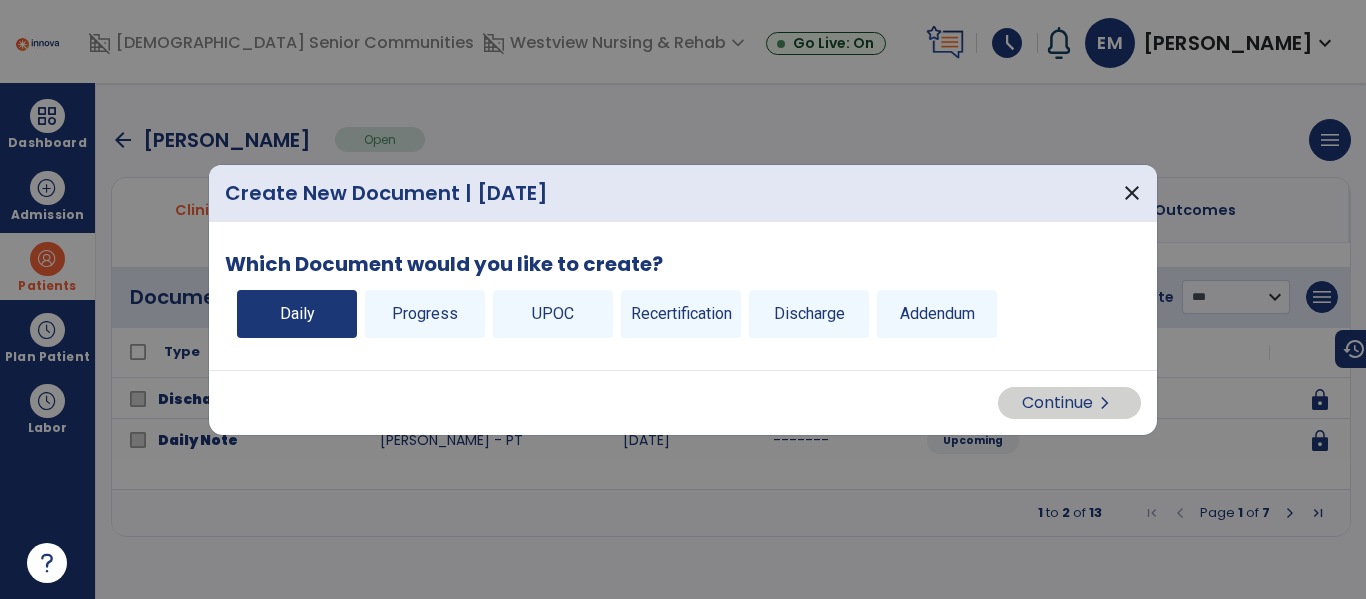 click on "Daily" at bounding box center (297, 314) 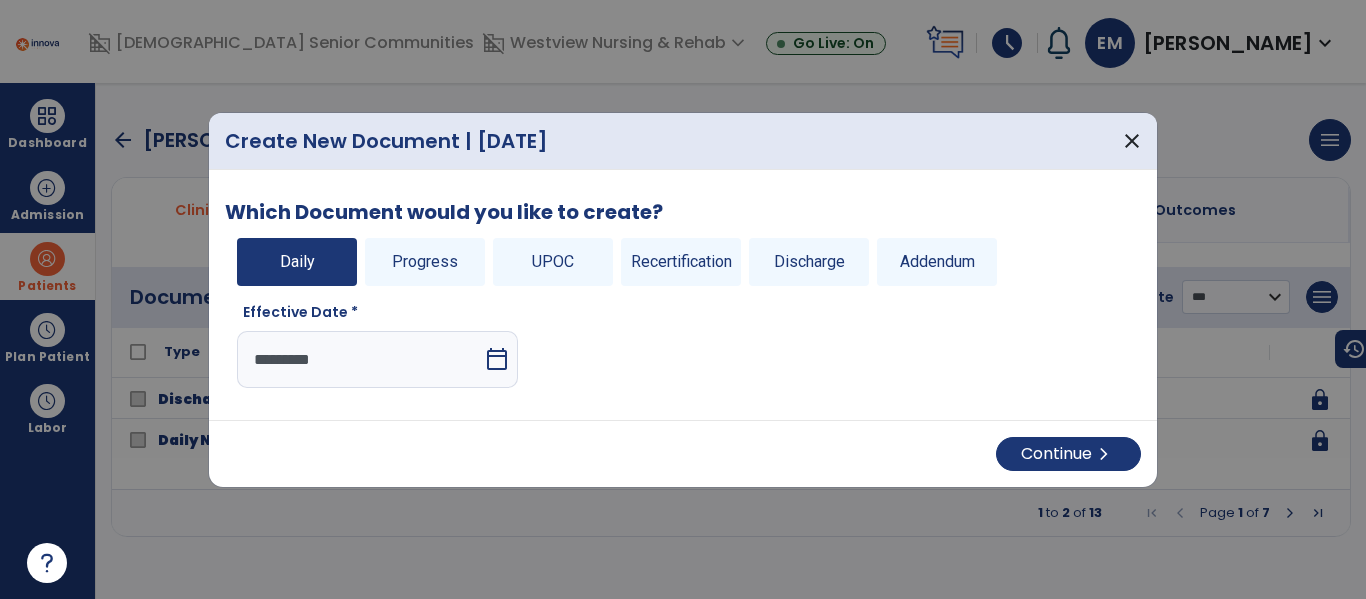 click on "calendar_today" at bounding box center [497, 359] 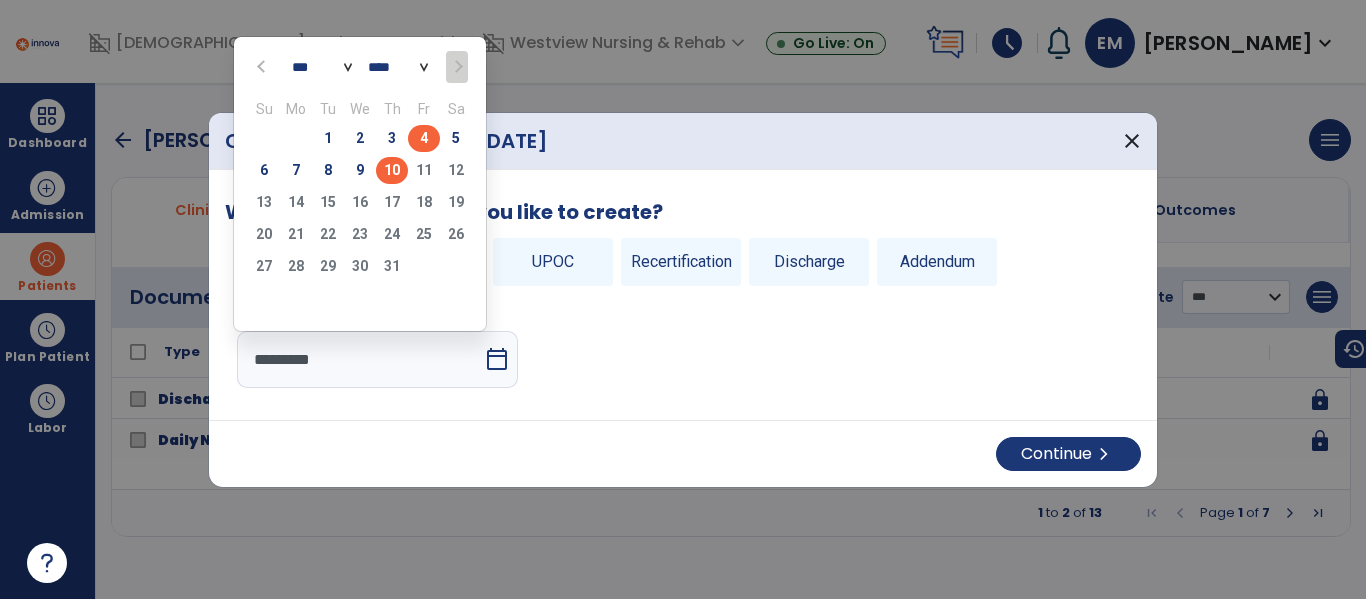 click on "4" 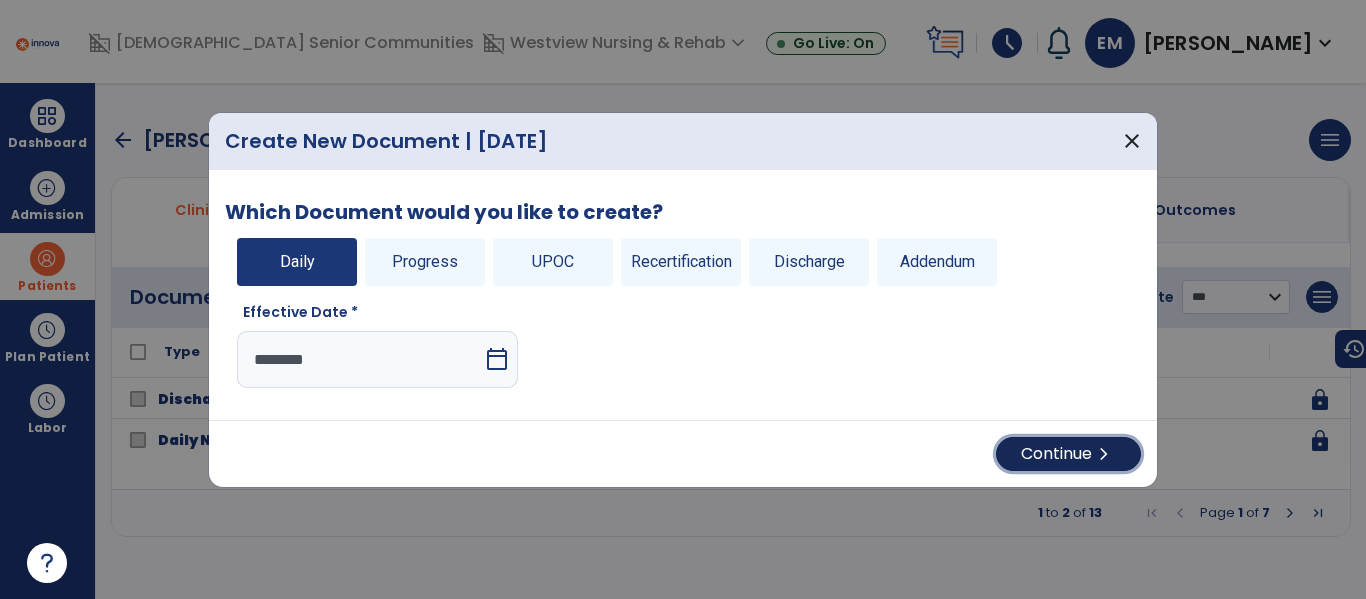 click on "chevron_right" at bounding box center [1104, 454] 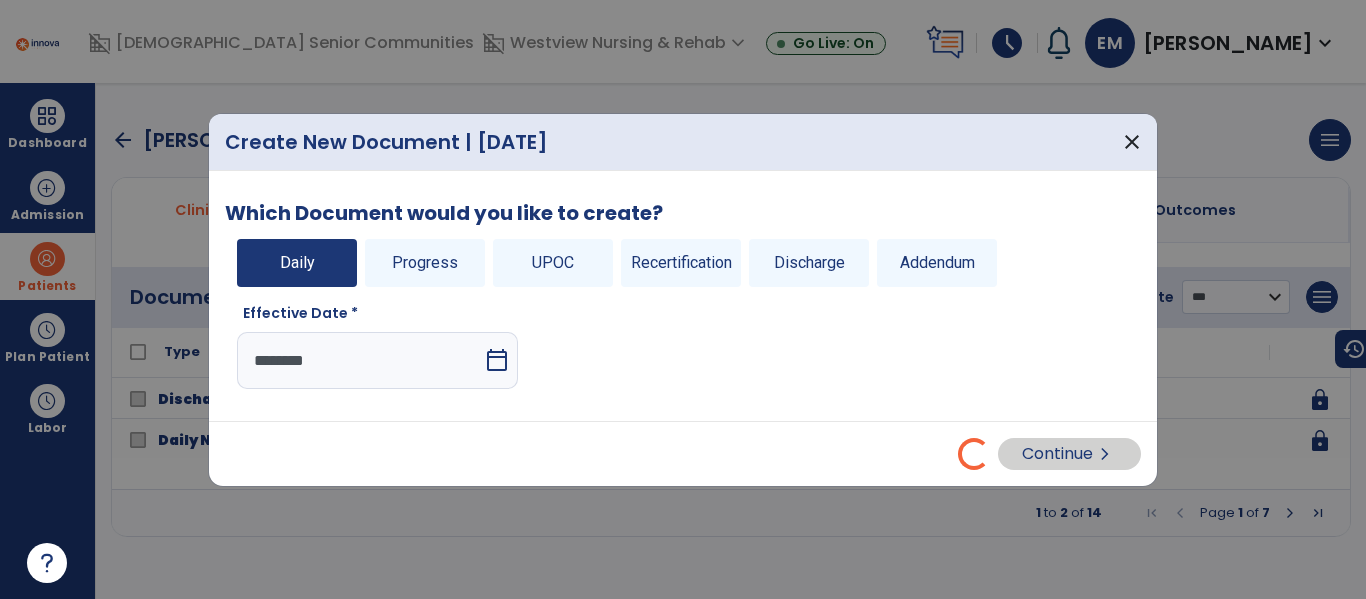 select on "*" 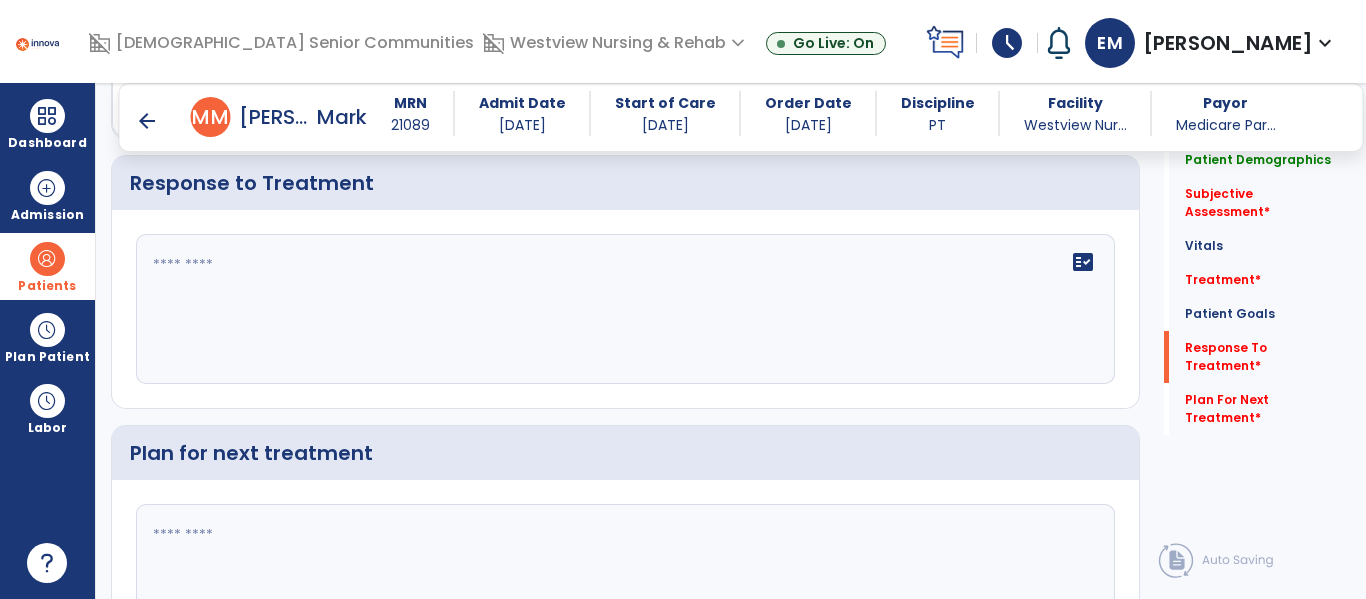 scroll, scrollTop: 2752, scrollLeft: 0, axis: vertical 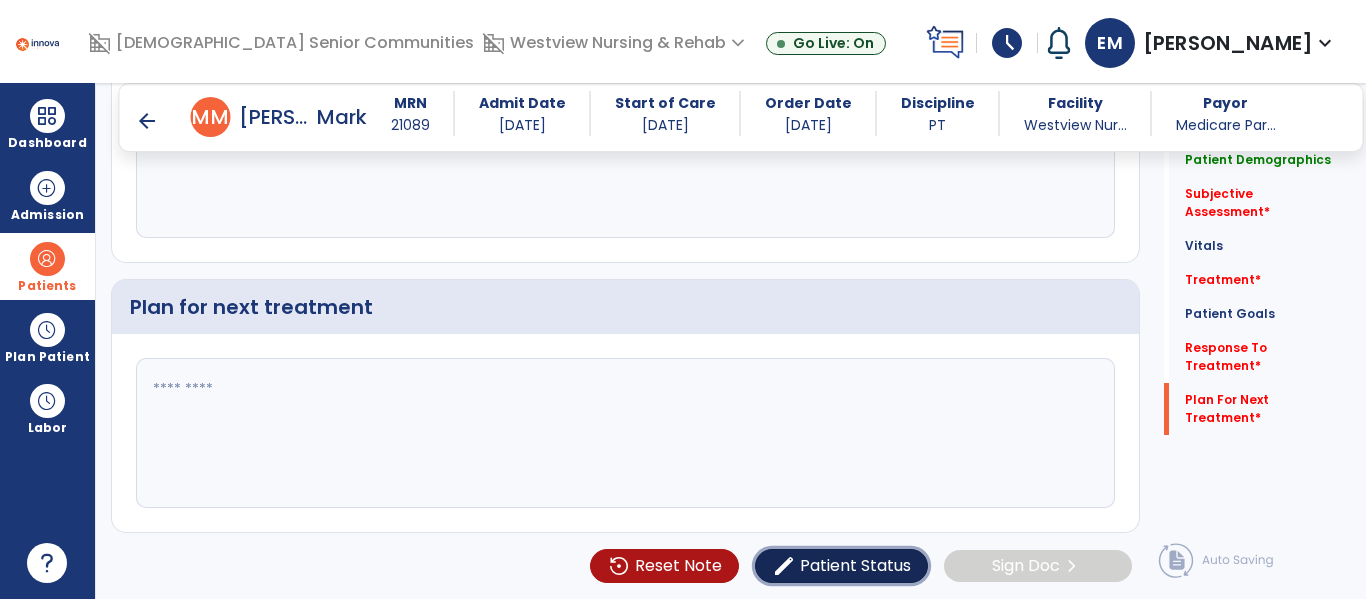 click on "Patient Status" 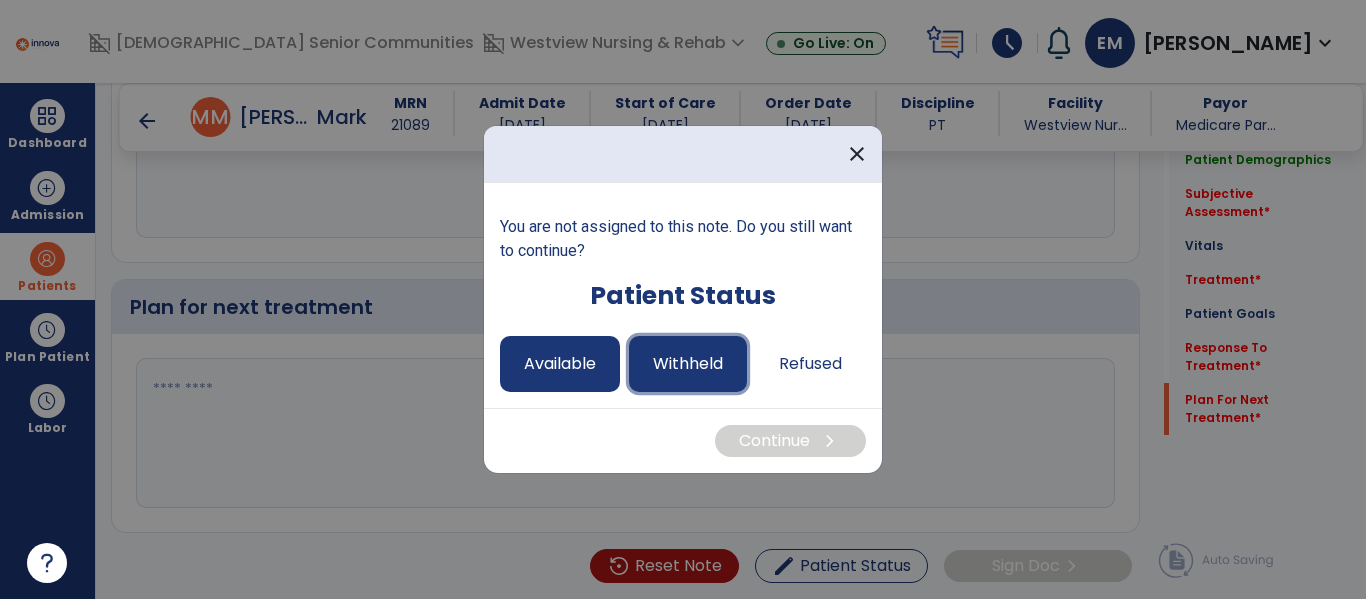 click on "Withheld" at bounding box center [688, 364] 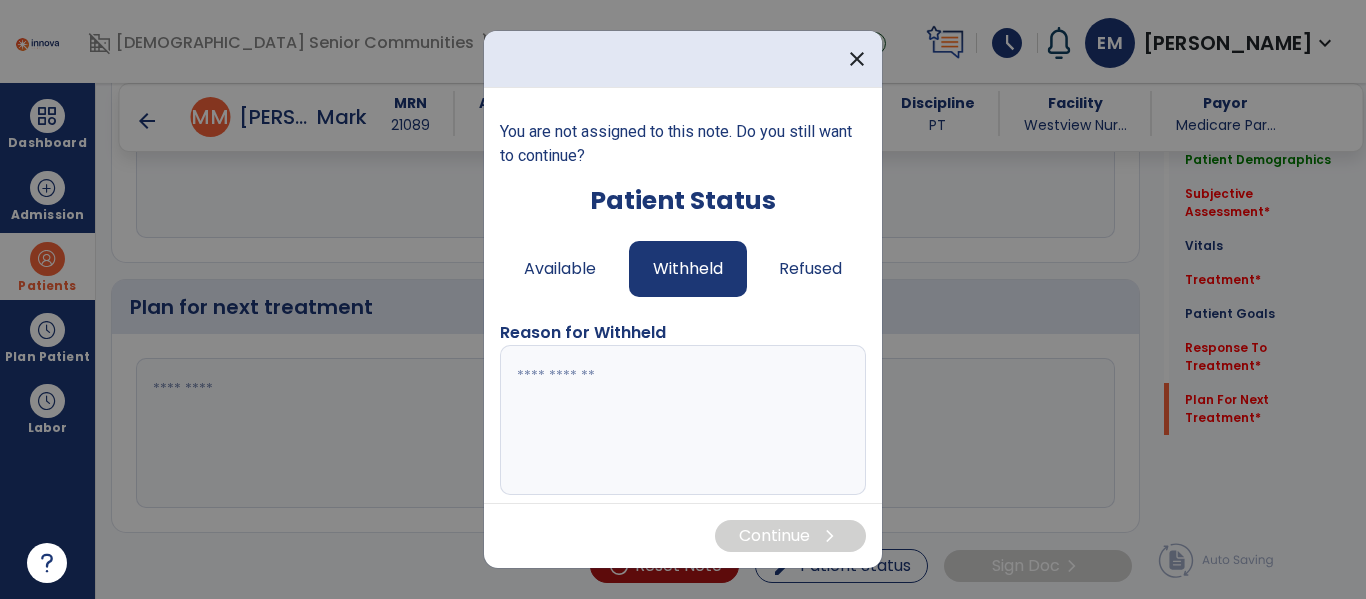 click at bounding box center (680, 420) 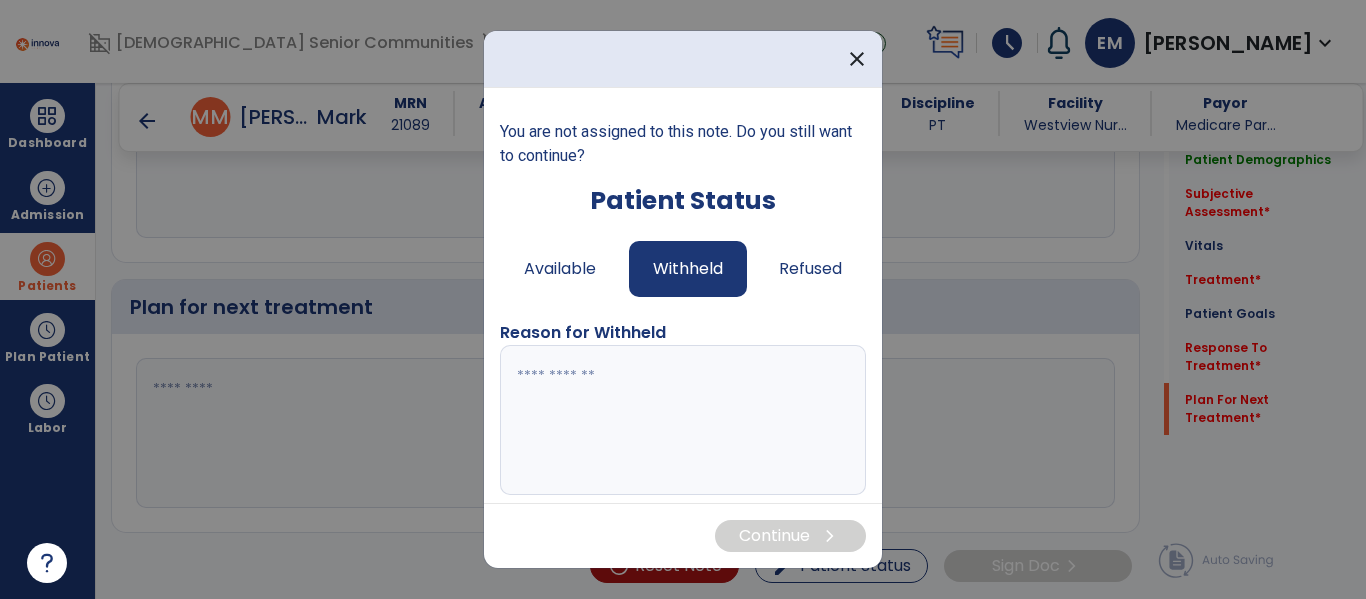 paste on "**********" 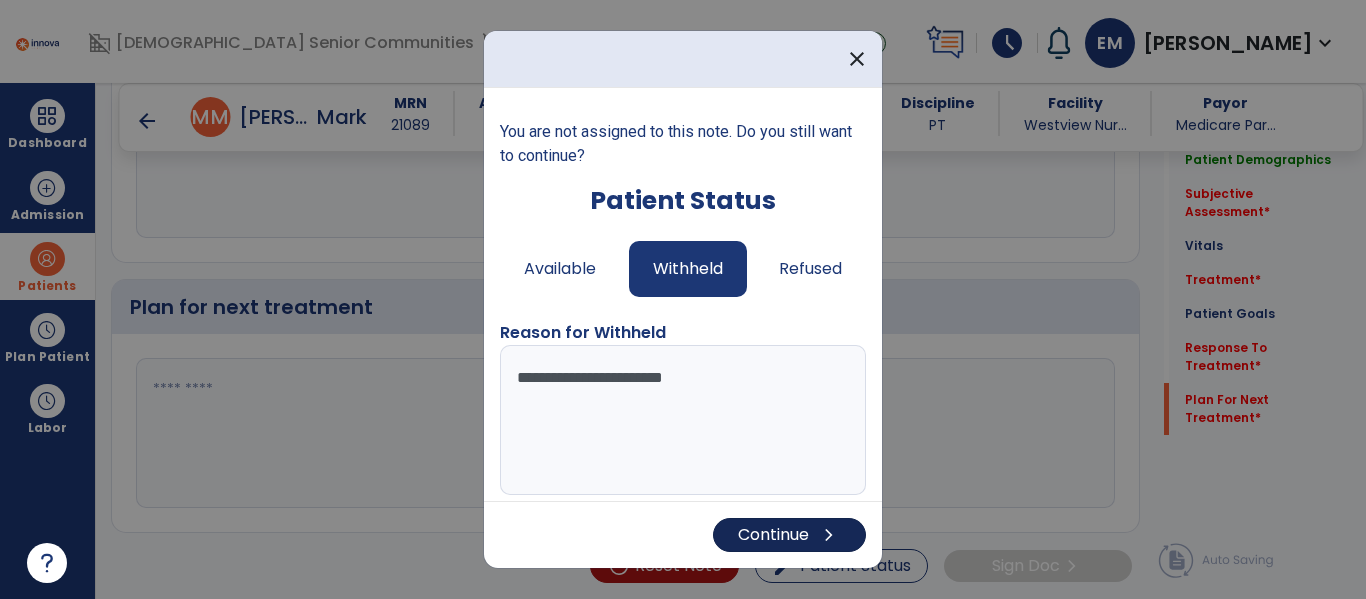 type on "**********" 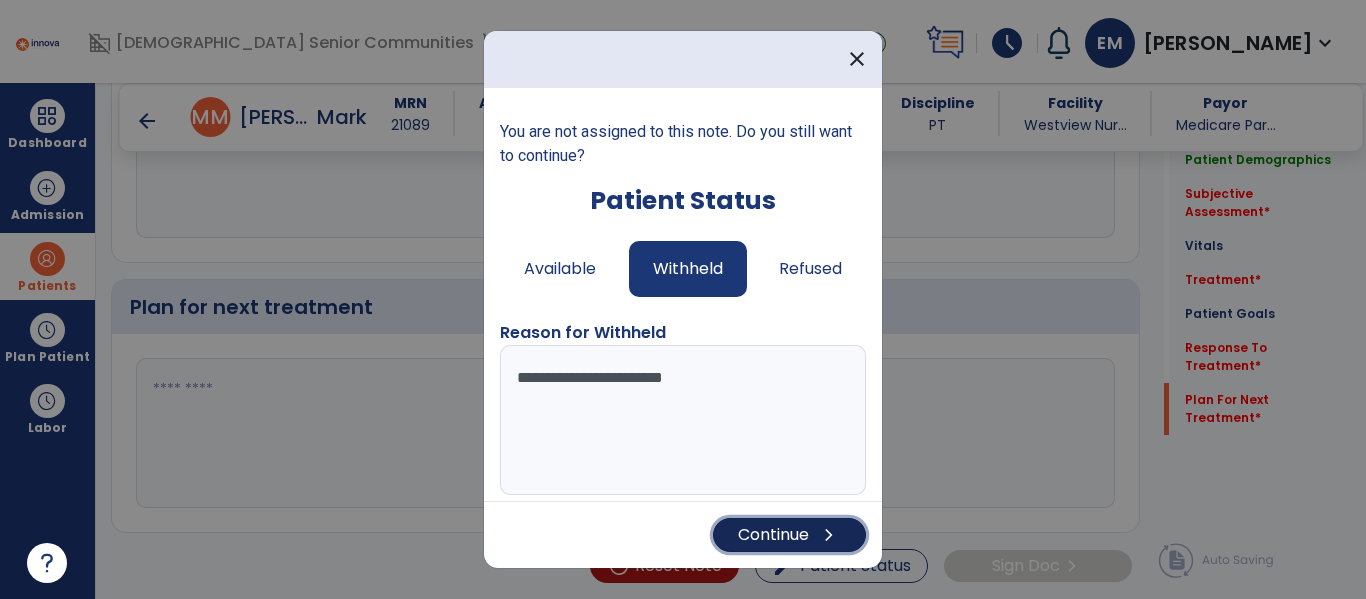 click on "chevron_right" at bounding box center [829, 535] 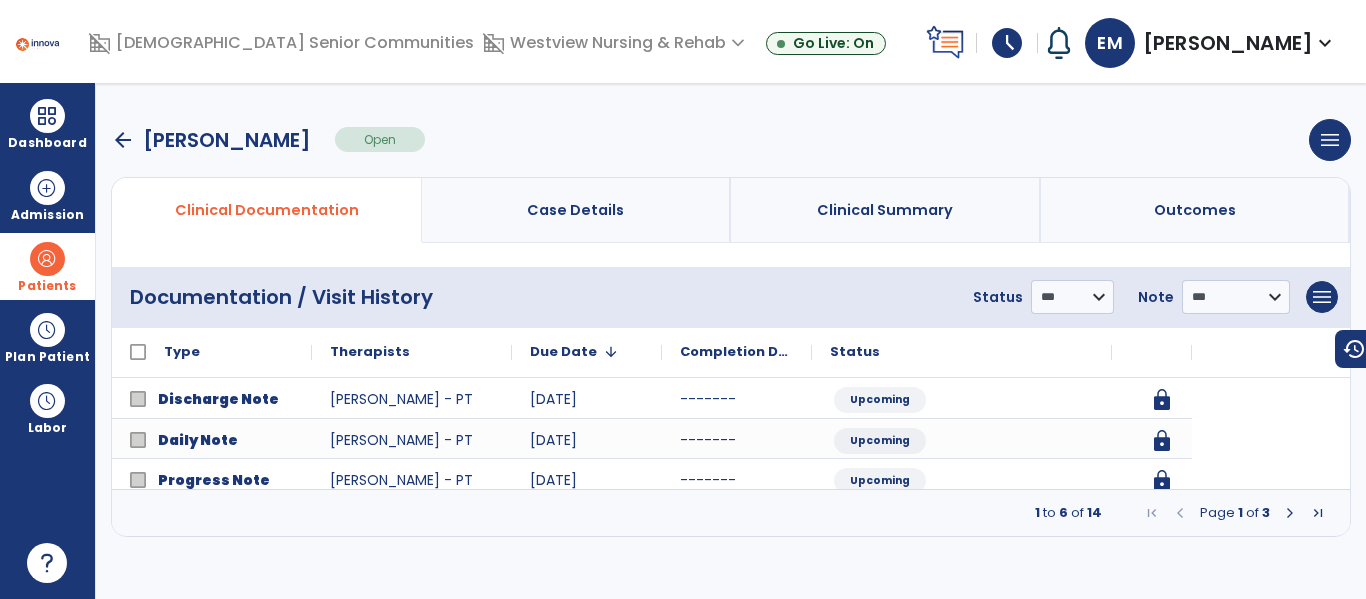 scroll, scrollTop: 0, scrollLeft: 0, axis: both 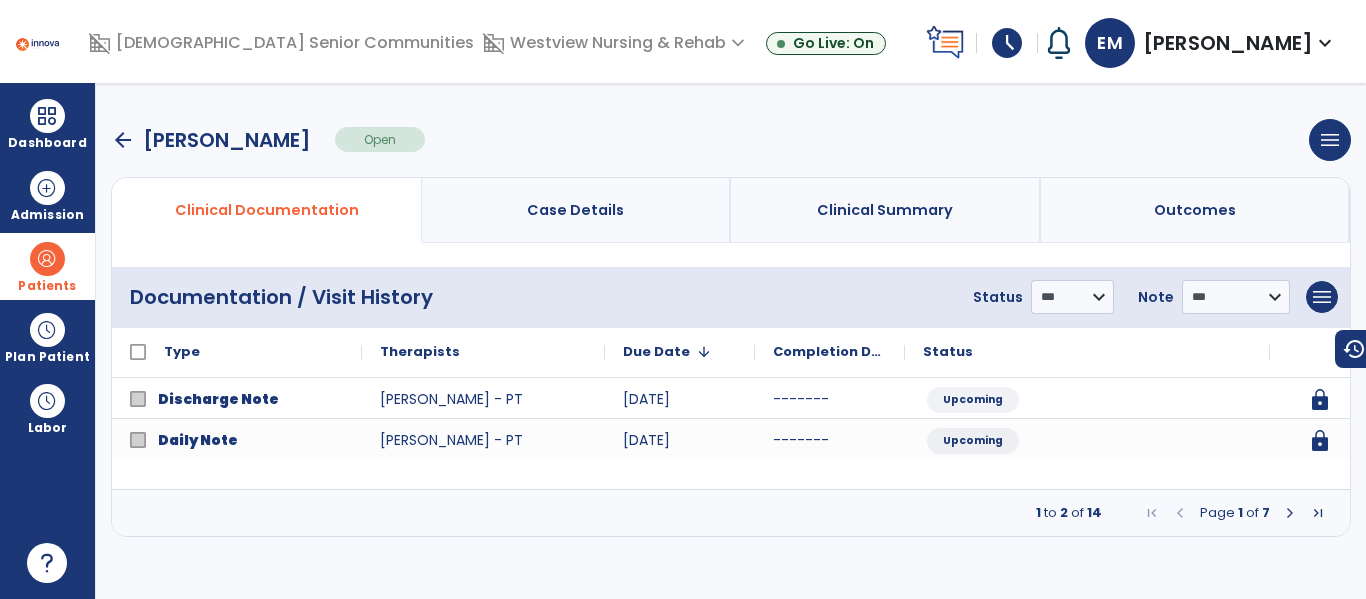 click on "arrow_back" at bounding box center [123, 140] 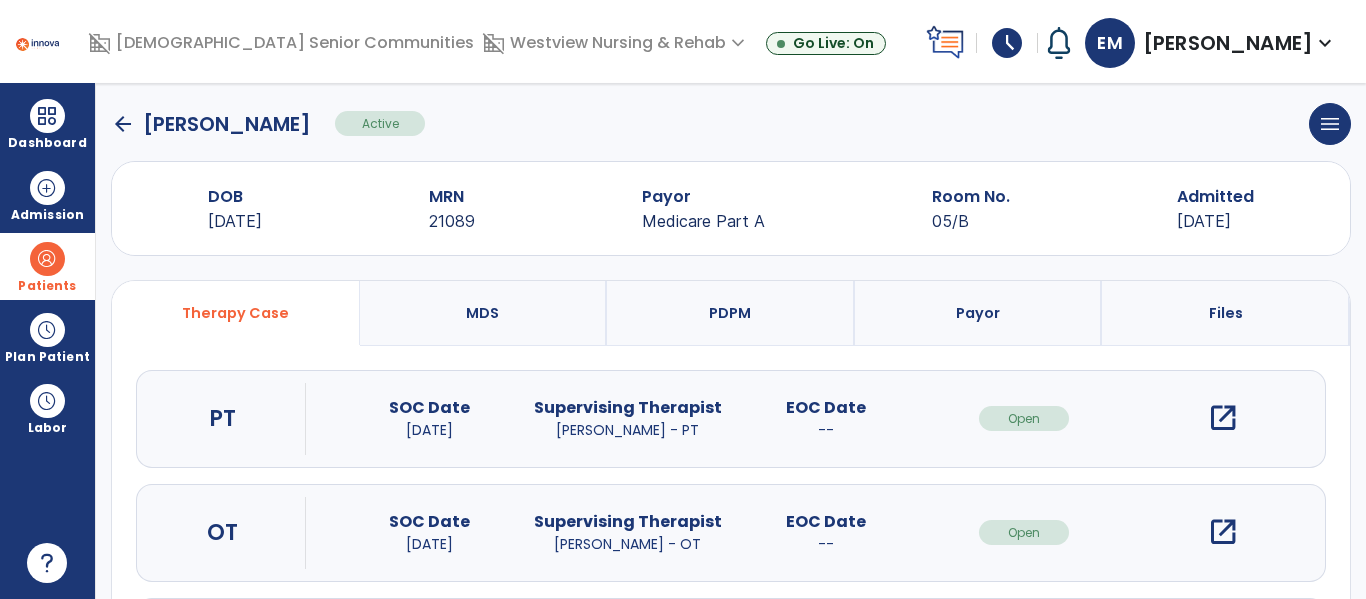 scroll, scrollTop: 0, scrollLeft: 0, axis: both 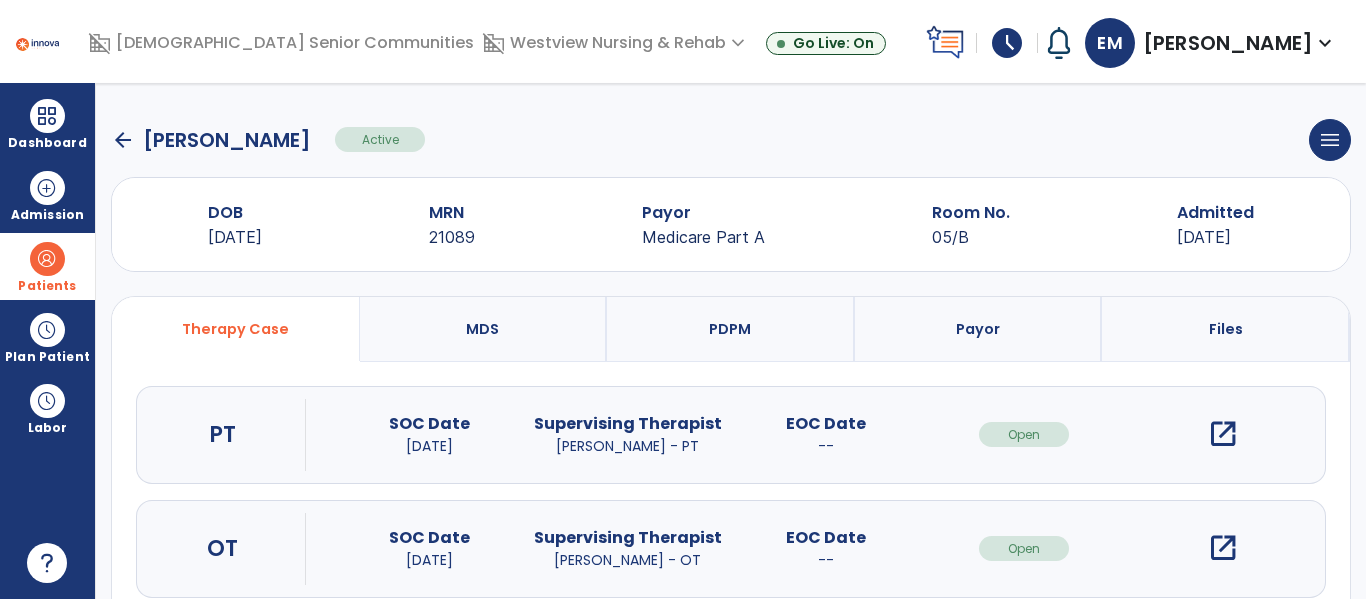 click on "arrow_back" 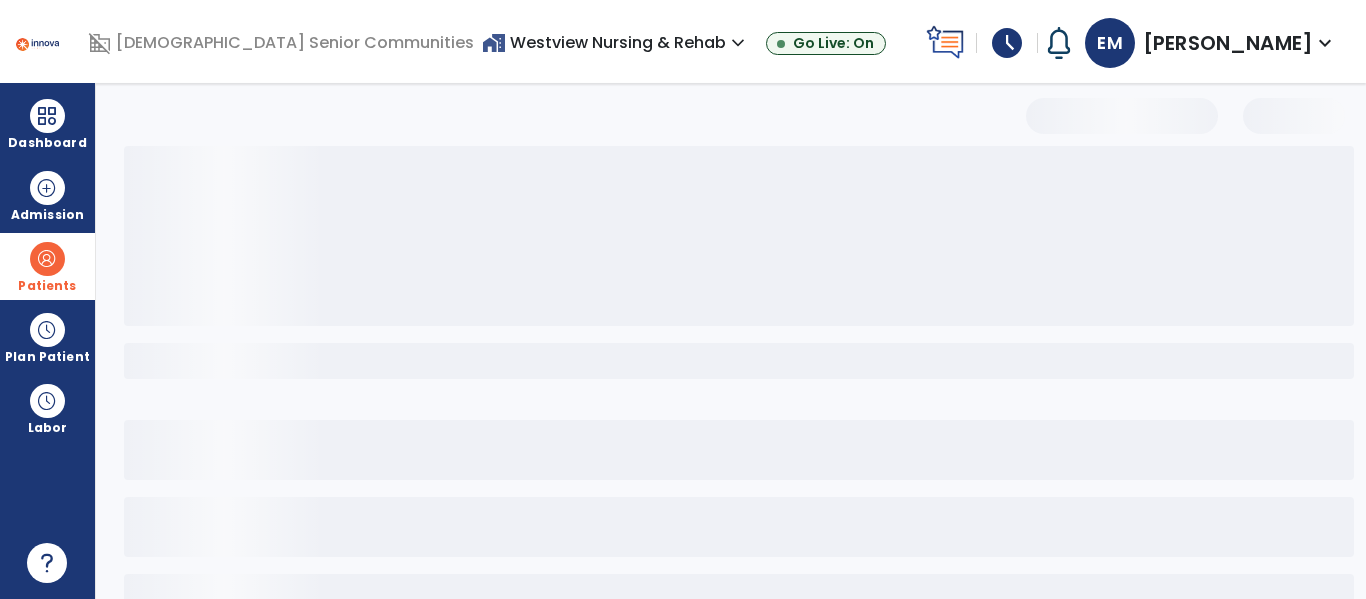 select on "***" 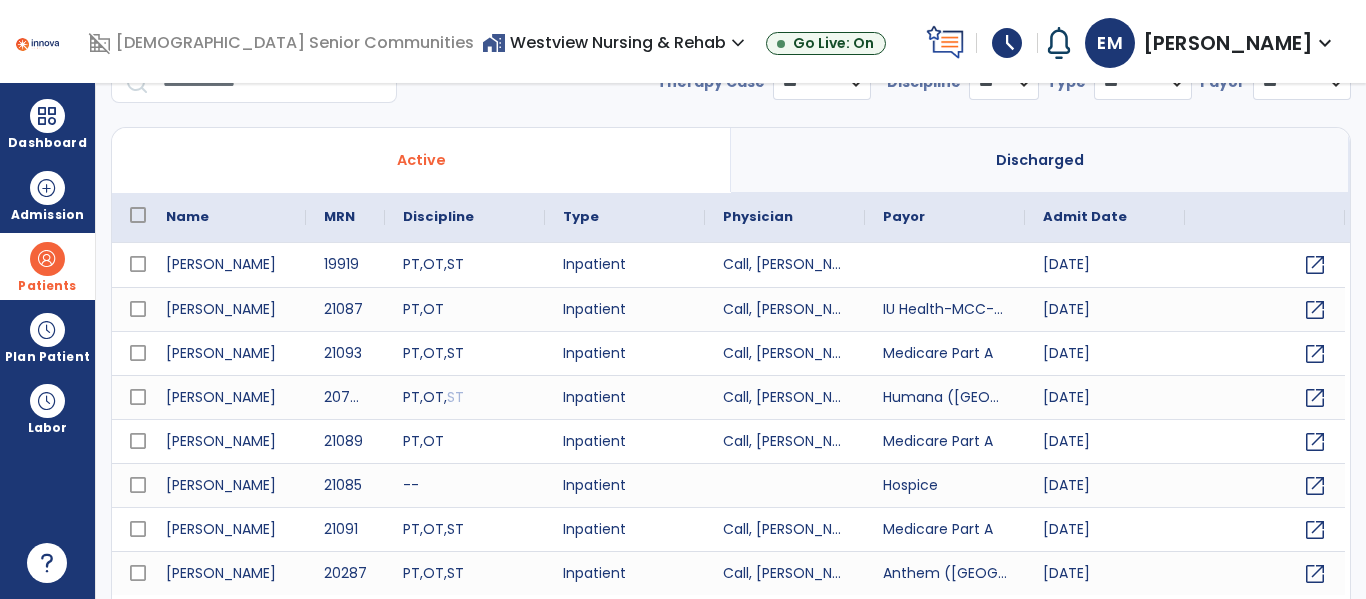 scroll, scrollTop: 144, scrollLeft: 0, axis: vertical 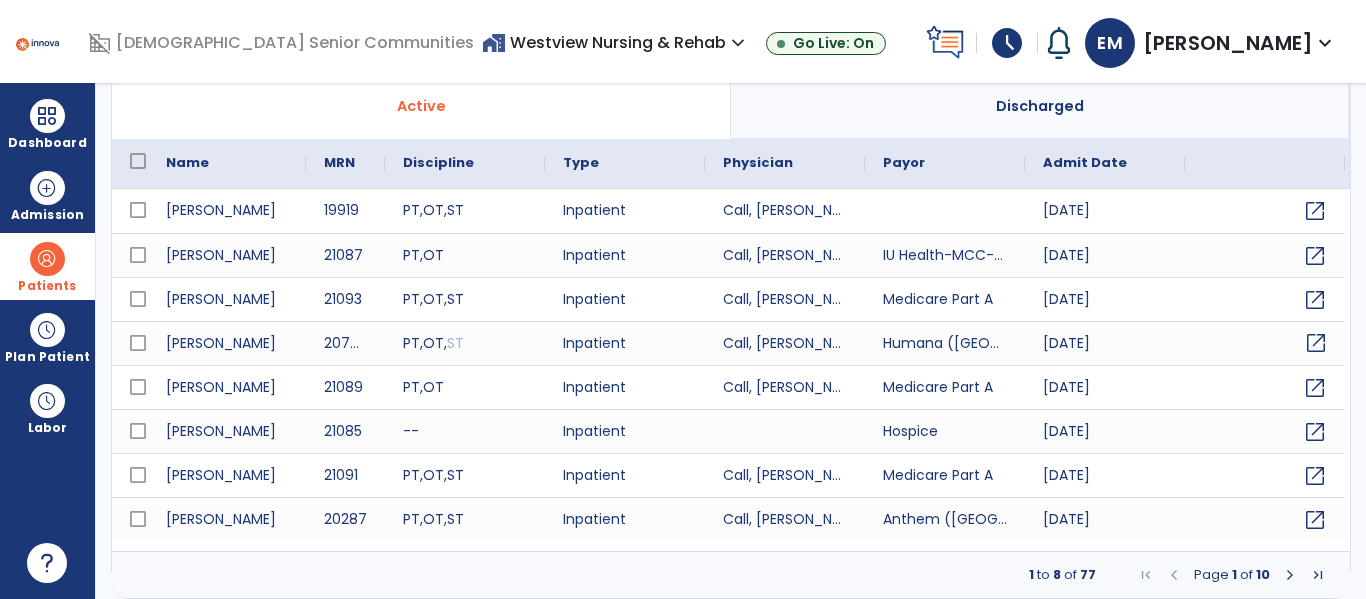 click on "open_in_new" at bounding box center (1316, 343) 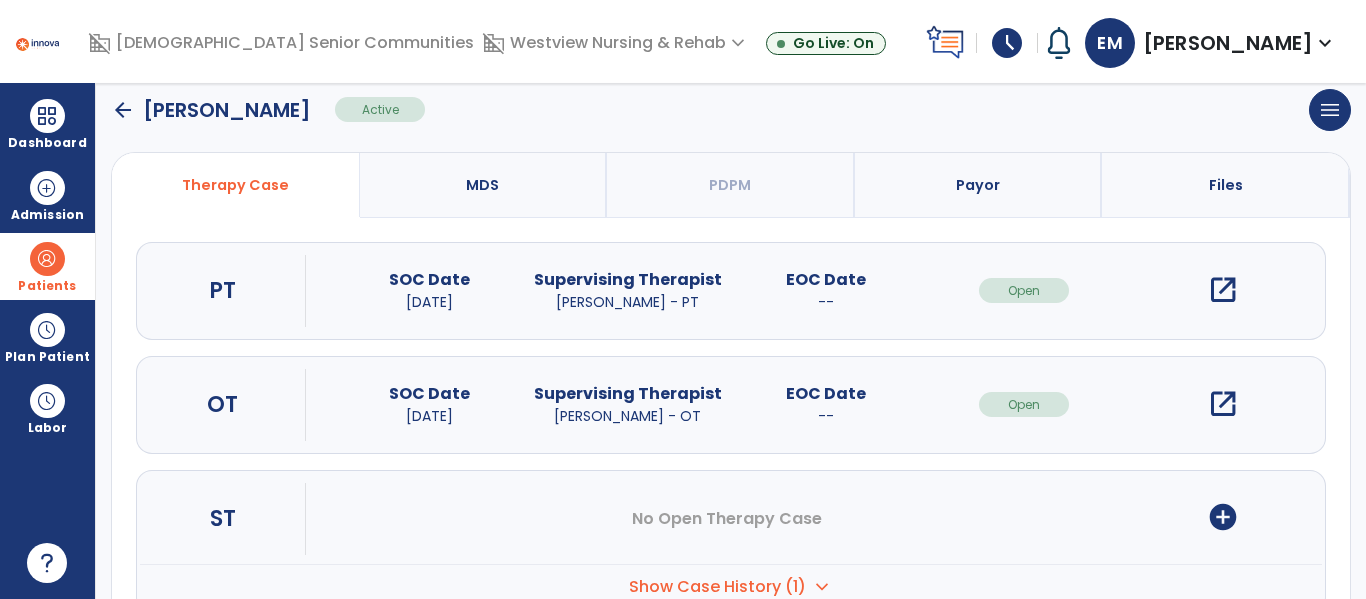 scroll, scrollTop: 0, scrollLeft: 0, axis: both 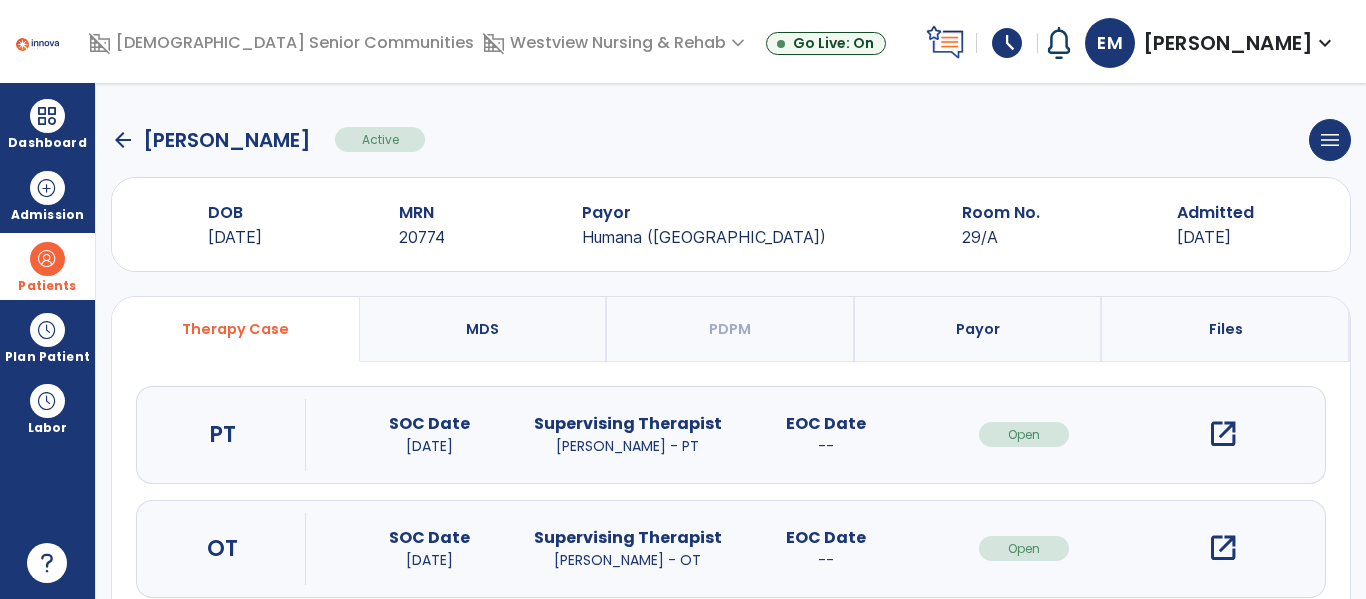 click on "open_in_new" at bounding box center [1223, 434] 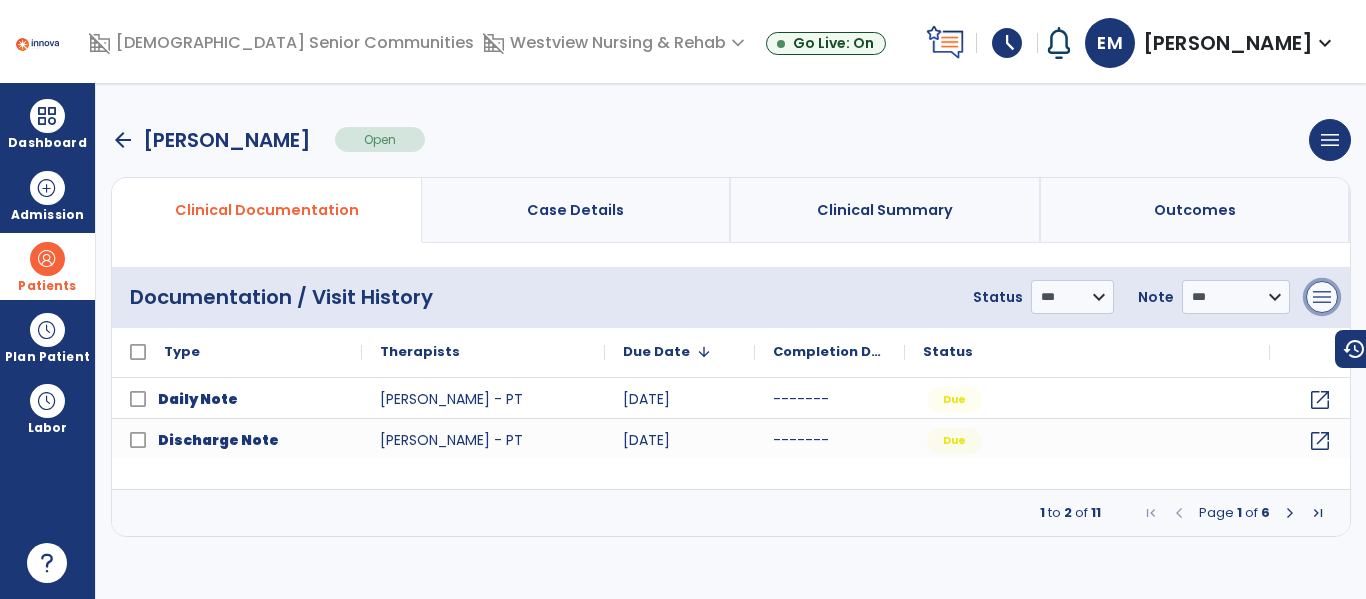 click on "menu" at bounding box center [1322, 297] 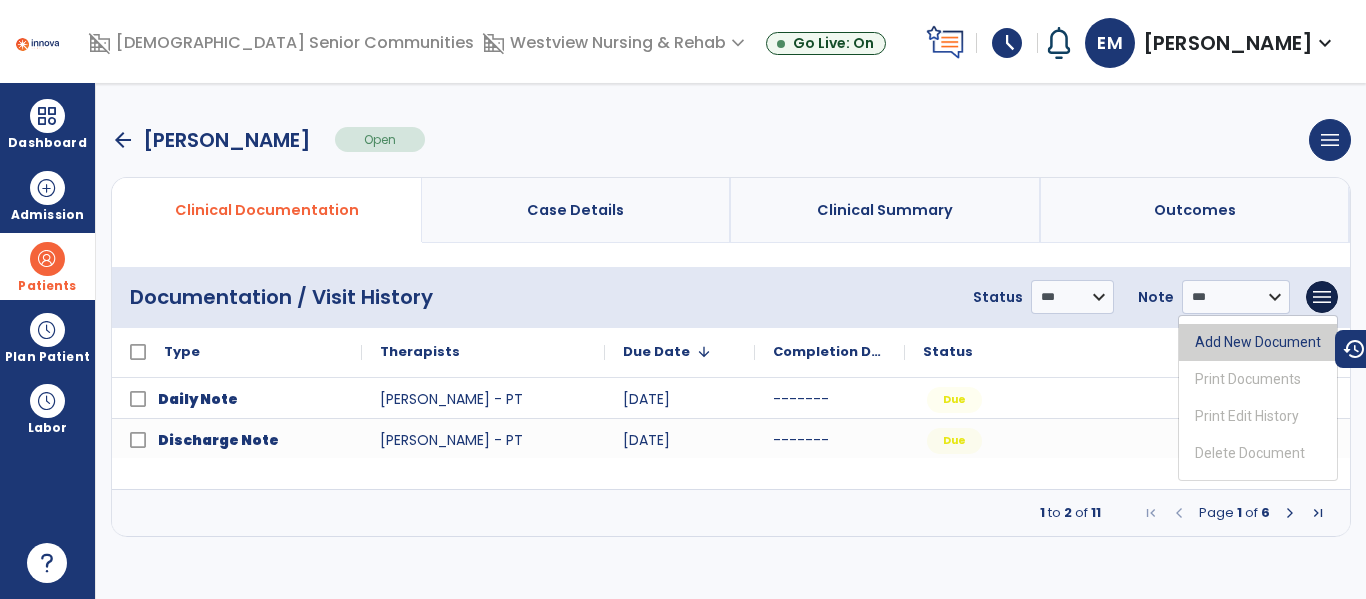 click on "Add New Document" at bounding box center (1258, 342) 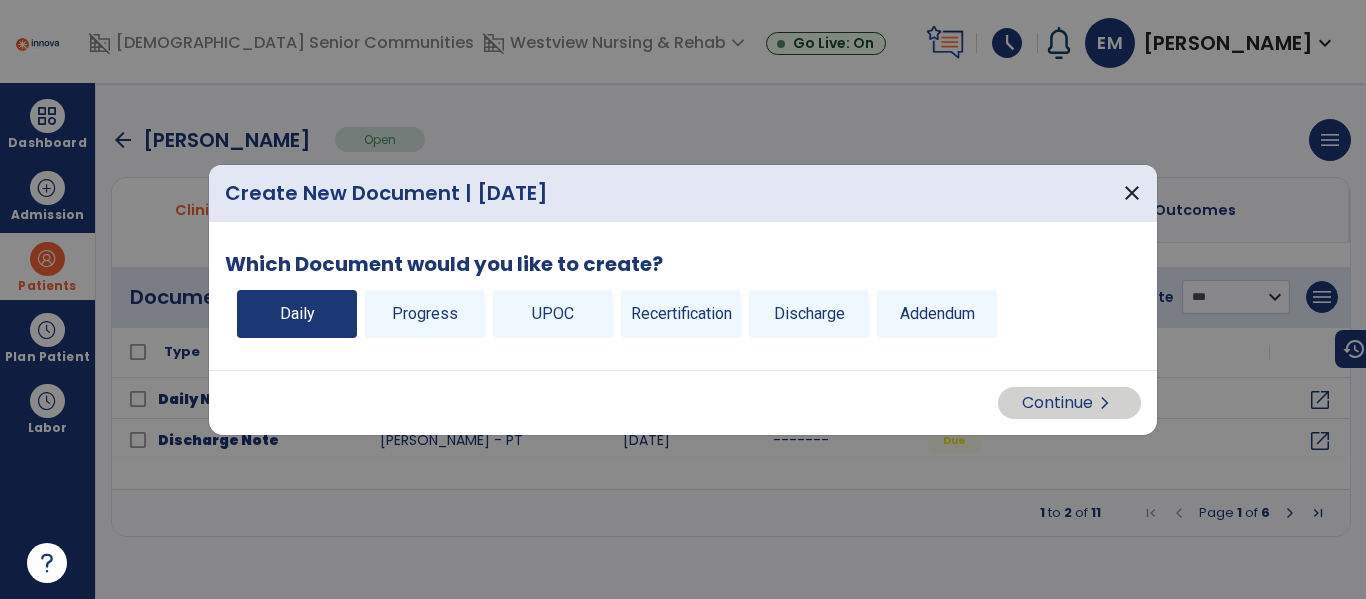 click on "Daily" at bounding box center [297, 314] 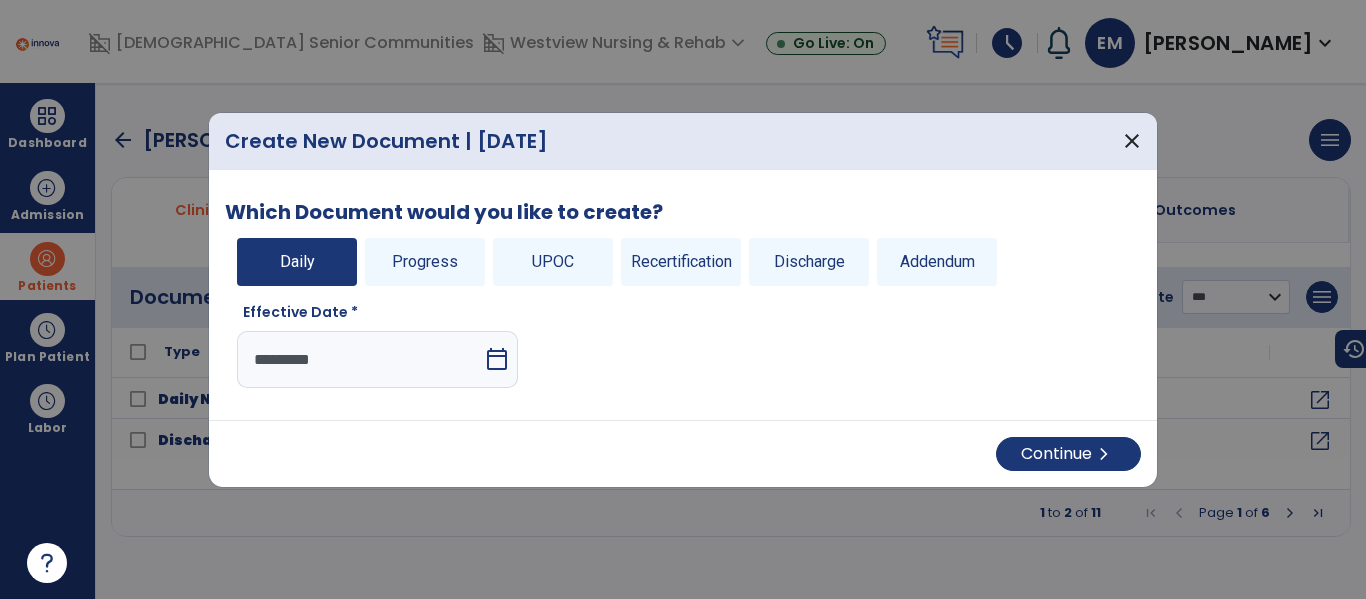 click on "calendar_today" at bounding box center (497, 359) 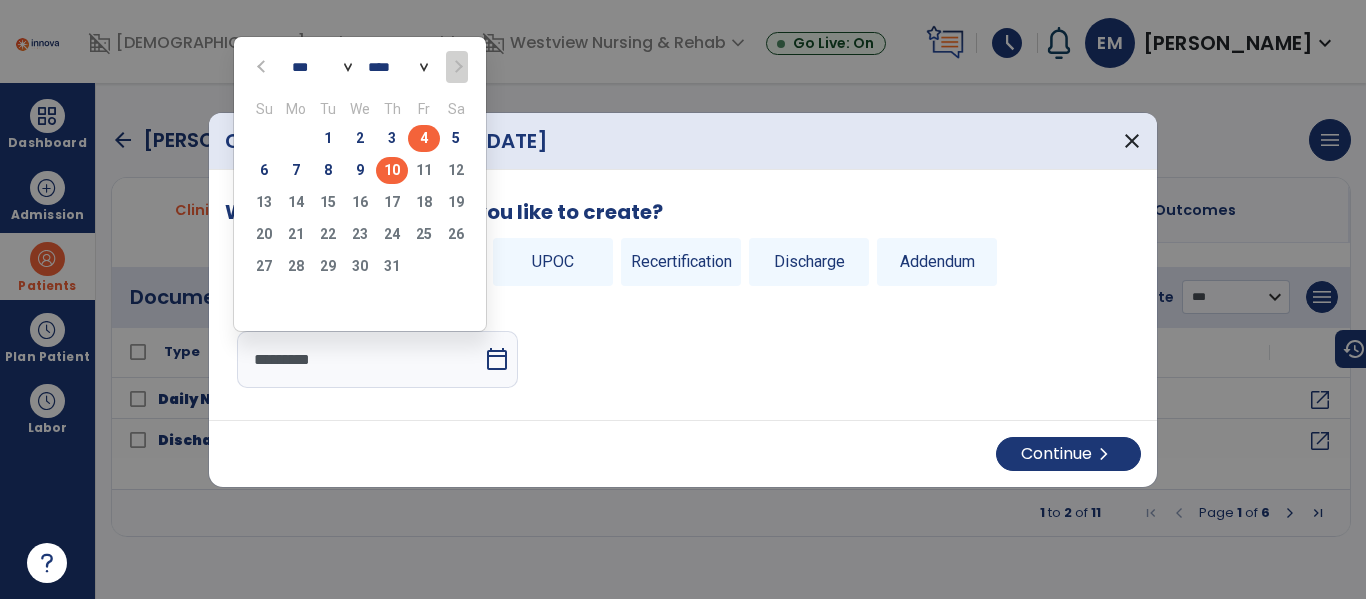 click on "4" 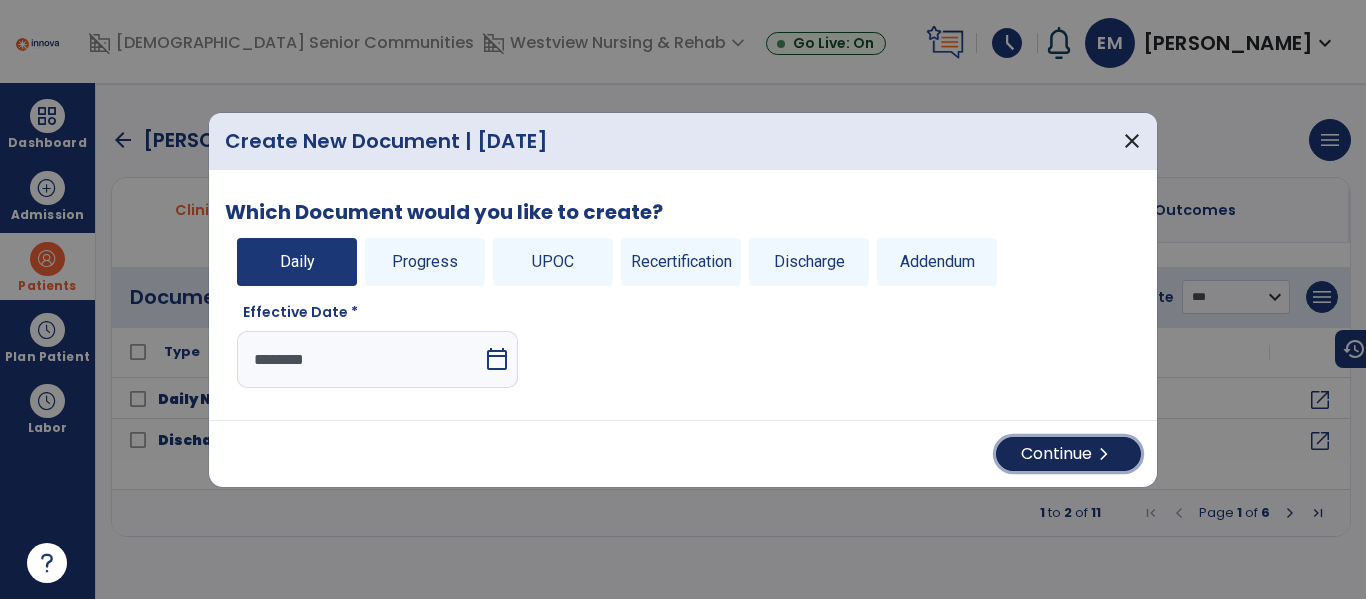 click on "chevron_right" at bounding box center [1104, 454] 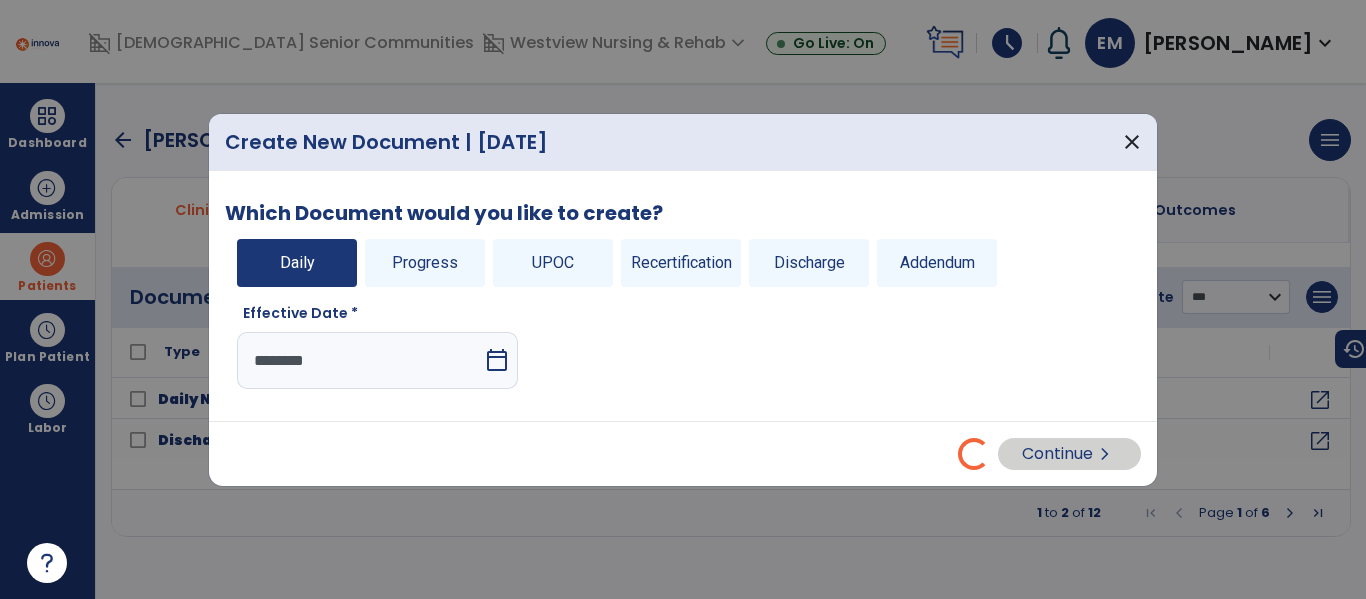 select on "*" 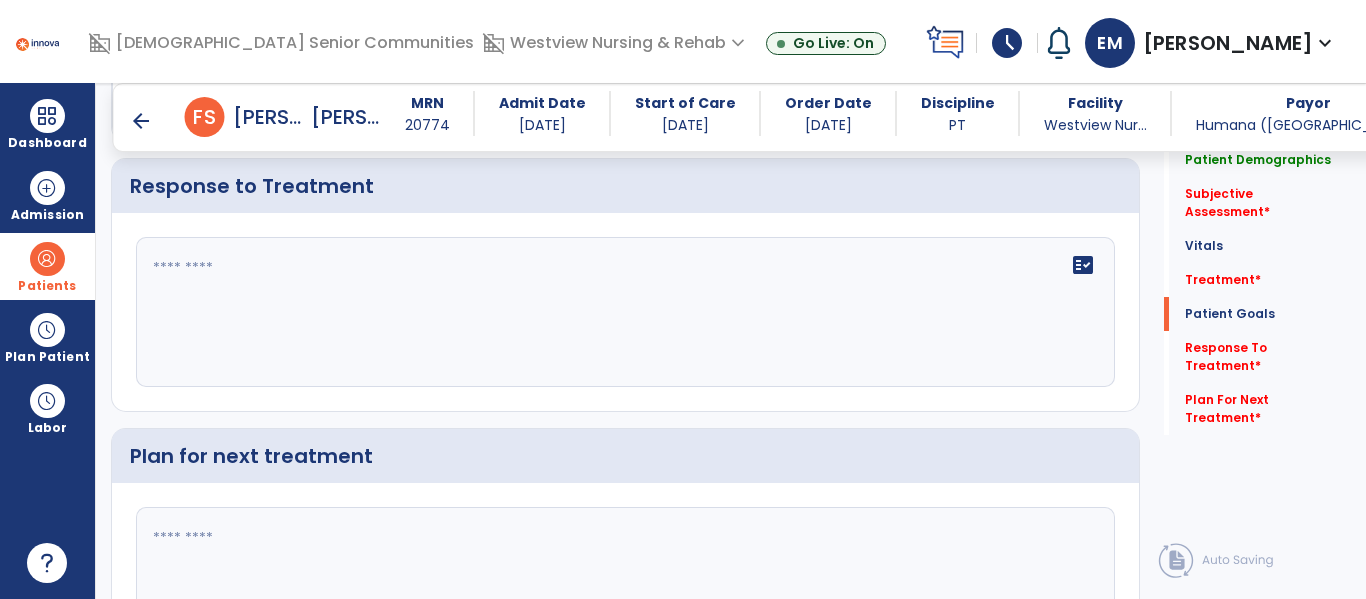 scroll, scrollTop: 3428, scrollLeft: 0, axis: vertical 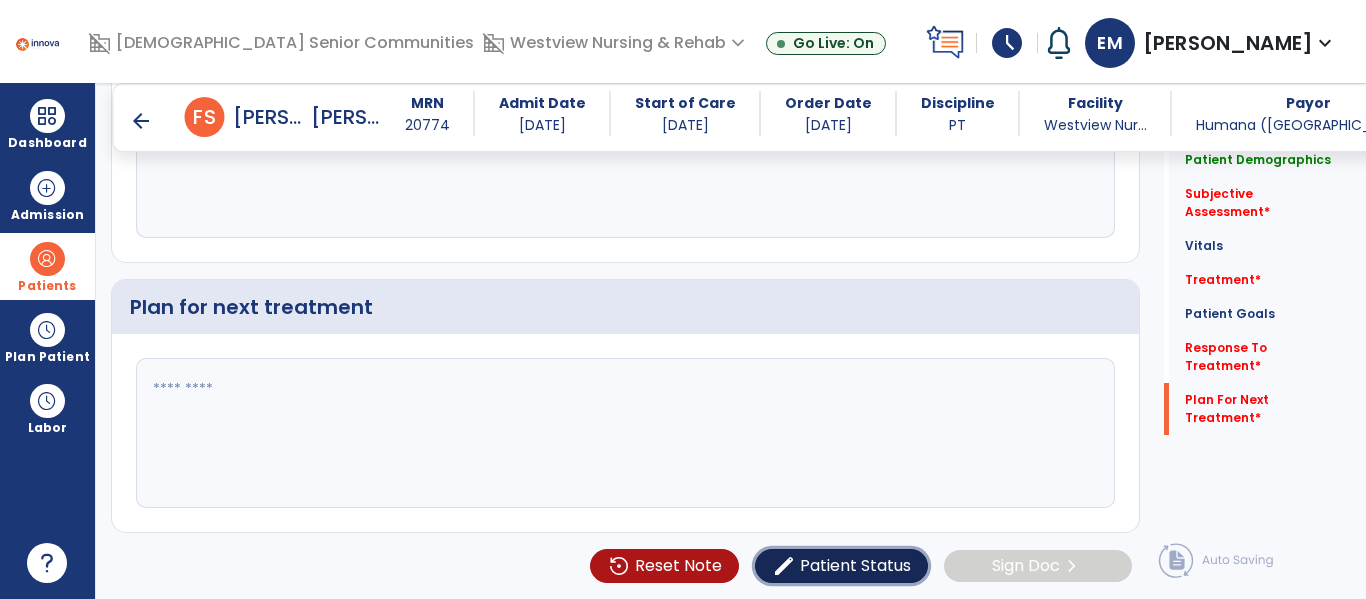 click on "Patient Status" 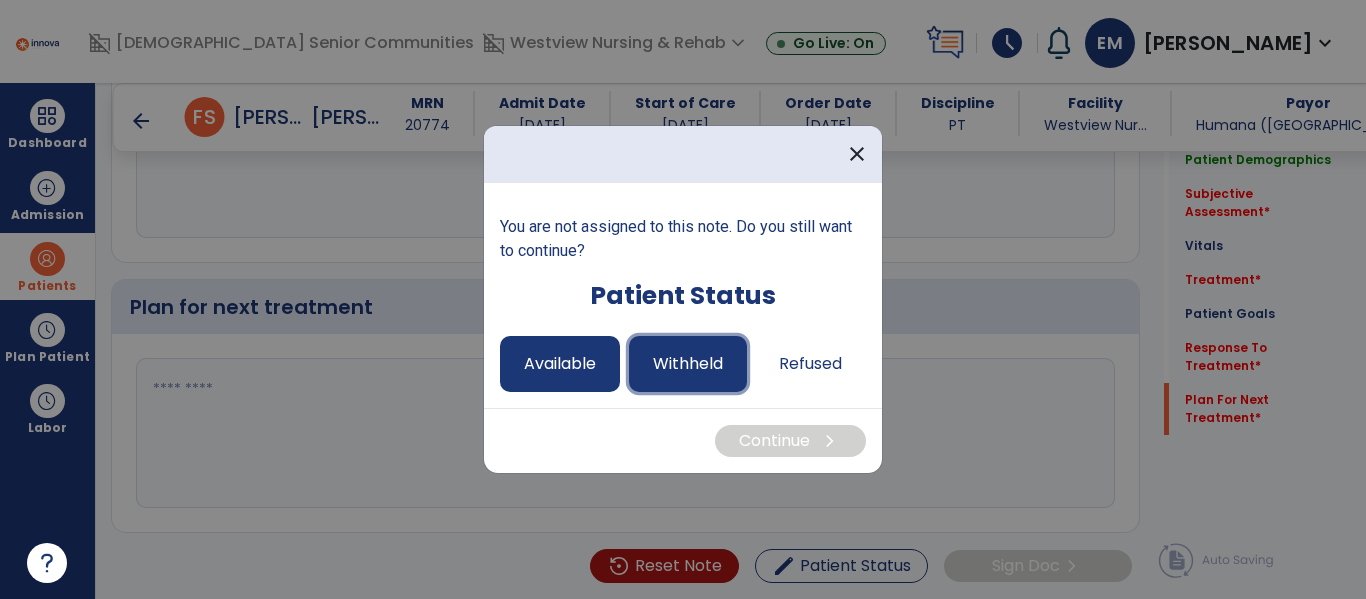 click on "Withheld" at bounding box center (688, 364) 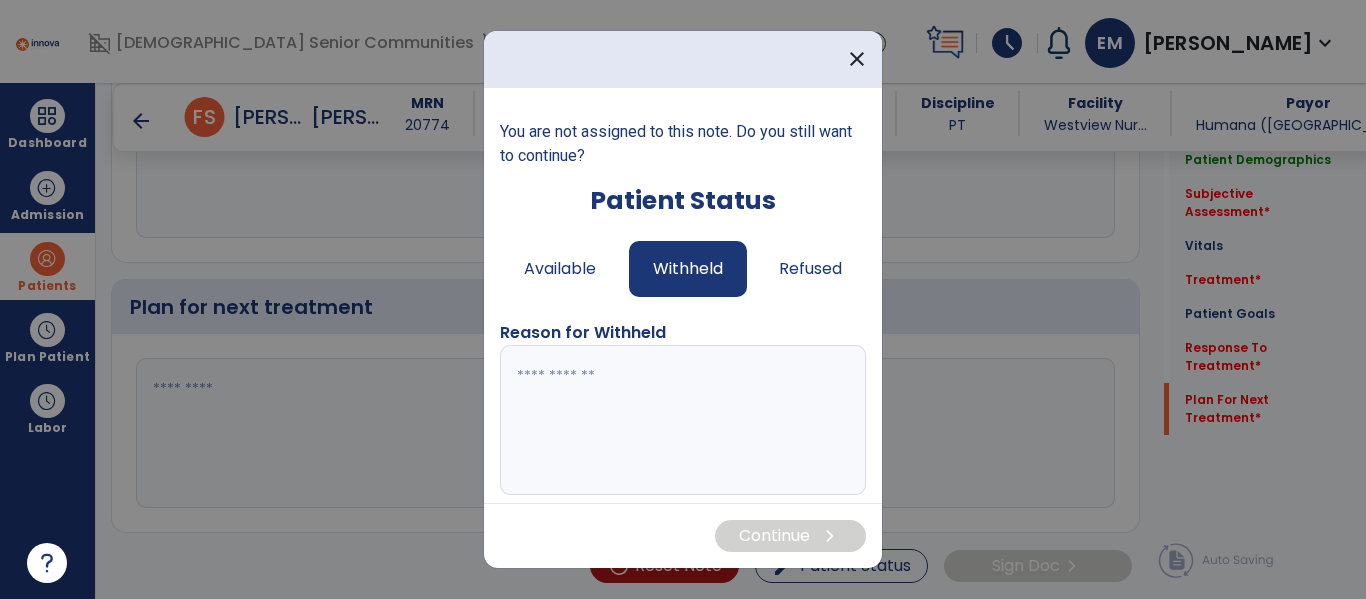 click at bounding box center (680, 420) 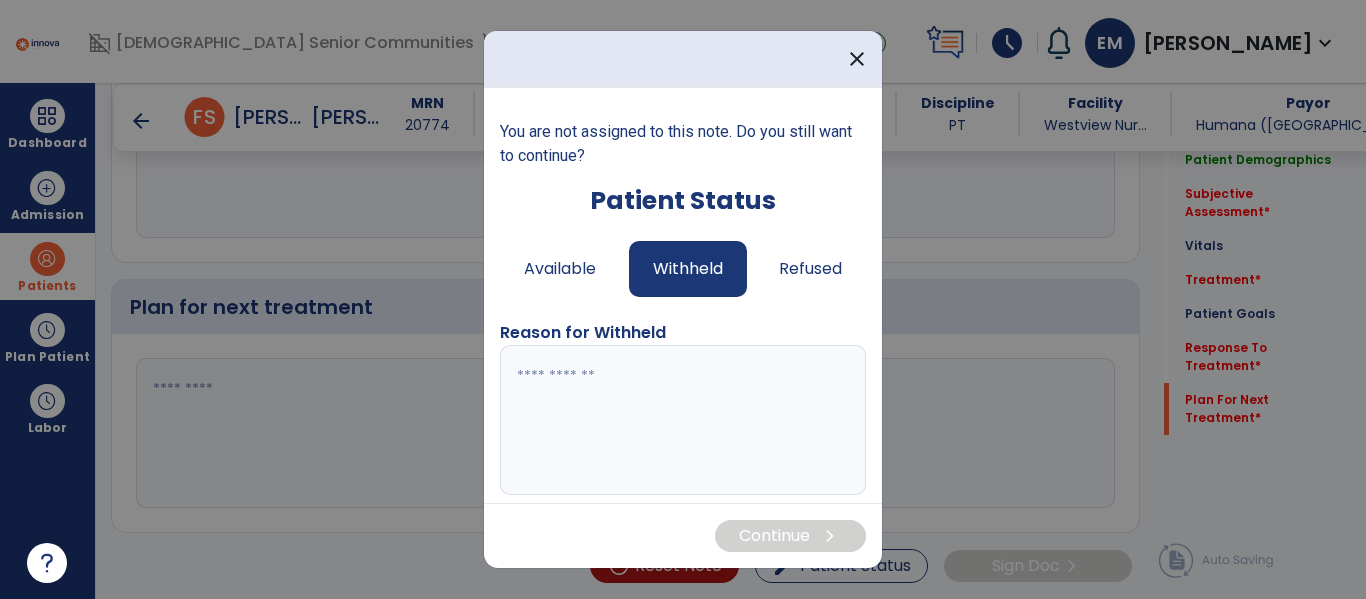paste on "**********" 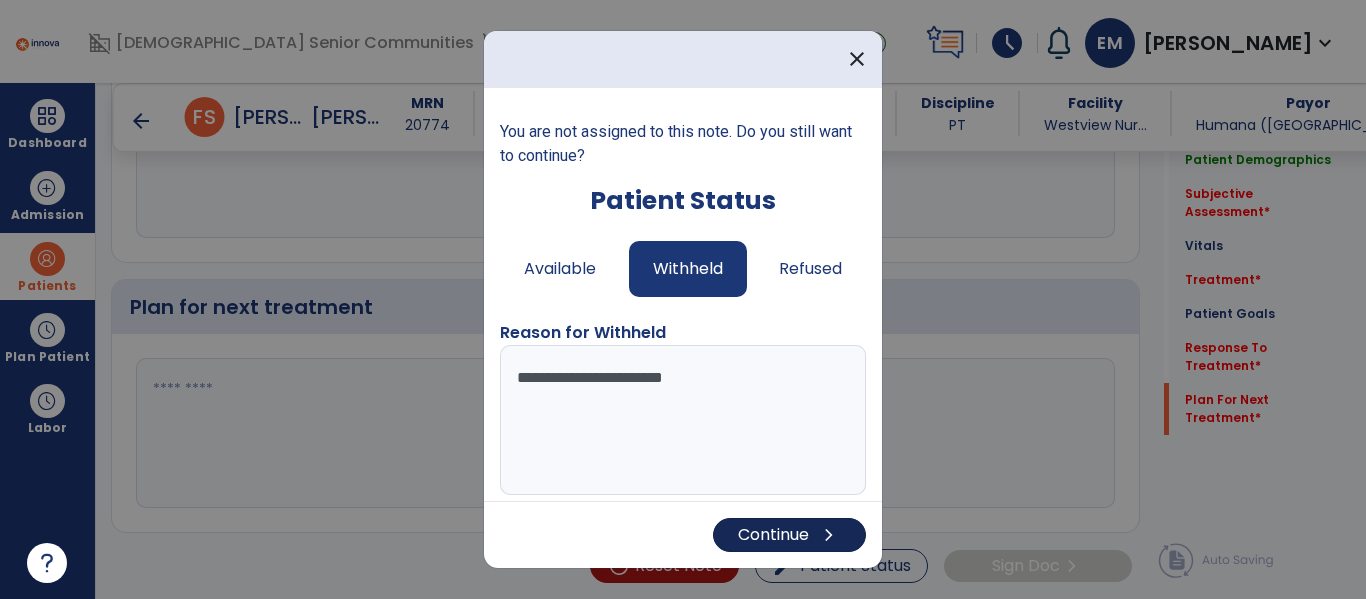 type on "**********" 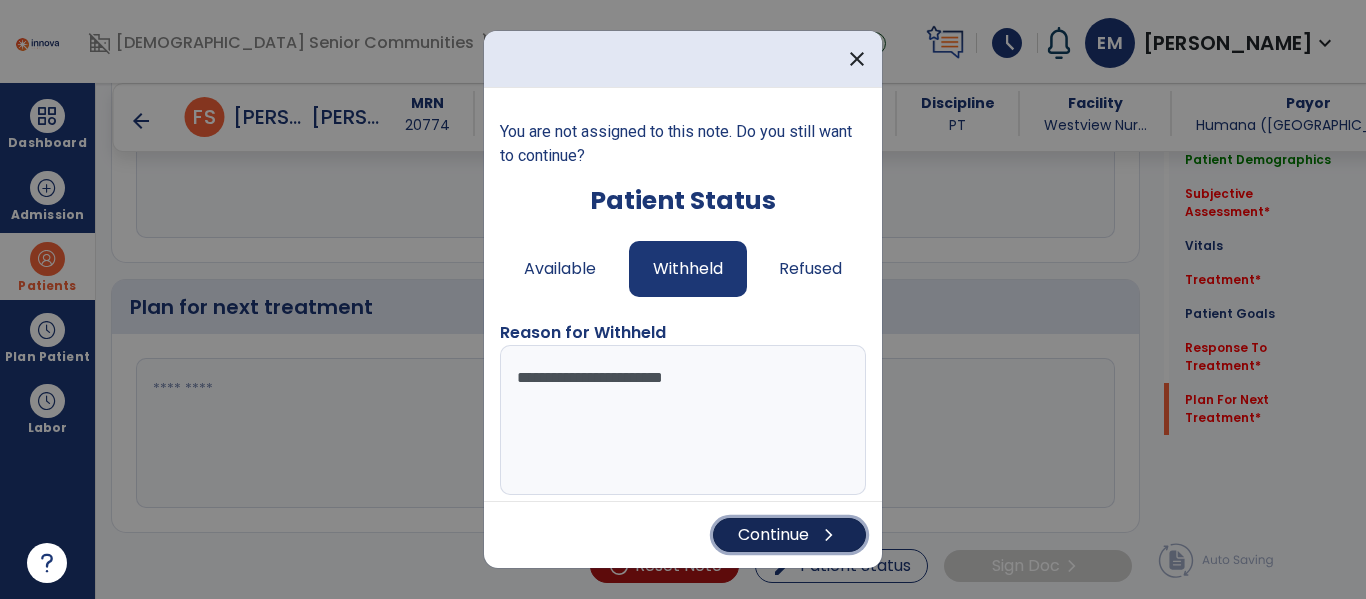 click on "chevron_right" at bounding box center (829, 535) 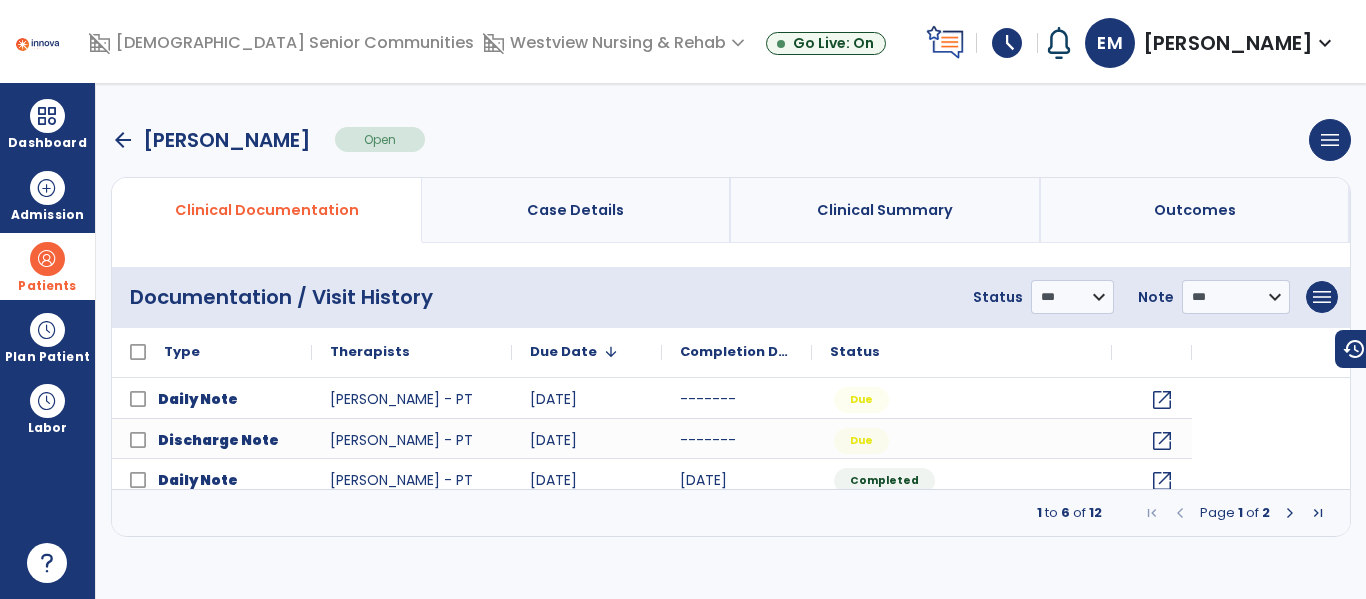 scroll, scrollTop: 0, scrollLeft: 0, axis: both 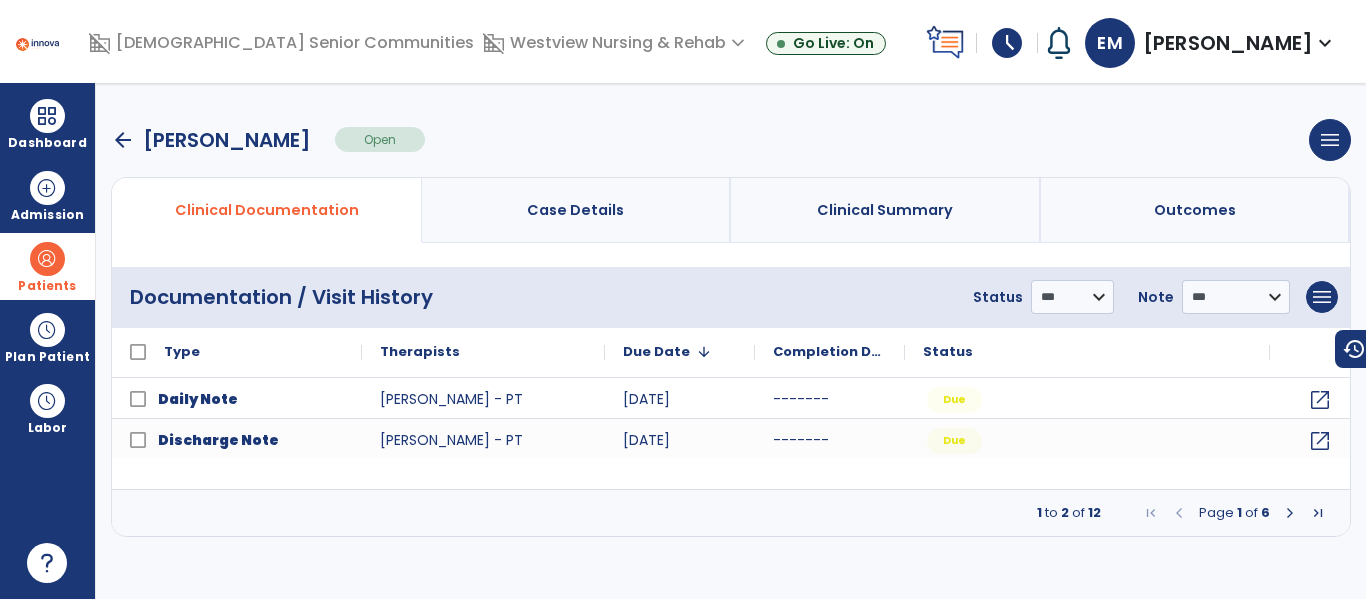 click on "arrow_back" at bounding box center (123, 140) 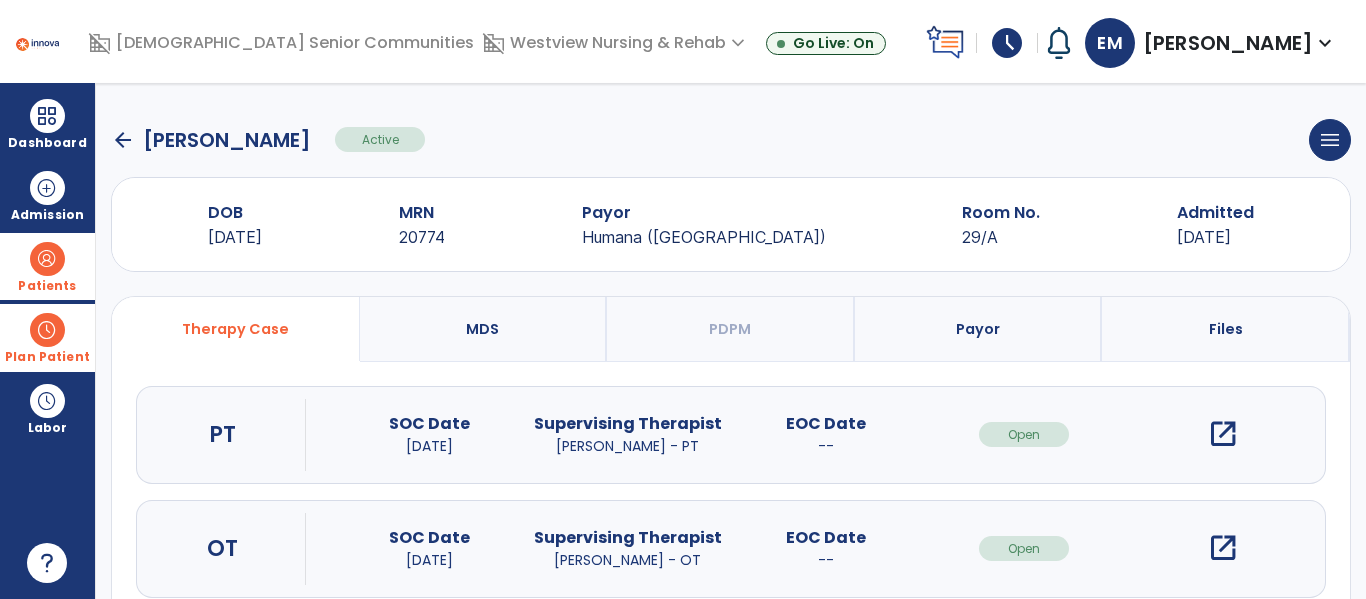 click on "Plan Patient" at bounding box center (47, 286) 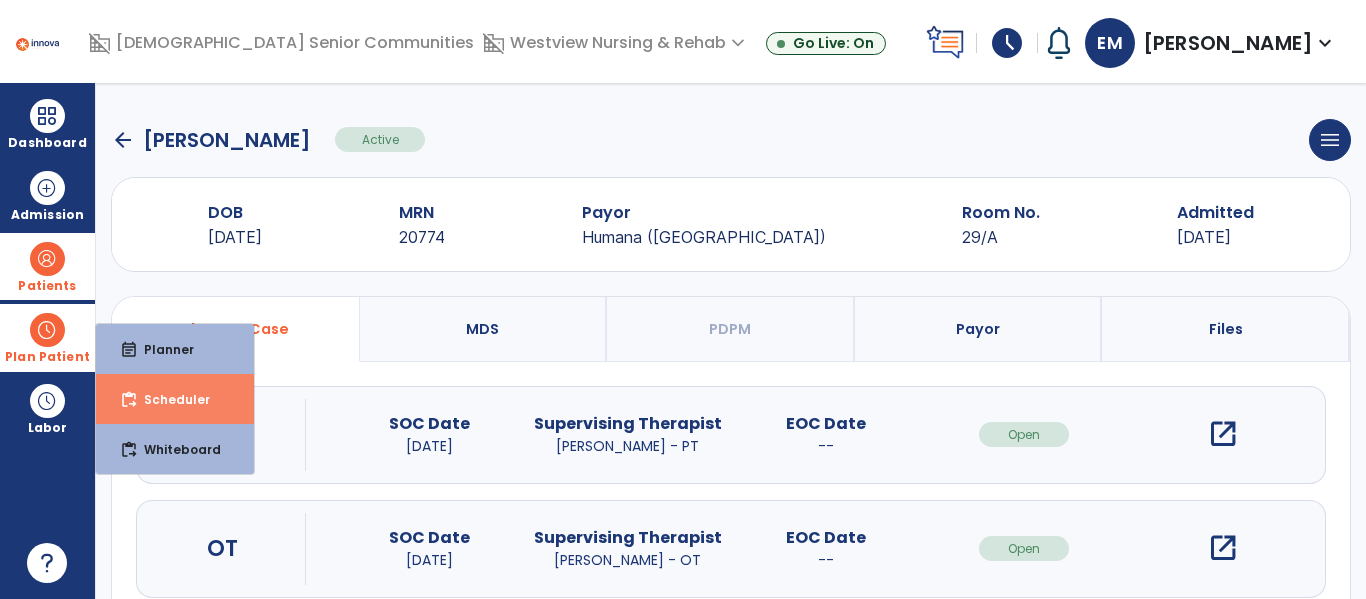 click on "content_paste_go  Scheduler" at bounding box center (175, 399) 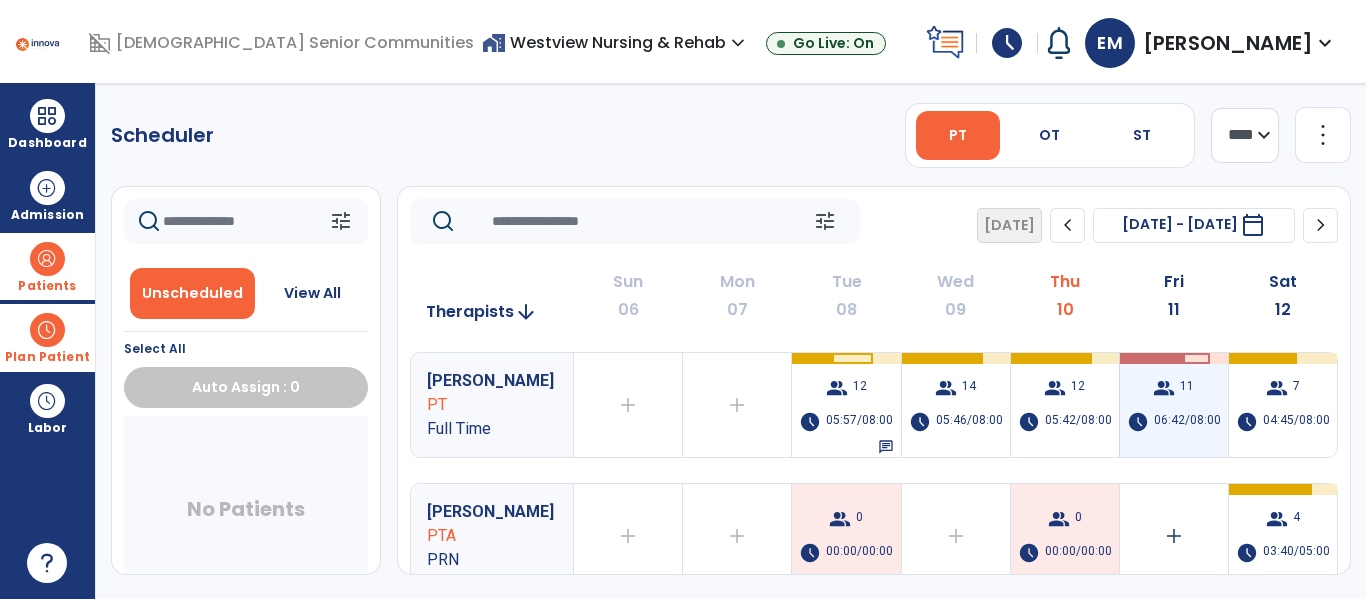 click on "group  11  schedule  06:42/08:00" at bounding box center (1174, 405) 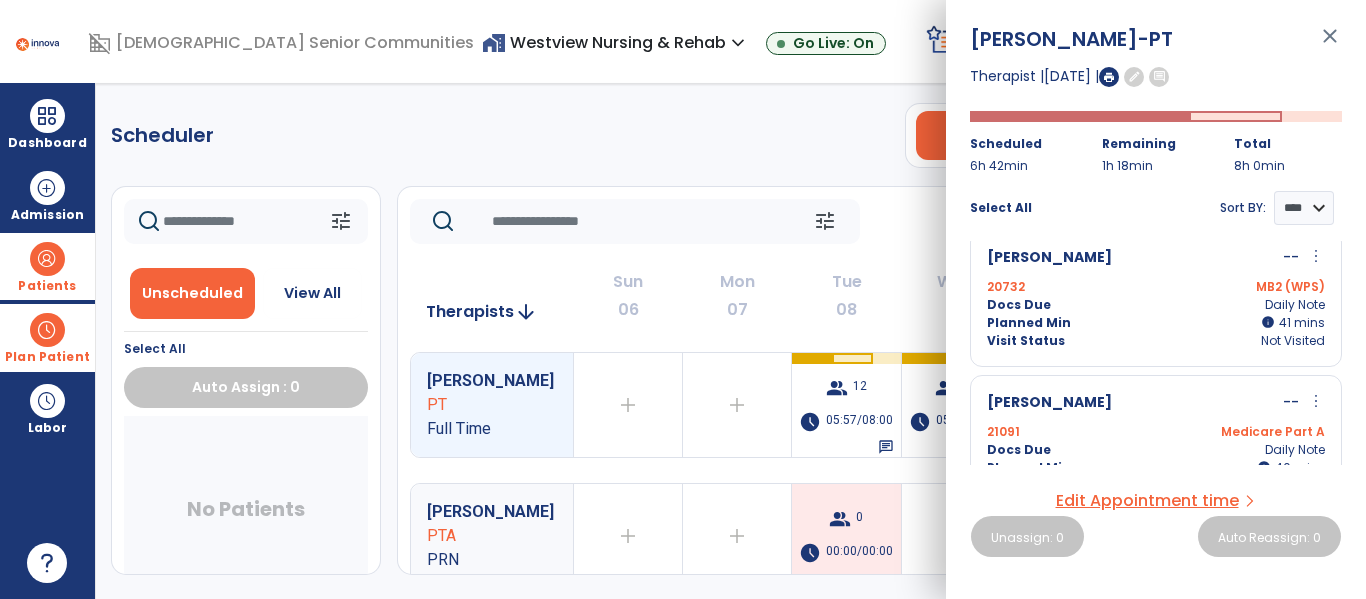 scroll, scrollTop: 0, scrollLeft: 0, axis: both 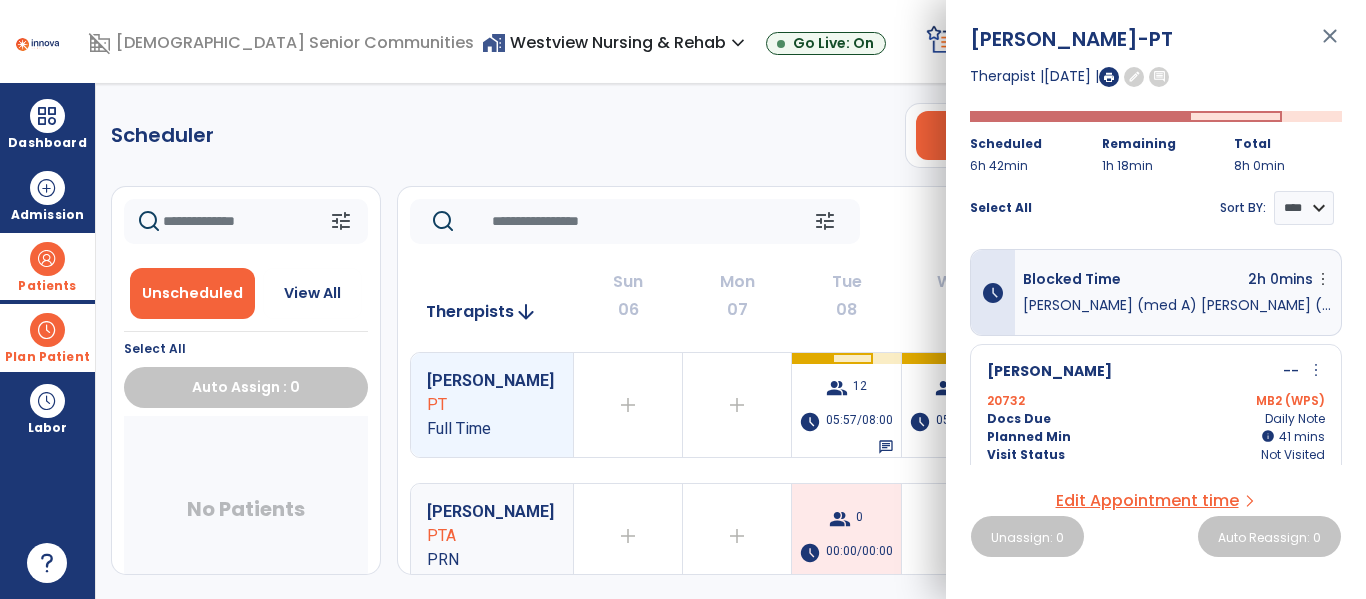 click on "Scheduler   PT   OT   ST  **** *** more_vert  Manage Labor   View All Therapists   Print" 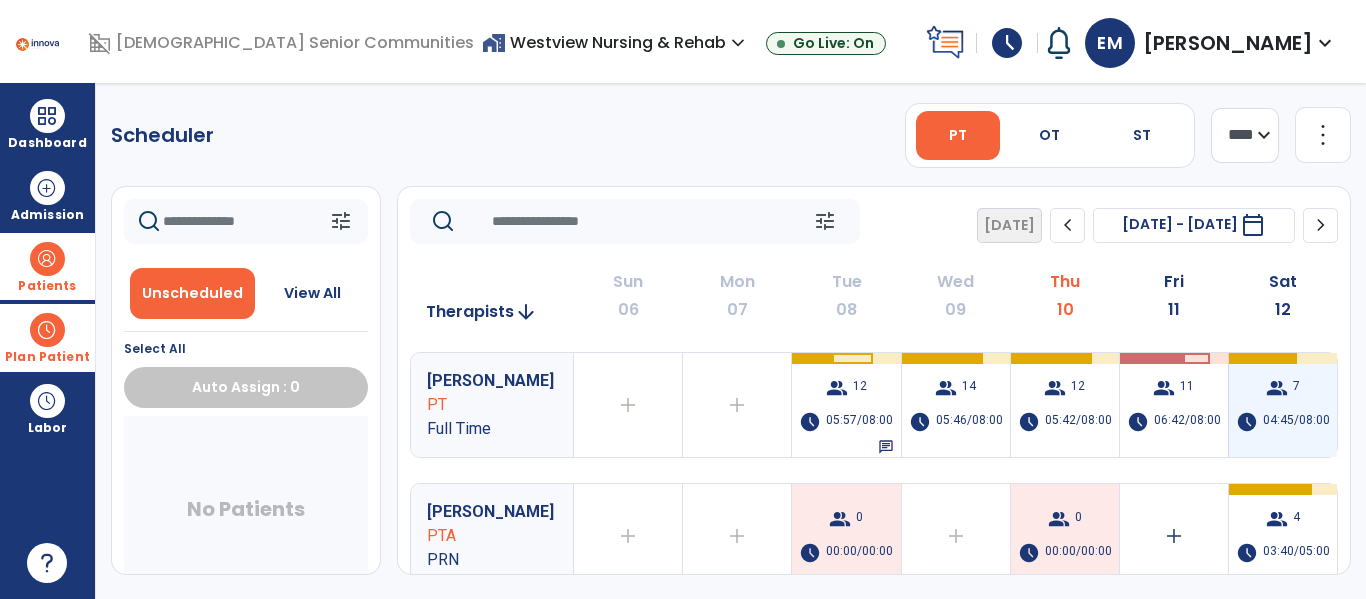click on "group  7  schedule  04:45/08:00" at bounding box center (1283, 405) 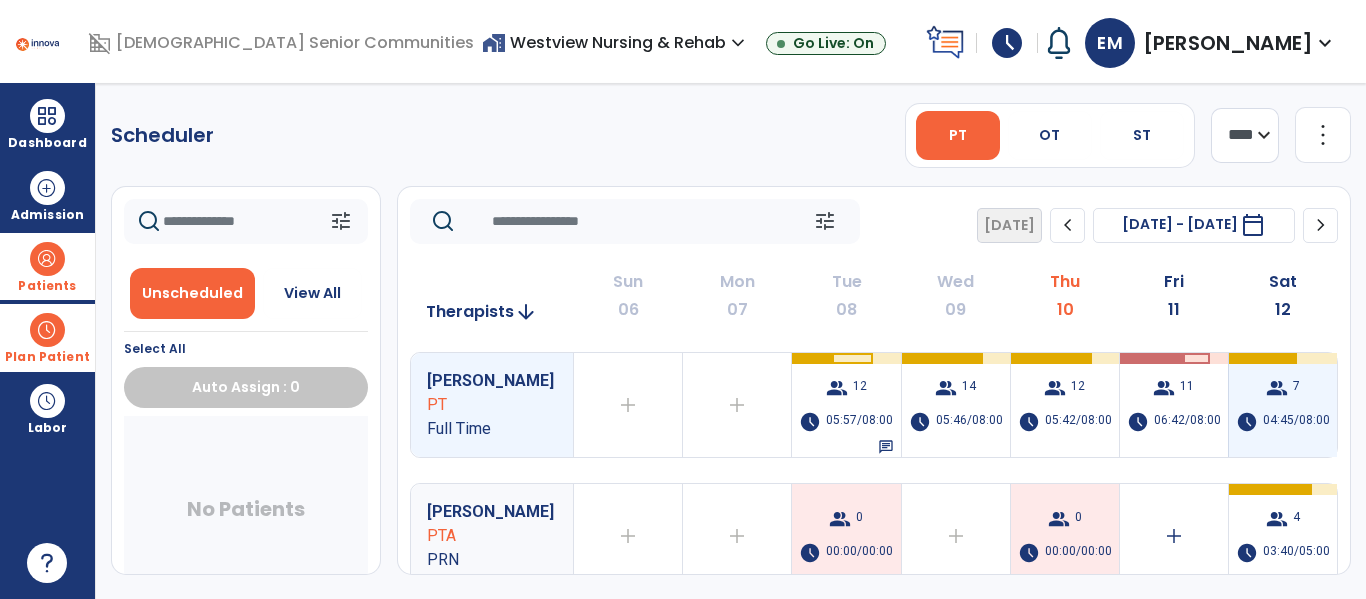 click on "04:45/08:00" at bounding box center (1296, 422) 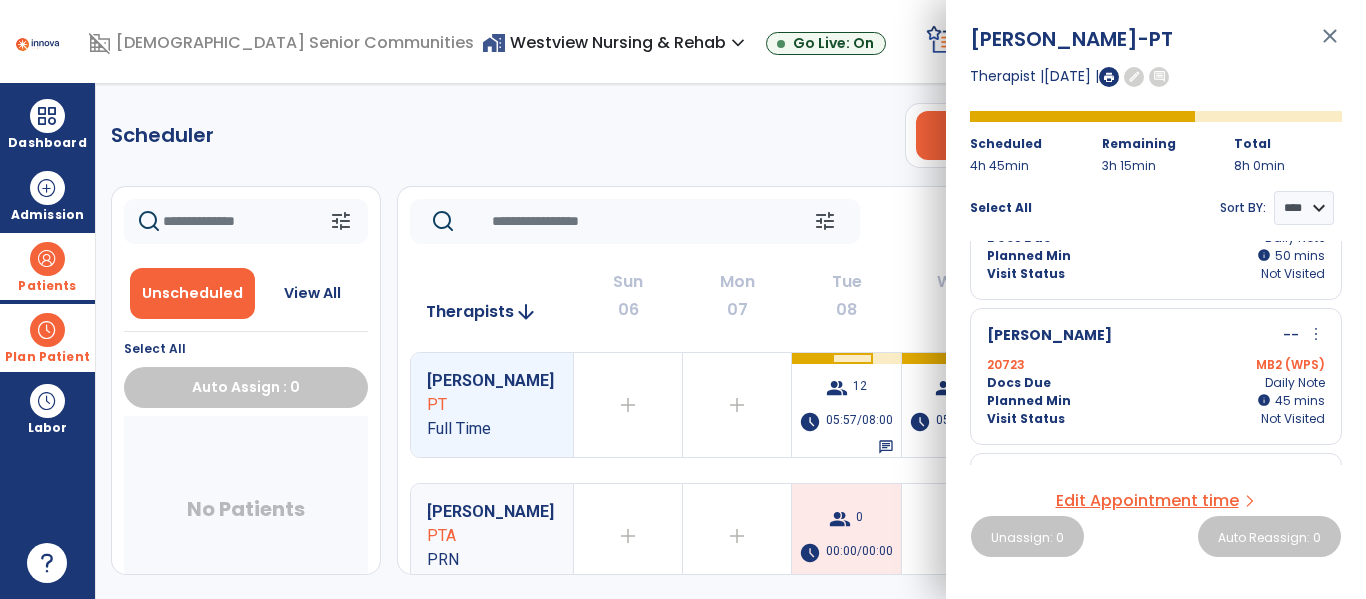 scroll, scrollTop: 0, scrollLeft: 0, axis: both 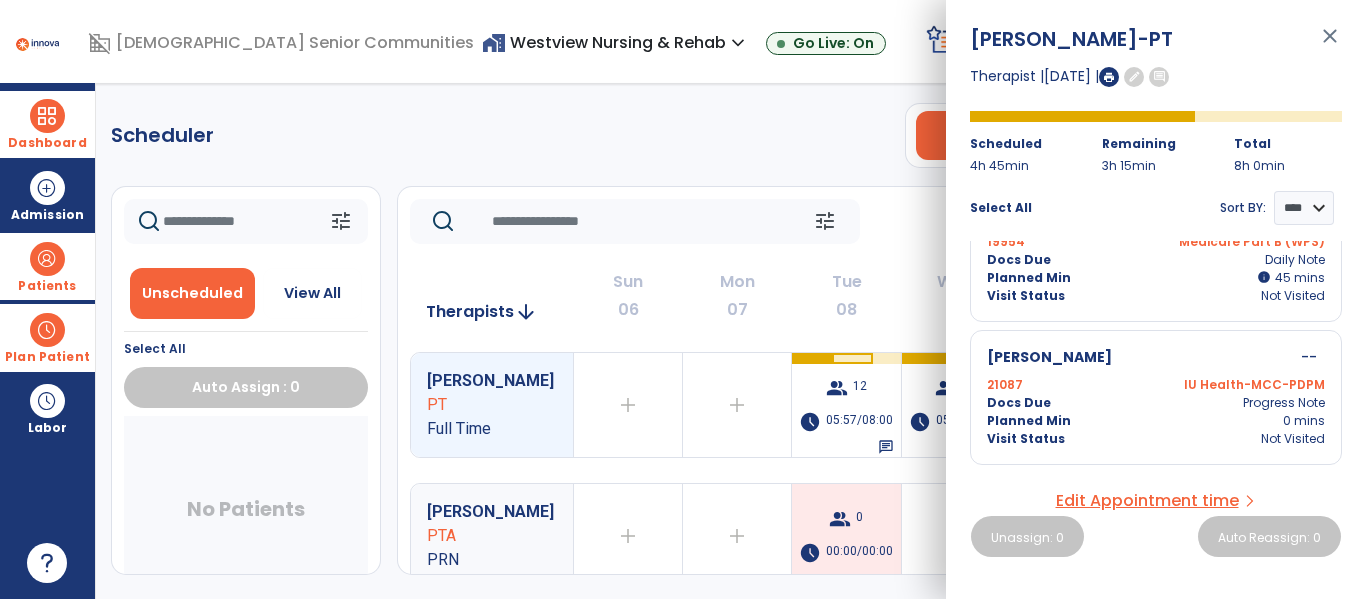 click at bounding box center [47, 116] 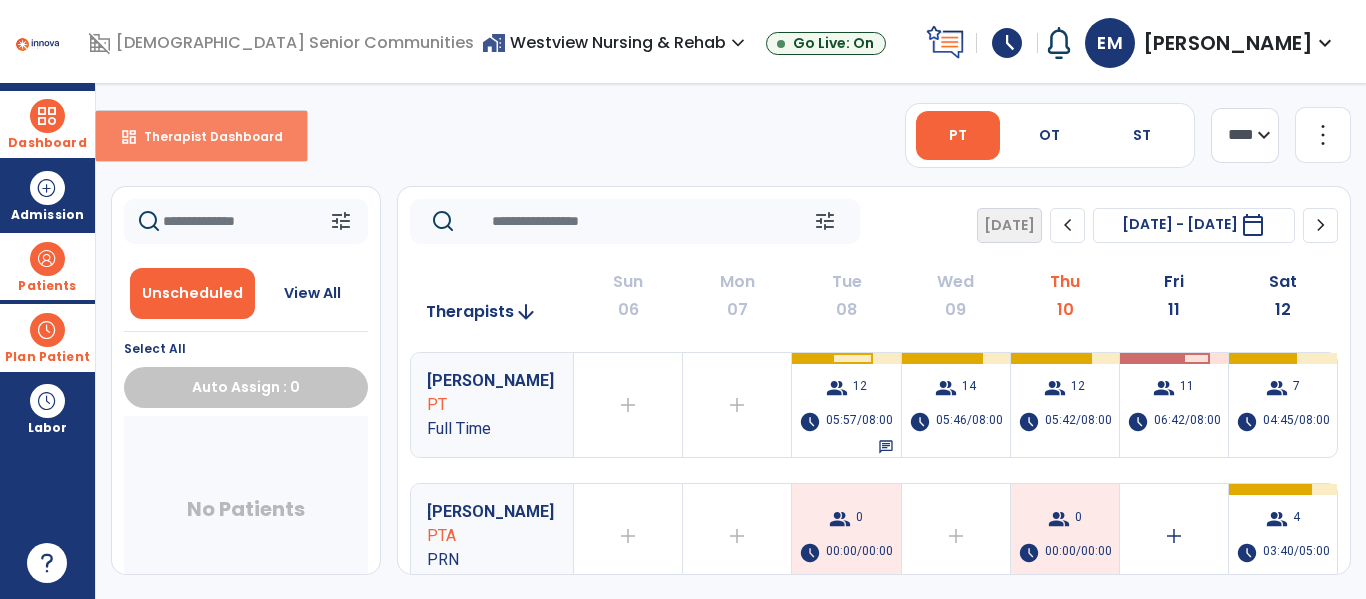 click on "Therapist Dashboard" at bounding box center [205, 136] 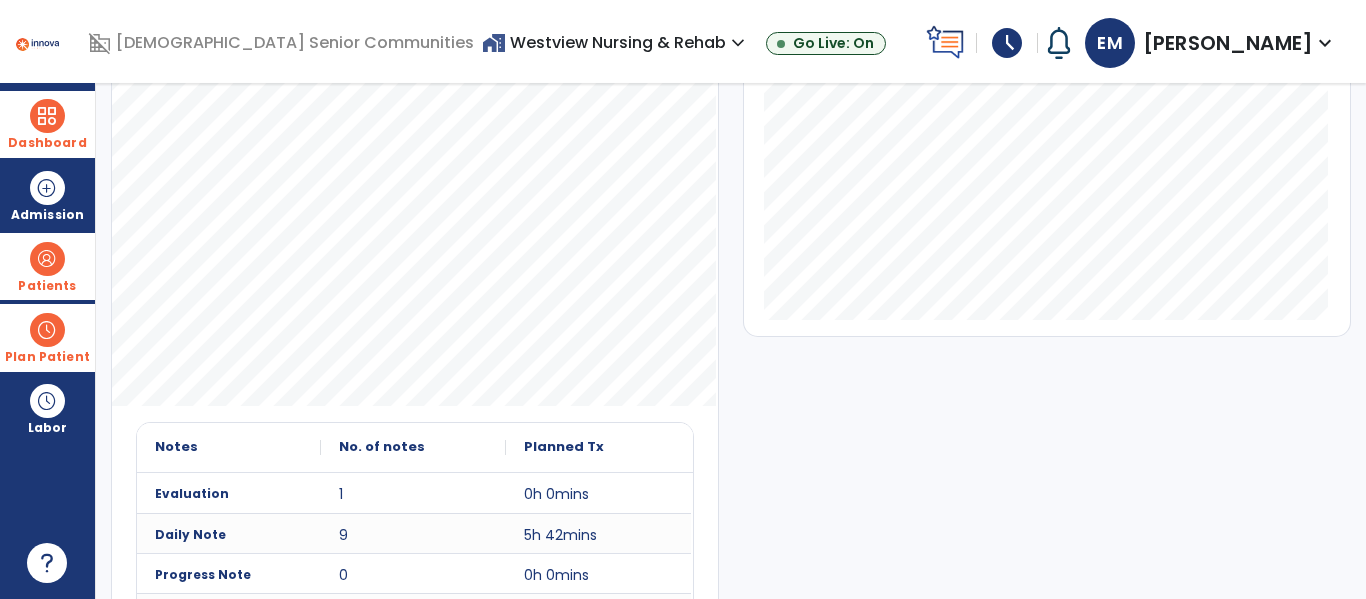 scroll, scrollTop: 550, scrollLeft: 0, axis: vertical 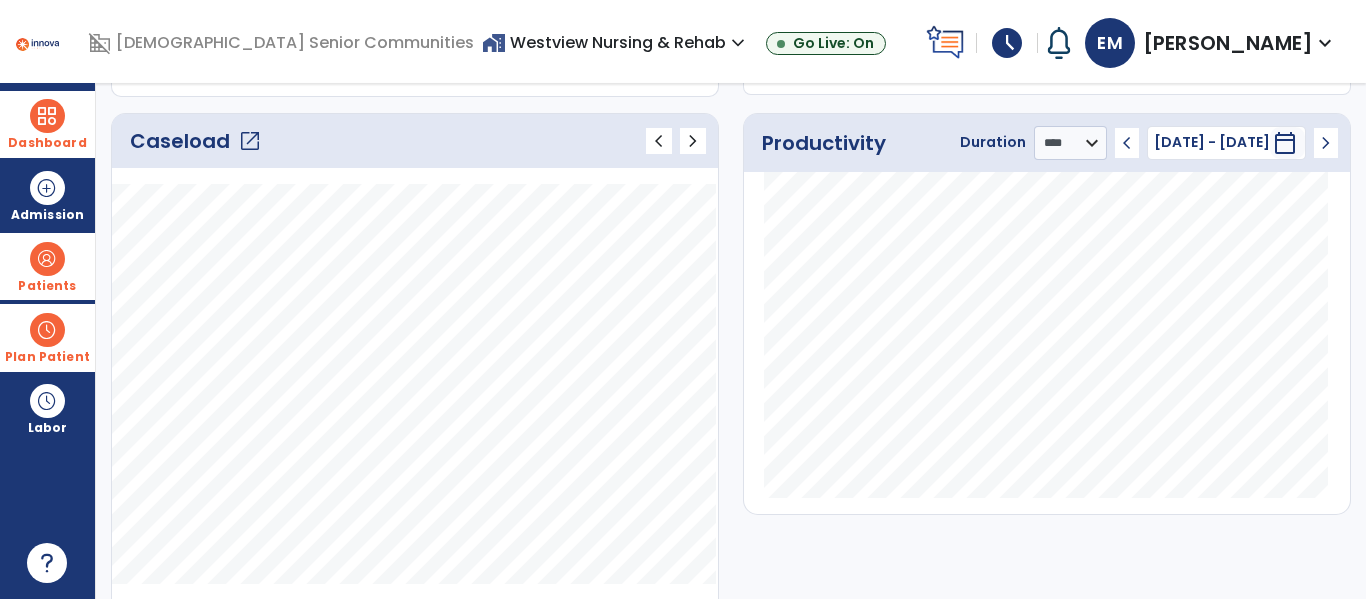 click on "open_in_new" 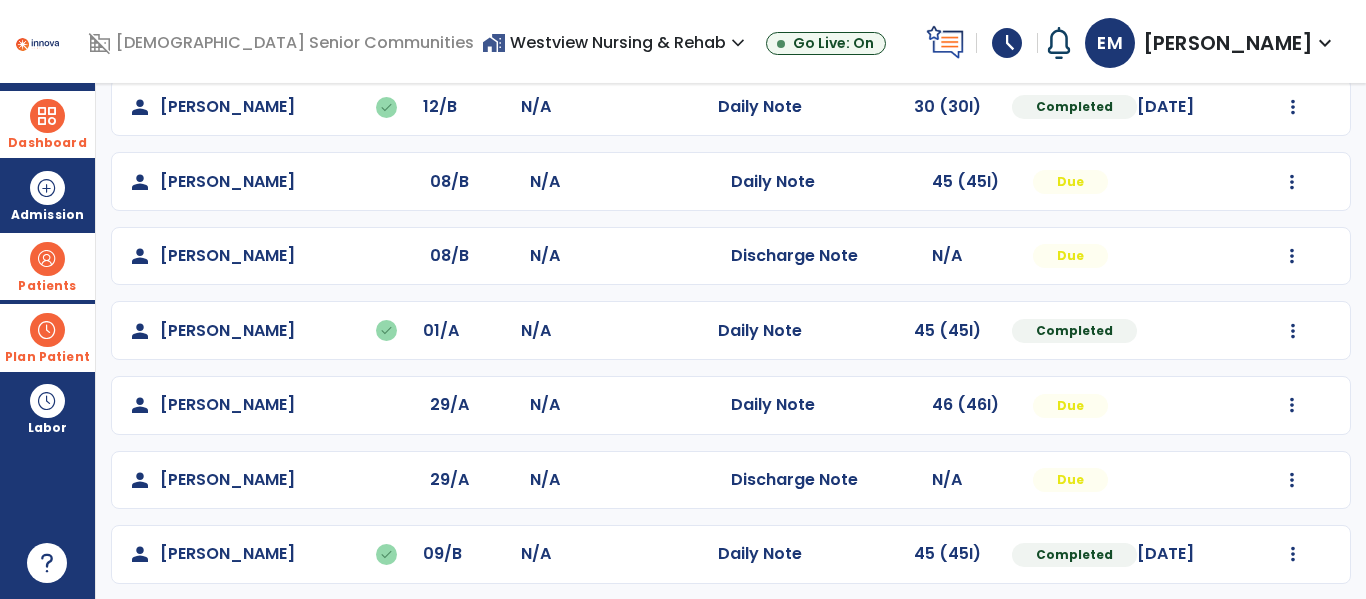 scroll, scrollTop: 187, scrollLeft: 0, axis: vertical 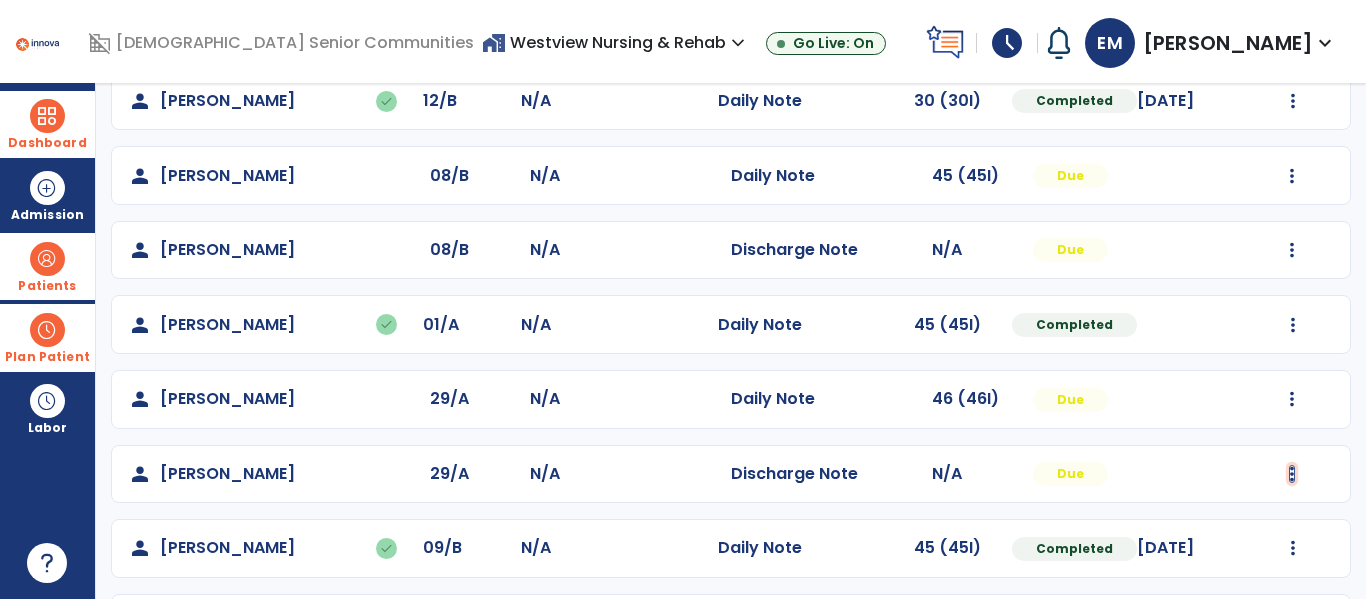 click at bounding box center [1293, 101] 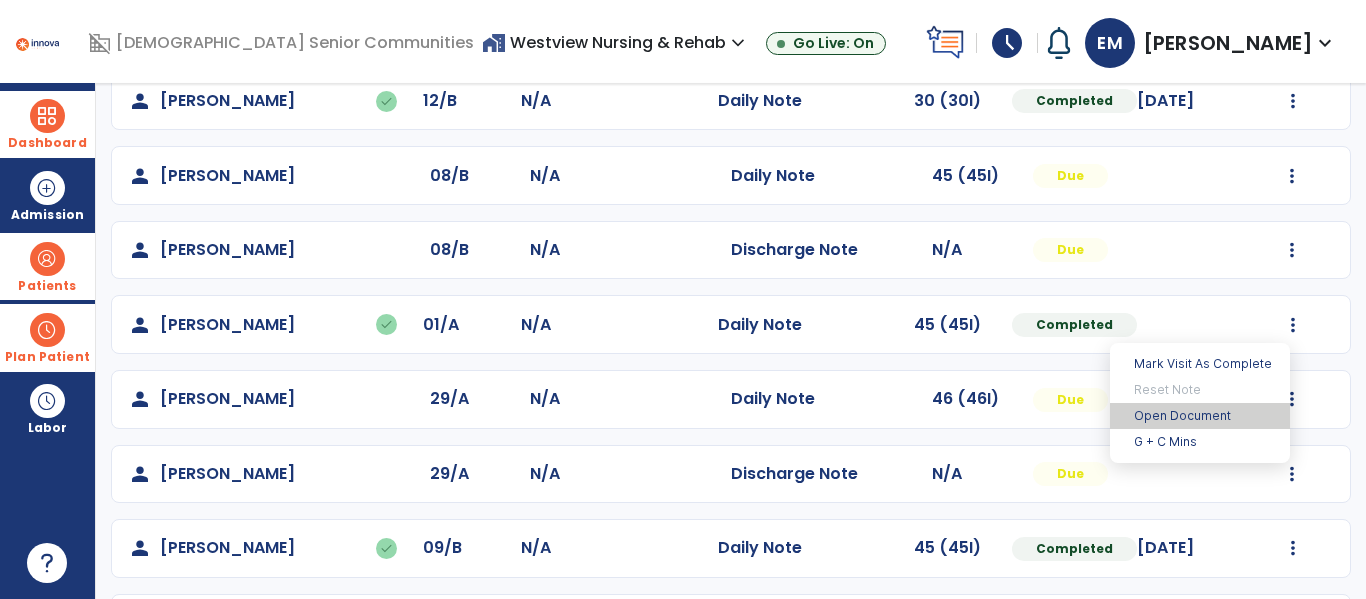 click on "Open Document" at bounding box center [1200, 416] 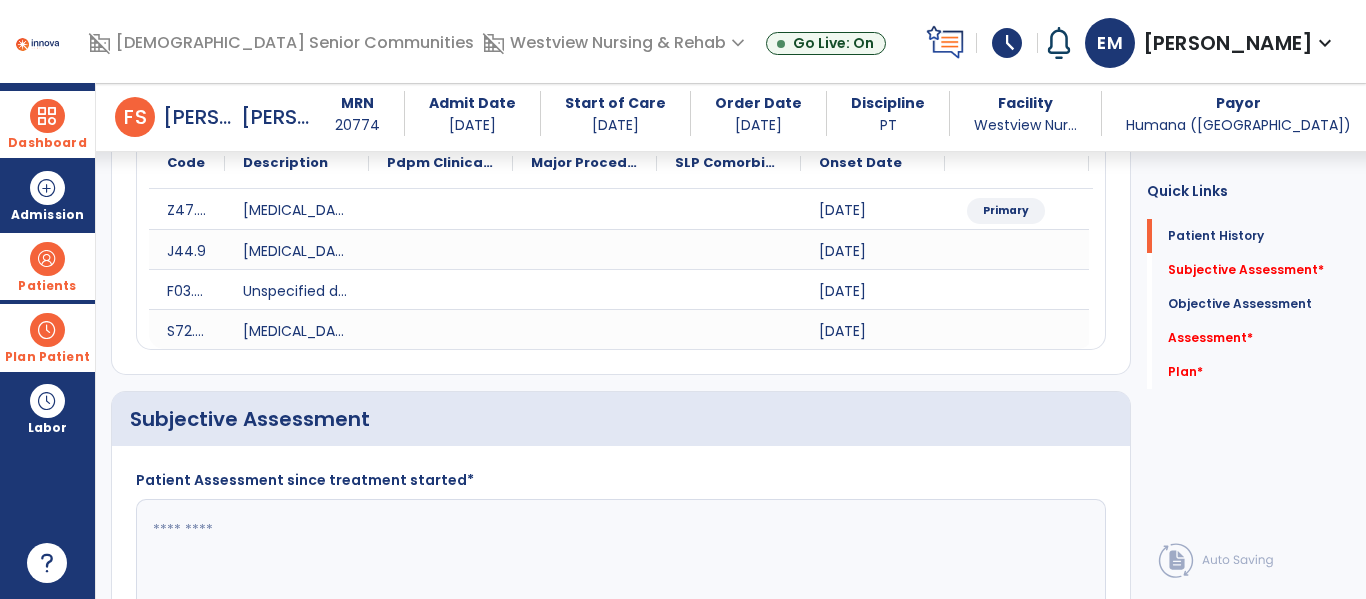 scroll, scrollTop: 257, scrollLeft: 0, axis: vertical 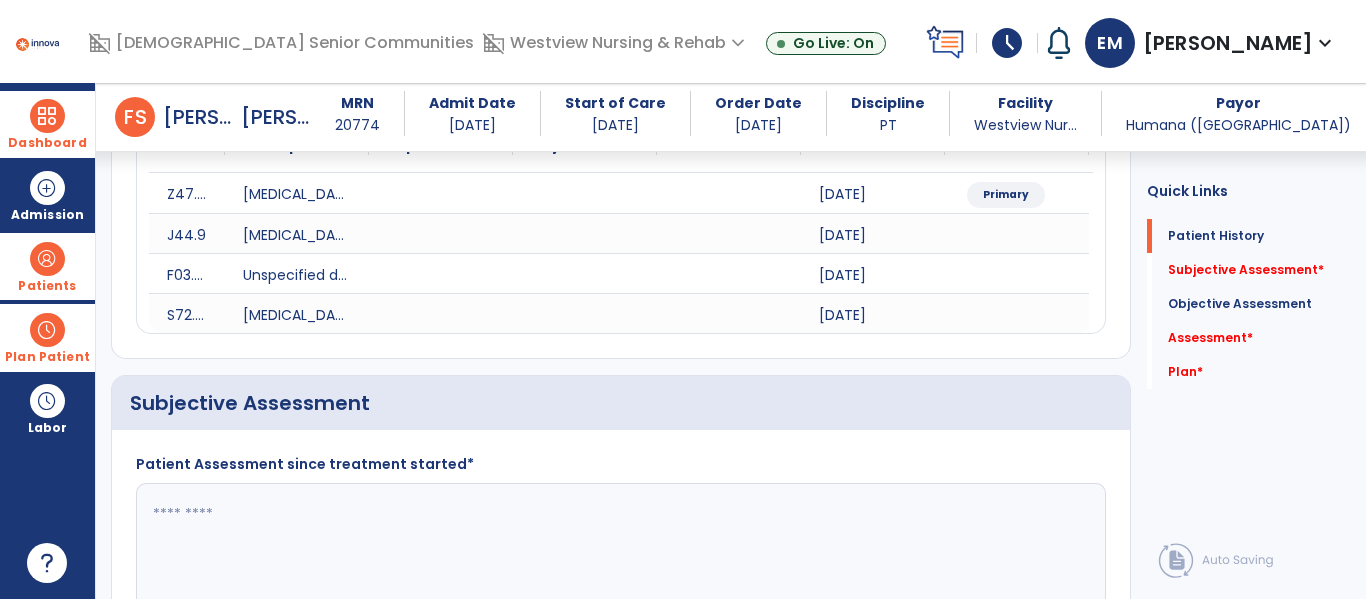 click 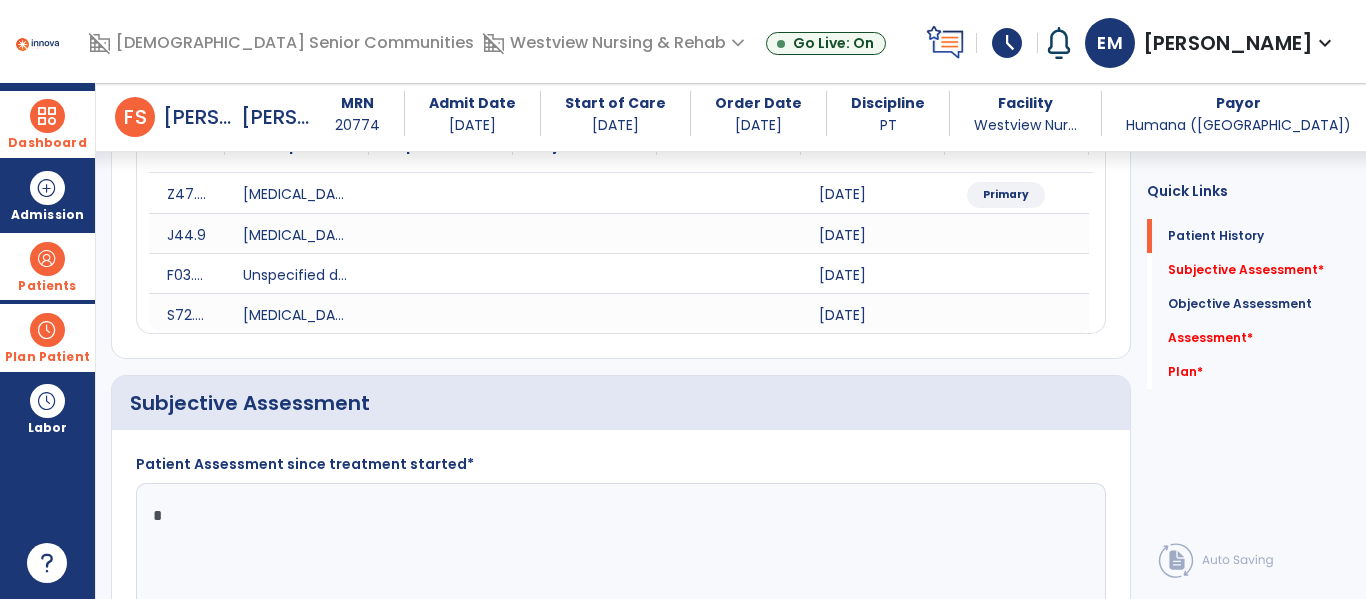 type on "**" 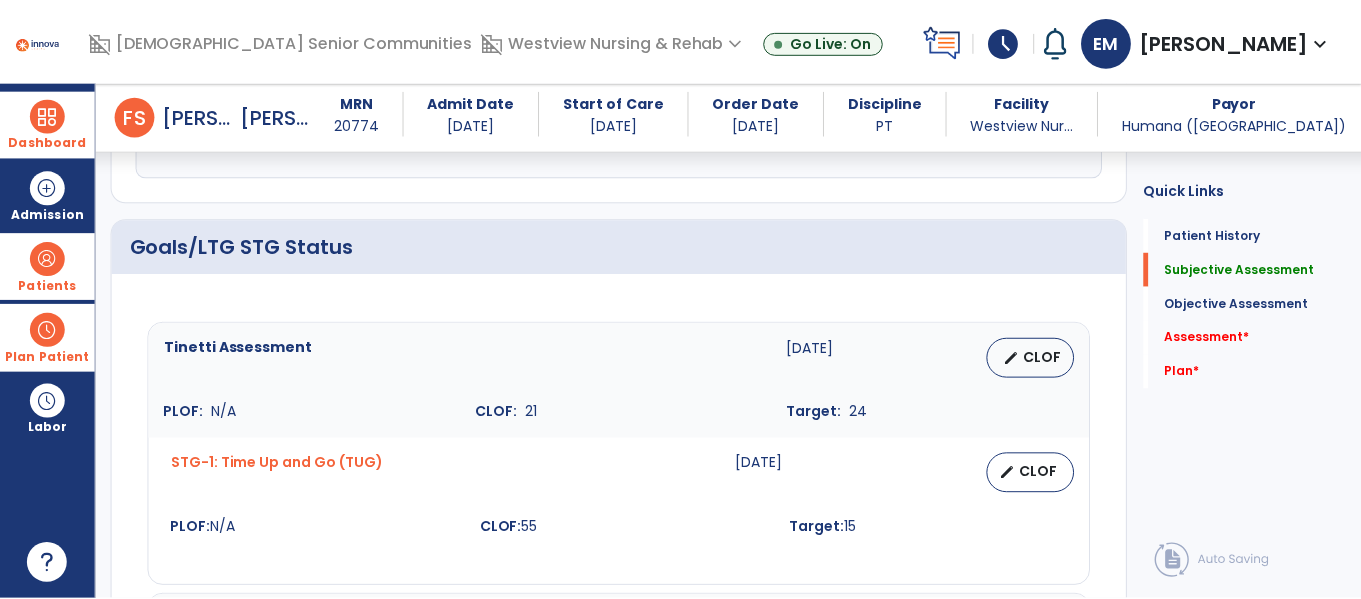 scroll, scrollTop: 713, scrollLeft: 0, axis: vertical 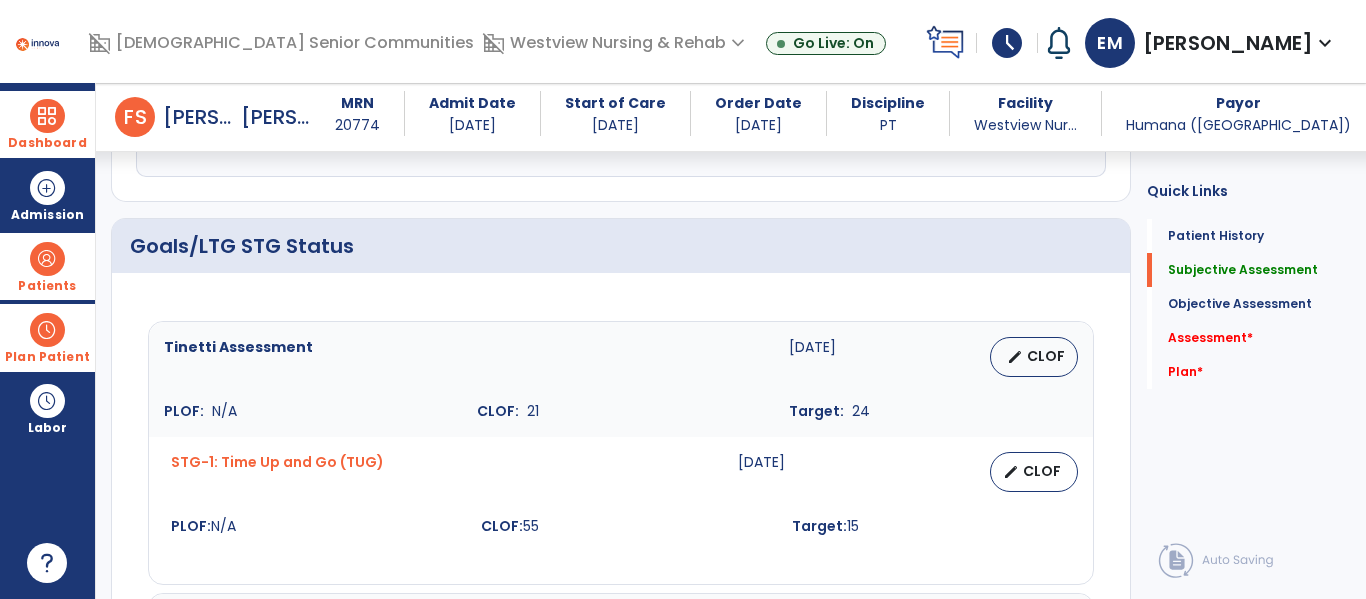 type on "**********" 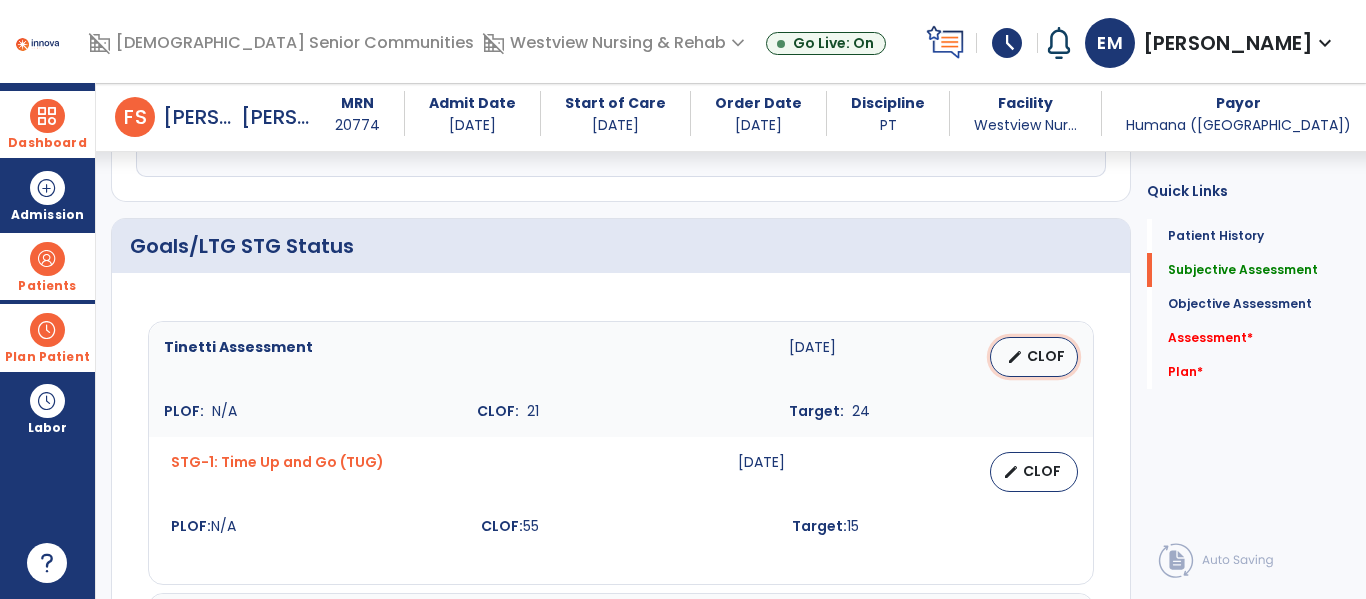 click on "CLOF" at bounding box center (1046, 356) 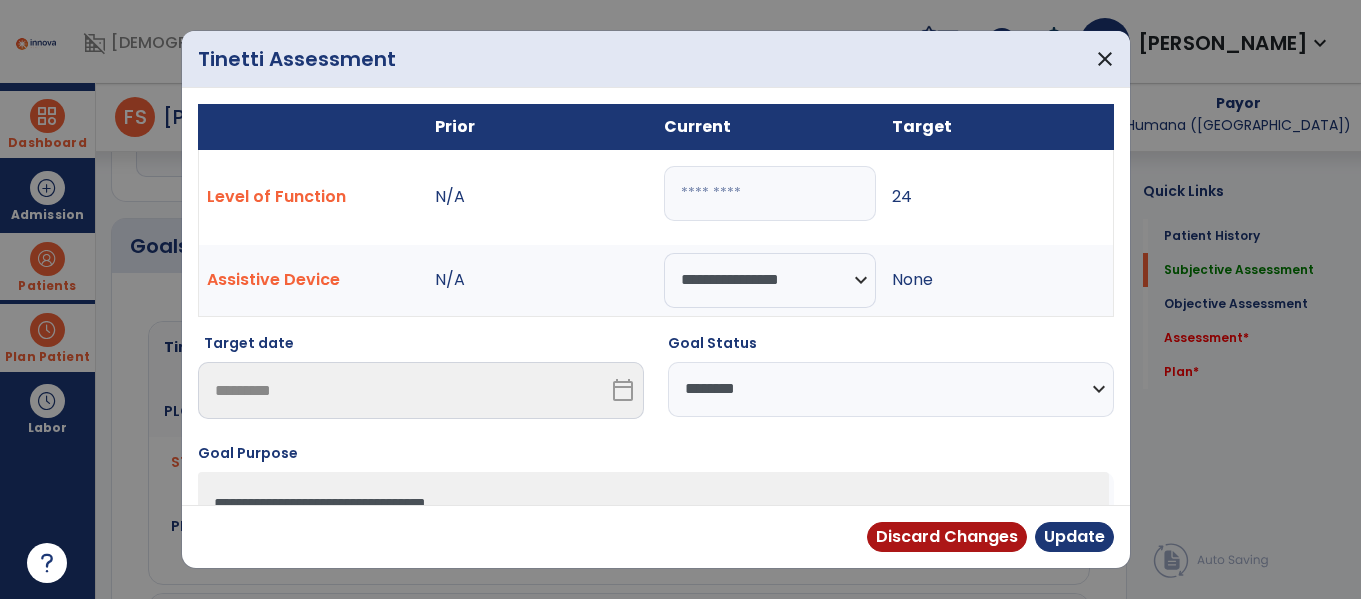 scroll, scrollTop: 713, scrollLeft: 0, axis: vertical 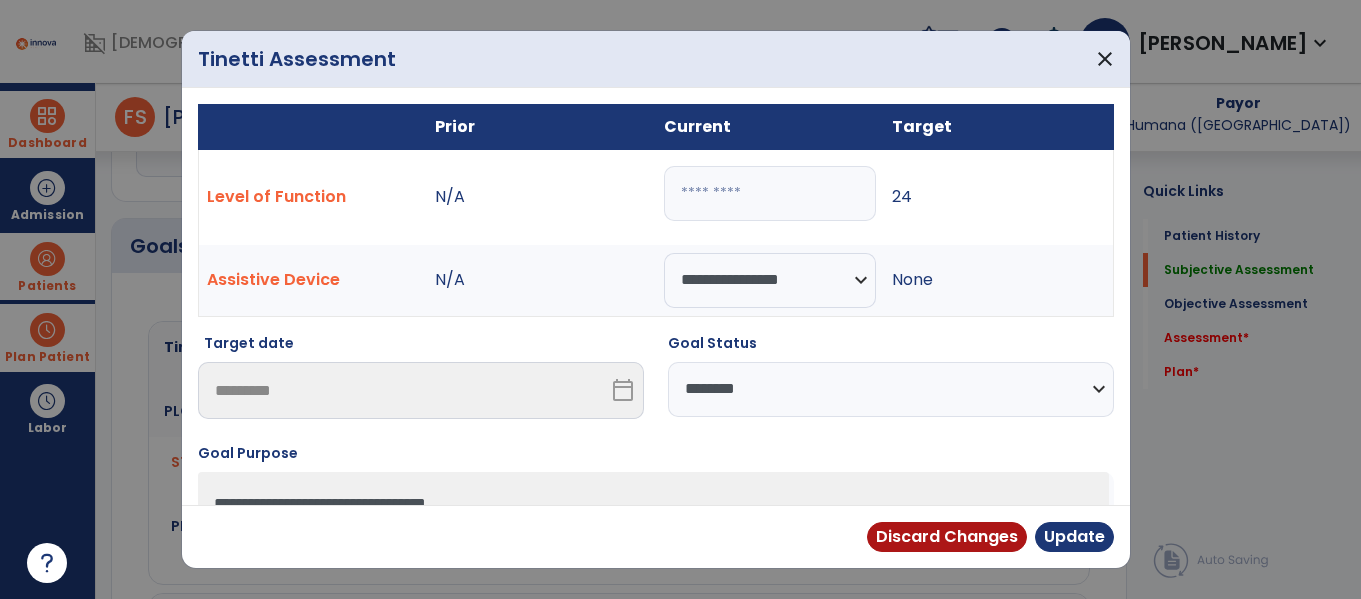 click on "**" at bounding box center (770, 193) 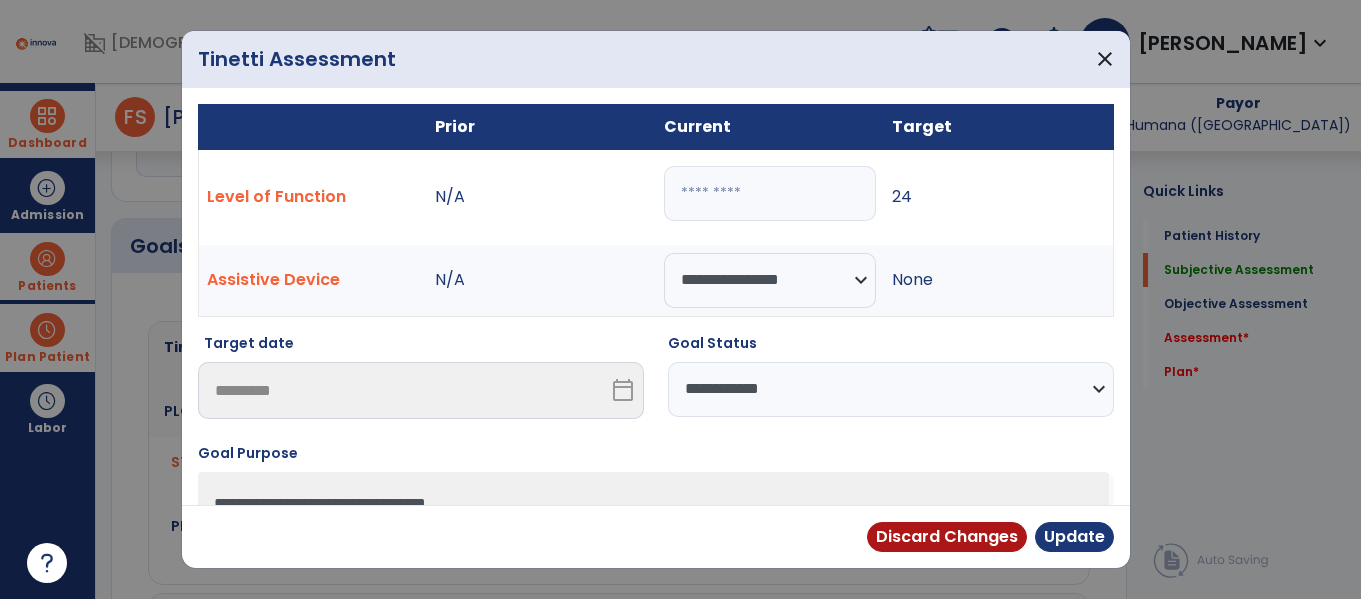 click on "**********" at bounding box center (891, 389) 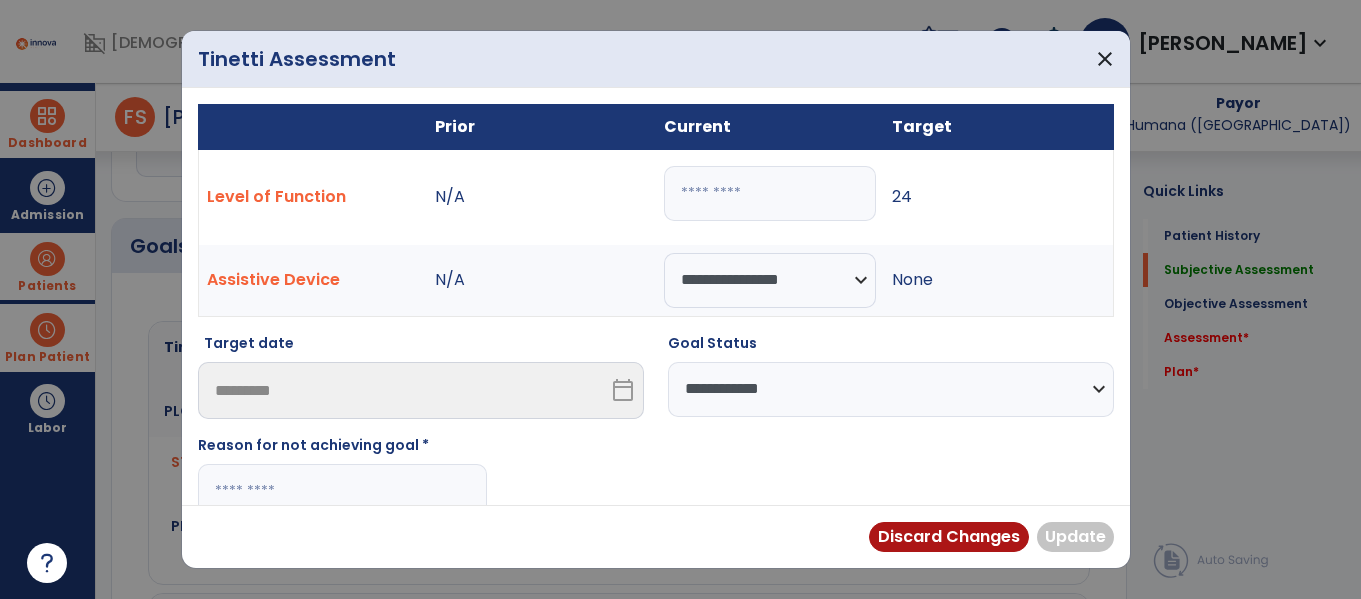 click at bounding box center (342, 491) 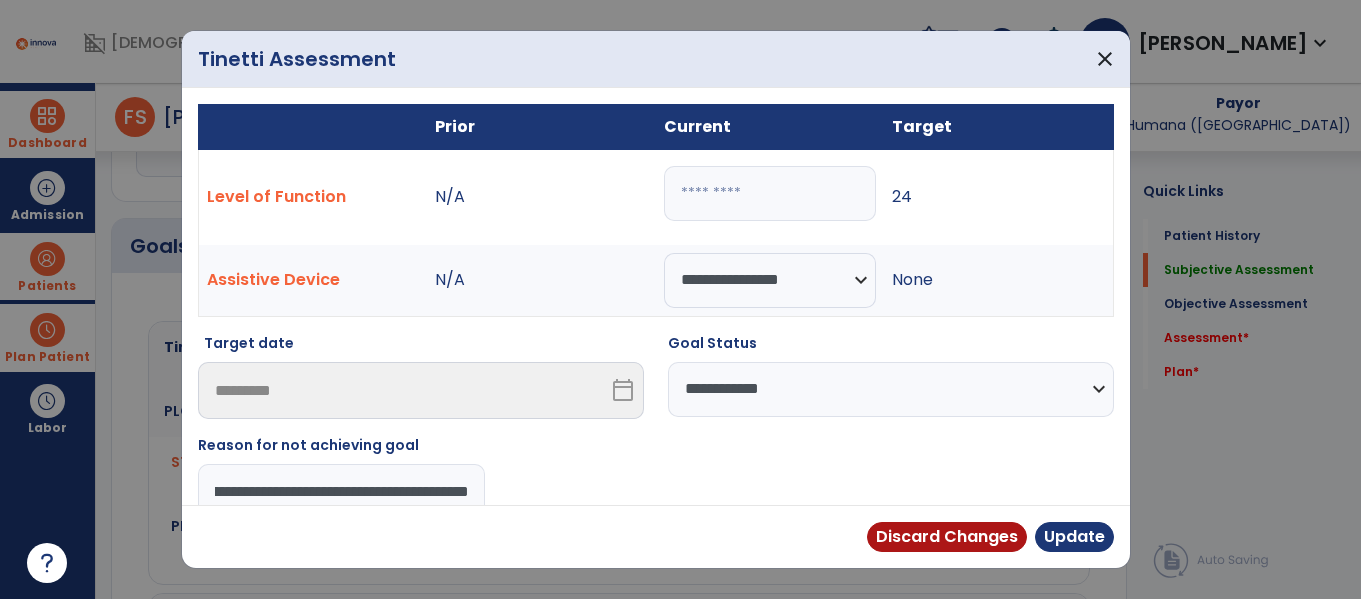 type on "**********" 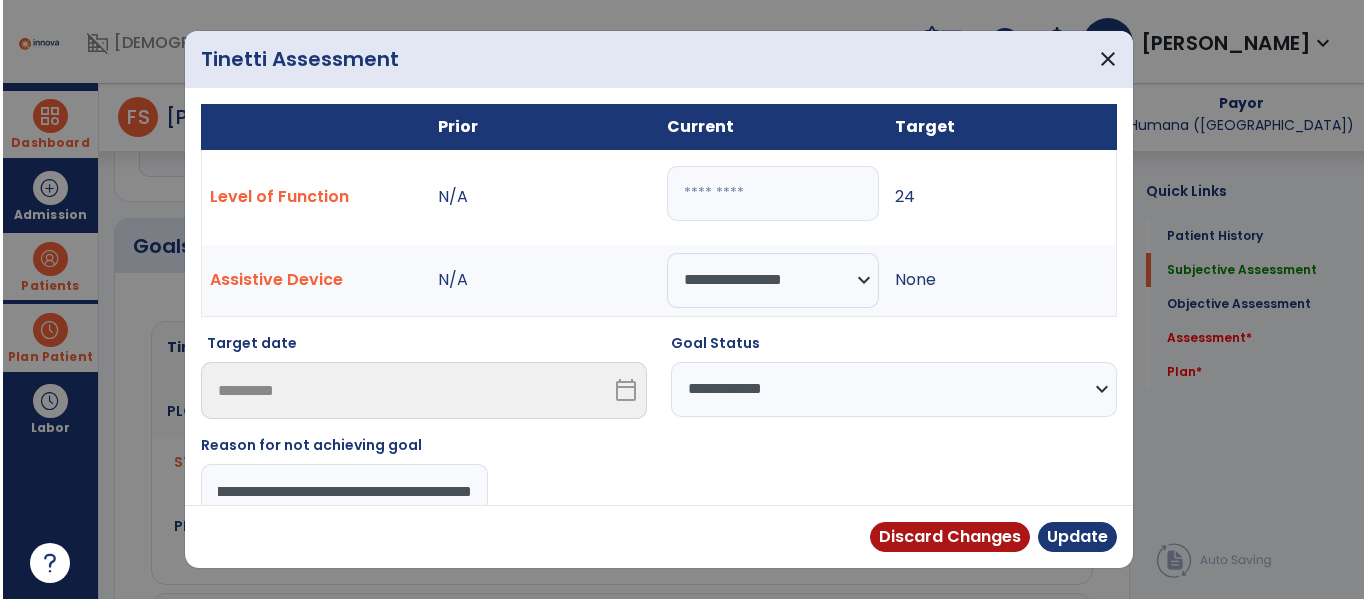 scroll, scrollTop: 0, scrollLeft: 279, axis: horizontal 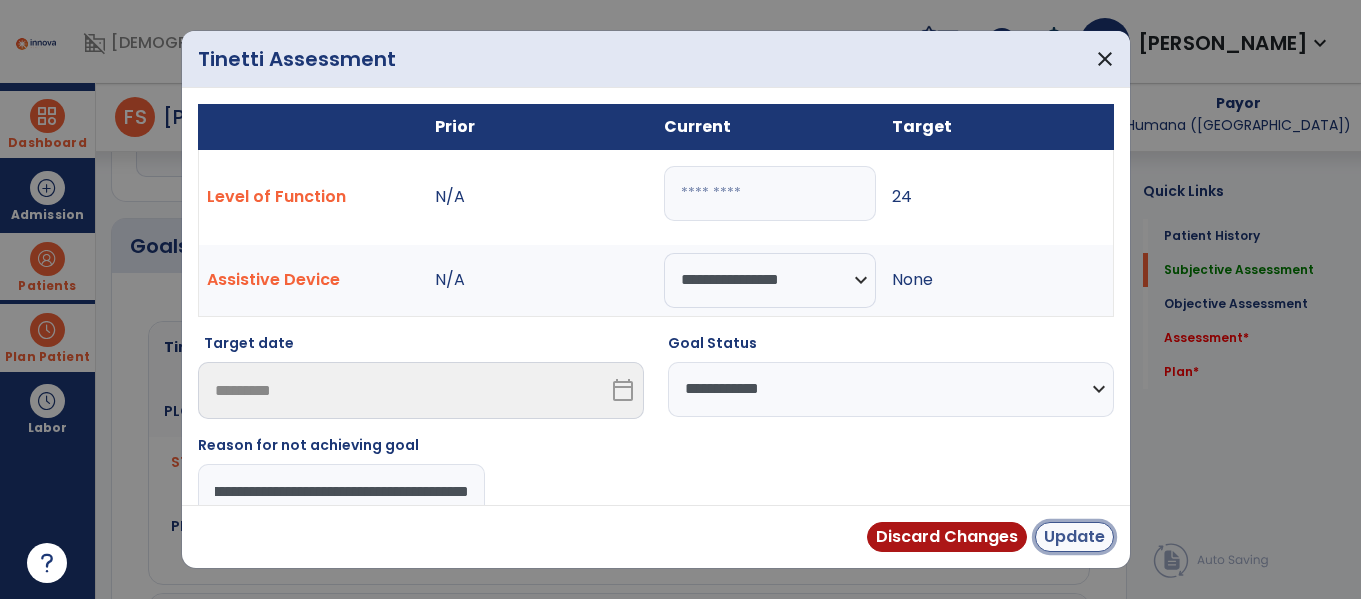 click on "Update" at bounding box center [1074, 537] 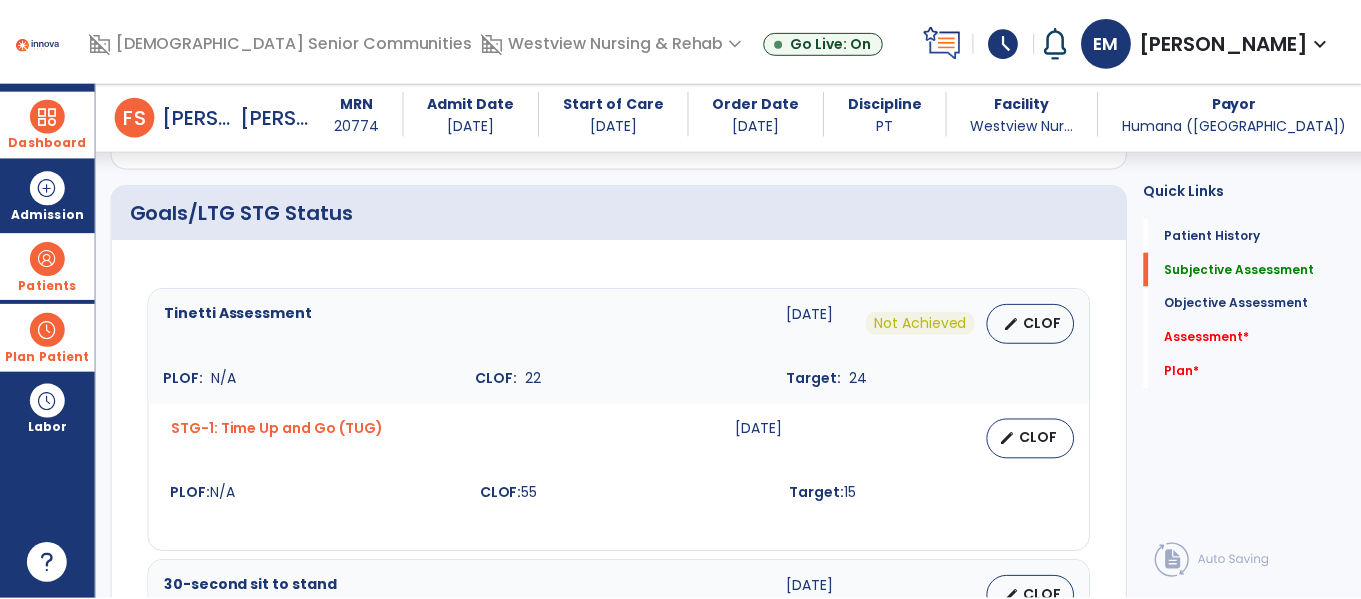 scroll, scrollTop: 756, scrollLeft: 0, axis: vertical 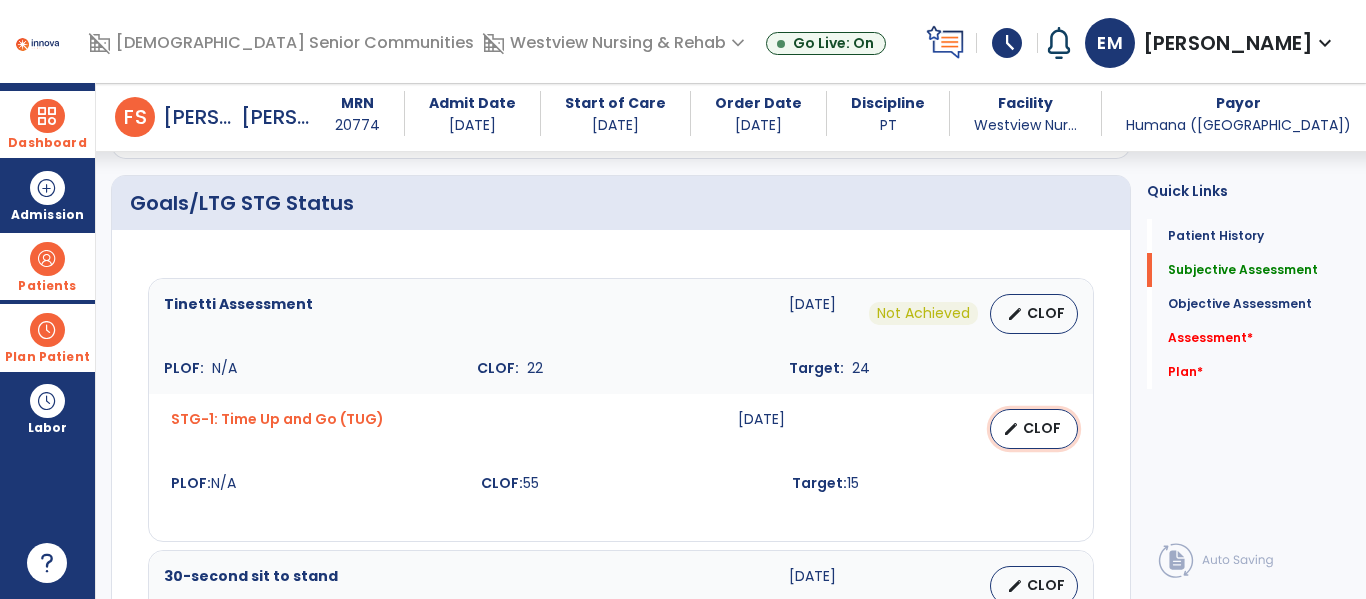 click on "CLOF" at bounding box center [1042, 428] 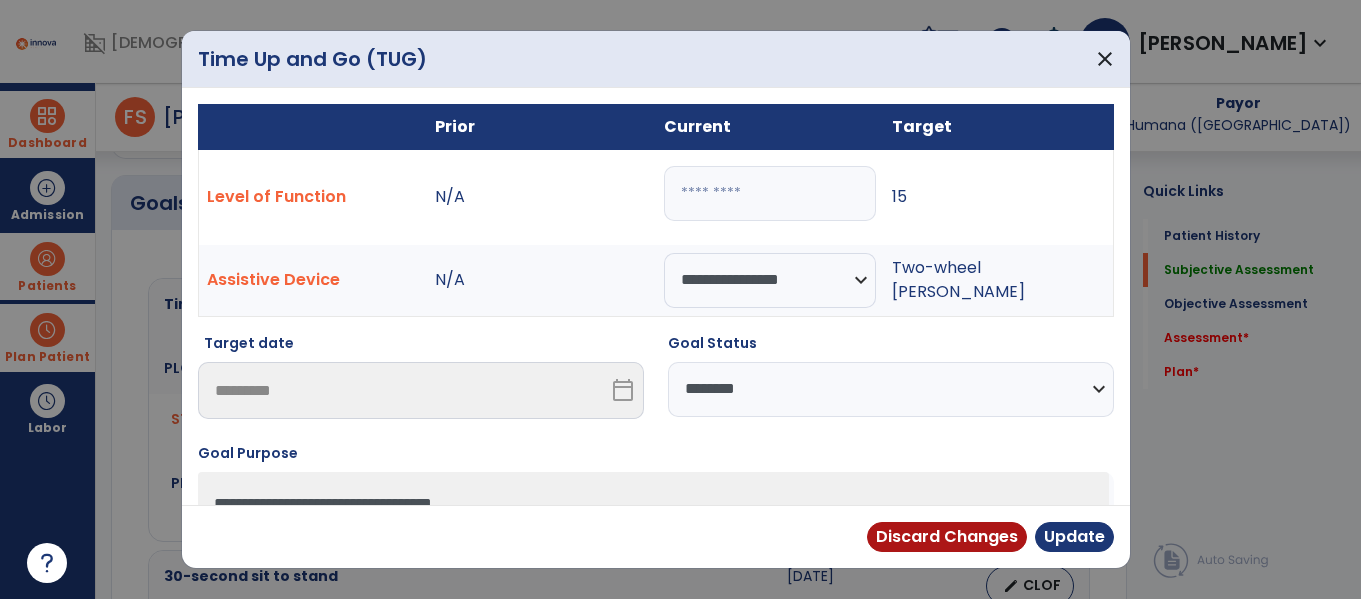 scroll, scrollTop: 756, scrollLeft: 0, axis: vertical 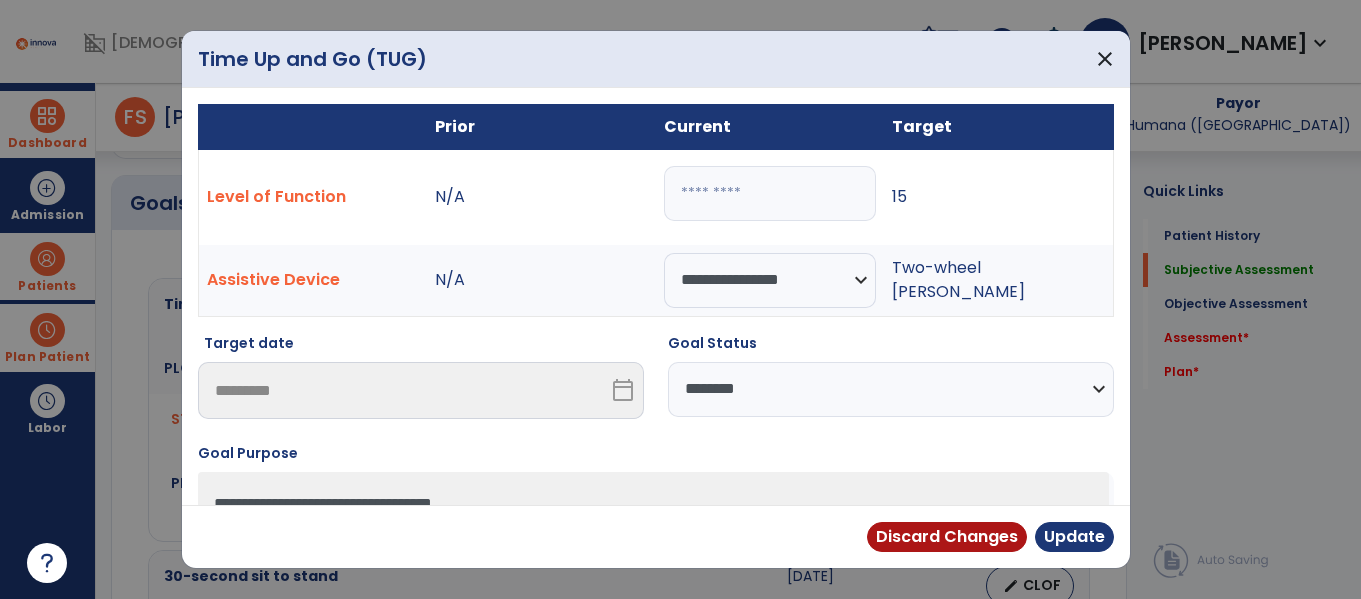 click on "**" at bounding box center [770, 193] 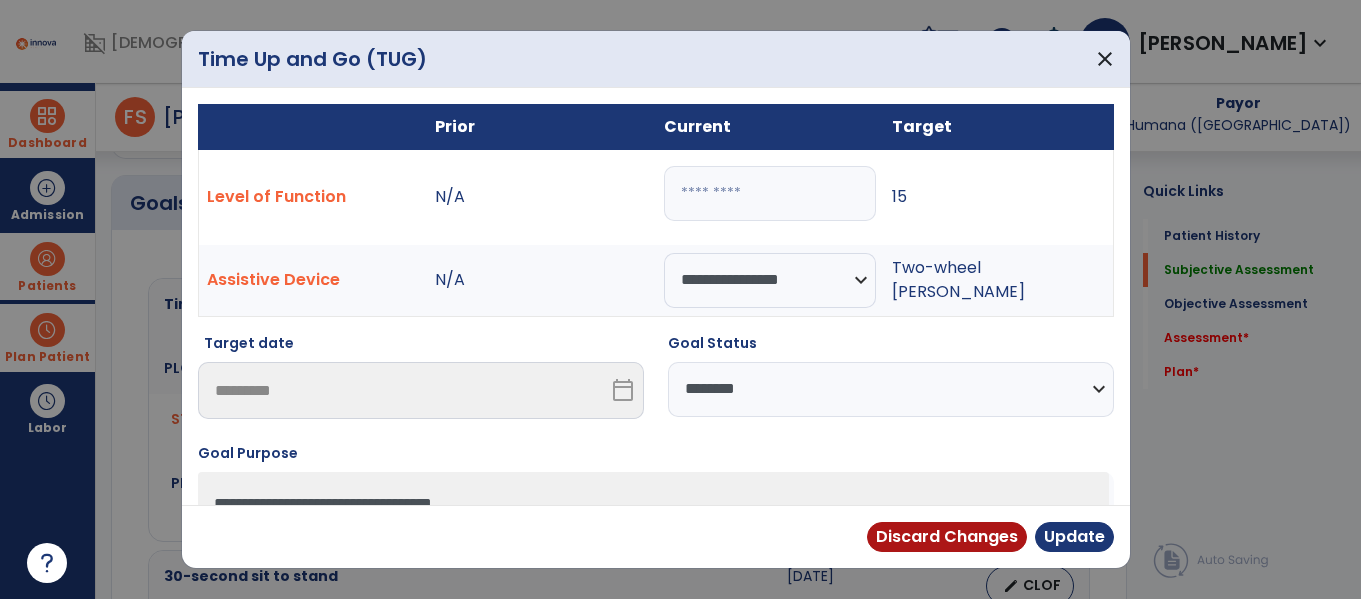 click on "**********" at bounding box center [891, 389] 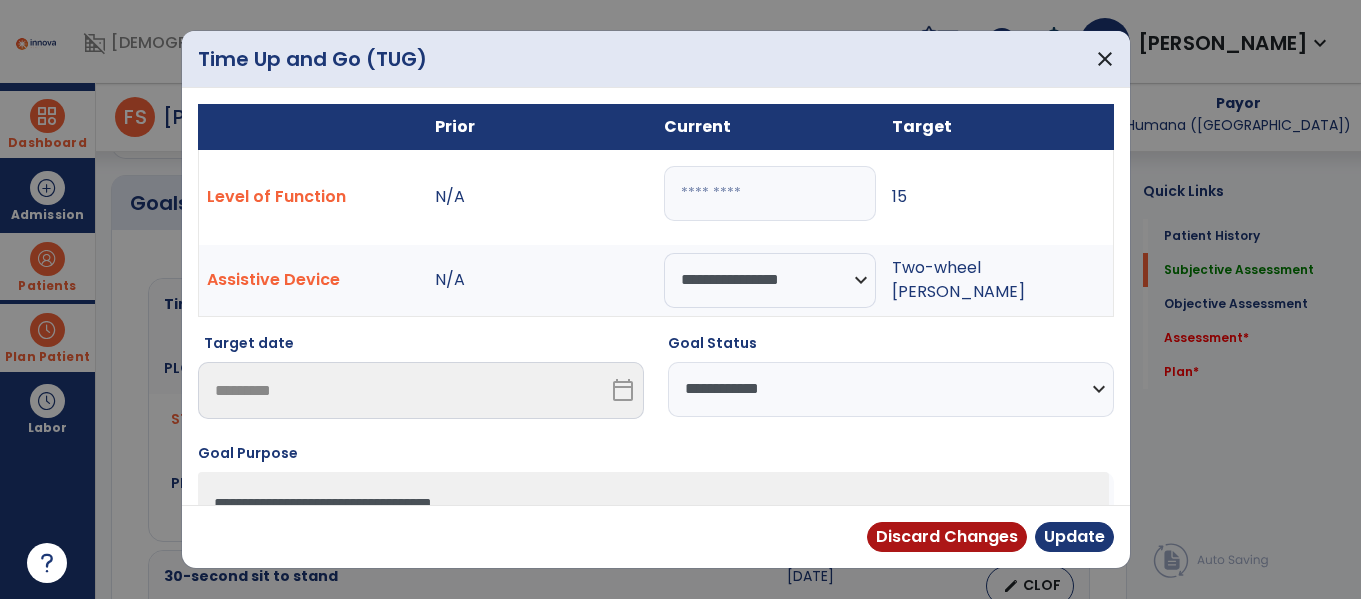 click on "**********" at bounding box center [891, 389] 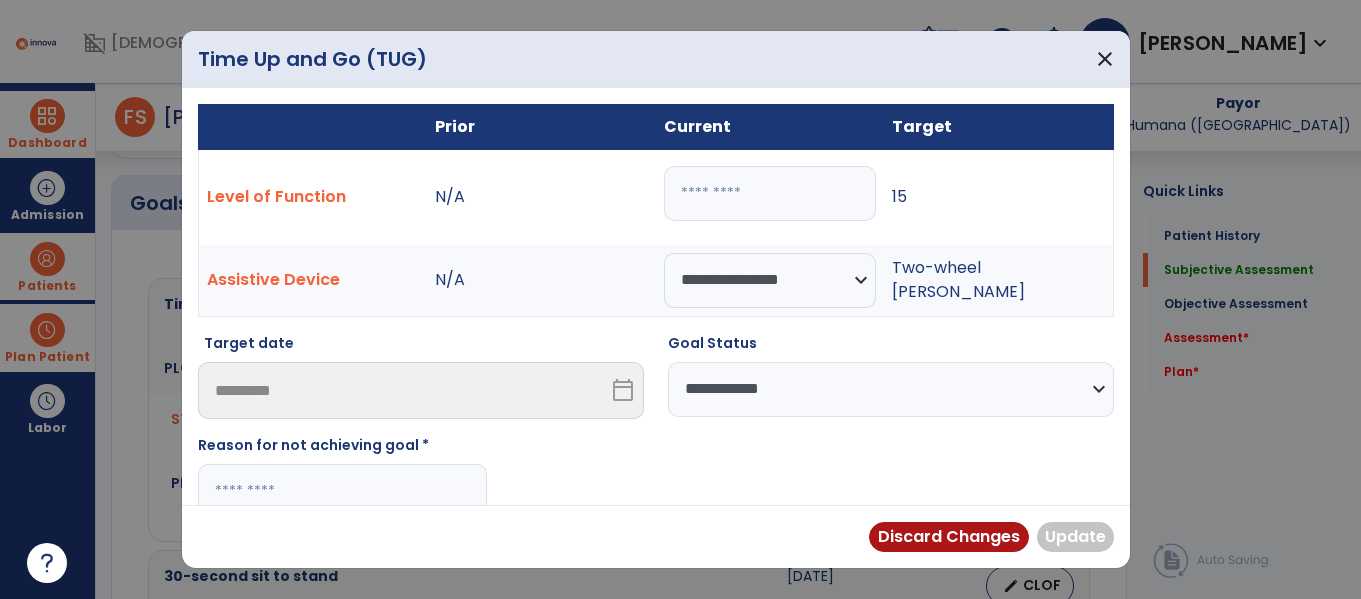 click at bounding box center [342, 491] 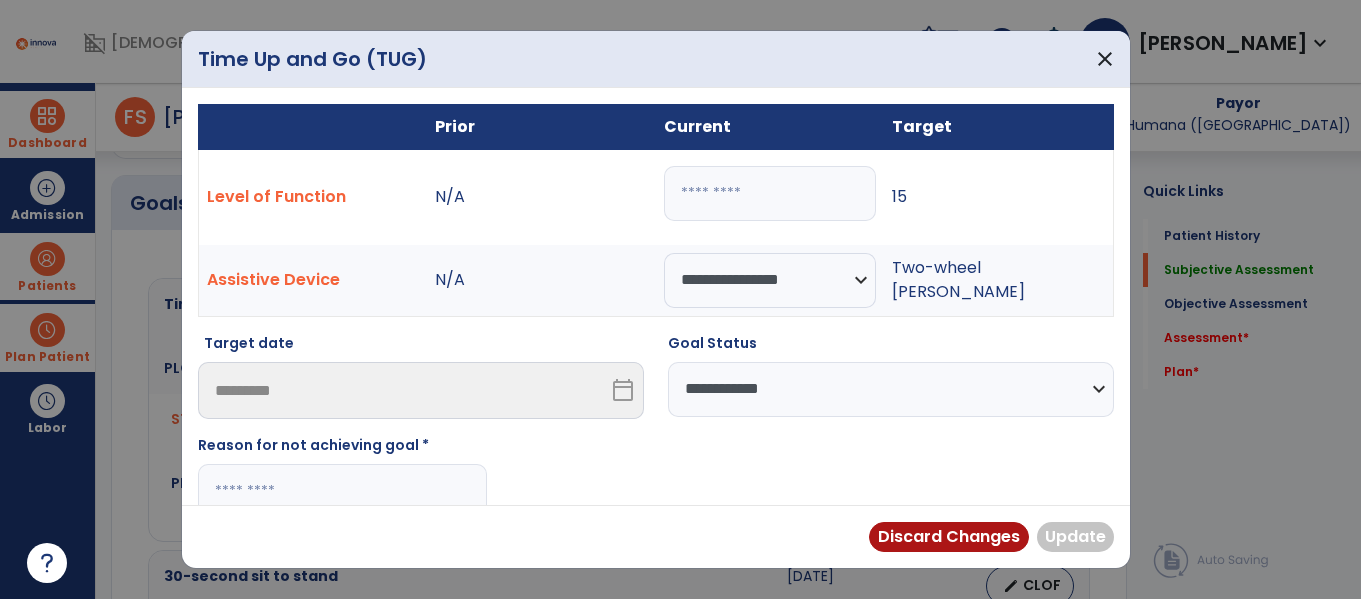paste on "**********" 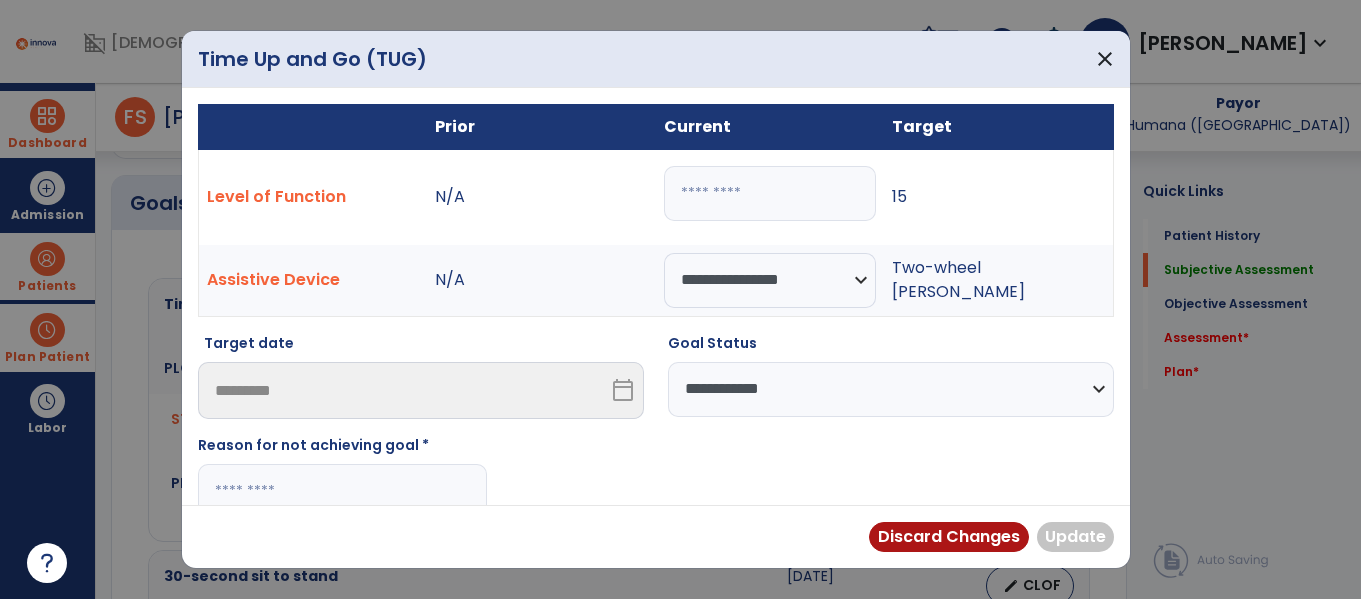 type on "**********" 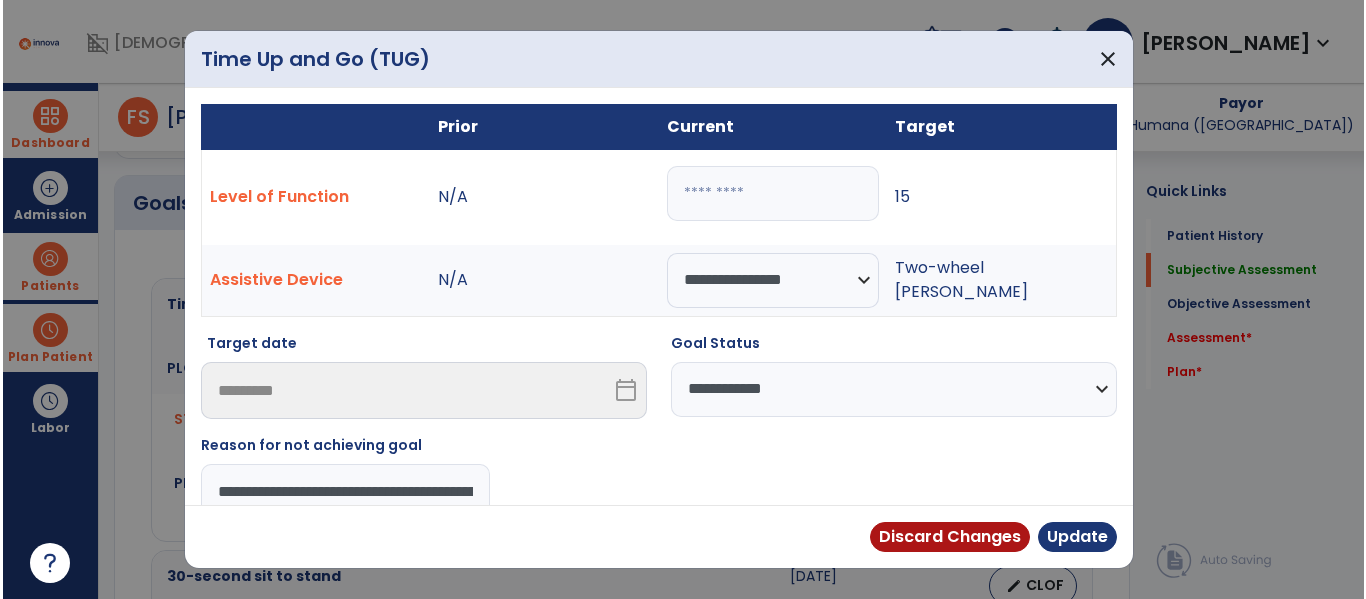 scroll, scrollTop: 0, scrollLeft: 279, axis: horizontal 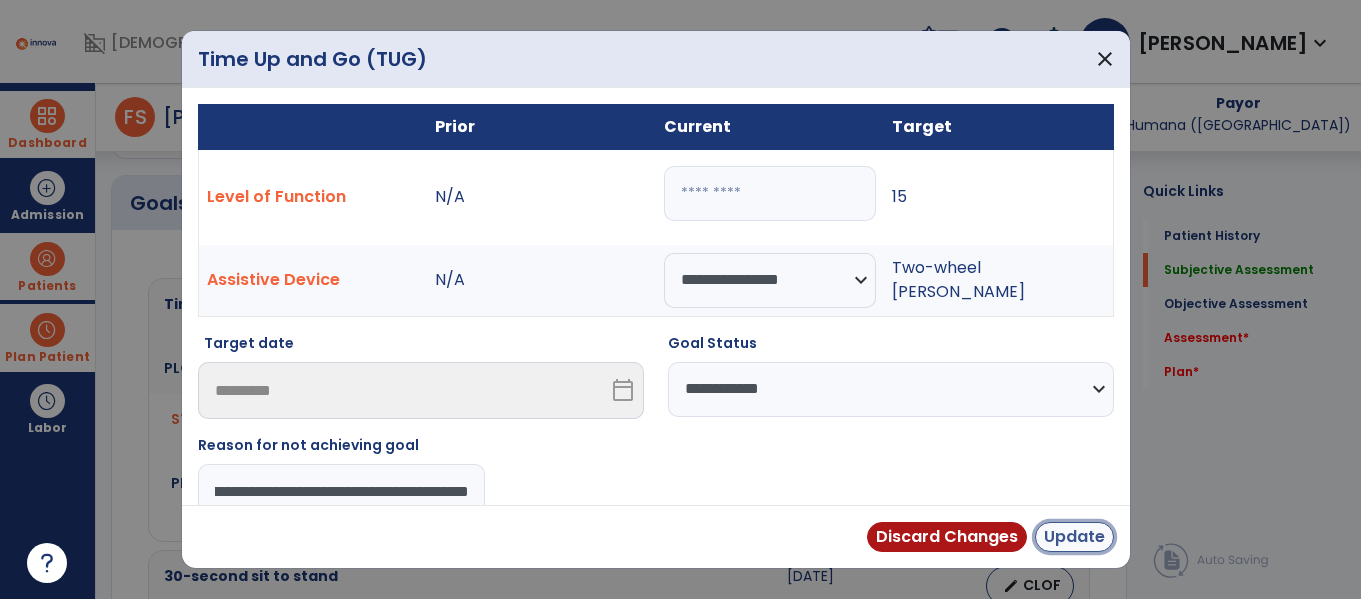 click on "Update" at bounding box center [1074, 537] 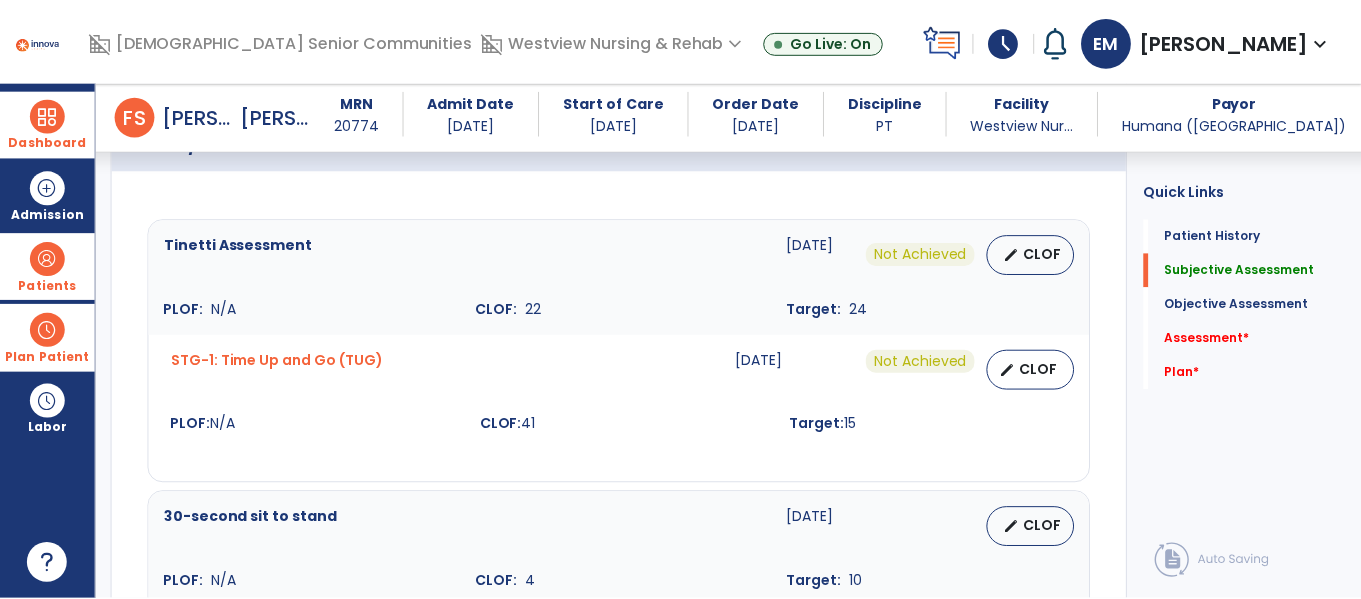 scroll, scrollTop: 817, scrollLeft: 0, axis: vertical 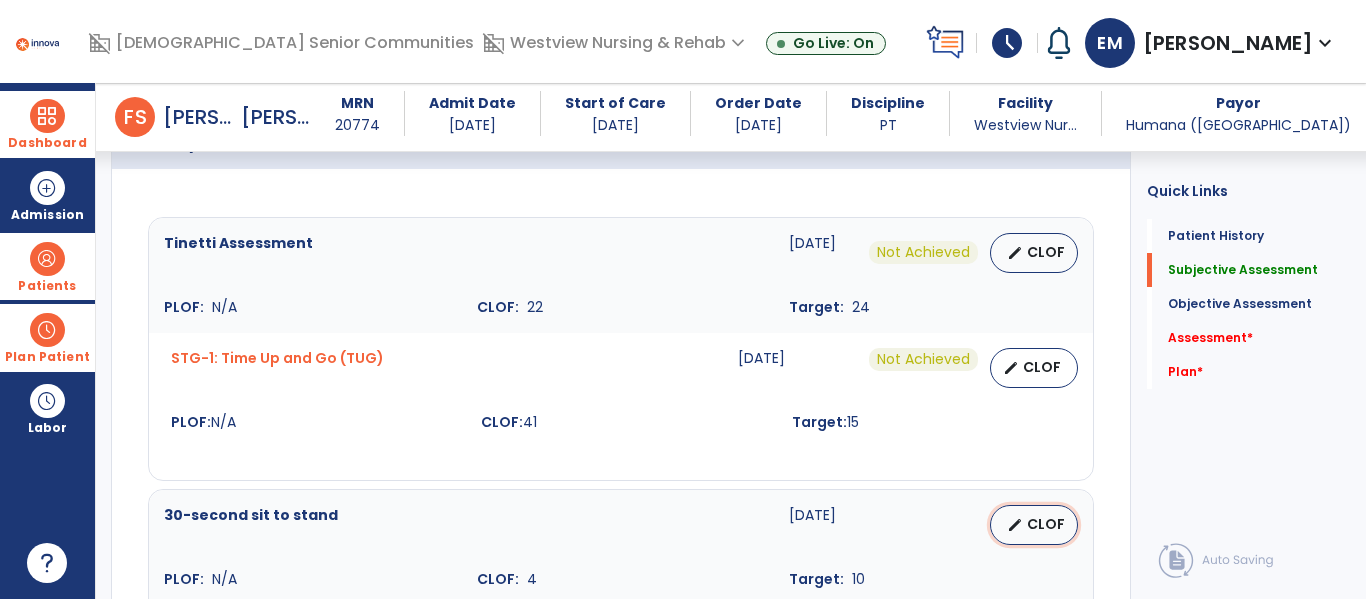 click on "edit   CLOF" at bounding box center [1034, 525] 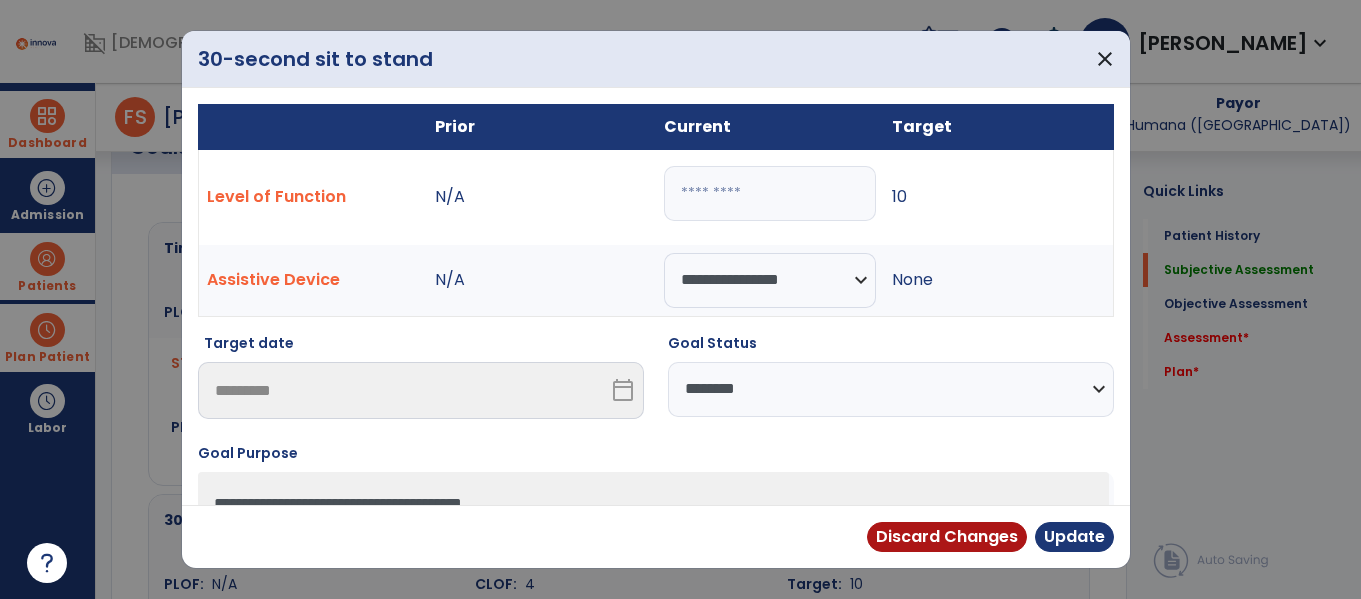 scroll, scrollTop: 817, scrollLeft: 0, axis: vertical 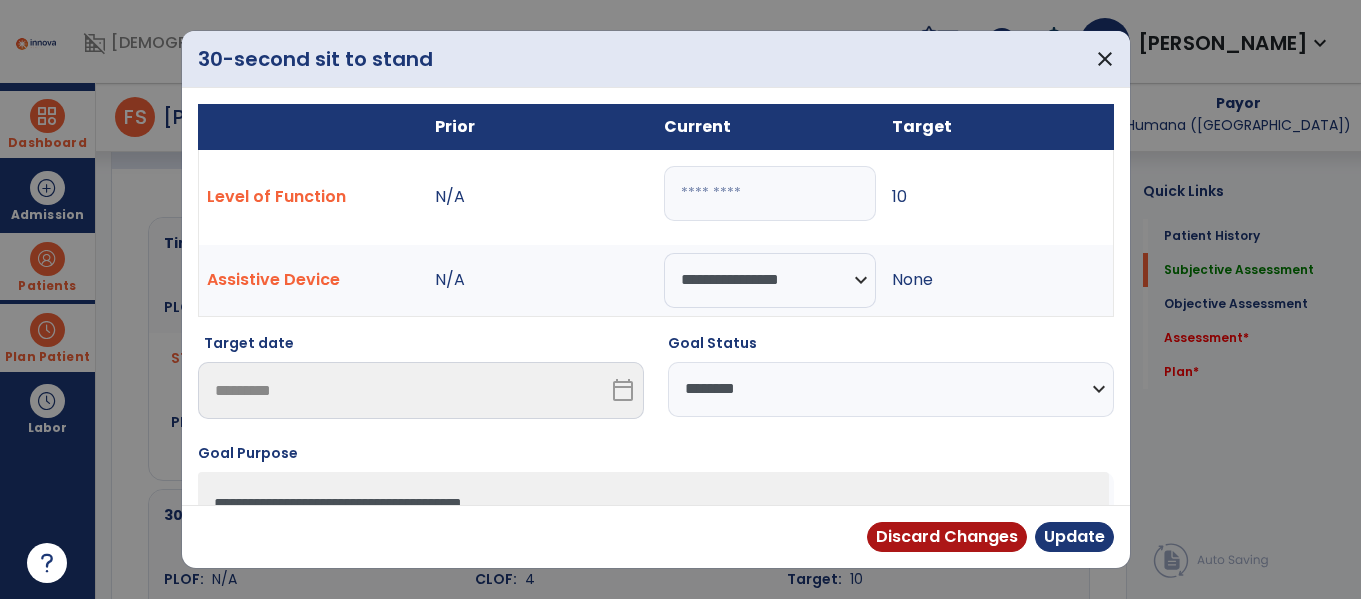 click on "*" at bounding box center [770, 193] 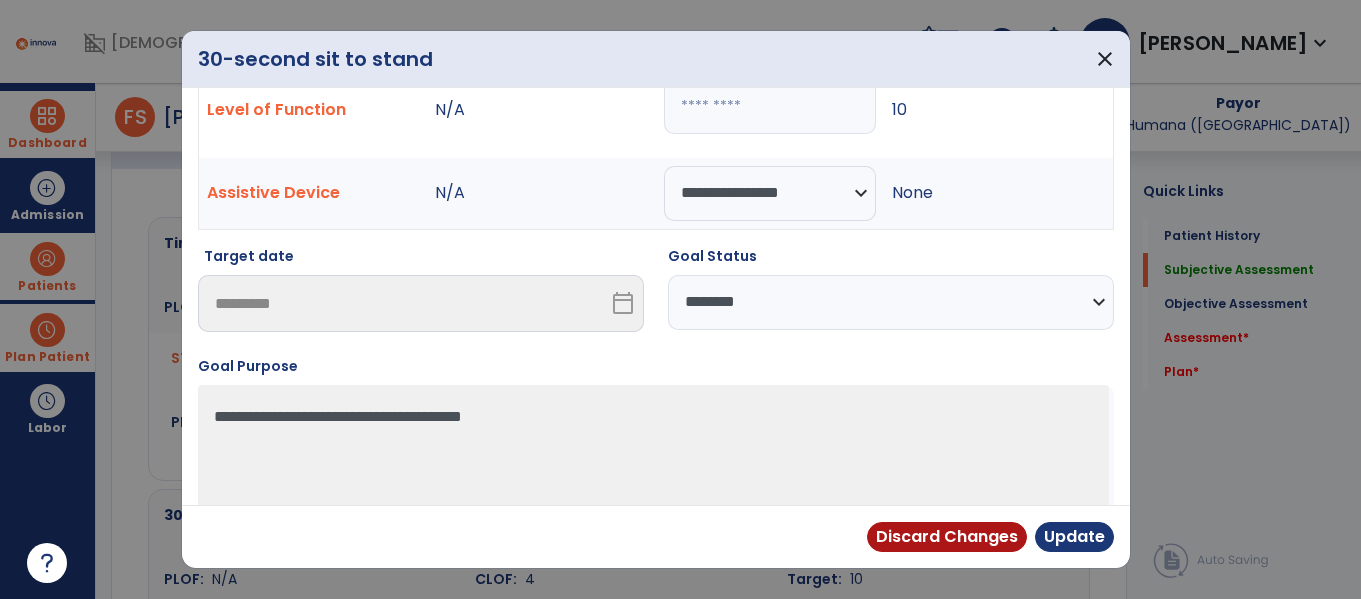 scroll, scrollTop: 86, scrollLeft: 0, axis: vertical 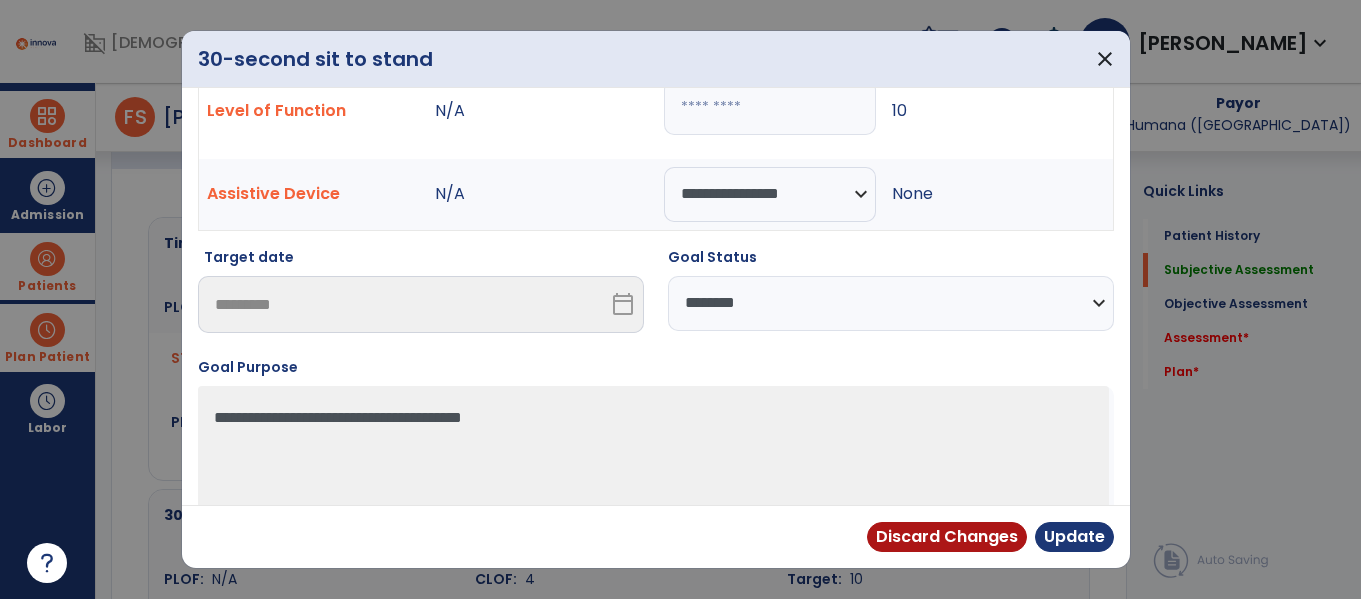 type on "*" 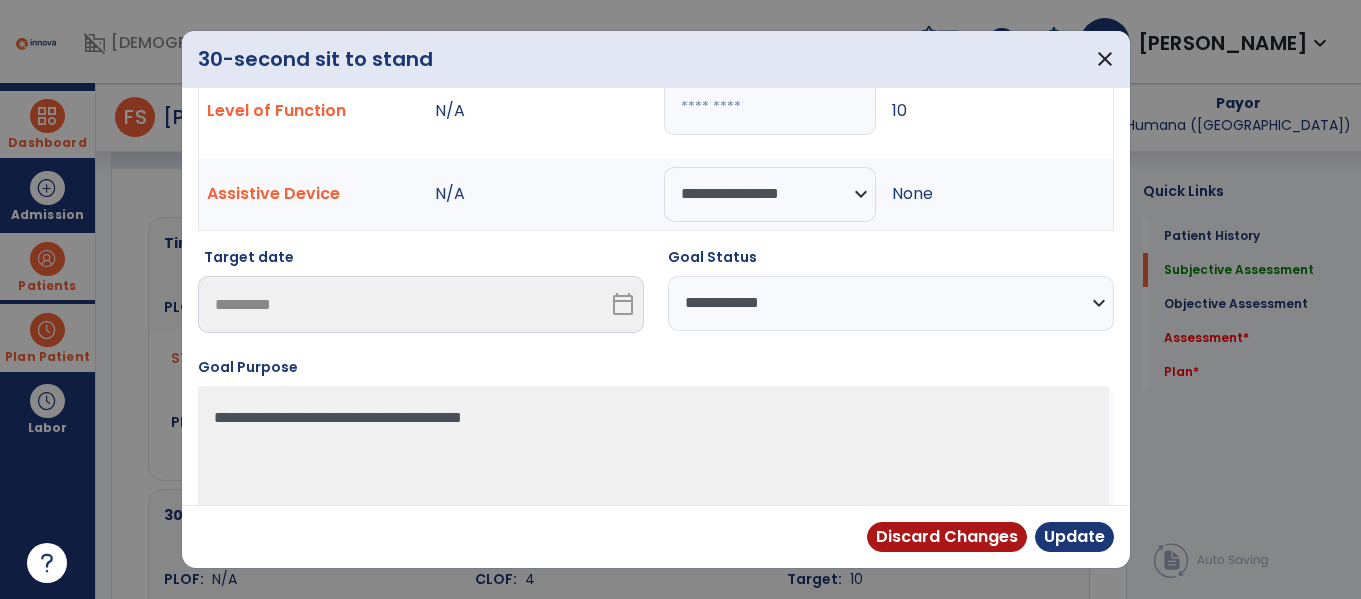 click on "**********" at bounding box center (891, 303) 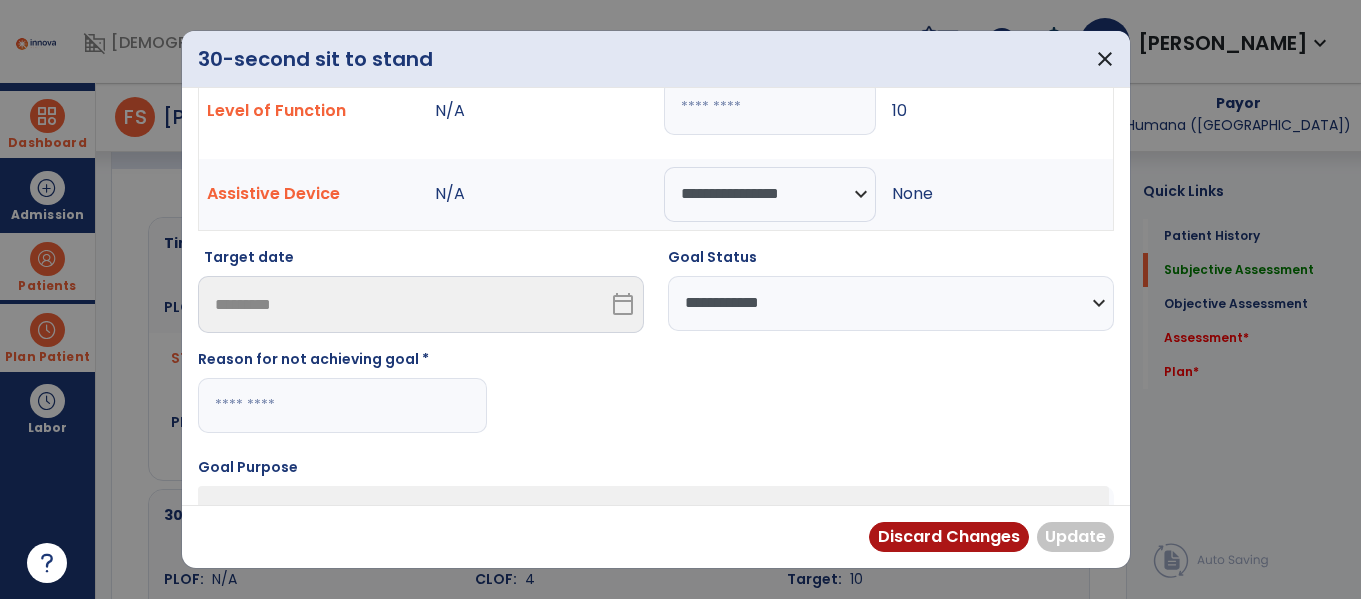 click at bounding box center (342, 405) 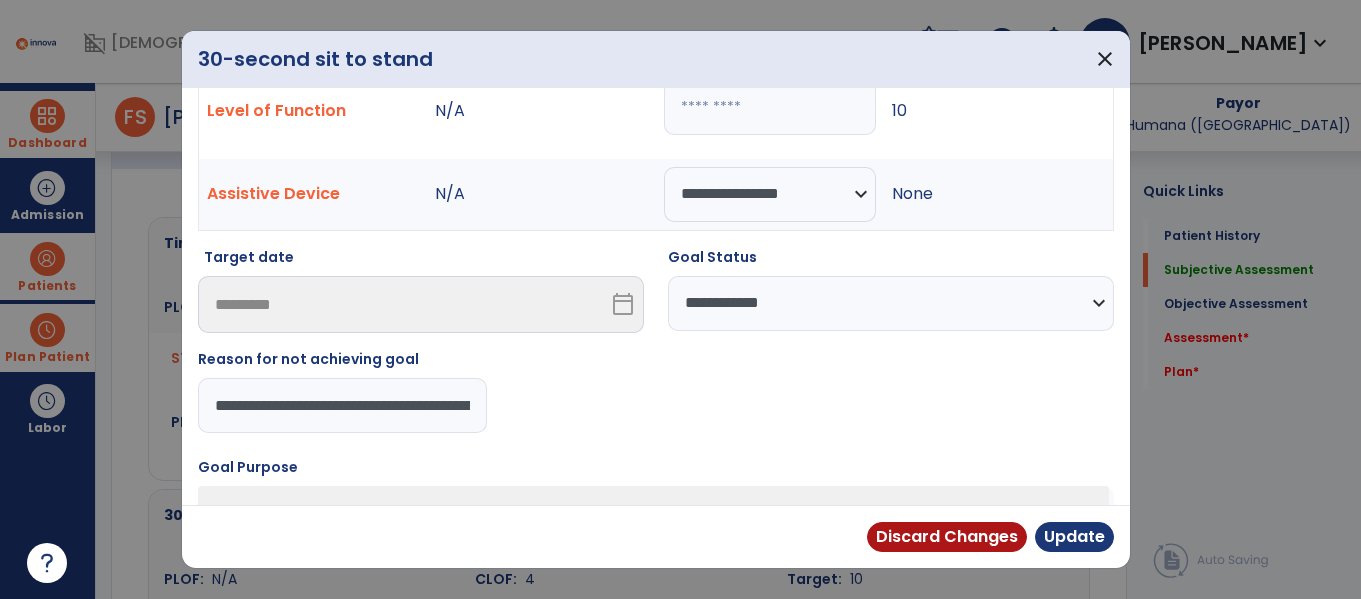 scroll, scrollTop: 0, scrollLeft: 279, axis: horizontal 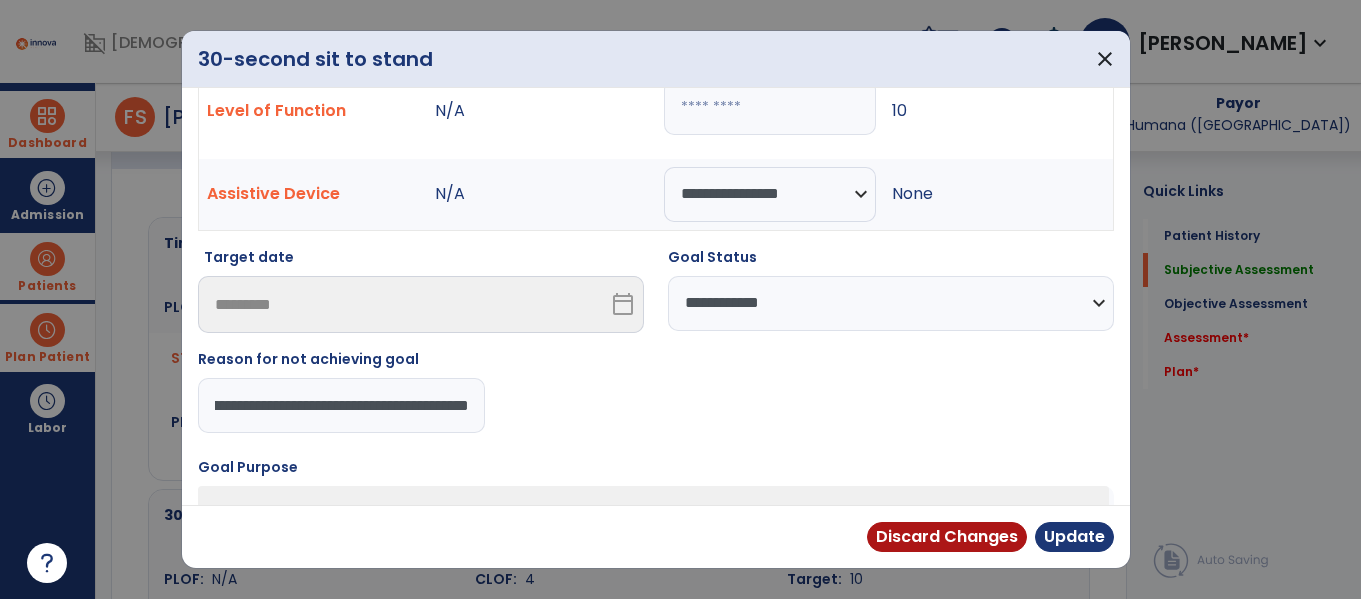 type on "**********" 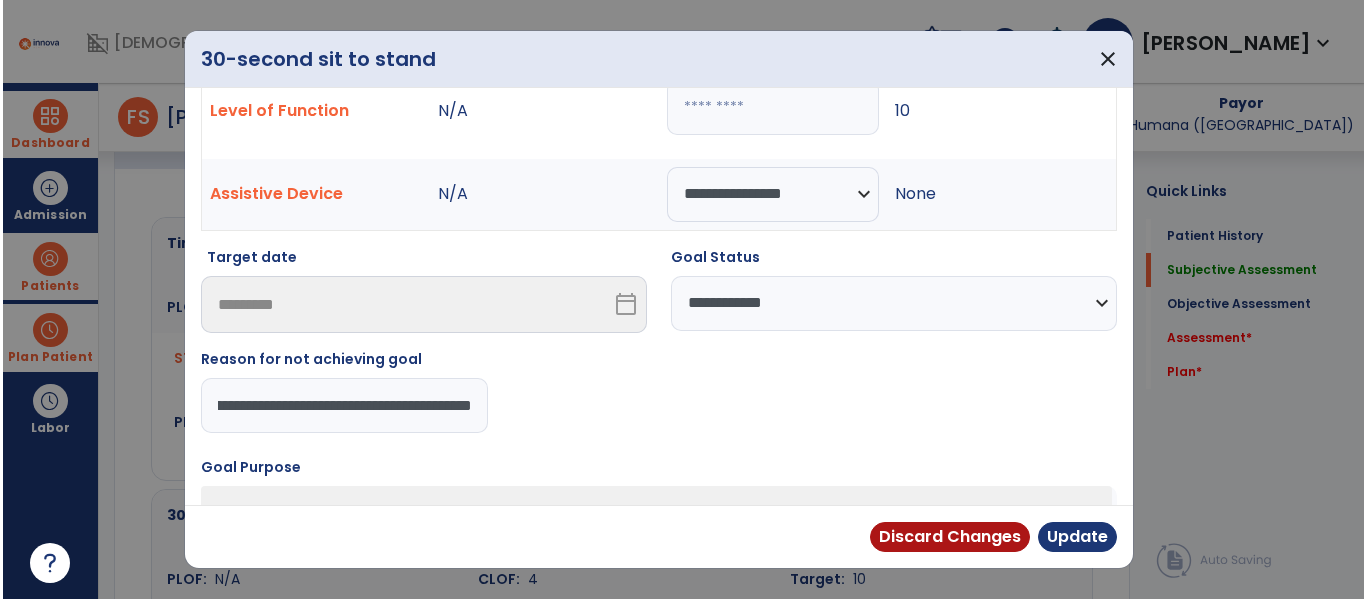 scroll, scrollTop: 0, scrollLeft: 0, axis: both 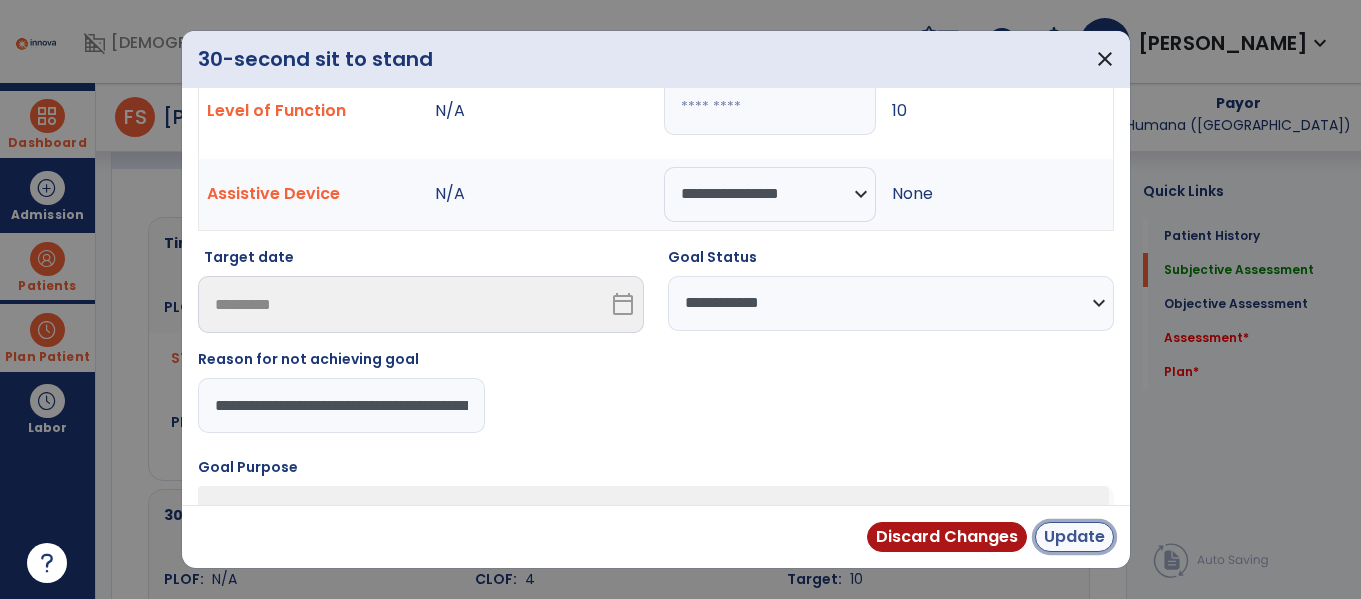 click on "Update" at bounding box center (1074, 537) 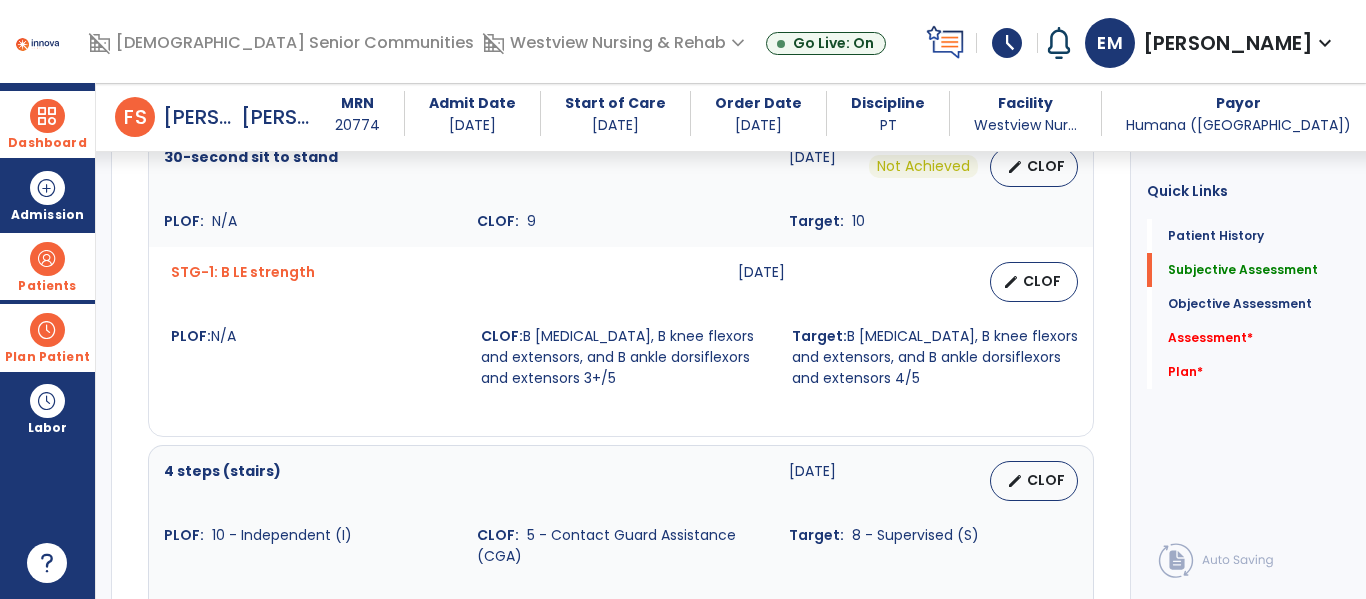 scroll, scrollTop: 1176, scrollLeft: 0, axis: vertical 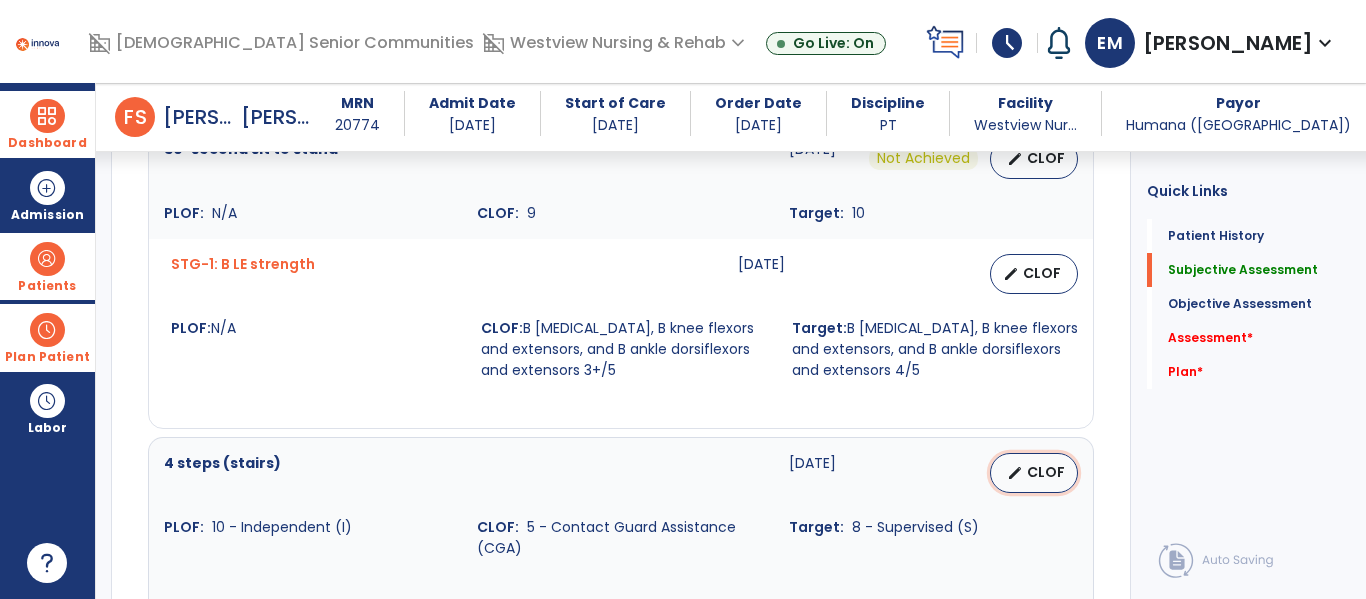 click on "CLOF" at bounding box center (1046, 472) 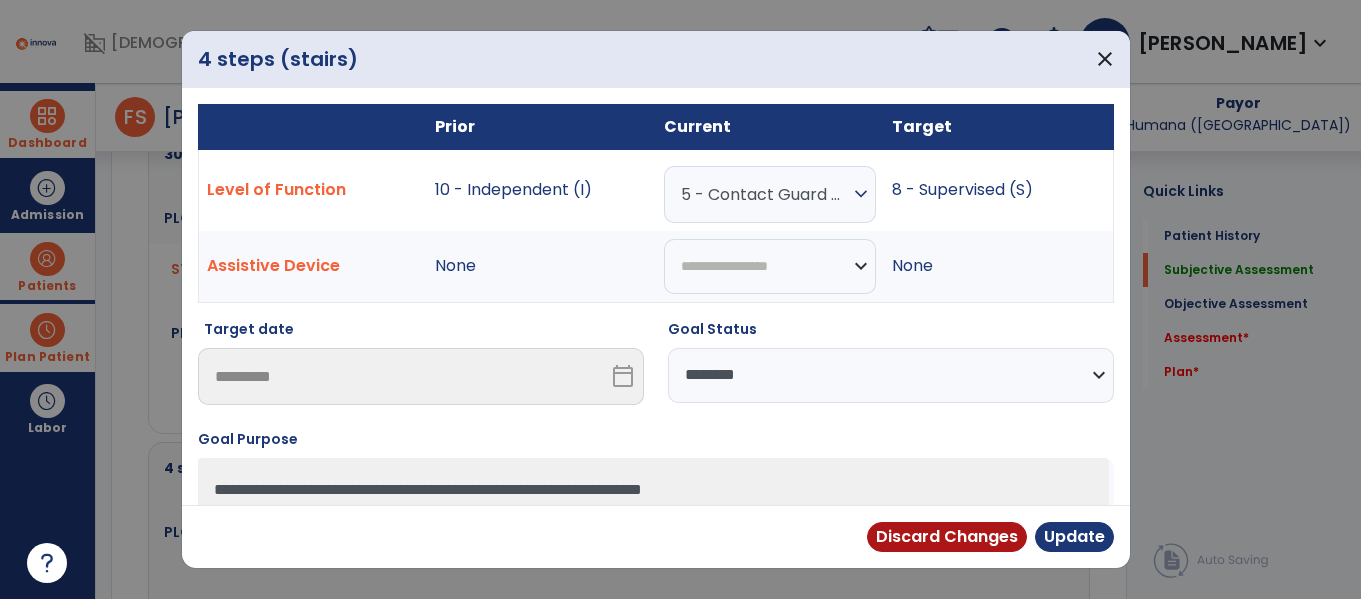 scroll, scrollTop: 1183, scrollLeft: 0, axis: vertical 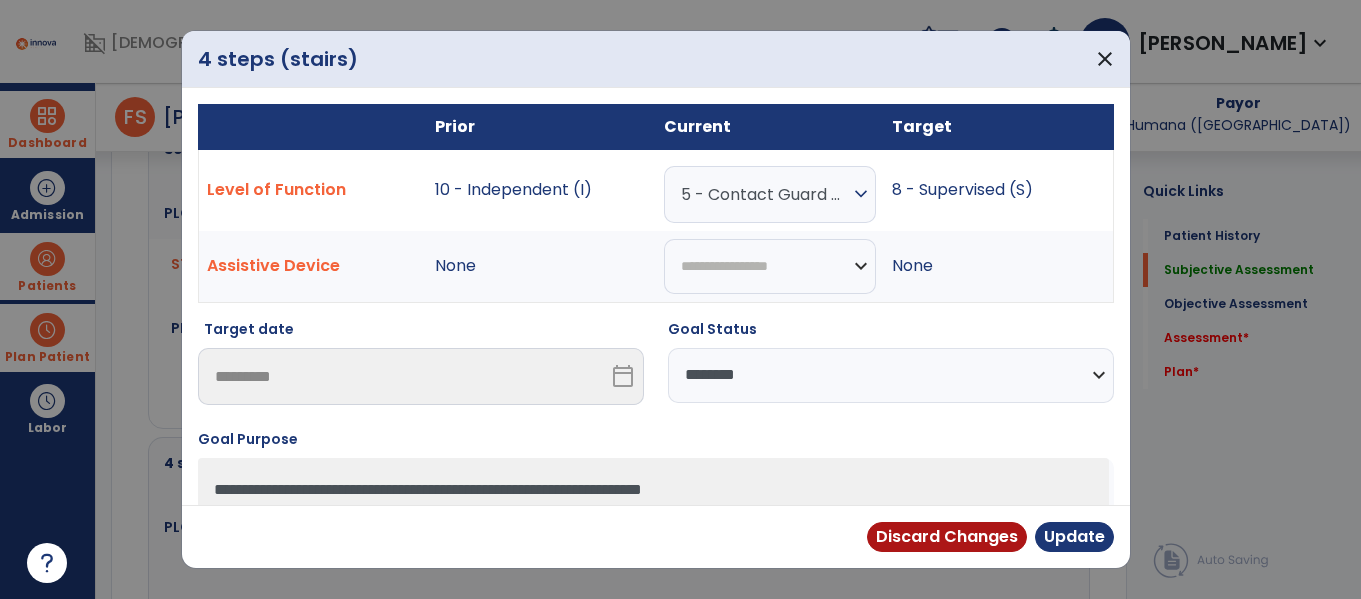 click on "expand_more" at bounding box center [861, 194] 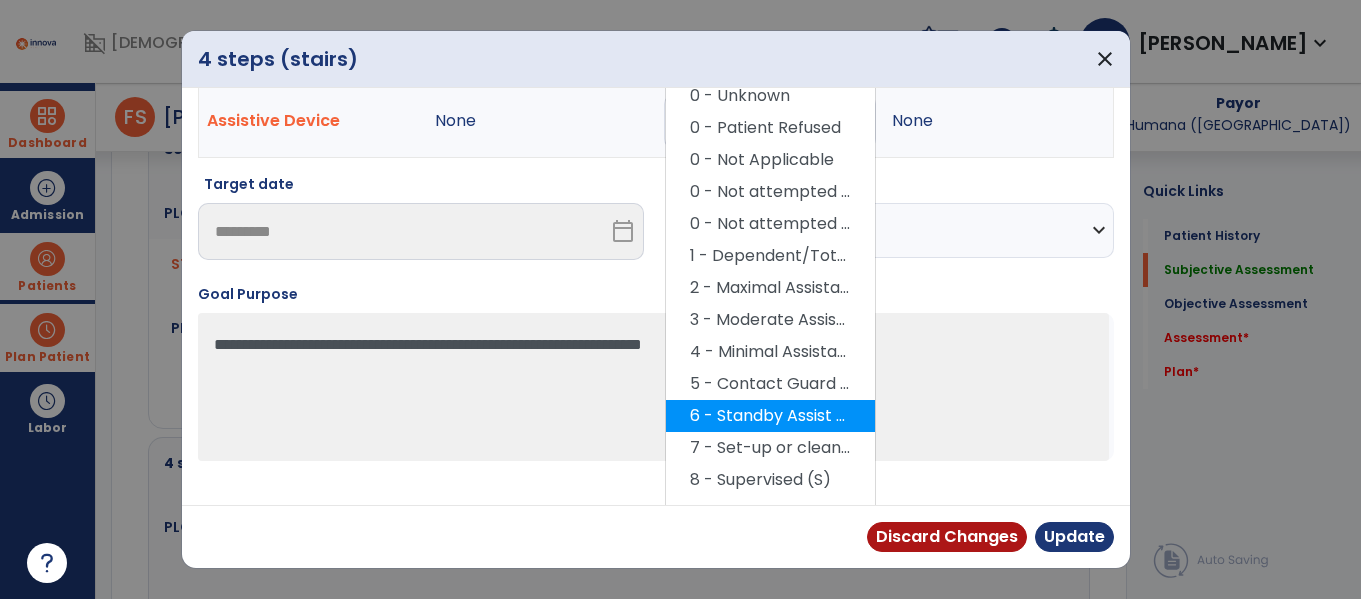 click on "6 - Standby Assist (SBA)" at bounding box center (770, 416) 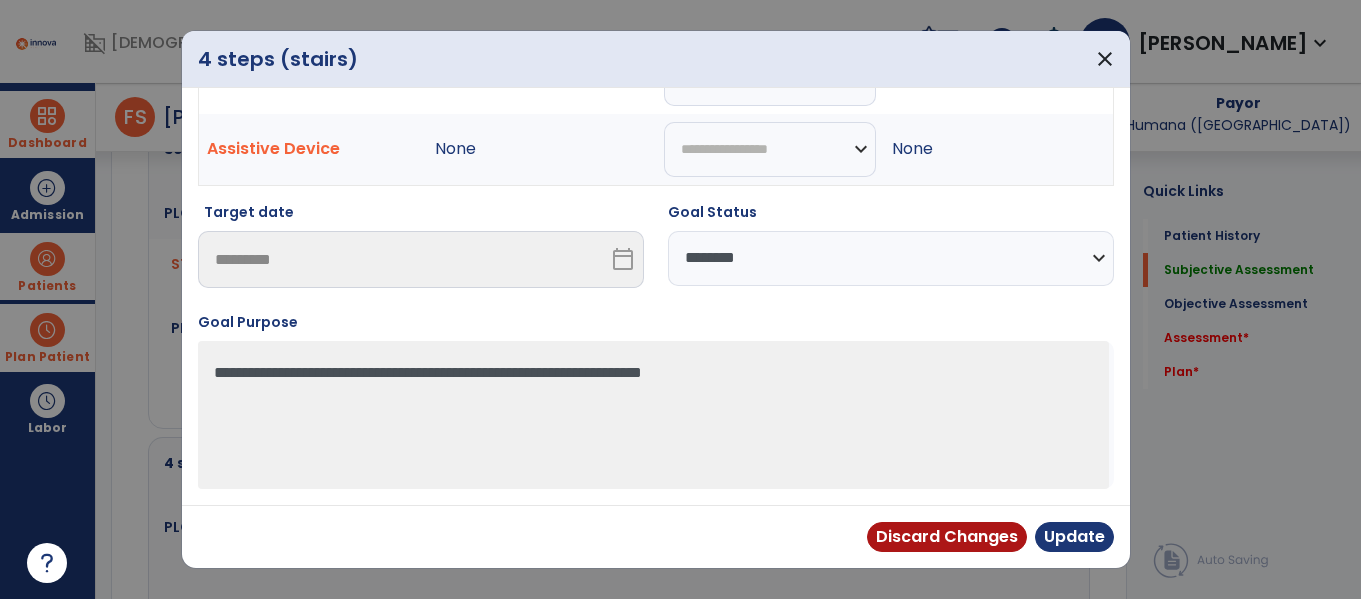scroll, scrollTop: 117, scrollLeft: 0, axis: vertical 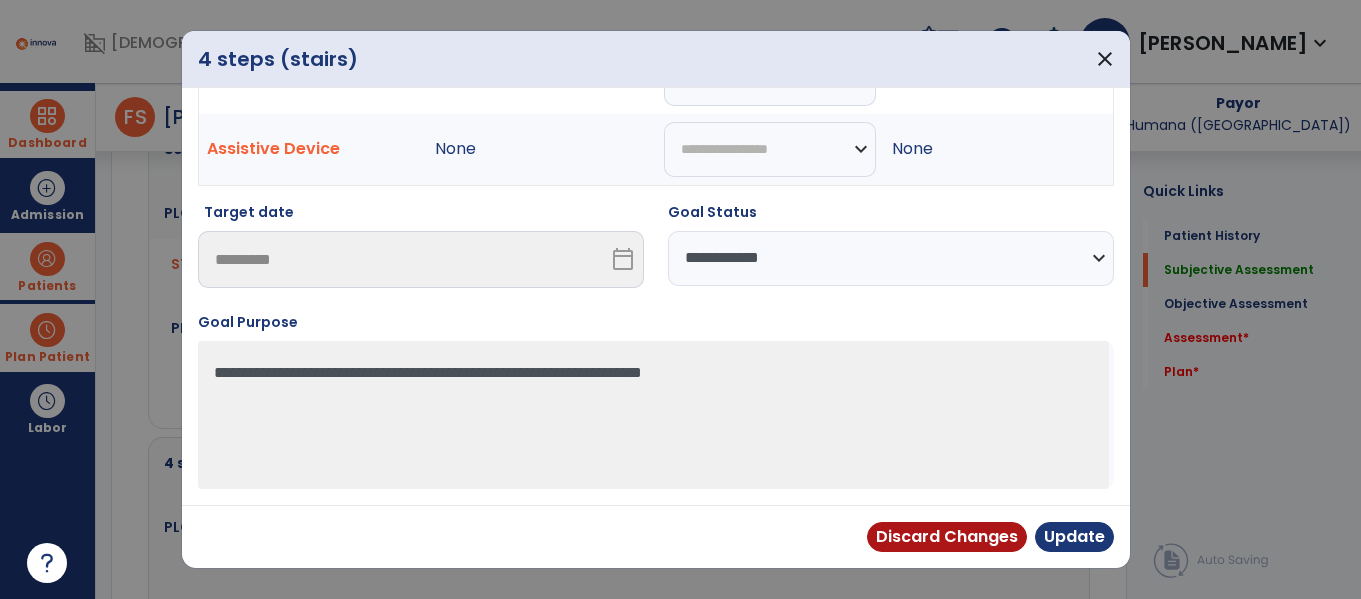 click on "**********" at bounding box center [891, 258] 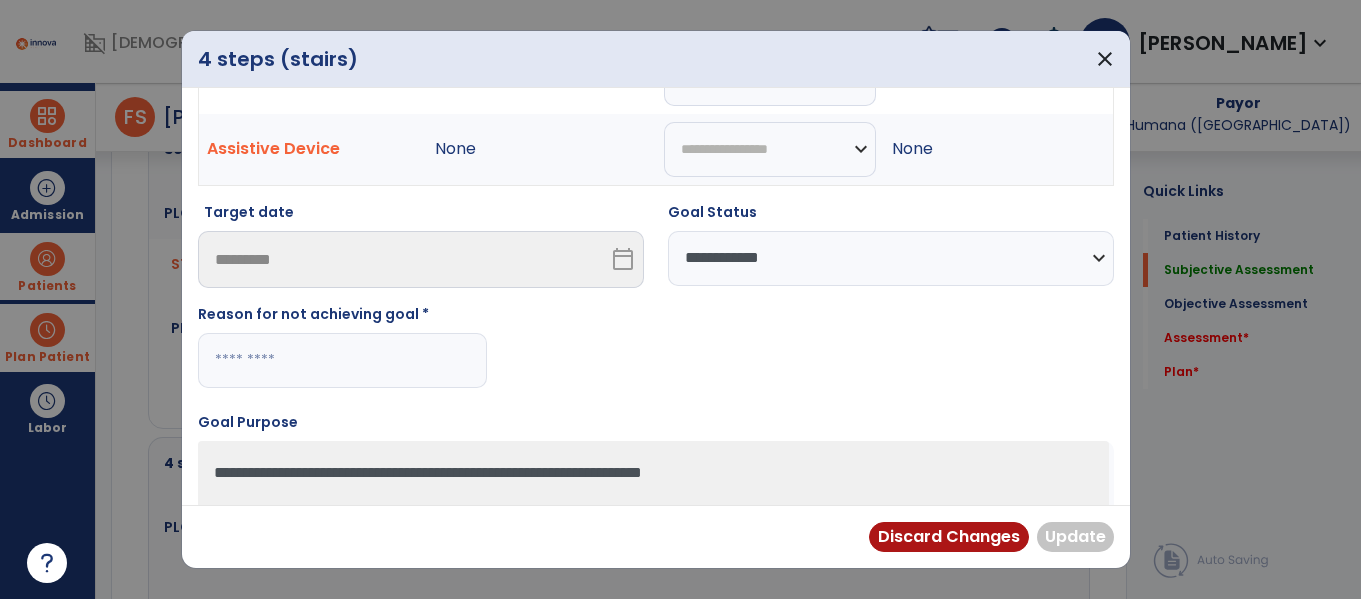 click at bounding box center (342, 360) 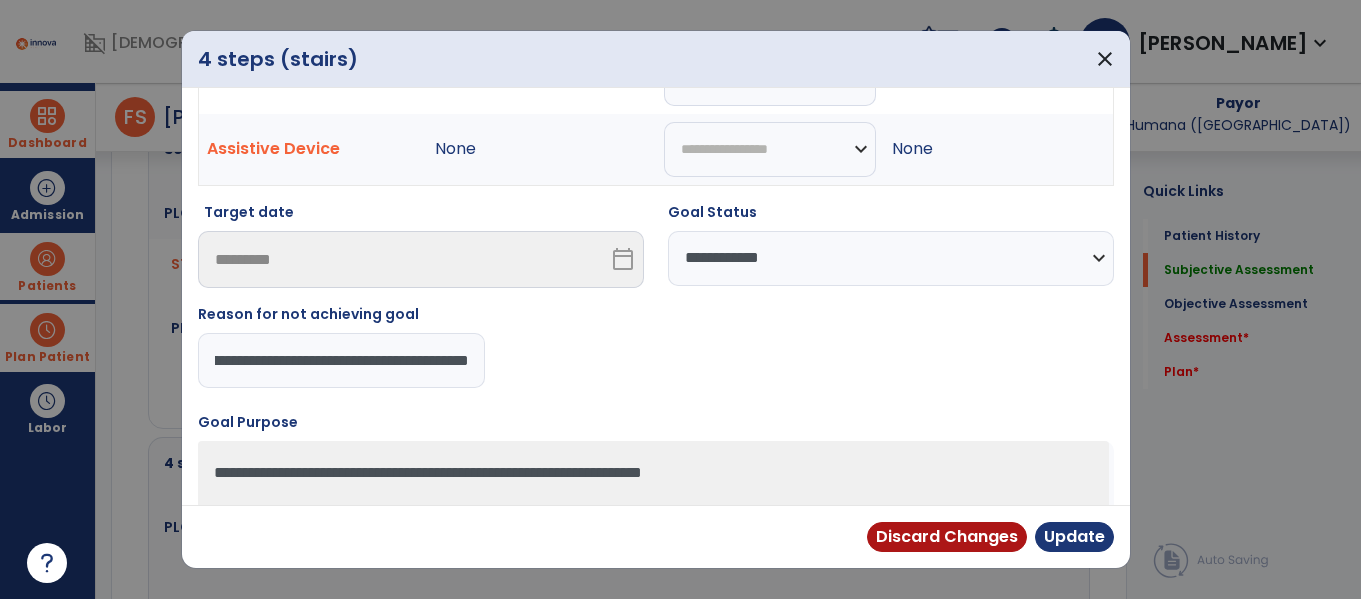 type on "**********" 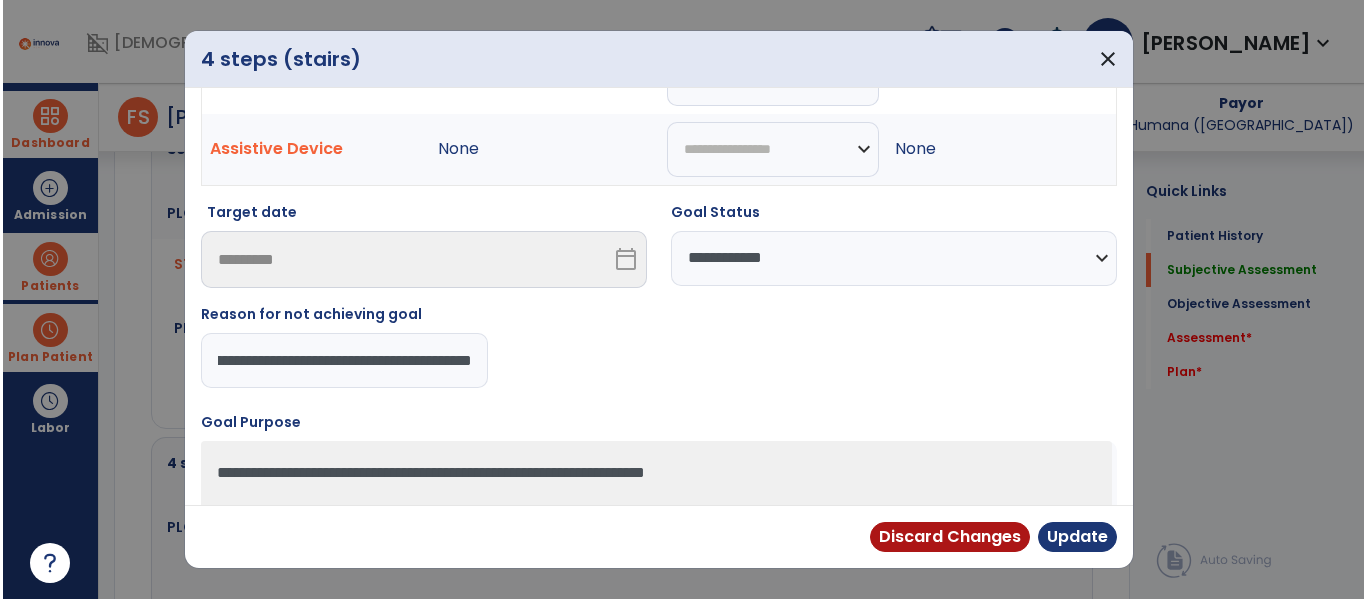 scroll, scrollTop: 0, scrollLeft: 325, axis: horizontal 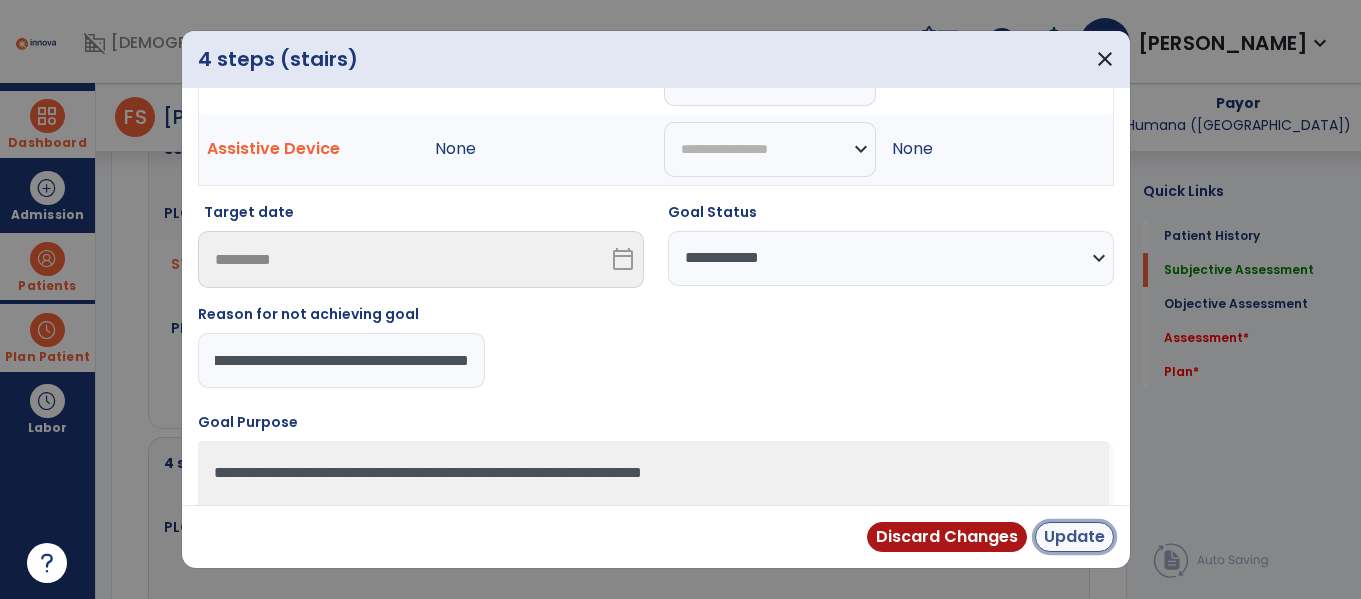click on "Update" at bounding box center (1074, 537) 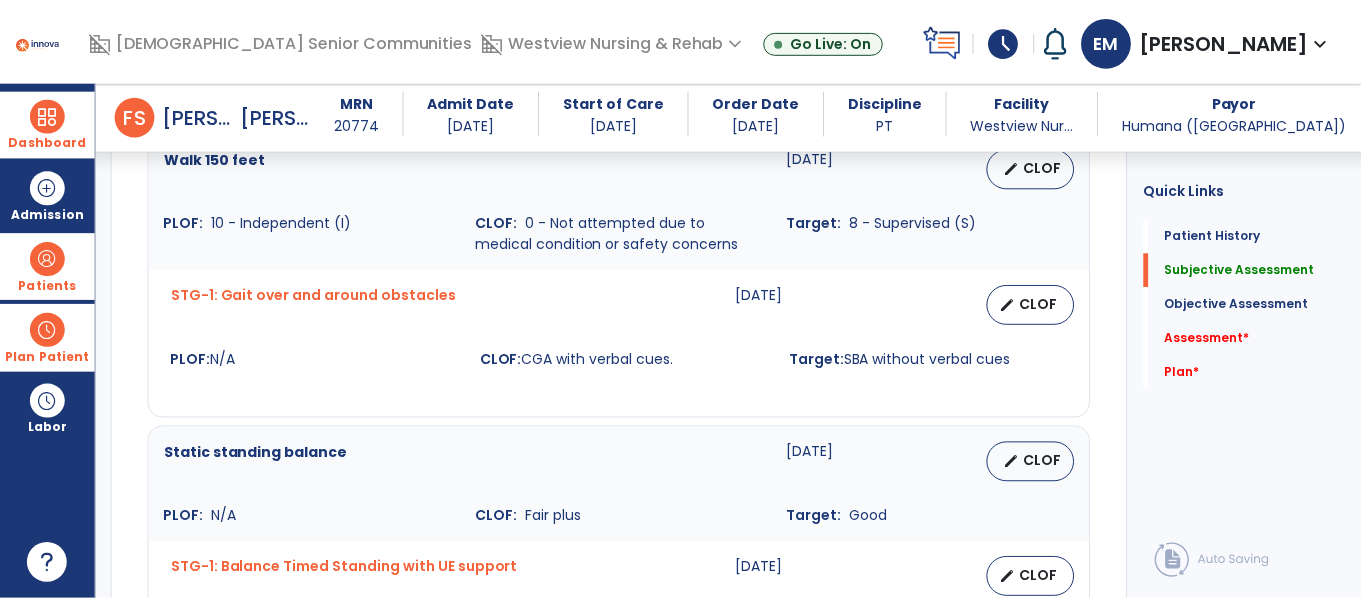scroll, scrollTop: 1684, scrollLeft: 0, axis: vertical 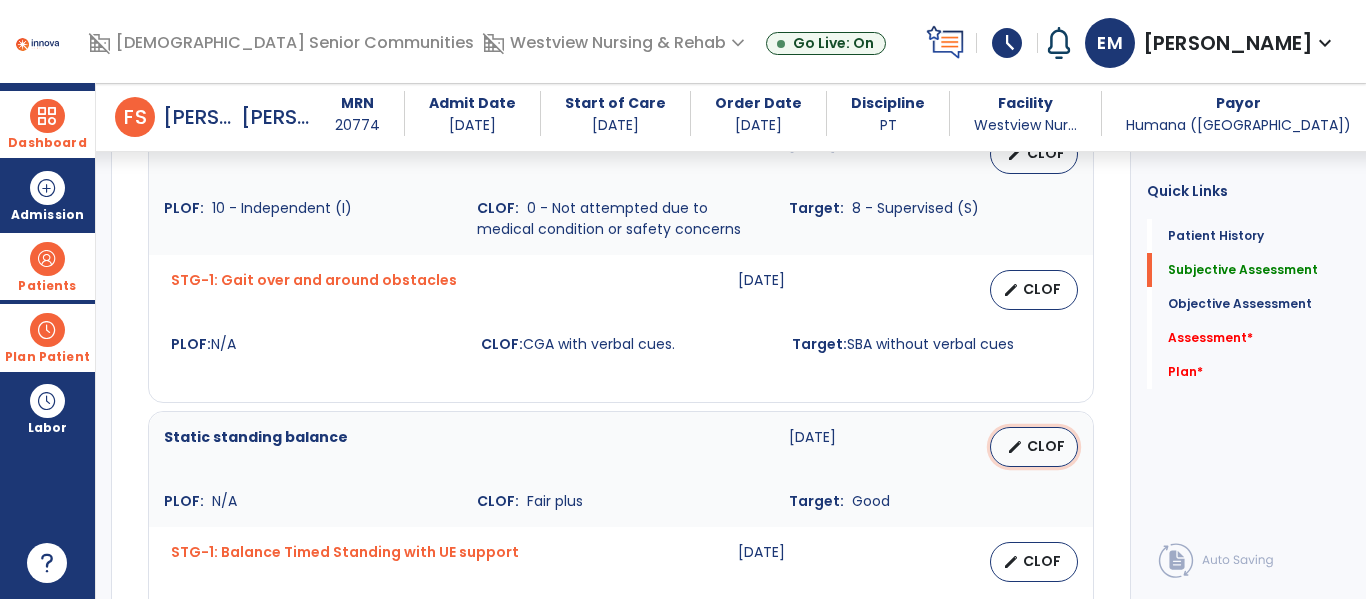 click on "CLOF" at bounding box center (1046, 446) 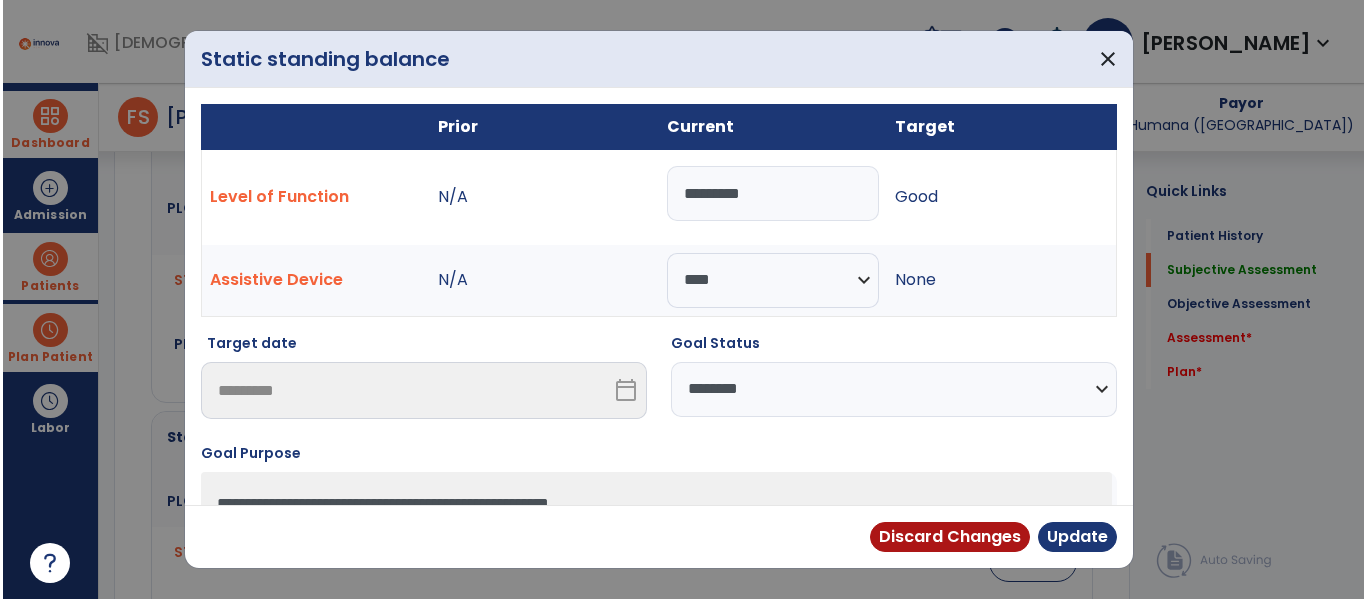 scroll, scrollTop: 1684, scrollLeft: 0, axis: vertical 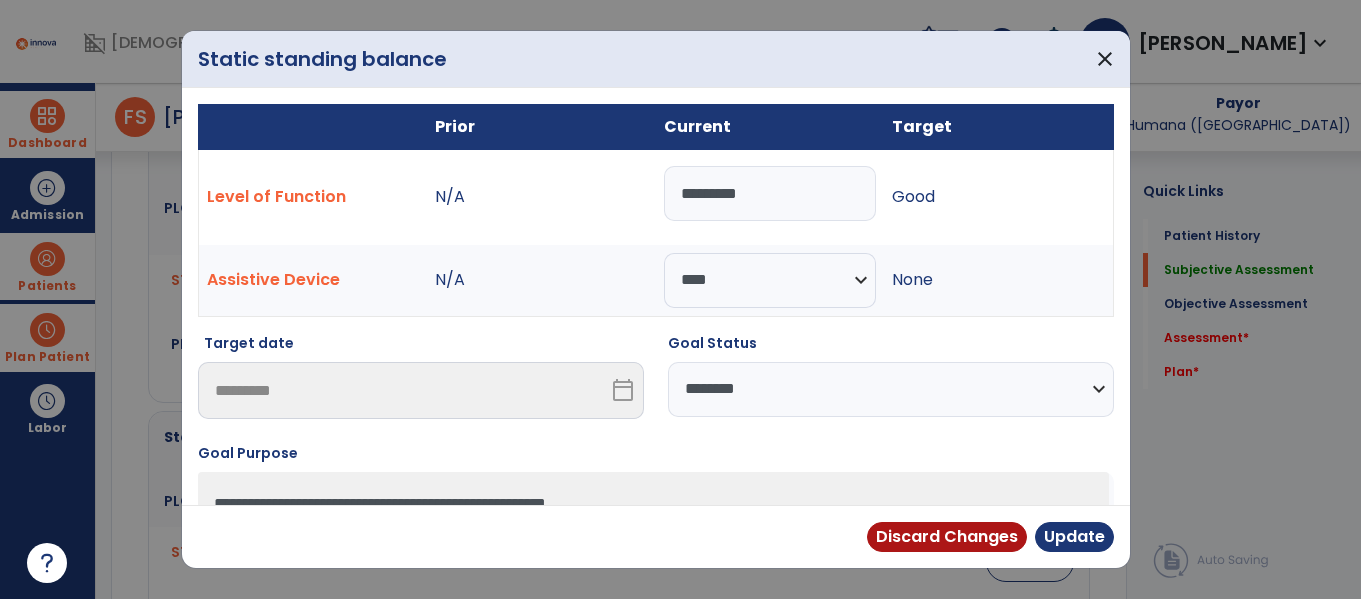 click on "*********" at bounding box center (770, 193) 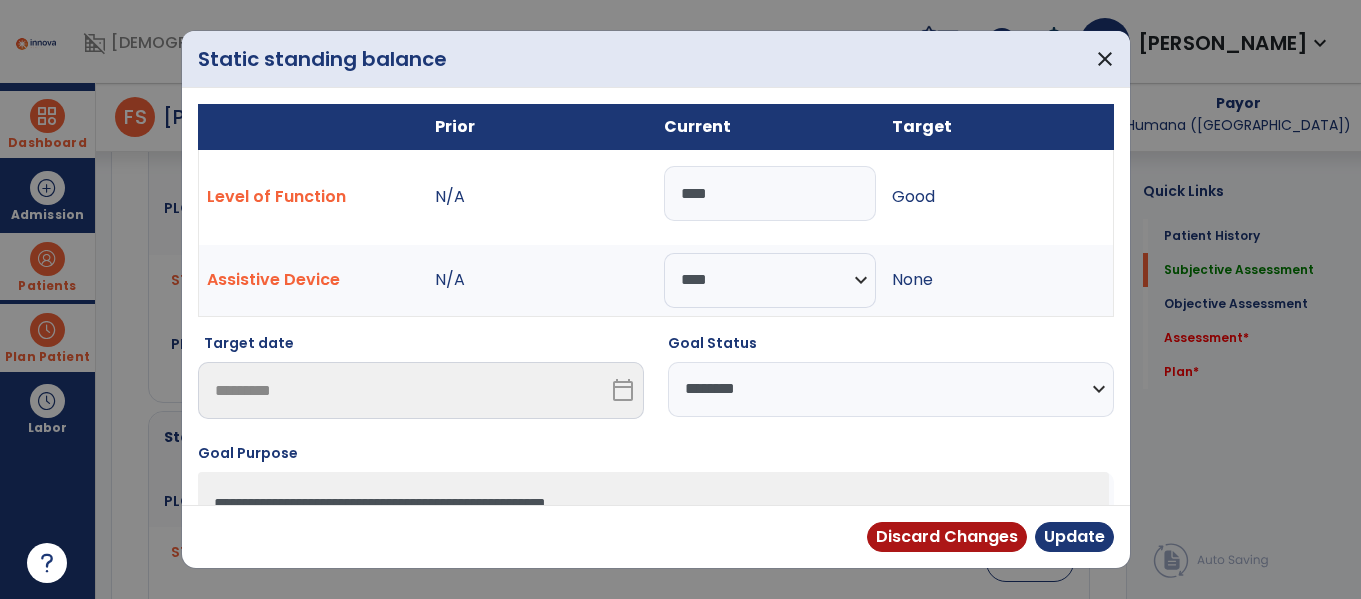 type on "****" 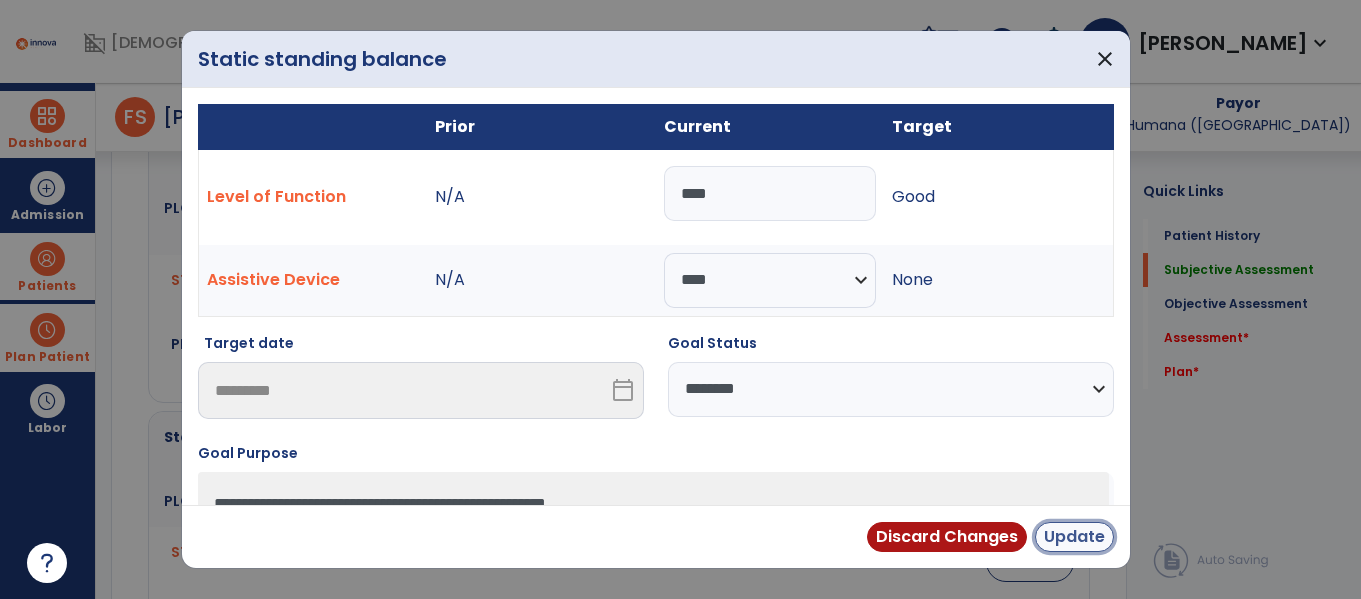 click on "Update" at bounding box center (1074, 537) 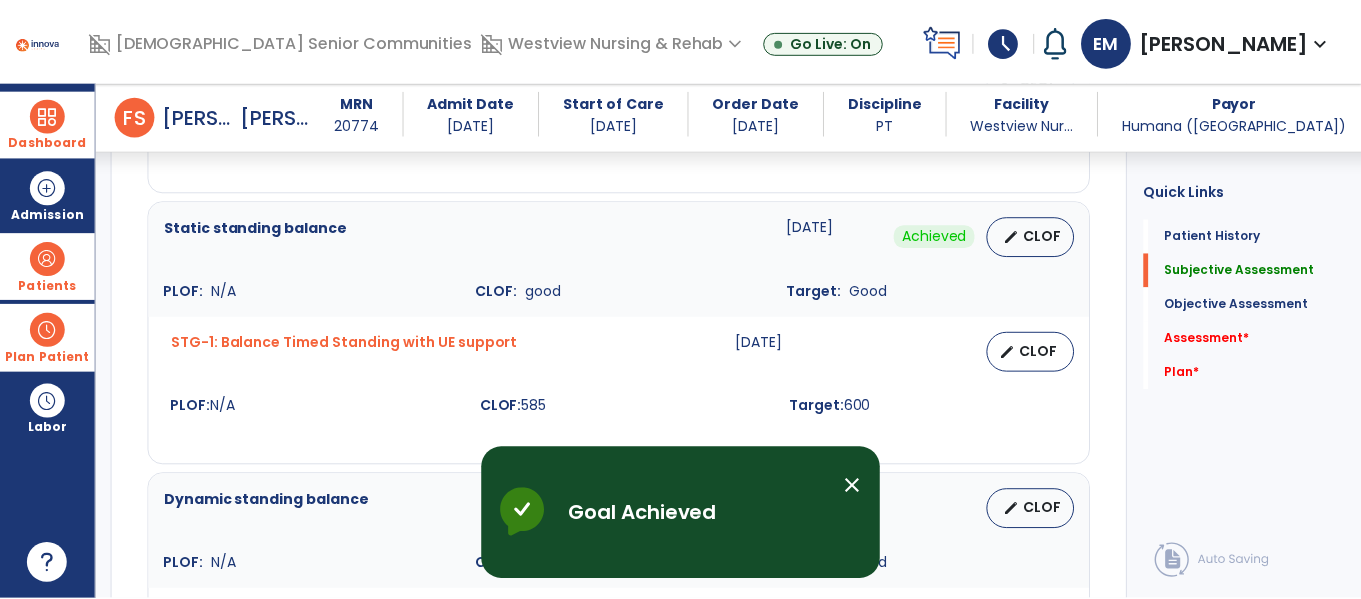 scroll, scrollTop: 1905, scrollLeft: 0, axis: vertical 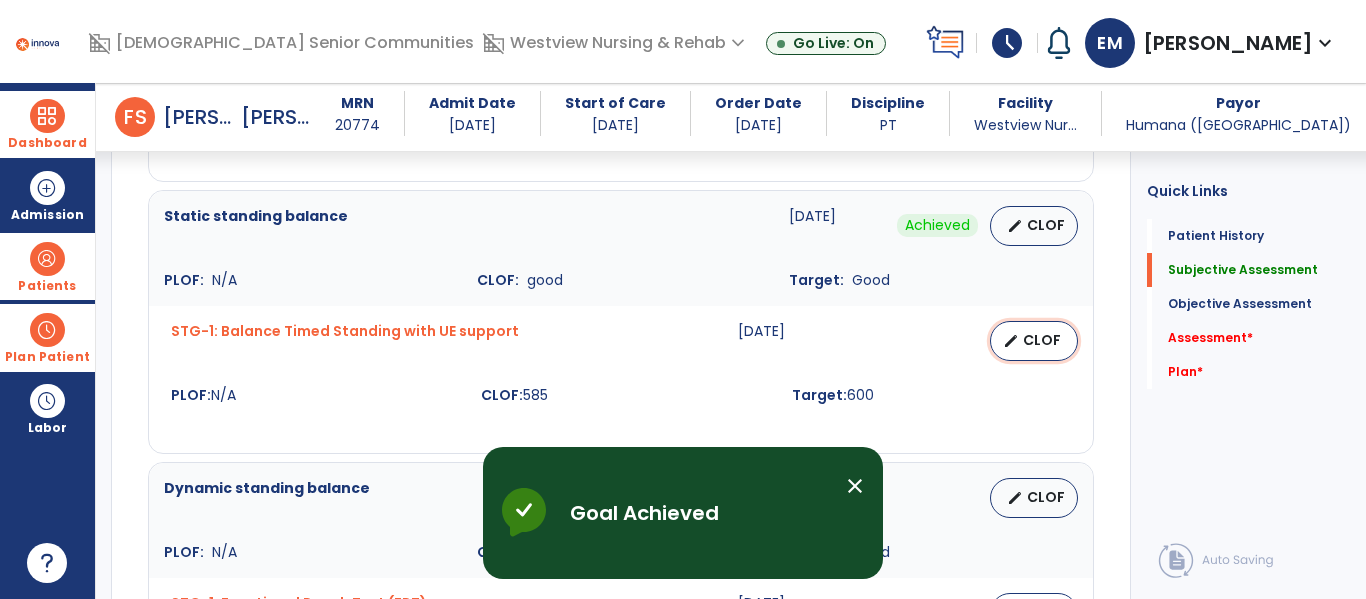 click on "CLOF" at bounding box center [1042, 340] 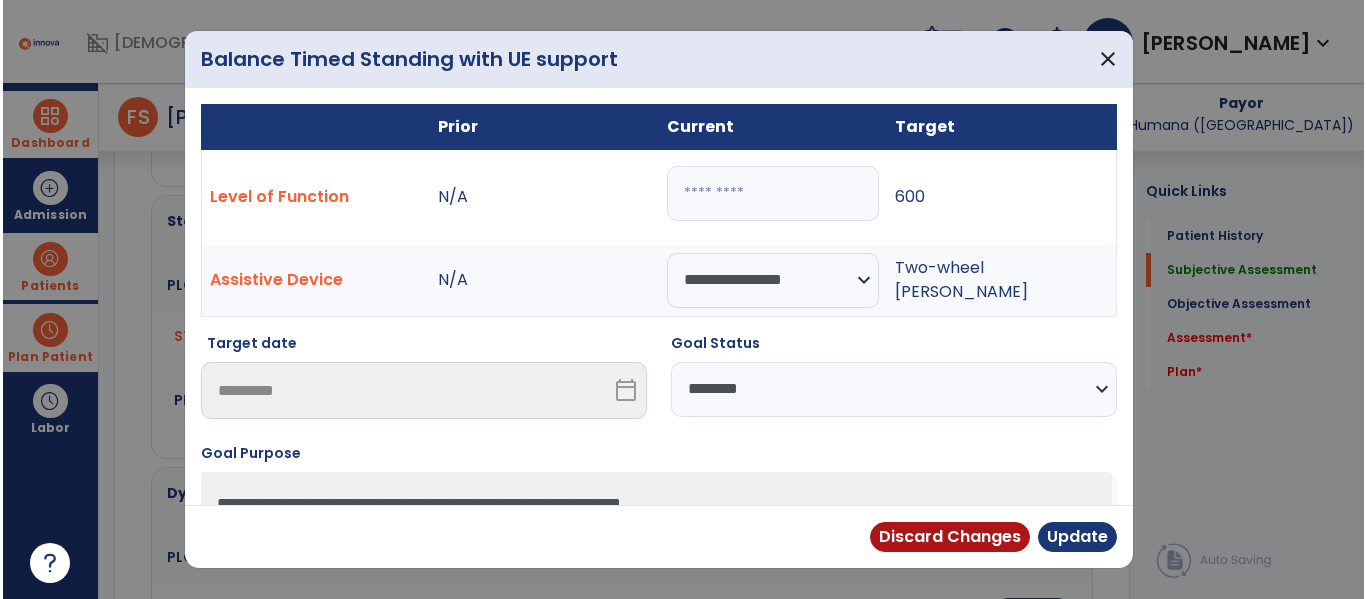 scroll, scrollTop: 1905, scrollLeft: 0, axis: vertical 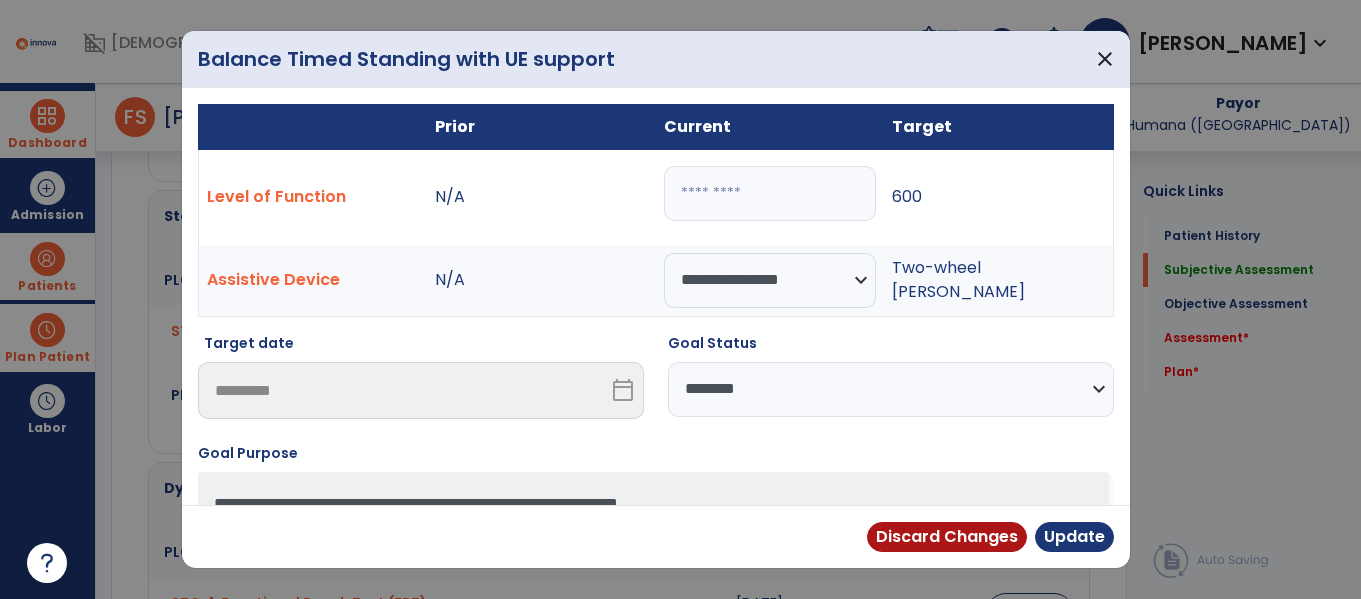 type 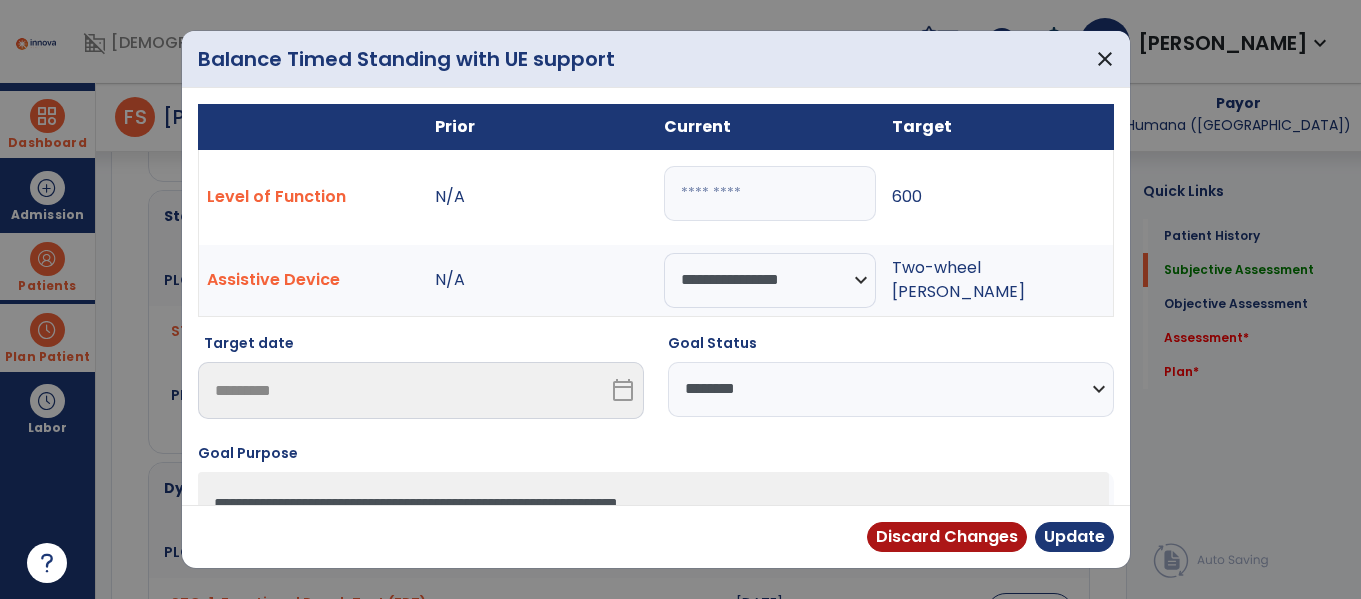 click on "***" at bounding box center (770, 193) 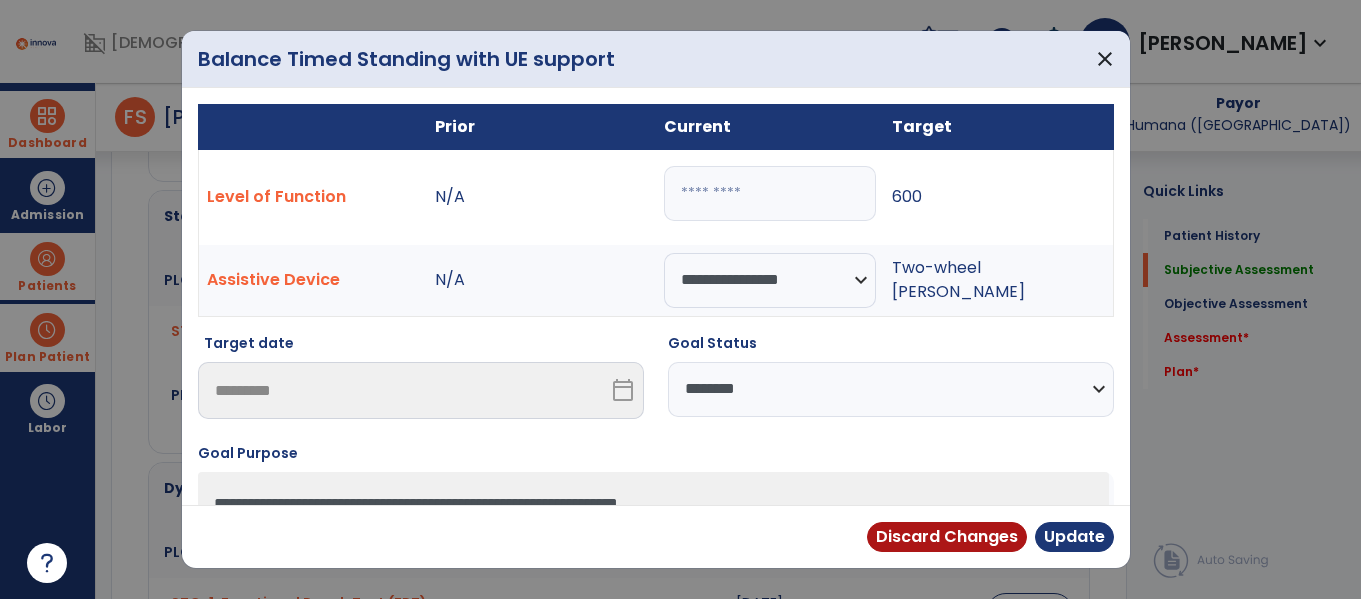 type on "***" 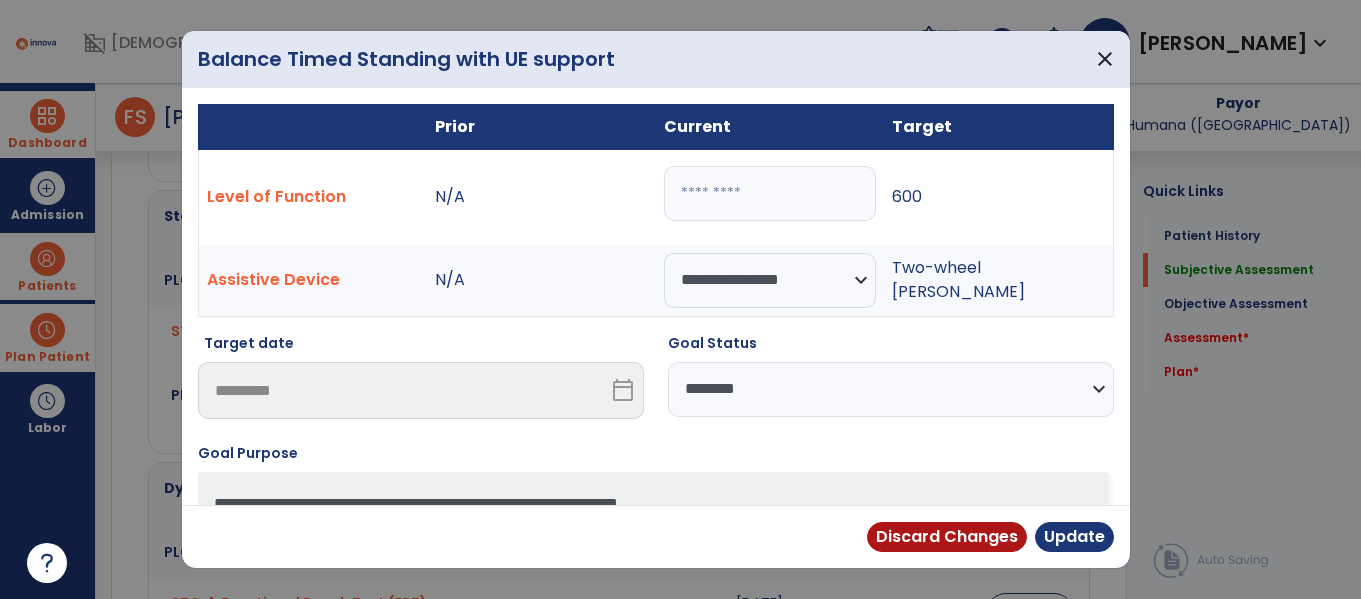 select on "********" 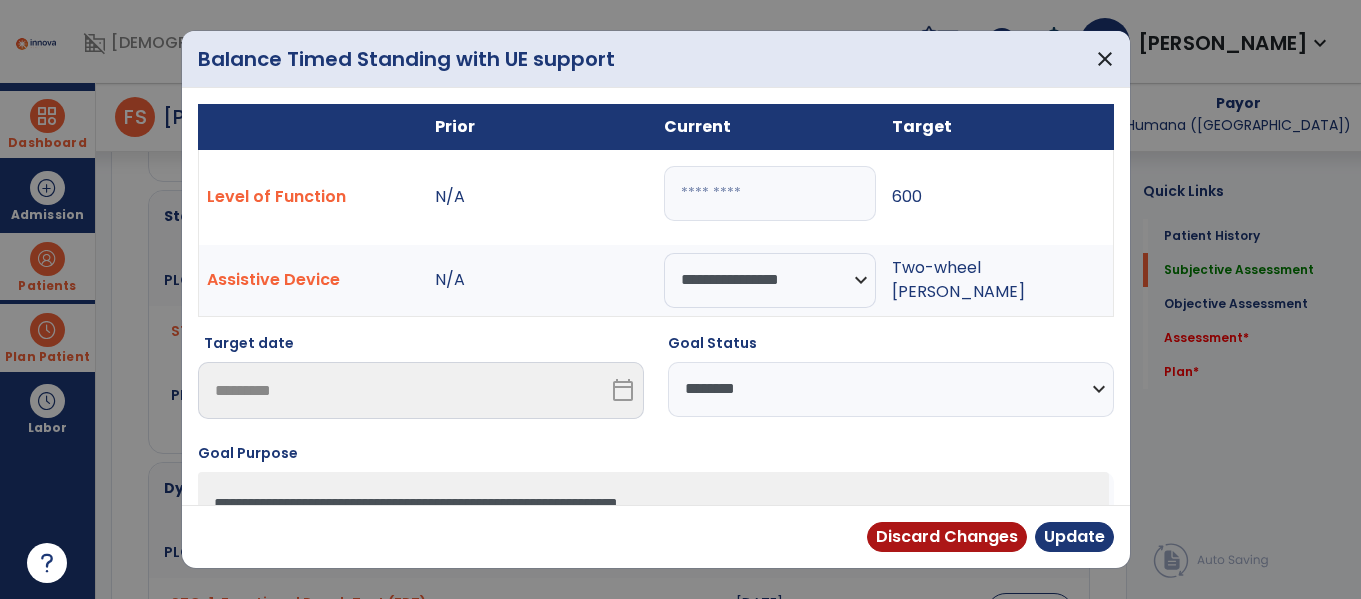 click on "**********" at bounding box center [891, 389] 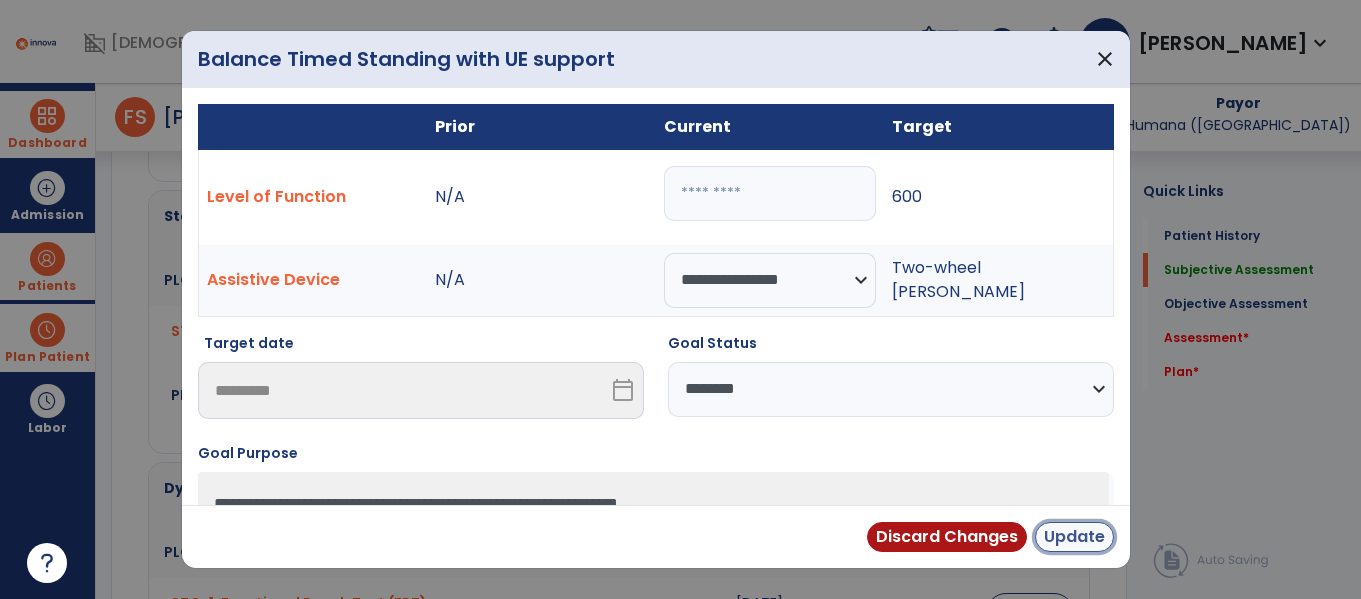 click on "Update" at bounding box center [1074, 537] 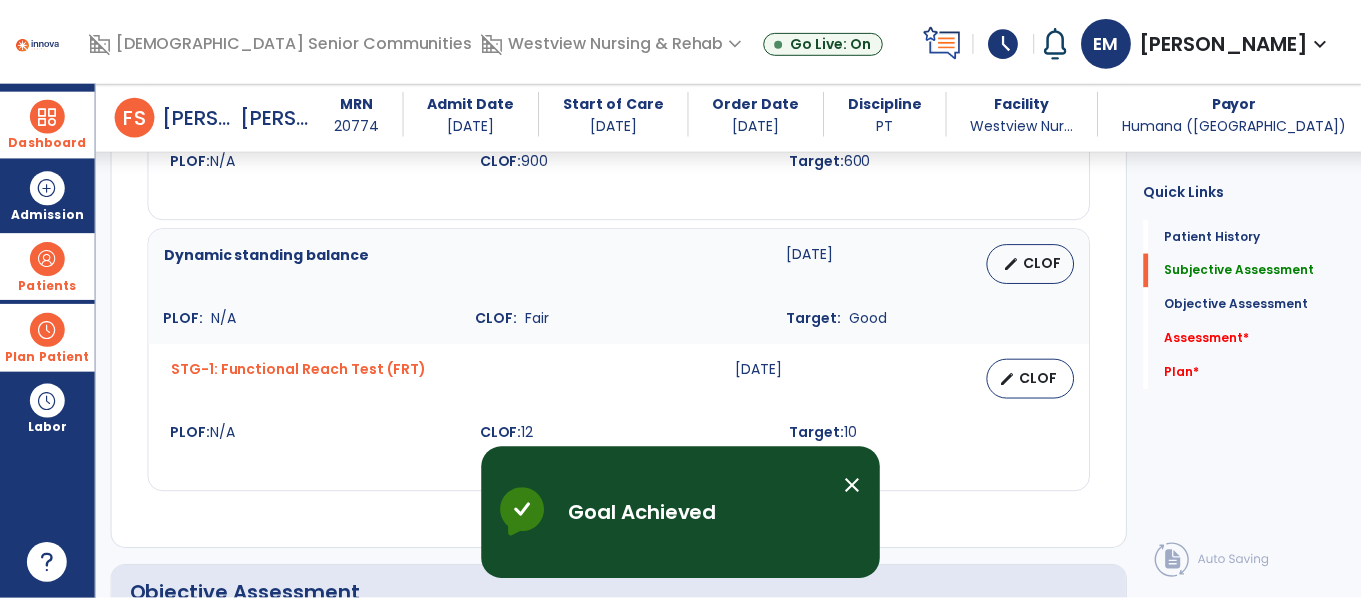 scroll, scrollTop: 2141, scrollLeft: 0, axis: vertical 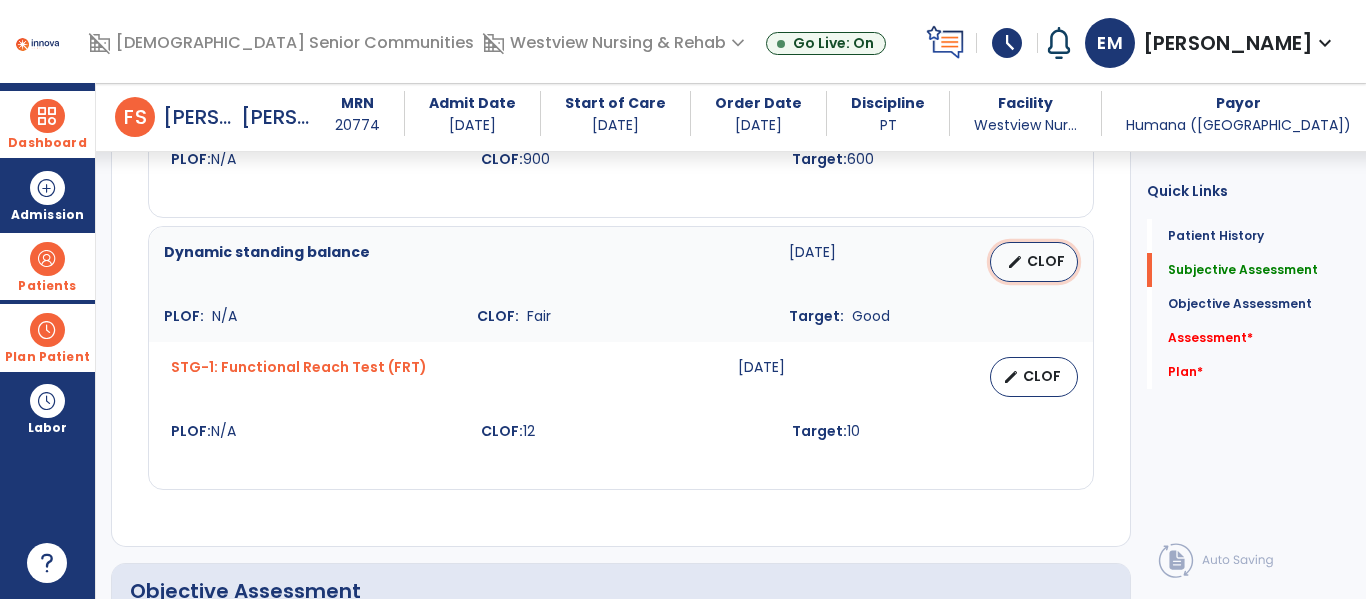 click on "edit   CLOF" at bounding box center [1034, 262] 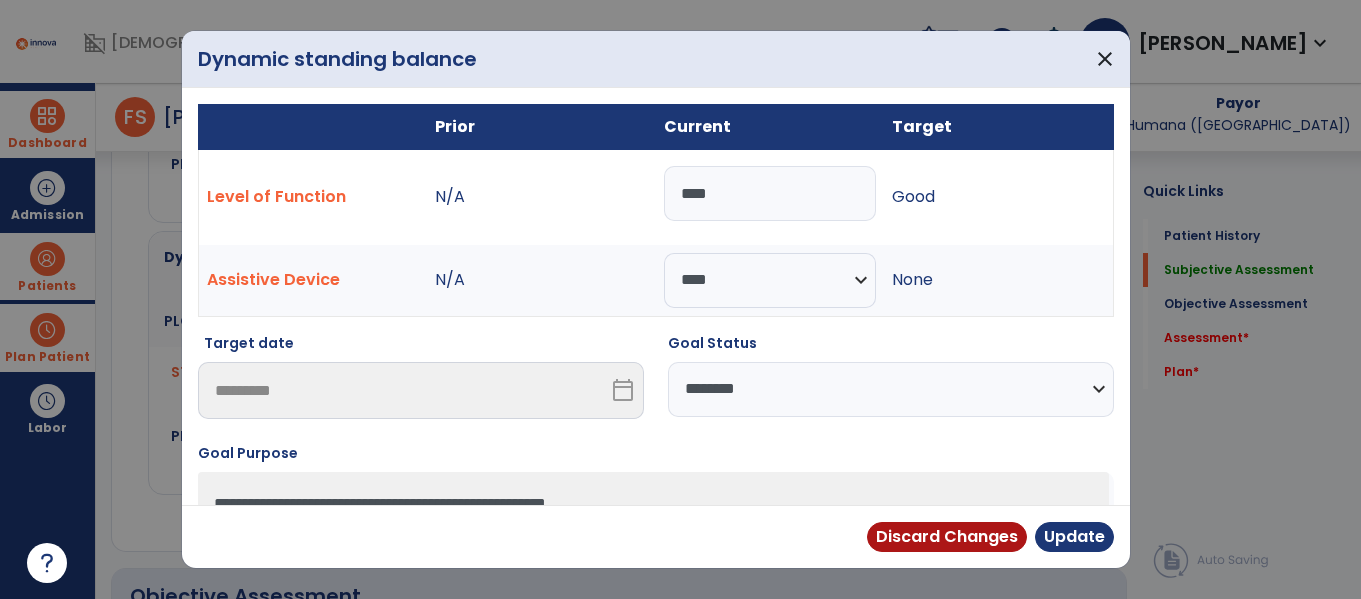 scroll, scrollTop: 2141, scrollLeft: 0, axis: vertical 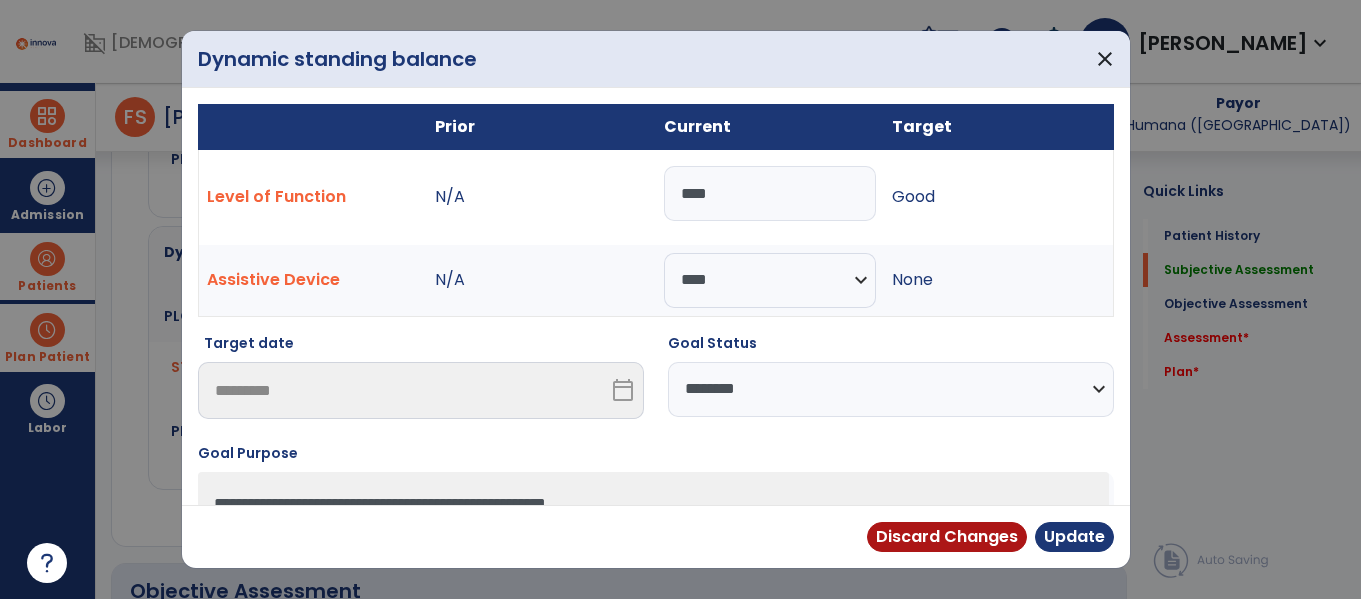 click on "****" at bounding box center [770, 193] 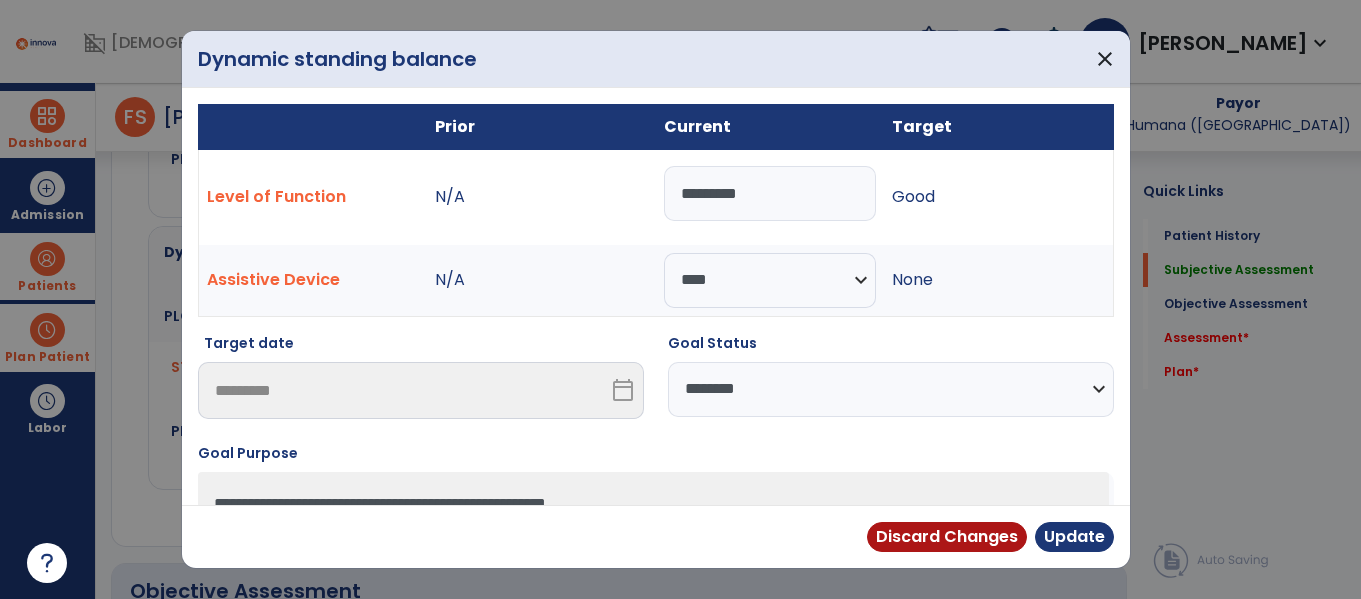 type on "*********" 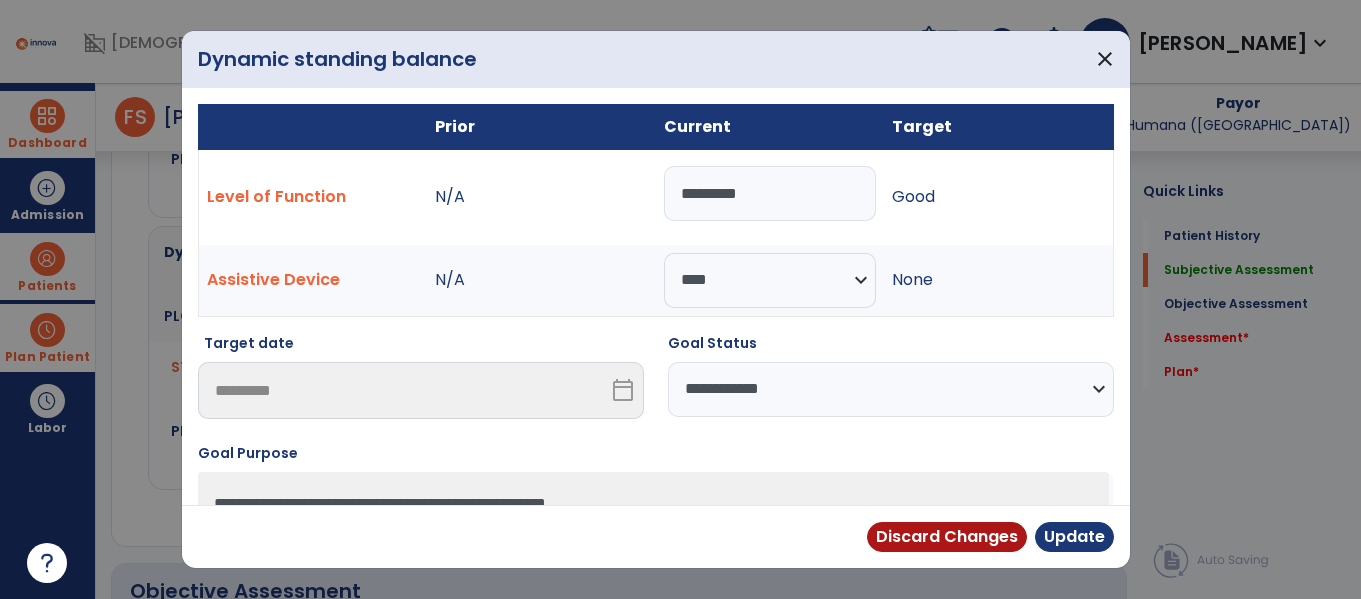 click on "**********" at bounding box center (891, 389) 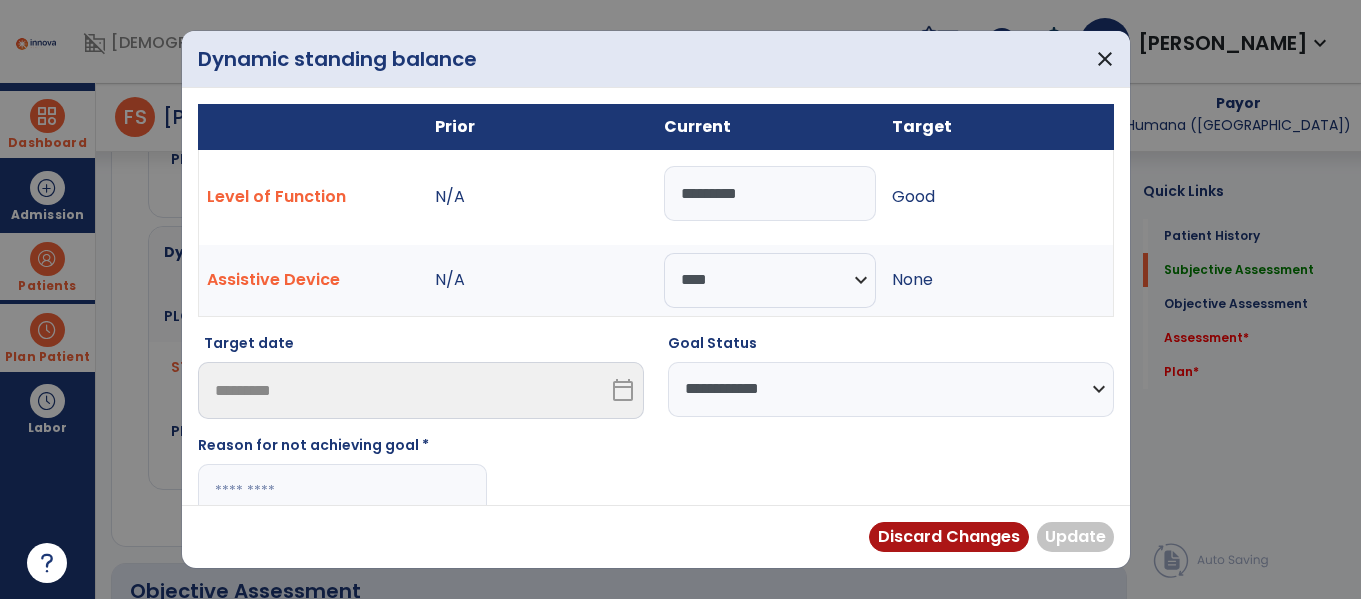 click at bounding box center (342, 491) 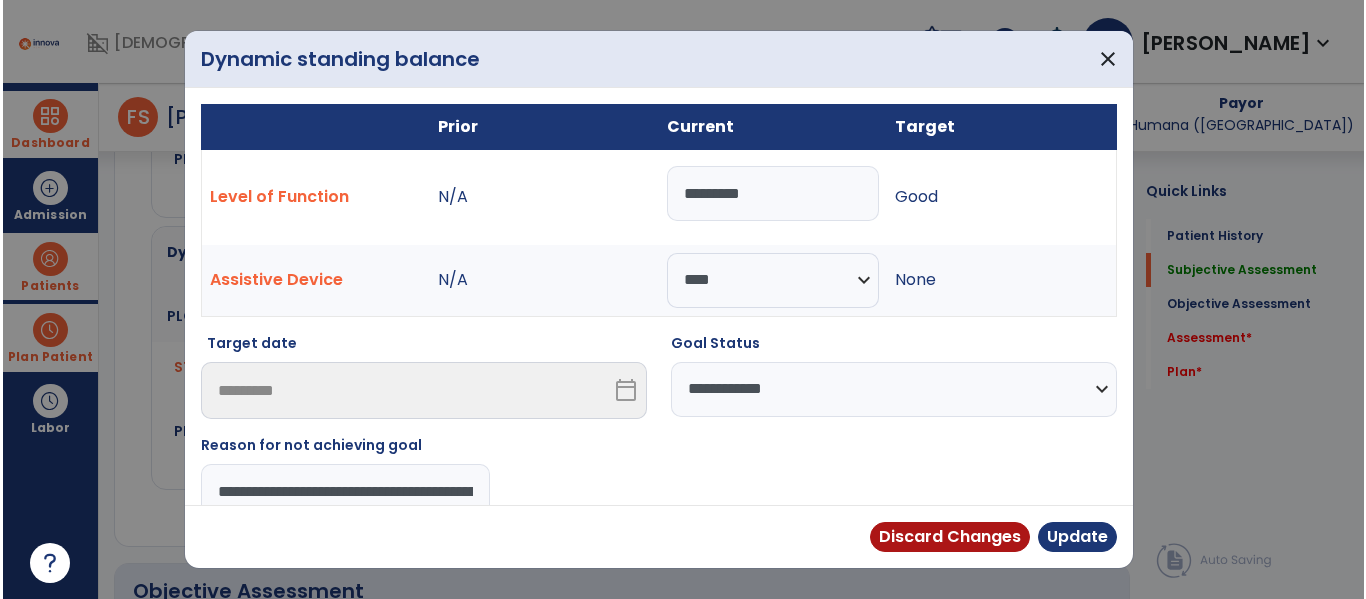 scroll, scrollTop: 0, scrollLeft: 279, axis: horizontal 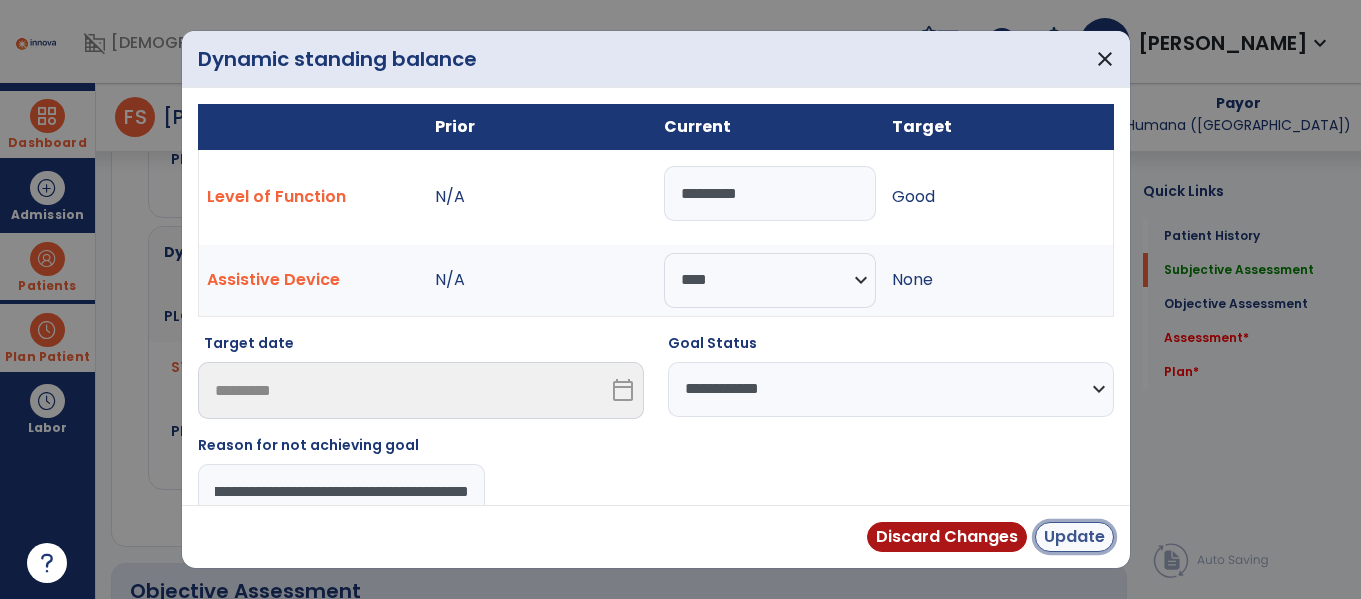 click on "Update" at bounding box center [1074, 537] 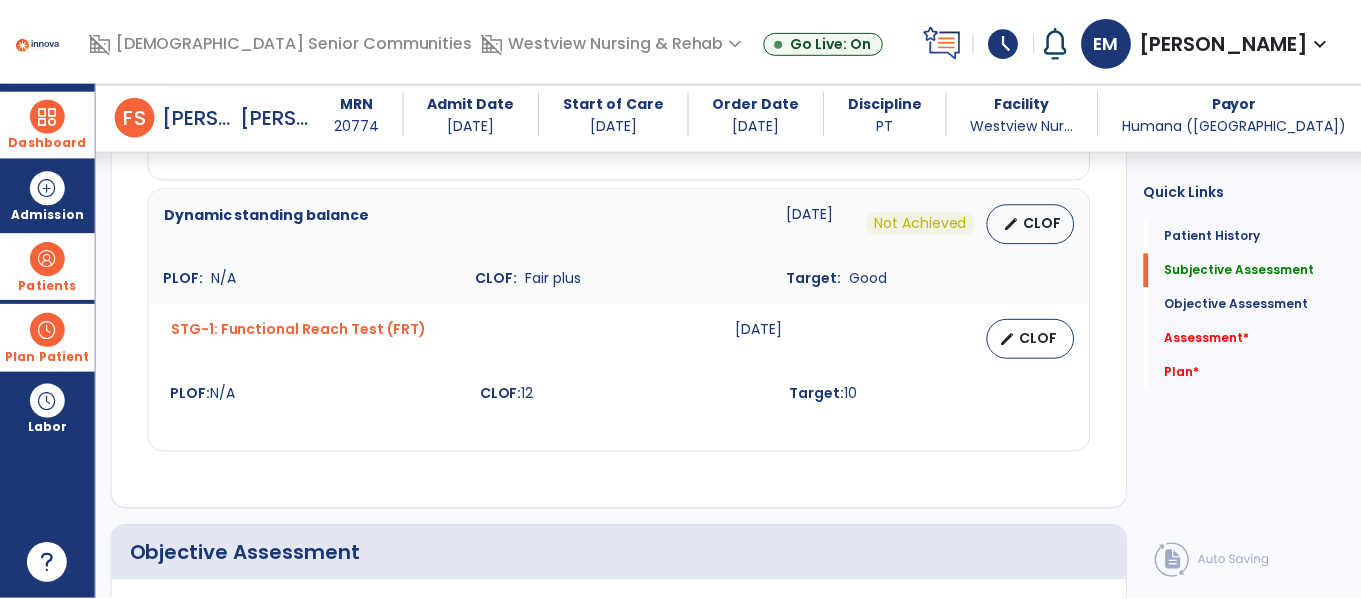 scroll, scrollTop: 2180, scrollLeft: 0, axis: vertical 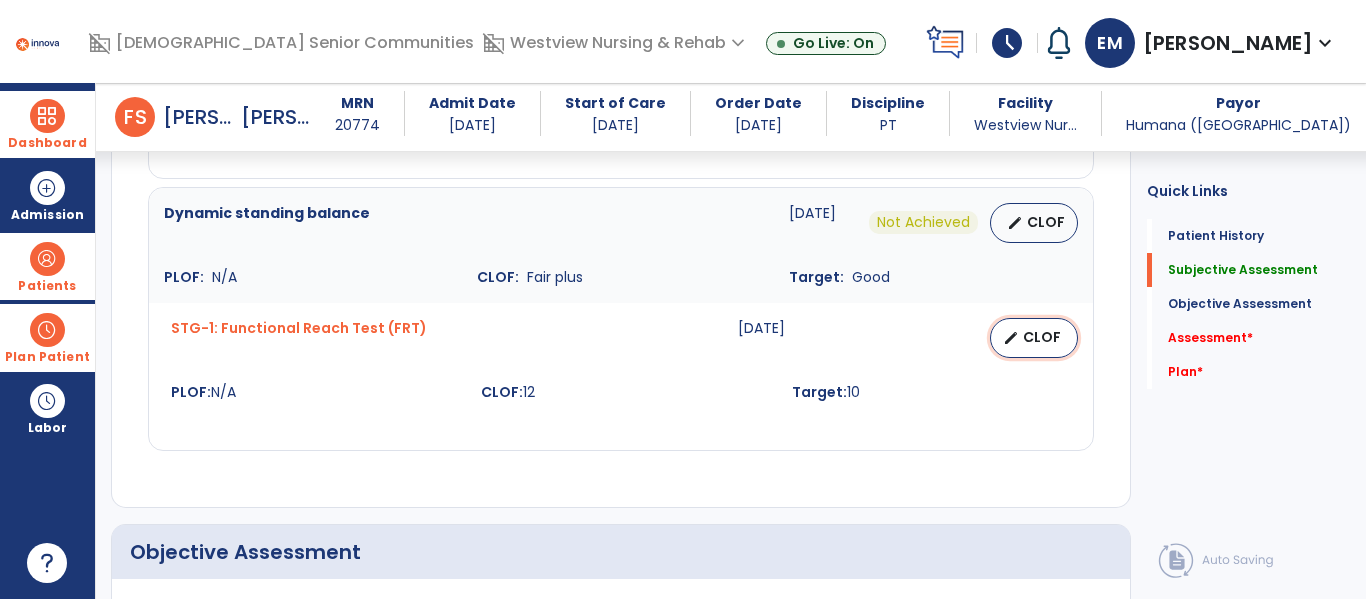 click on "edit   CLOF" at bounding box center (1034, 338) 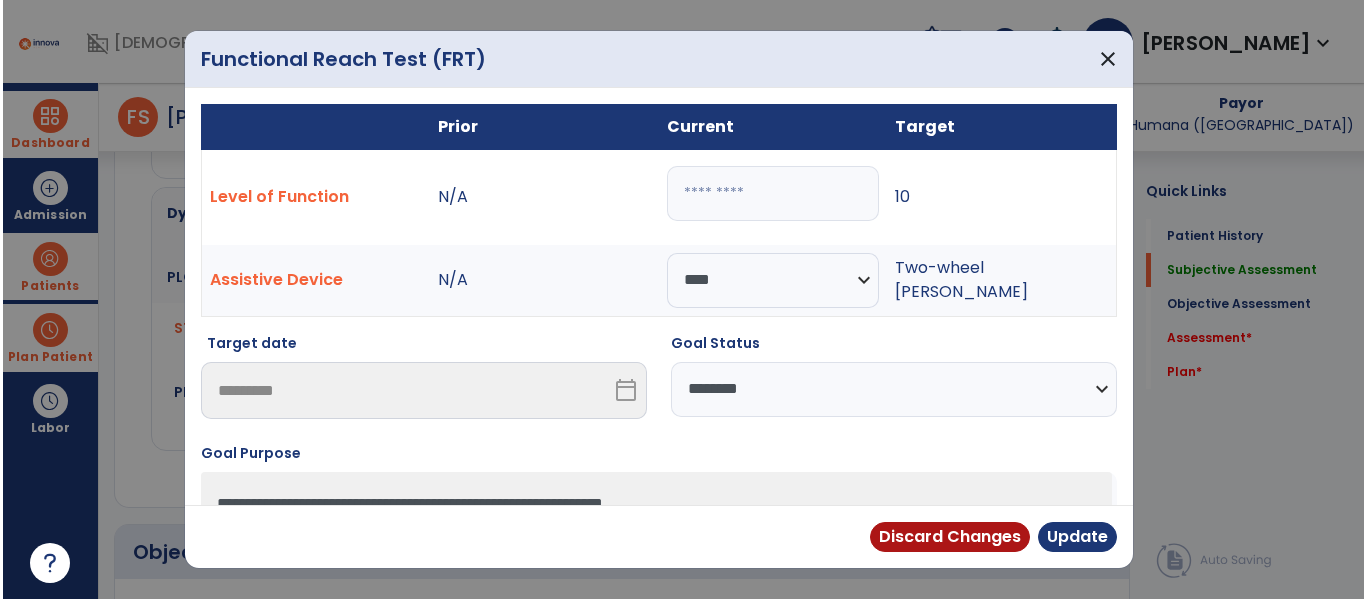 scroll, scrollTop: 2180, scrollLeft: 0, axis: vertical 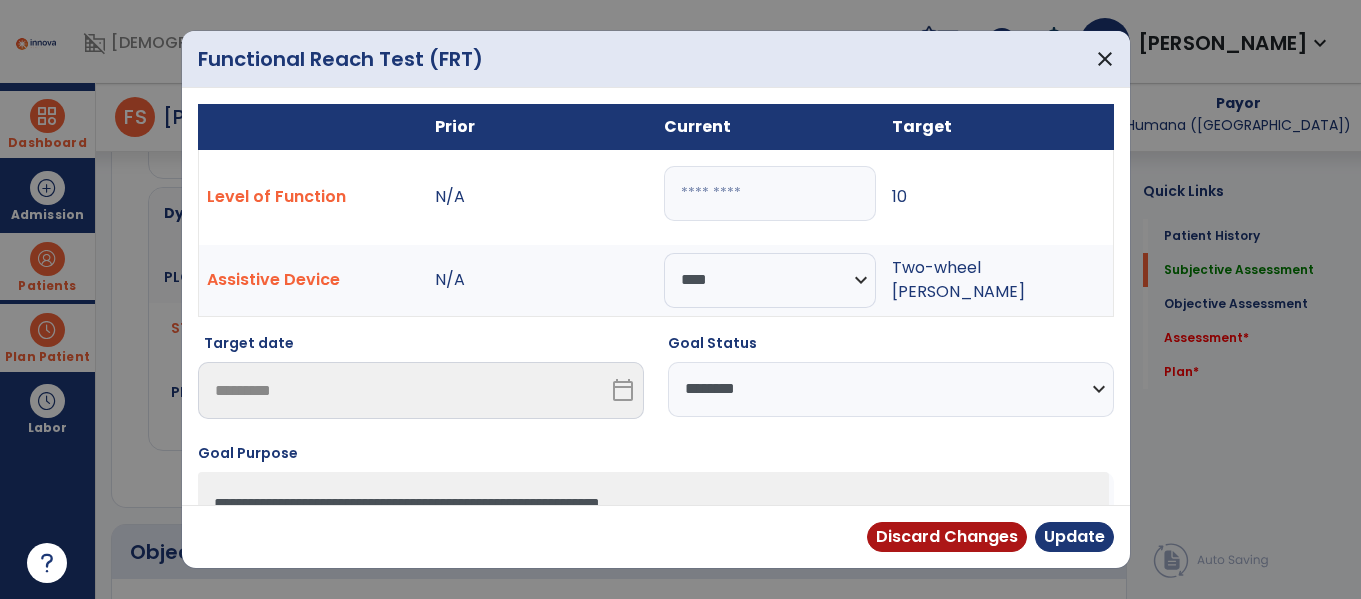 click on "**********" at bounding box center [891, 389] 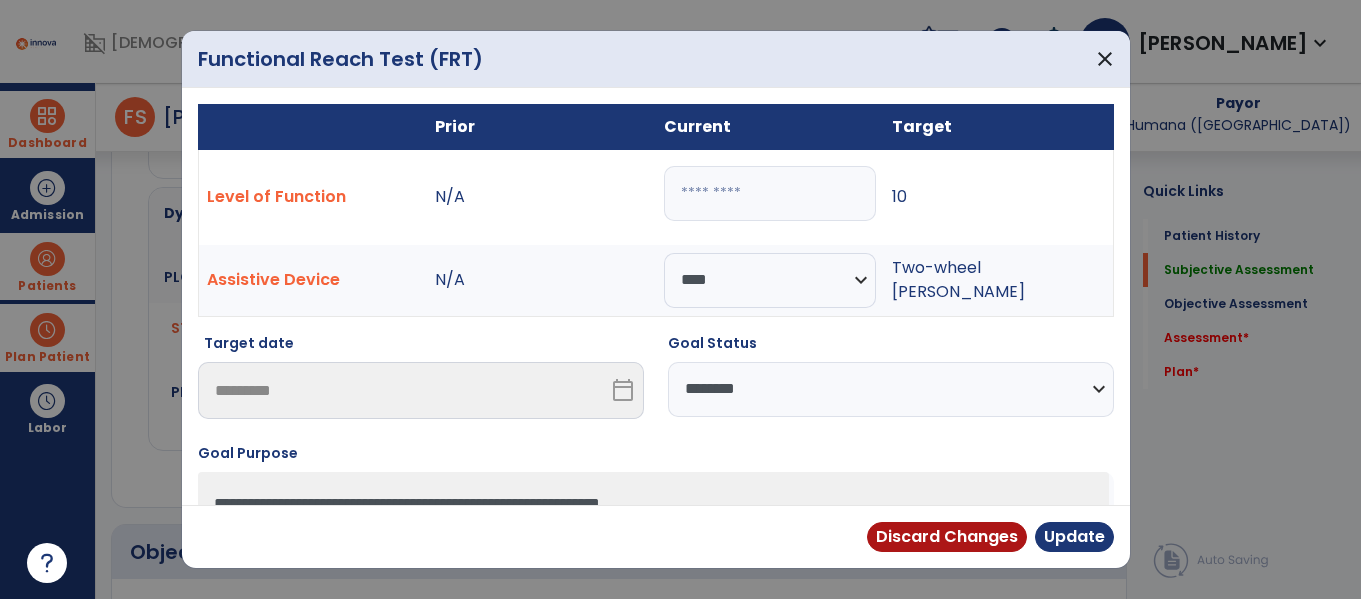 select on "********" 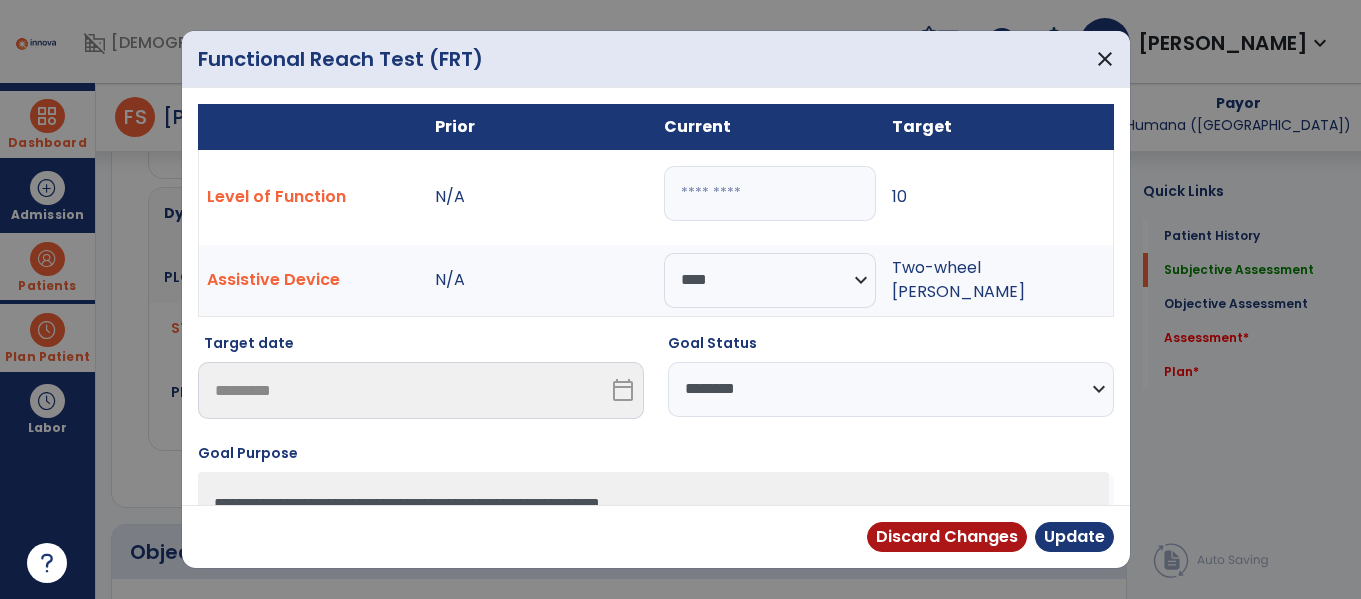 click on "**********" at bounding box center (891, 389) 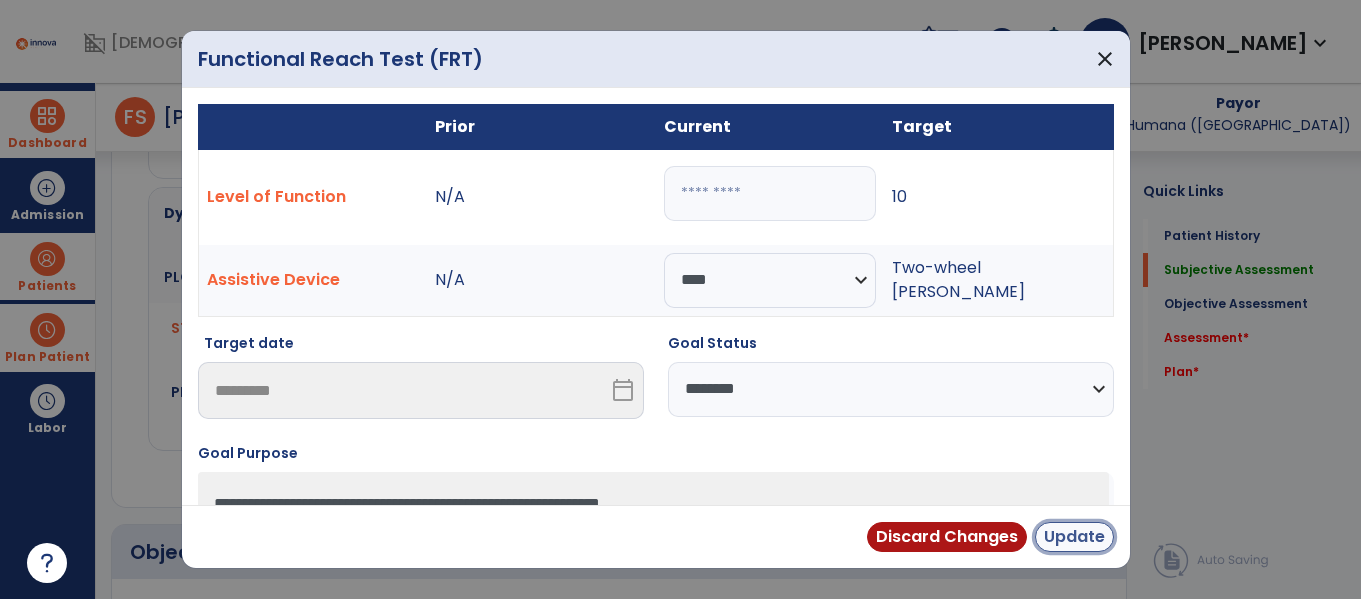 click on "Update" at bounding box center [1074, 537] 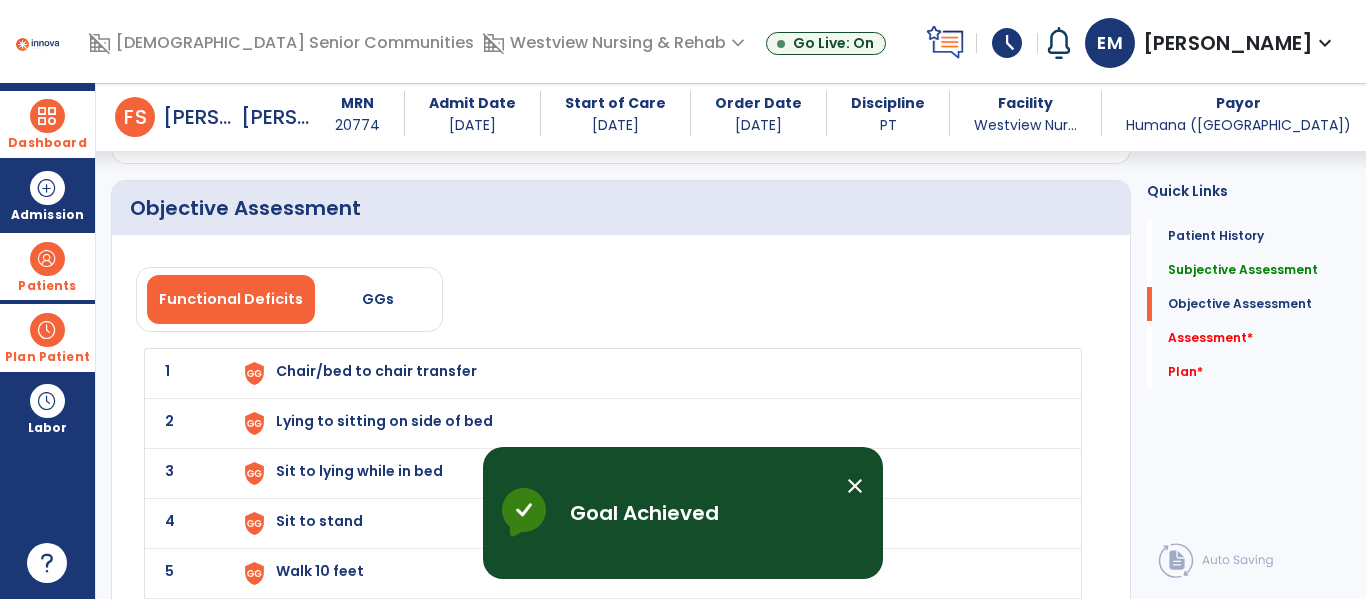 click on "Chair/bed to chair transfer" at bounding box center [646, 373] 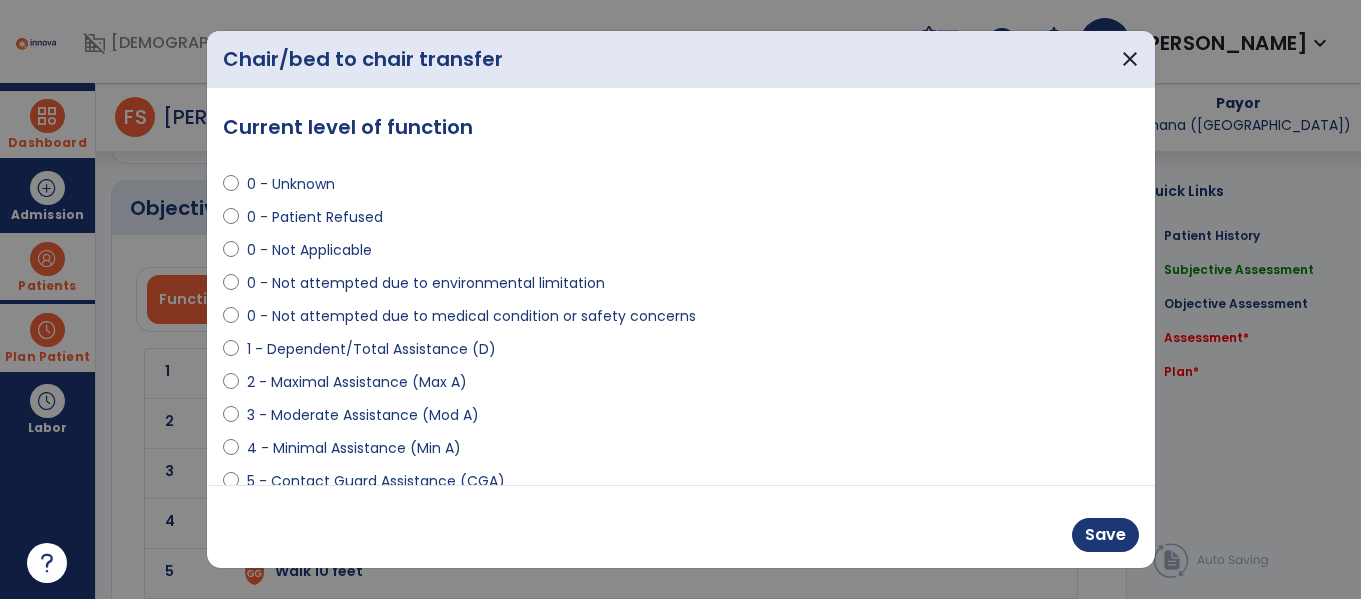 scroll, scrollTop: 2524, scrollLeft: 0, axis: vertical 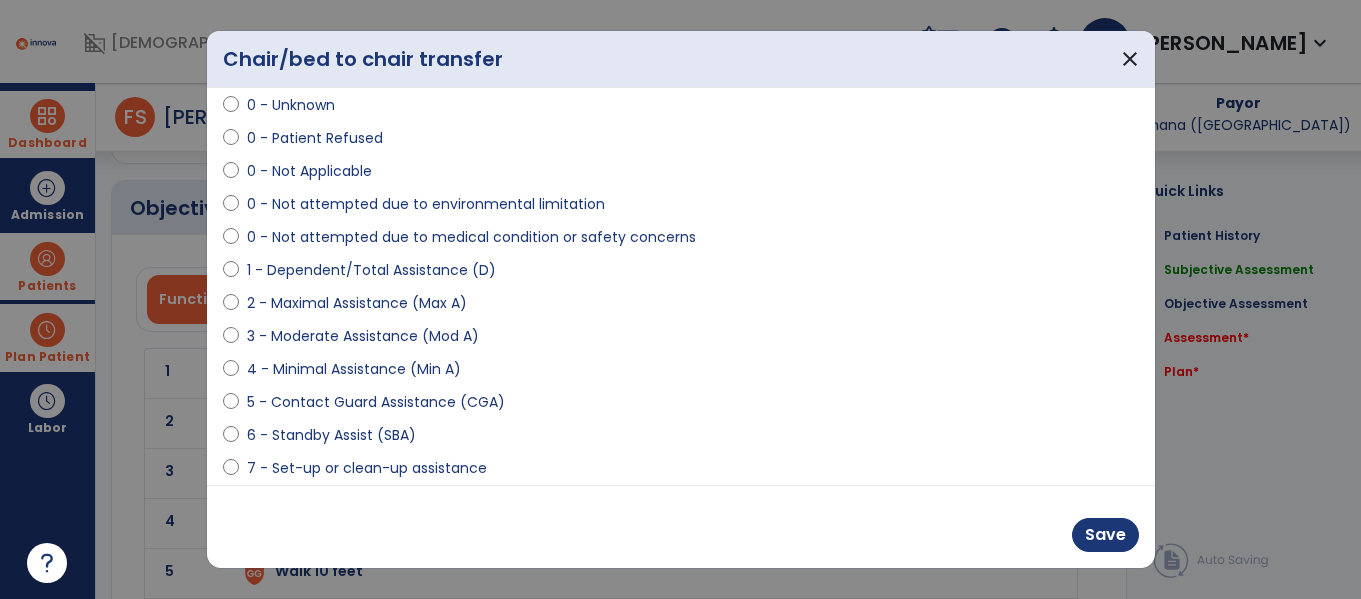 click on "7 - Set-up or clean-up assistance" at bounding box center [367, 468] 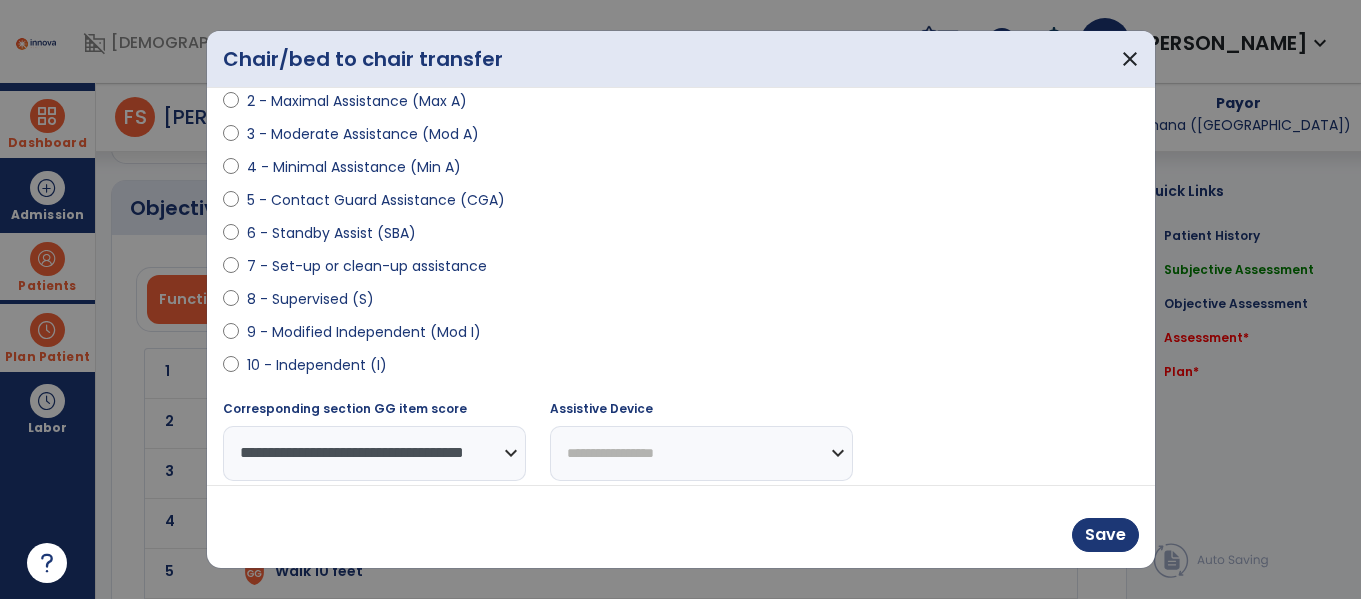 scroll, scrollTop: 293, scrollLeft: 0, axis: vertical 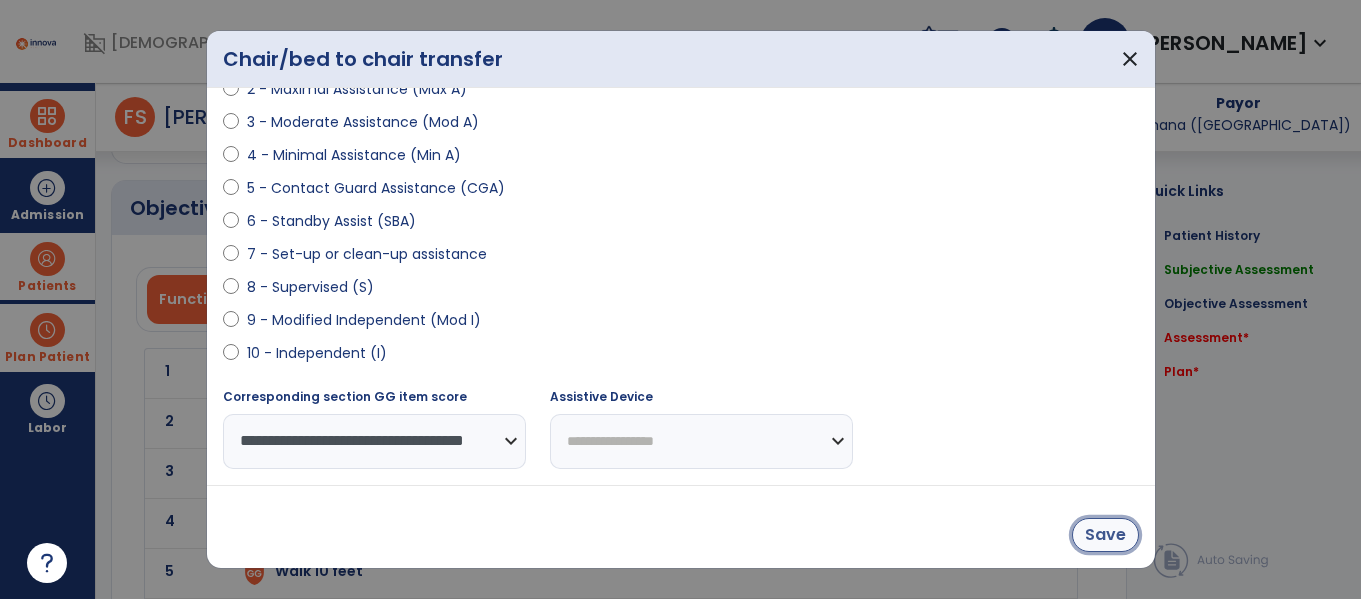 click on "Save" at bounding box center [1105, 535] 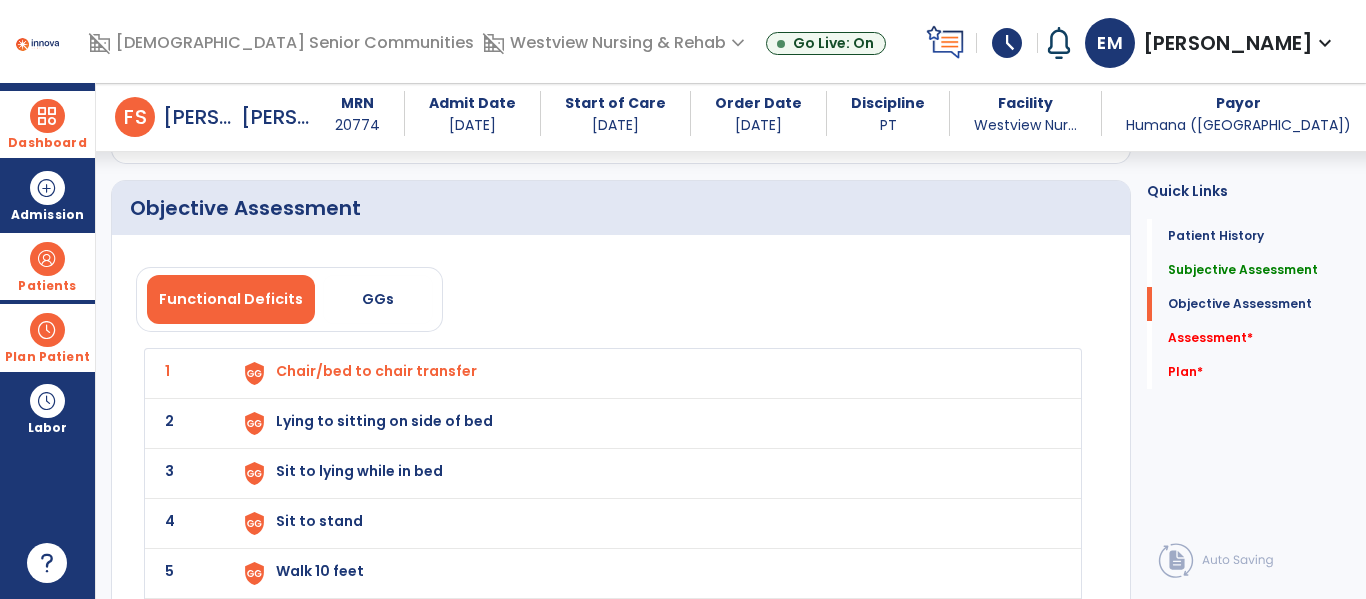 click on "Lying to sitting on side of bed" at bounding box center (646, 373) 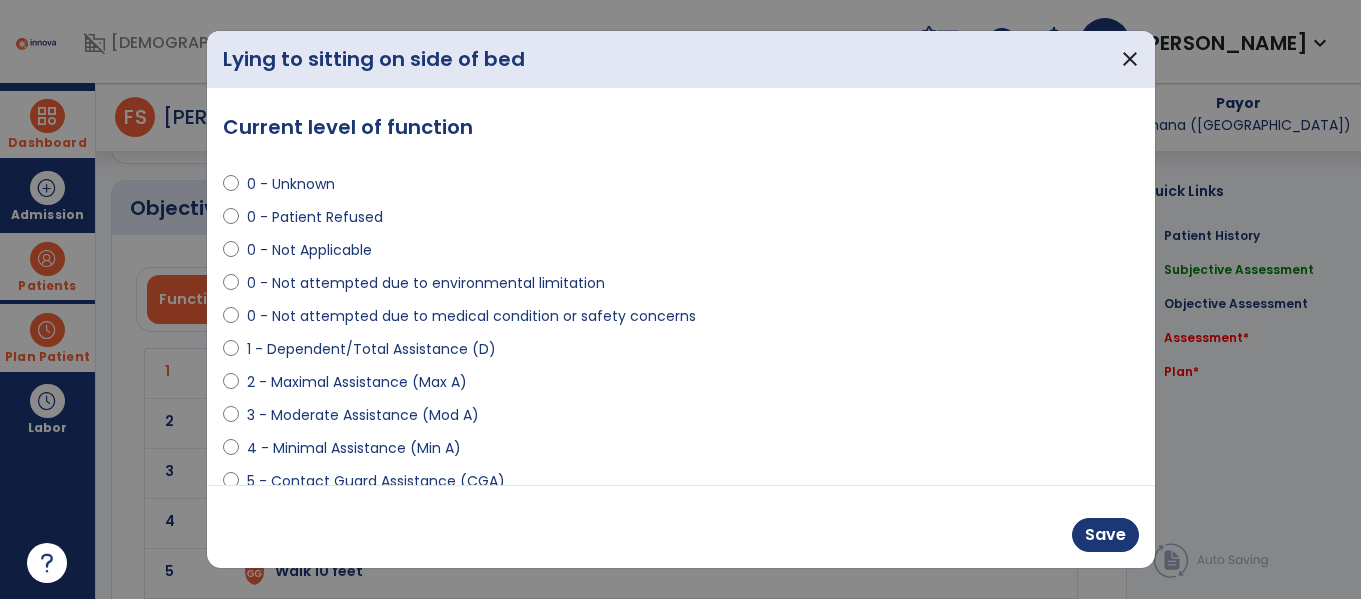 scroll, scrollTop: 2524, scrollLeft: 0, axis: vertical 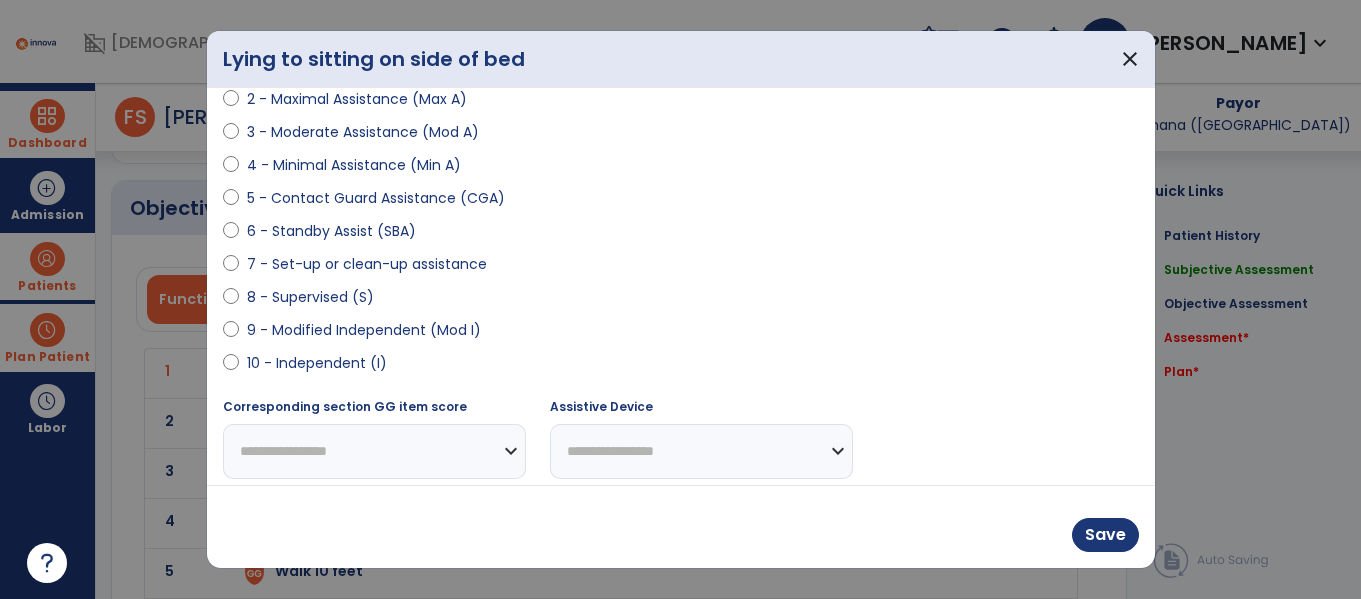 click on "7 - Set-up or clean-up assistance" at bounding box center [367, 264] 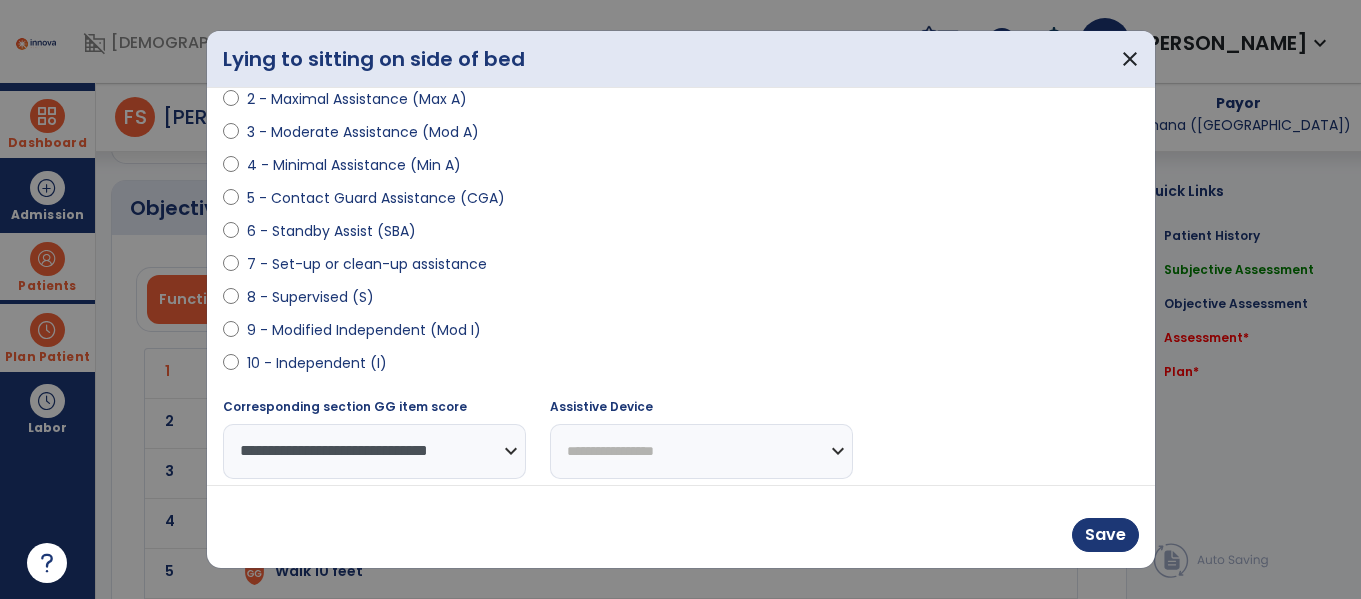 click on "7 - Set-up or clean-up assistance" at bounding box center (367, 264) 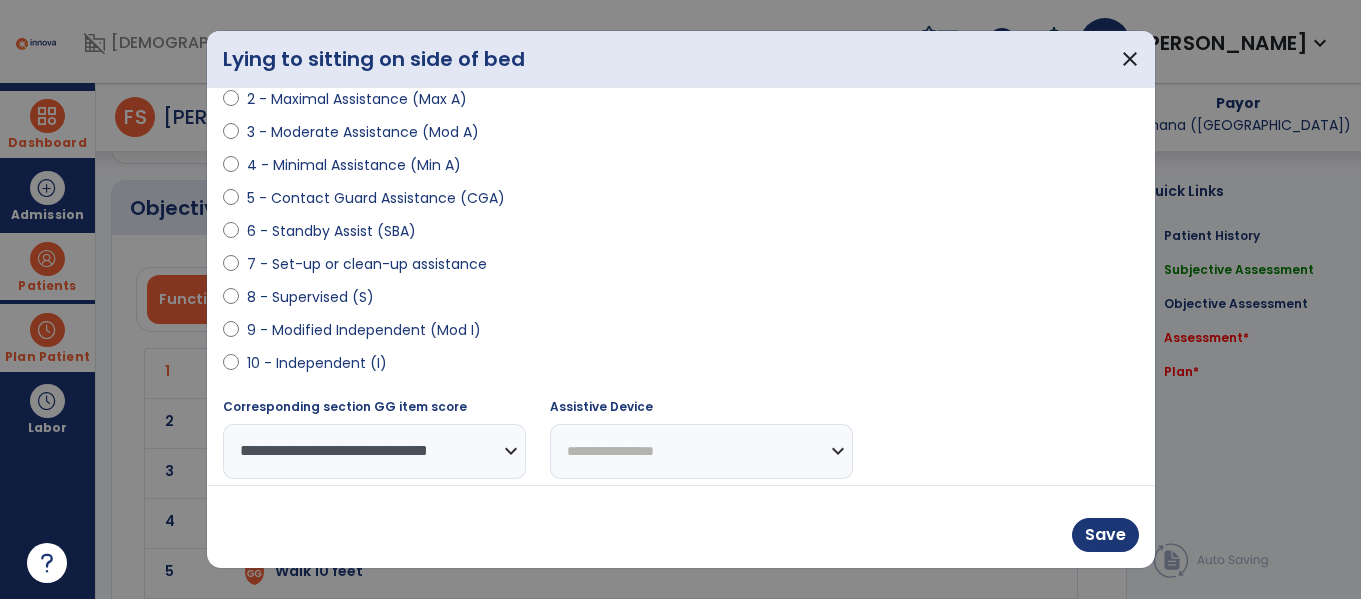 click on "6 - Standby Assist (SBA)" at bounding box center (331, 231) 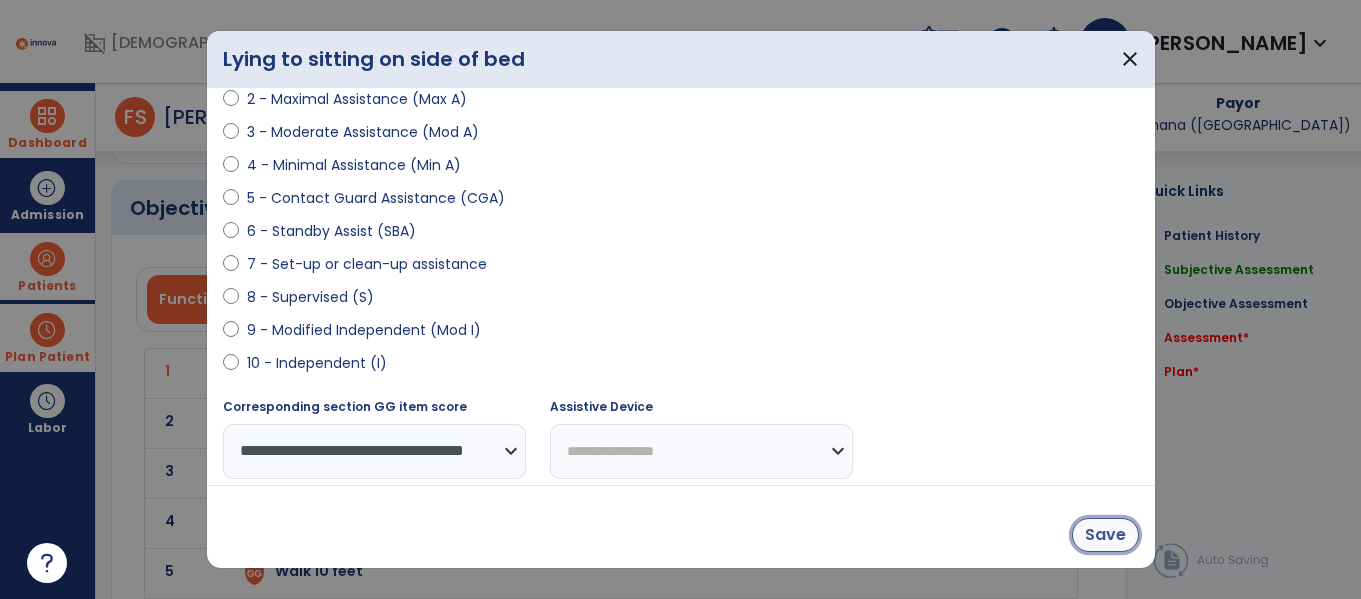 click on "Save" at bounding box center (1105, 535) 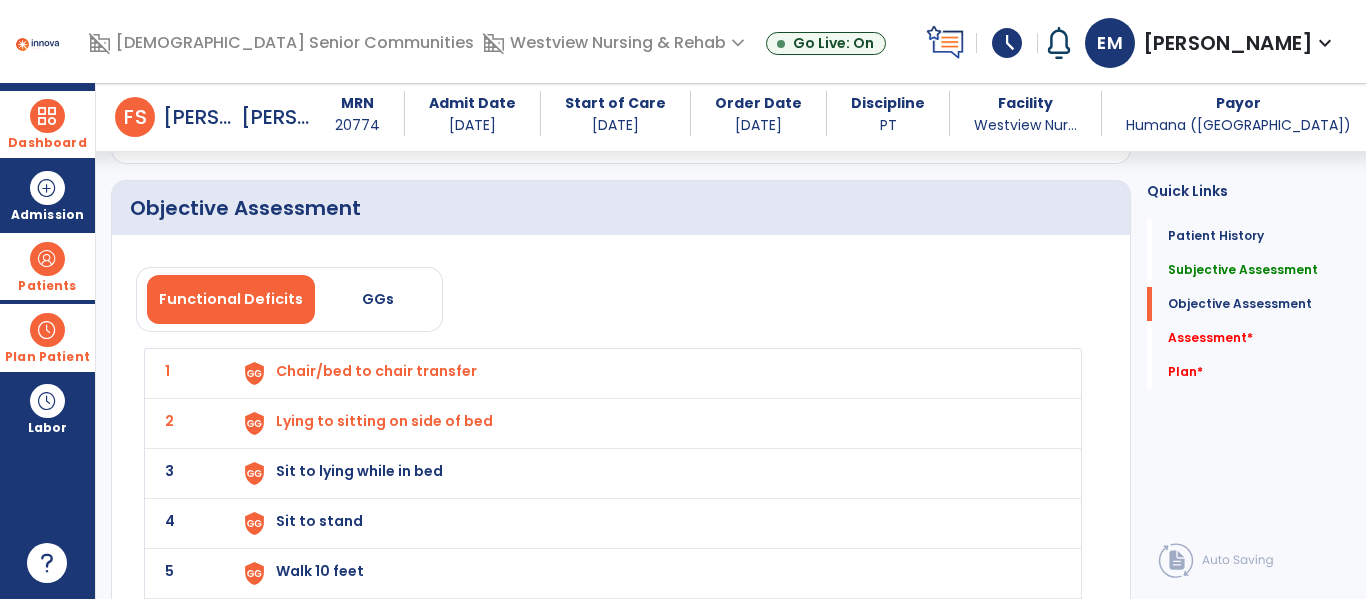 click on "3 Sit to lying while in bed" 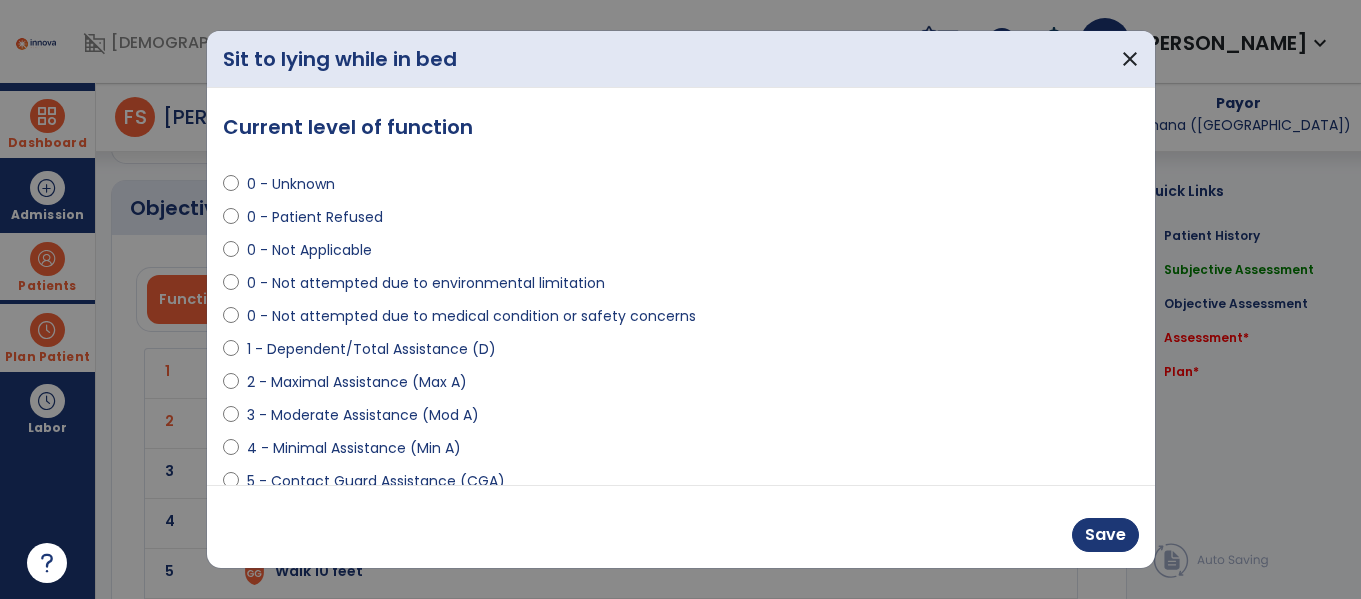 scroll, scrollTop: 2524, scrollLeft: 0, axis: vertical 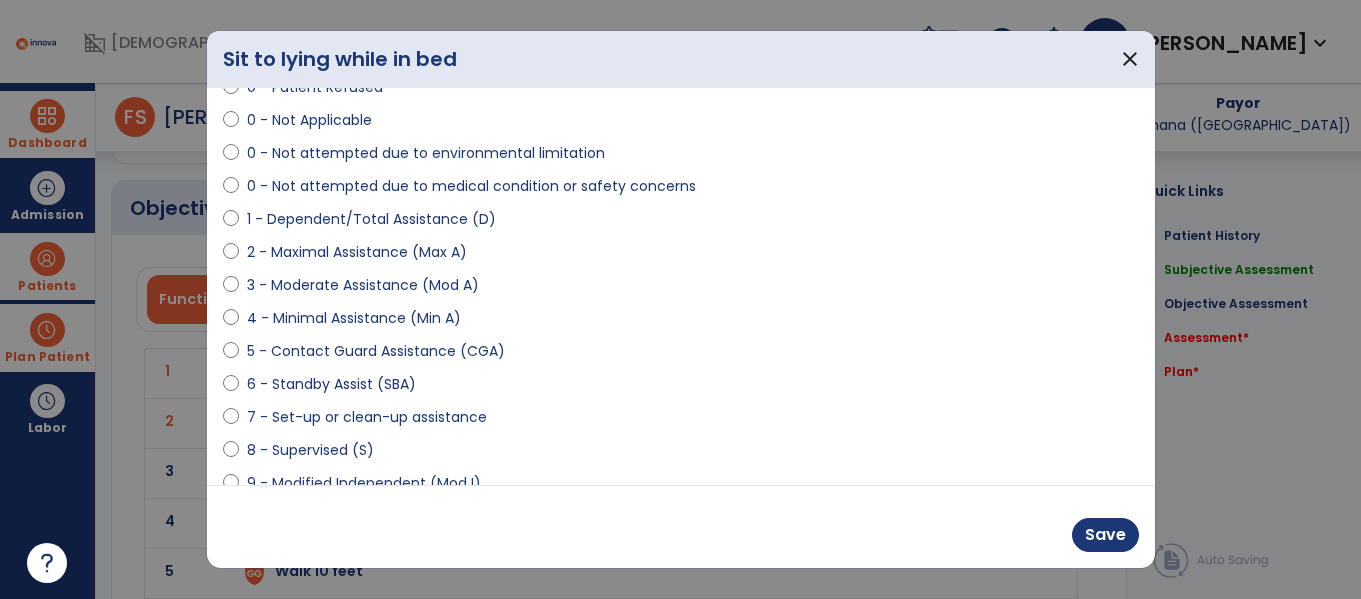 click on "6 - Standby Assist (SBA)" at bounding box center [331, 384] 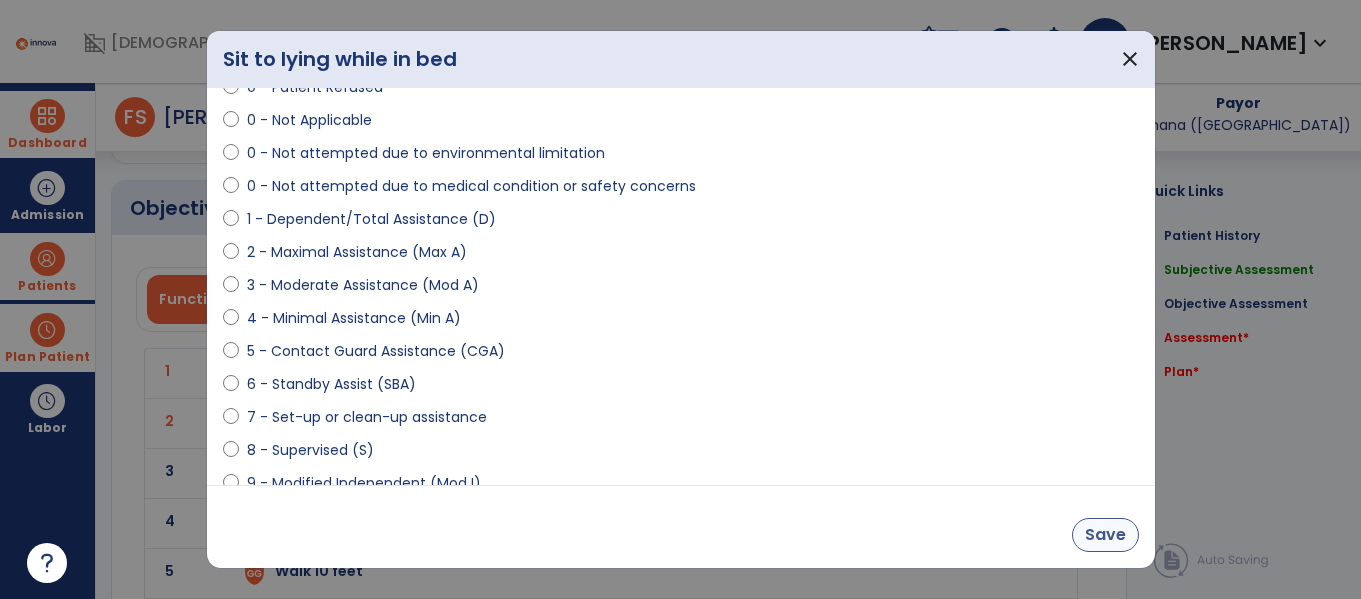 click on "Save" at bounding box center [1105, 535] 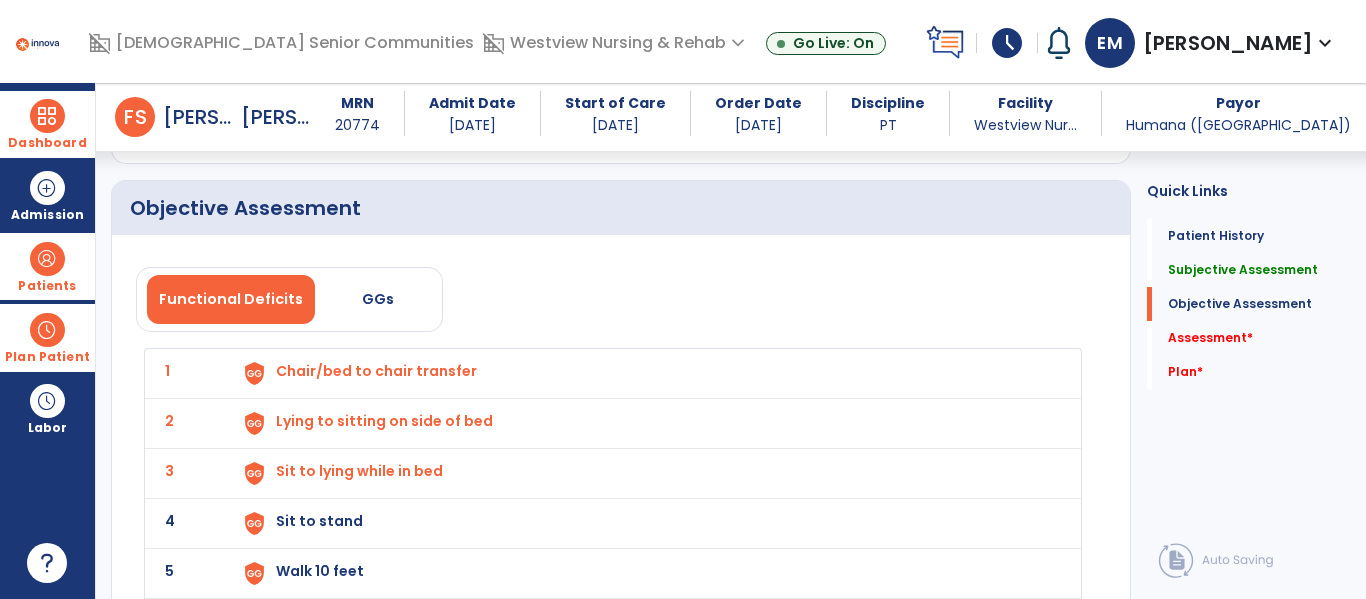 click on "Sit to stand" at bounding box center (646, 373) 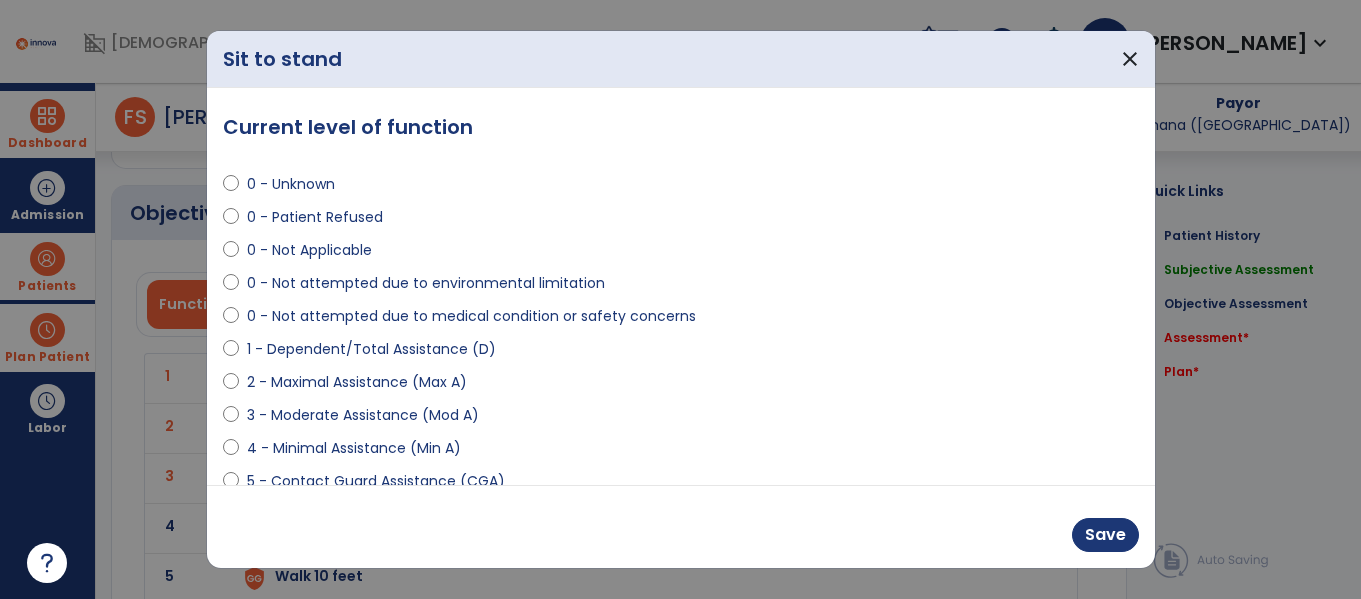 scroll, scrollTop: 2524, scrollLeft: 0, axis: vertical 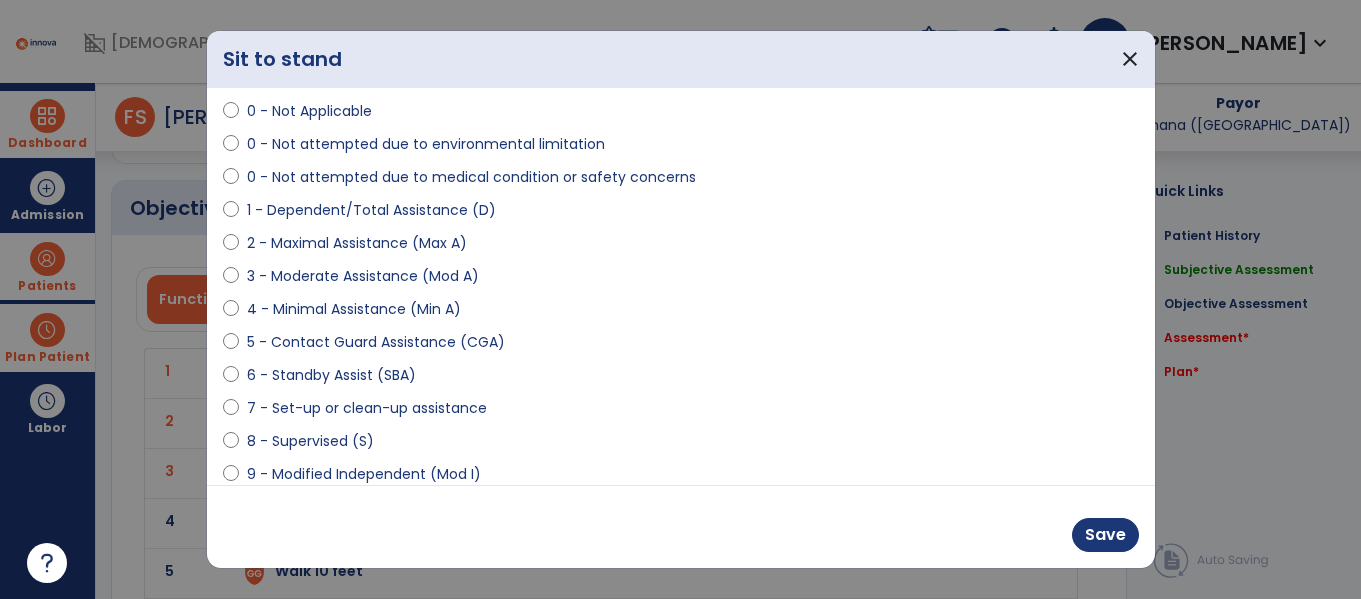 click on "6 - Standby Assist (SBA)" at bounding box center [331, 375] 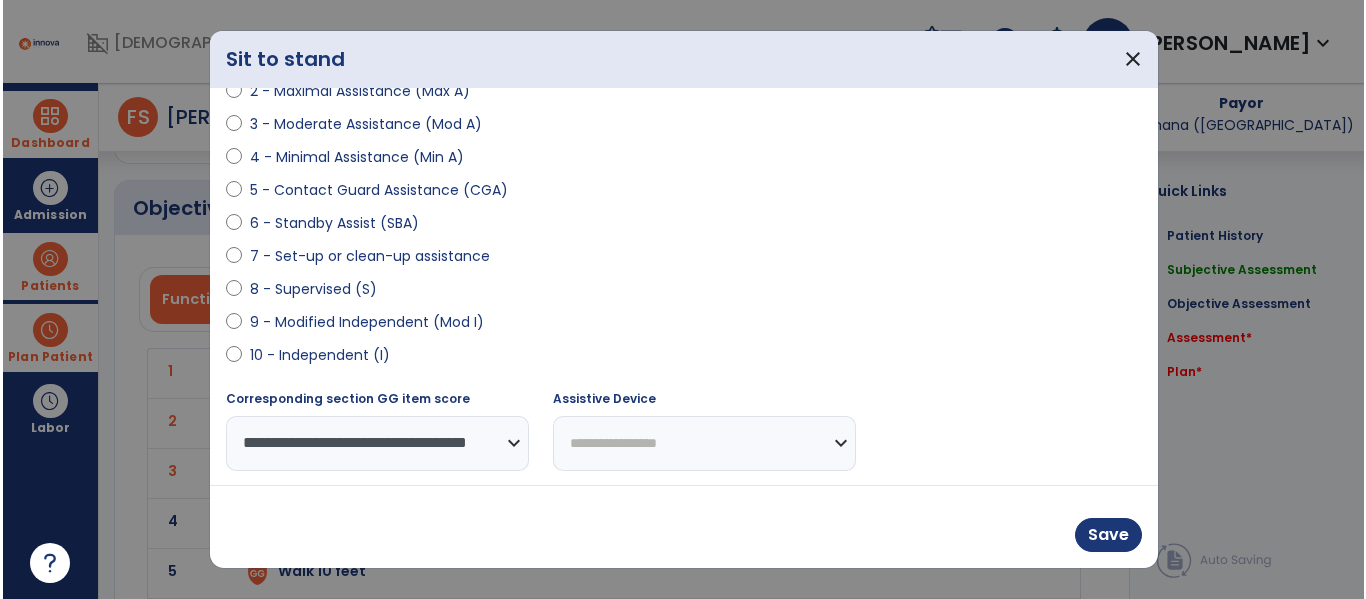 scroll, scrollTop: 293, scrollLeft: 0, axis: vertical 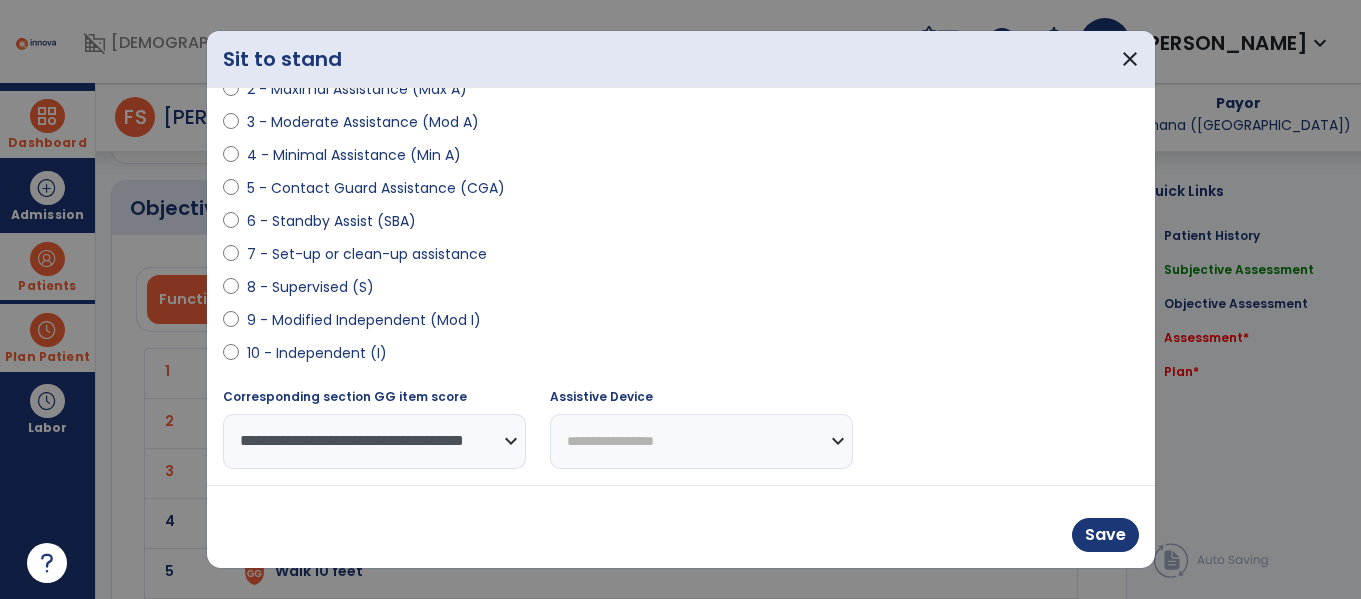 click on "**********" at bounding box center [701, 441] 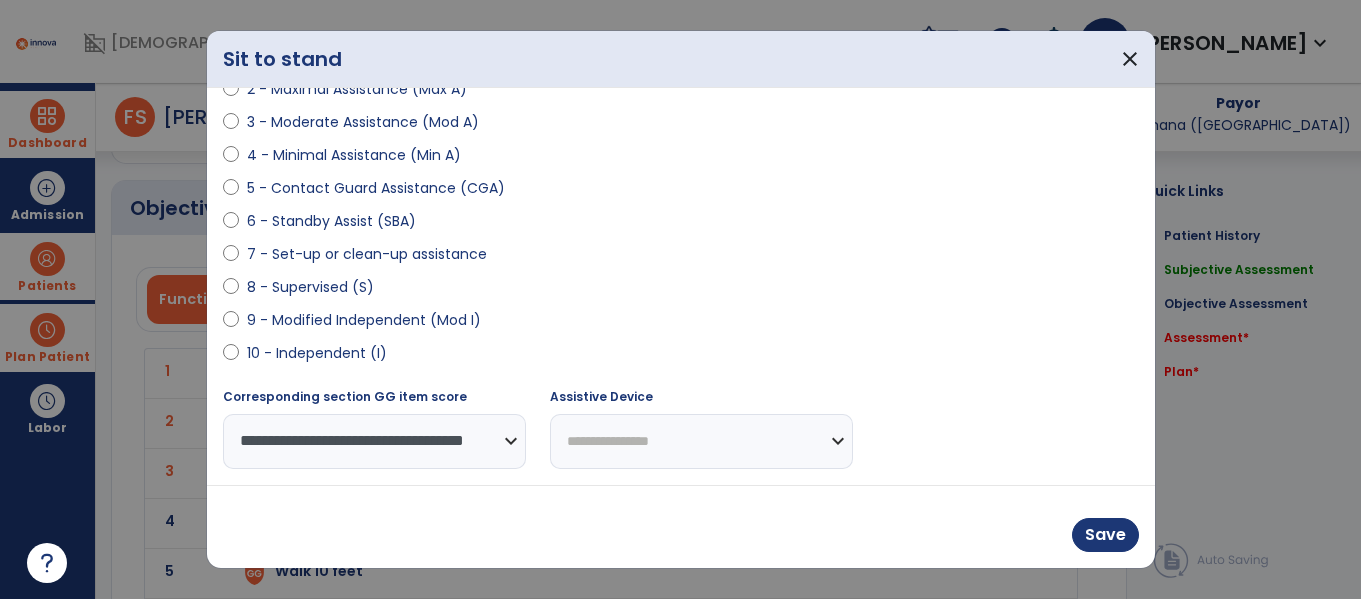 click on "**********" at bounding box center [701, 441] 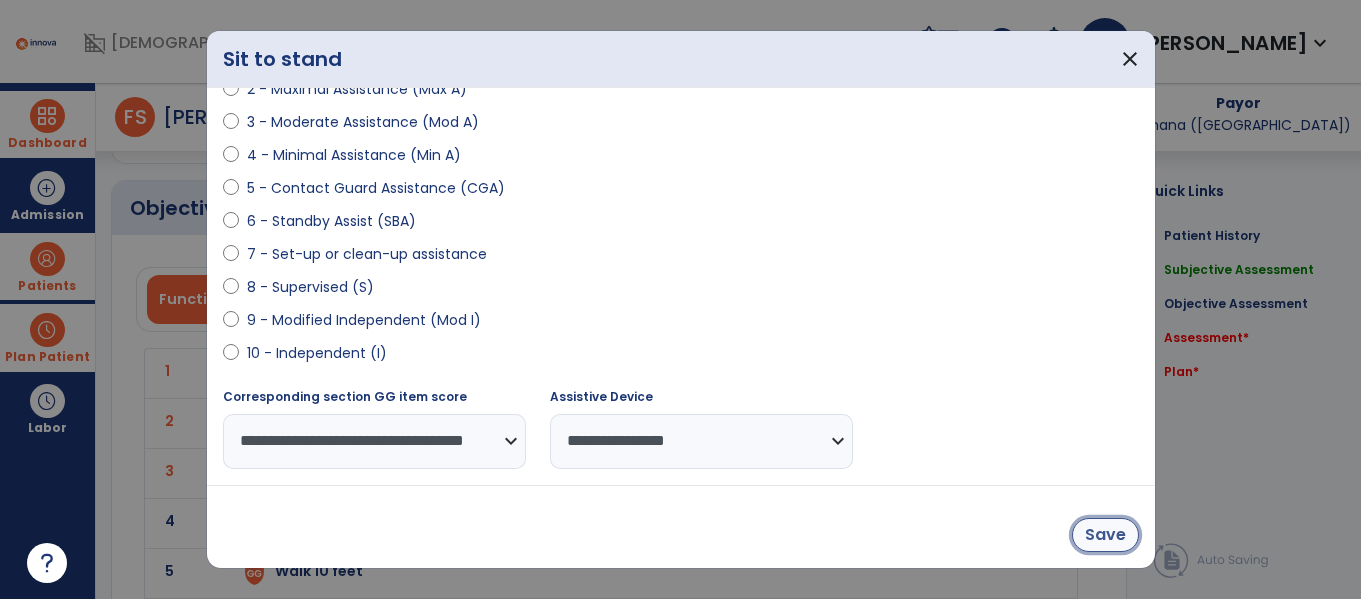 click on "Save" at bounding box center (1105, 535) 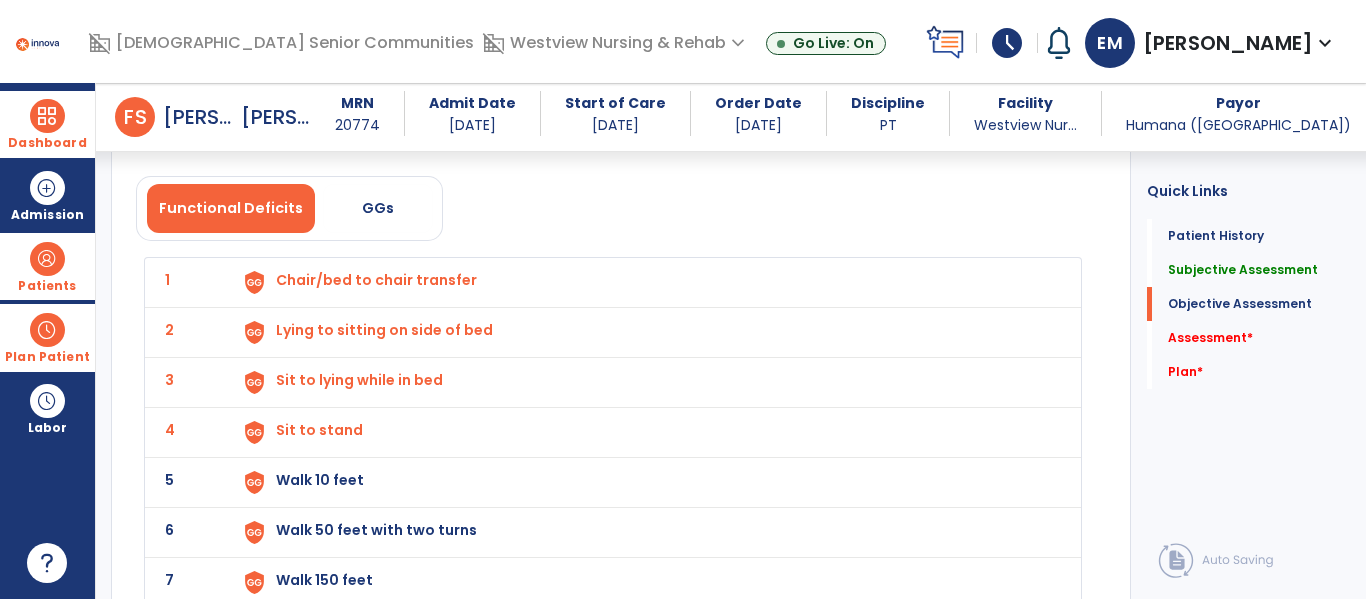 click on "Walk 10 feet" at bounding box center [646, 282] 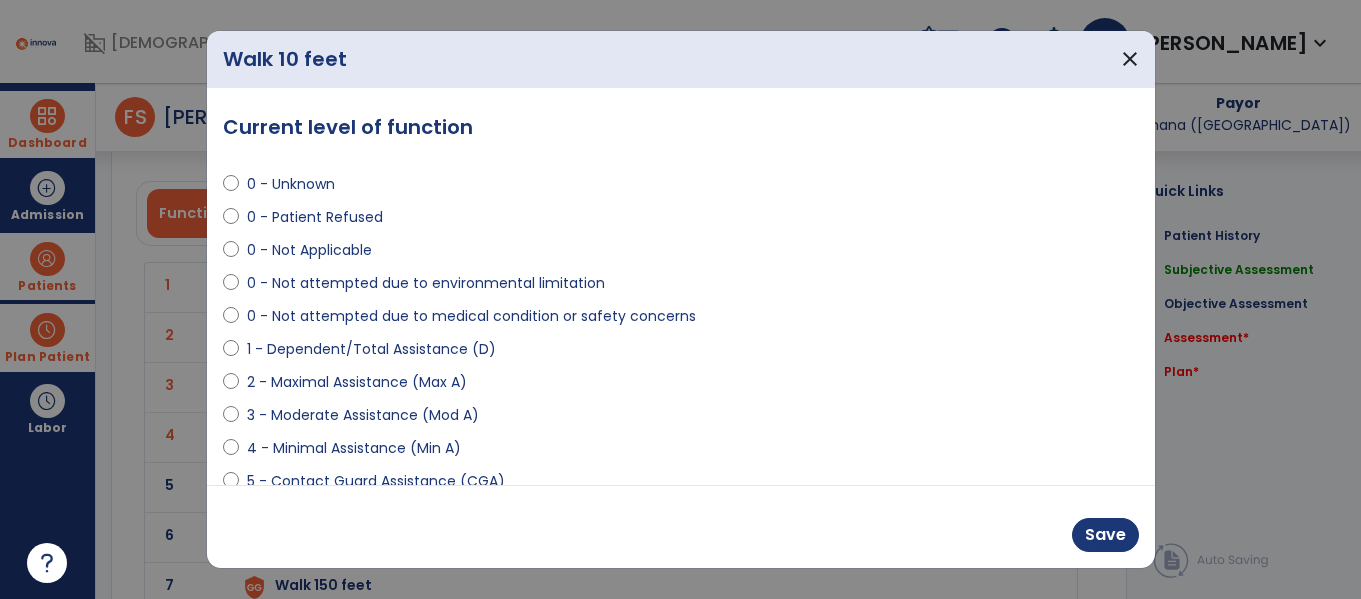 scroll, scrollTop: 2615, scrollLeft: 0, axis: vertical 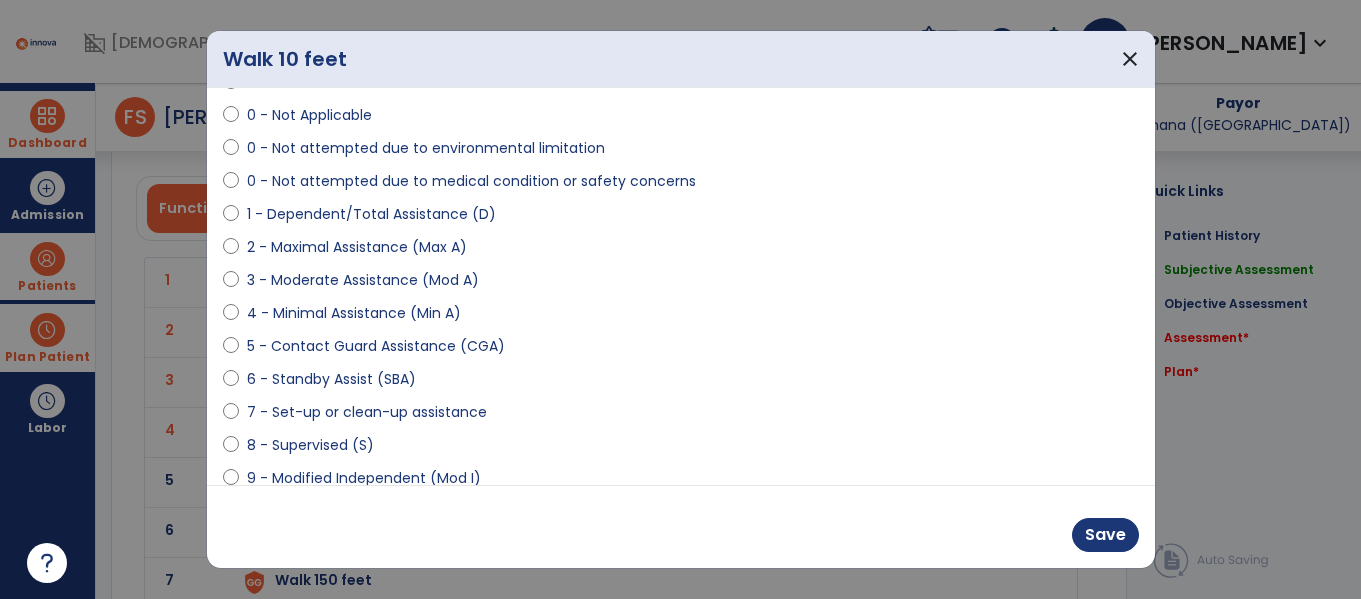 click on "6 - Standby Assist (SBA)" at bounding box center (331, 379) 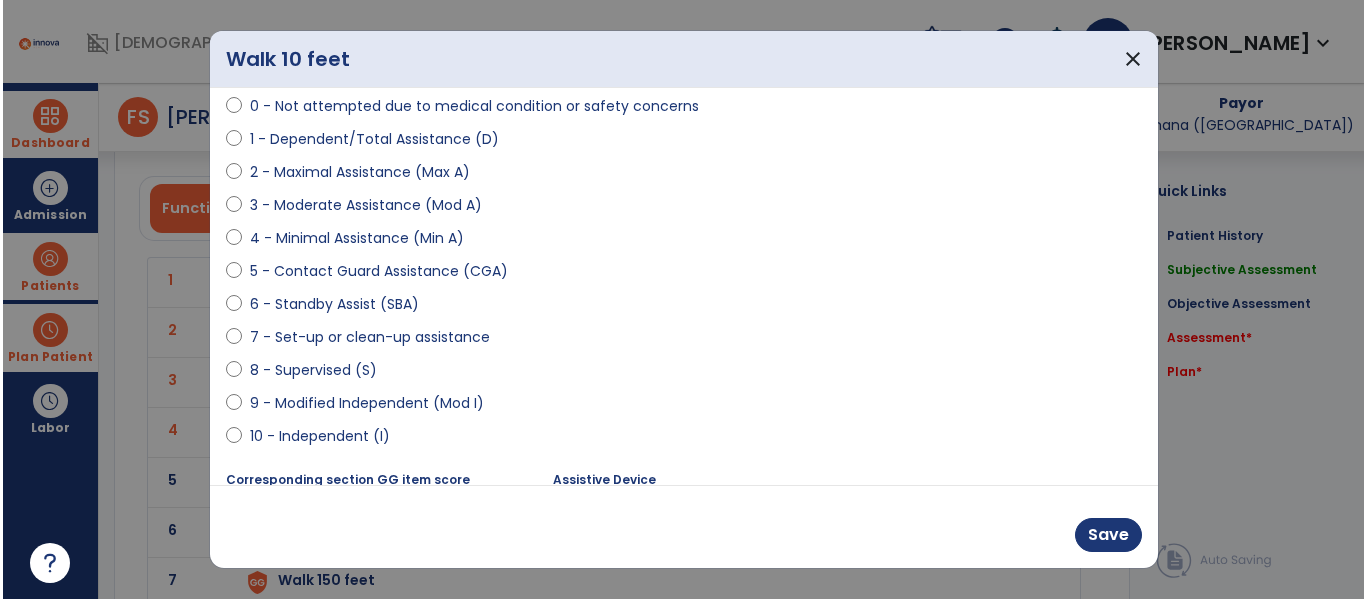 scroll, scrollTop: 293, scrollLeft: 0, axis: vertical 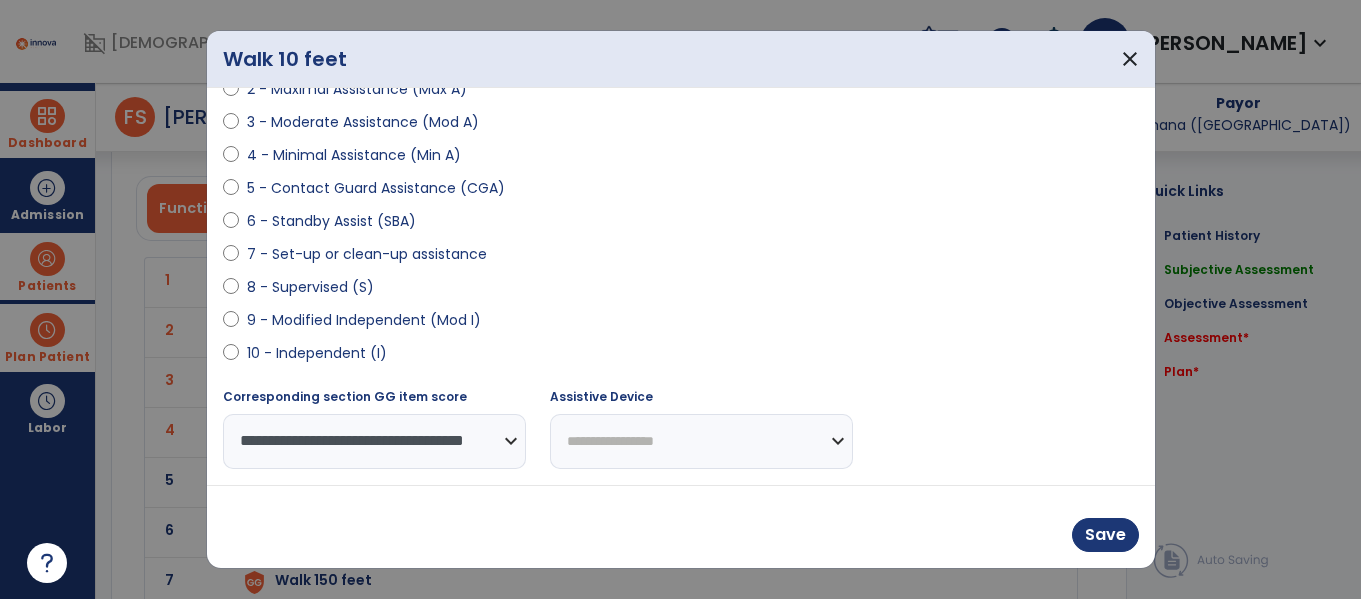 click on "**********" at bounding box center [701, 441] 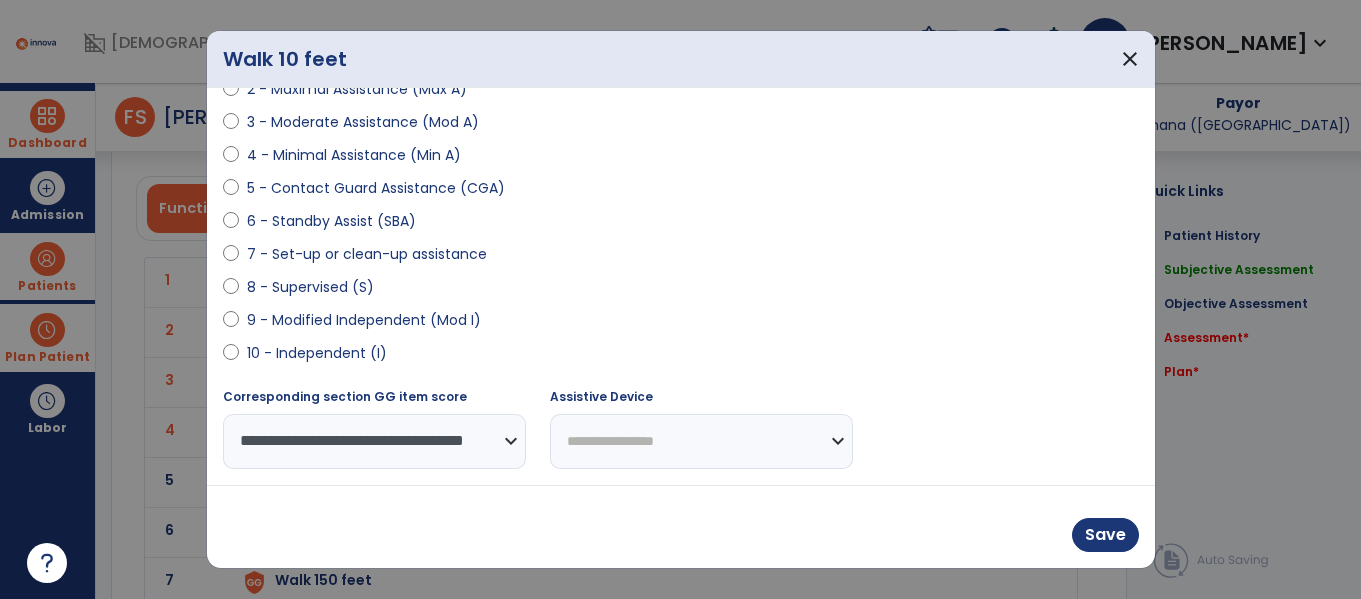 select on "**********" 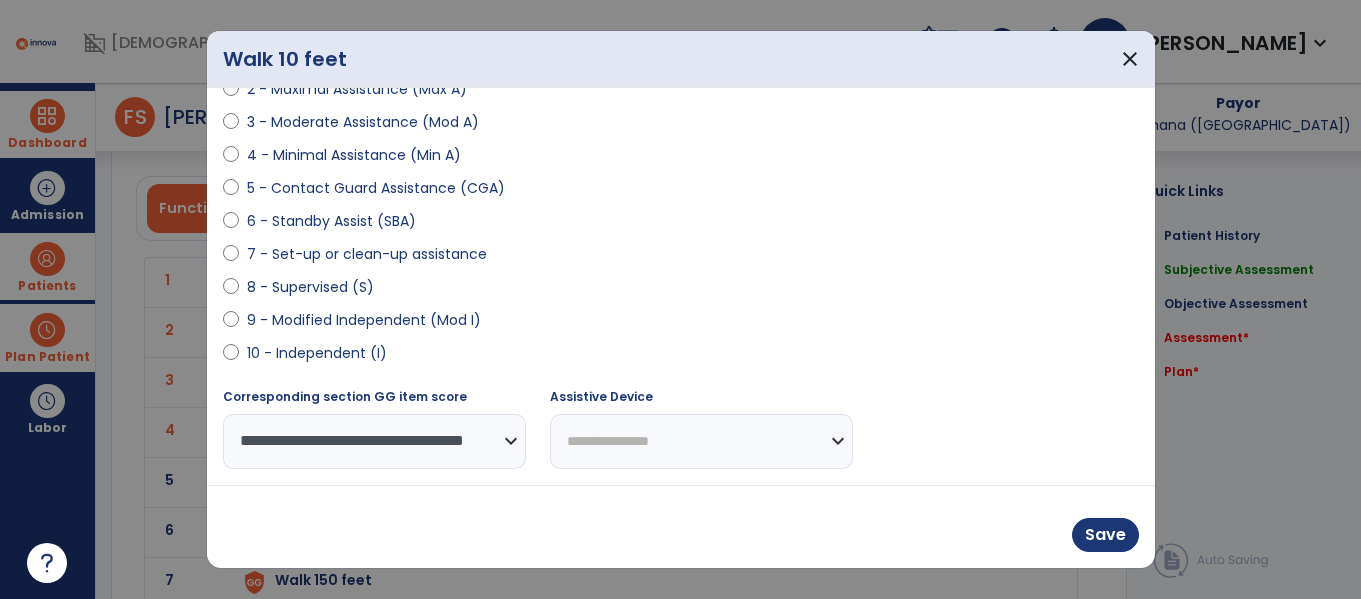 click on "**********" at bounding box center (701, 441) 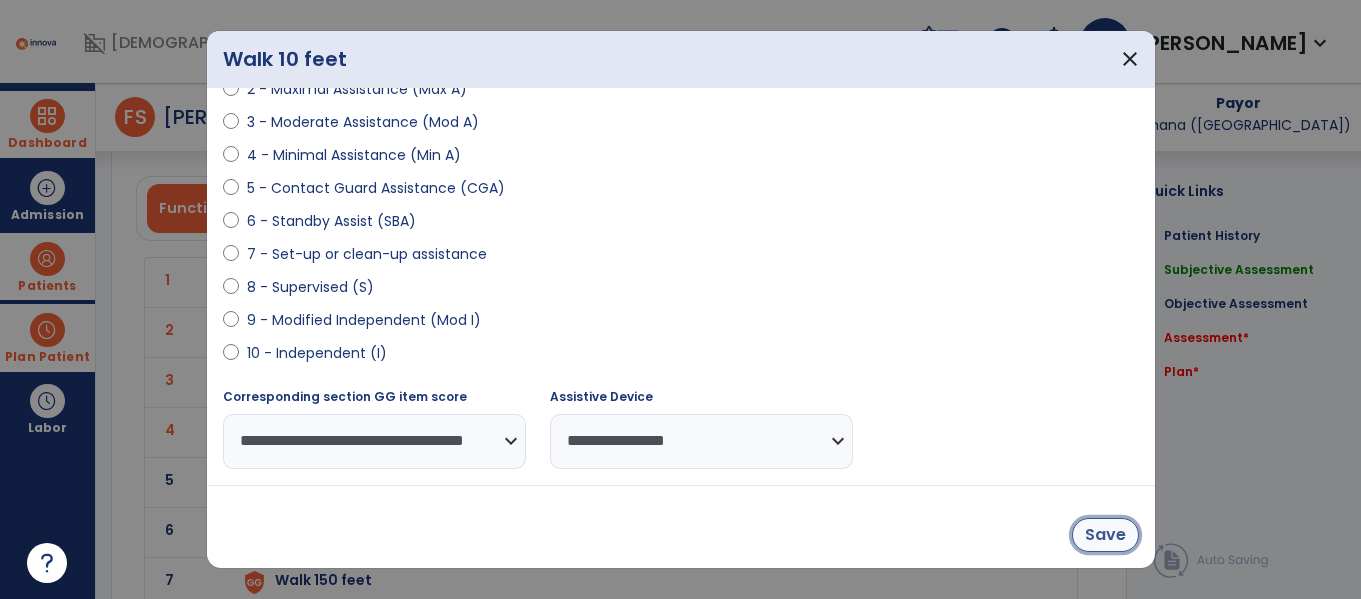 click on "Save" at bounding box center (1105, 535) 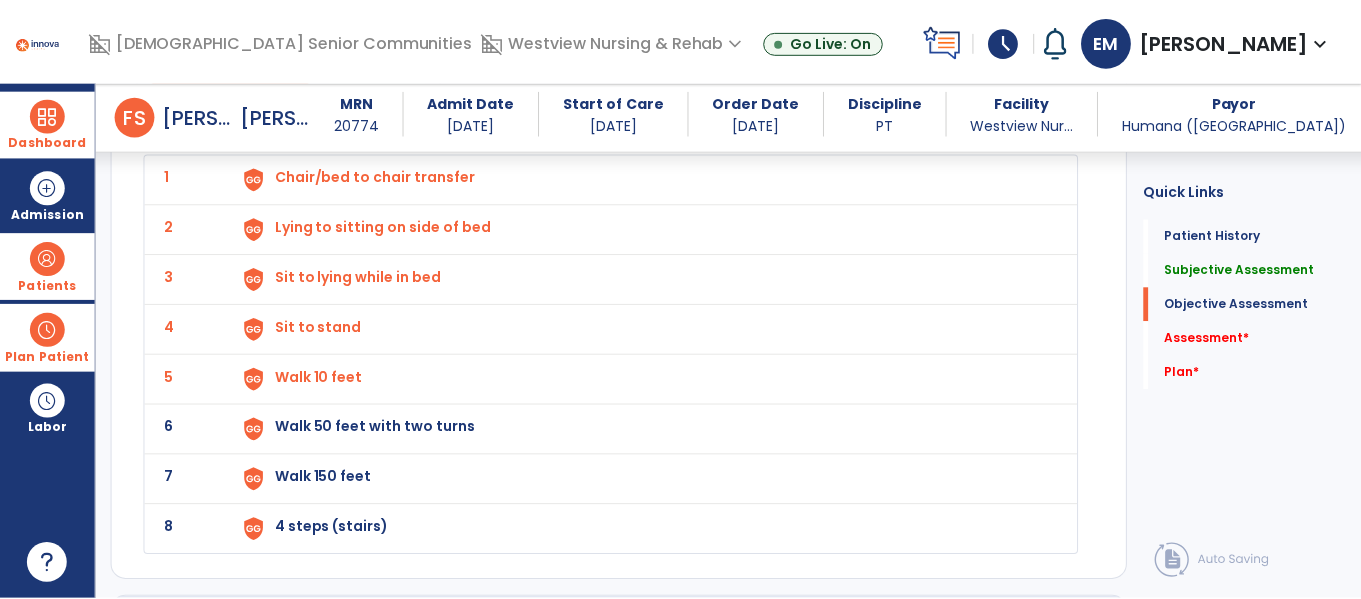 scroll, scrollTop: 2723, scrollLeft: 0, axis: vertical 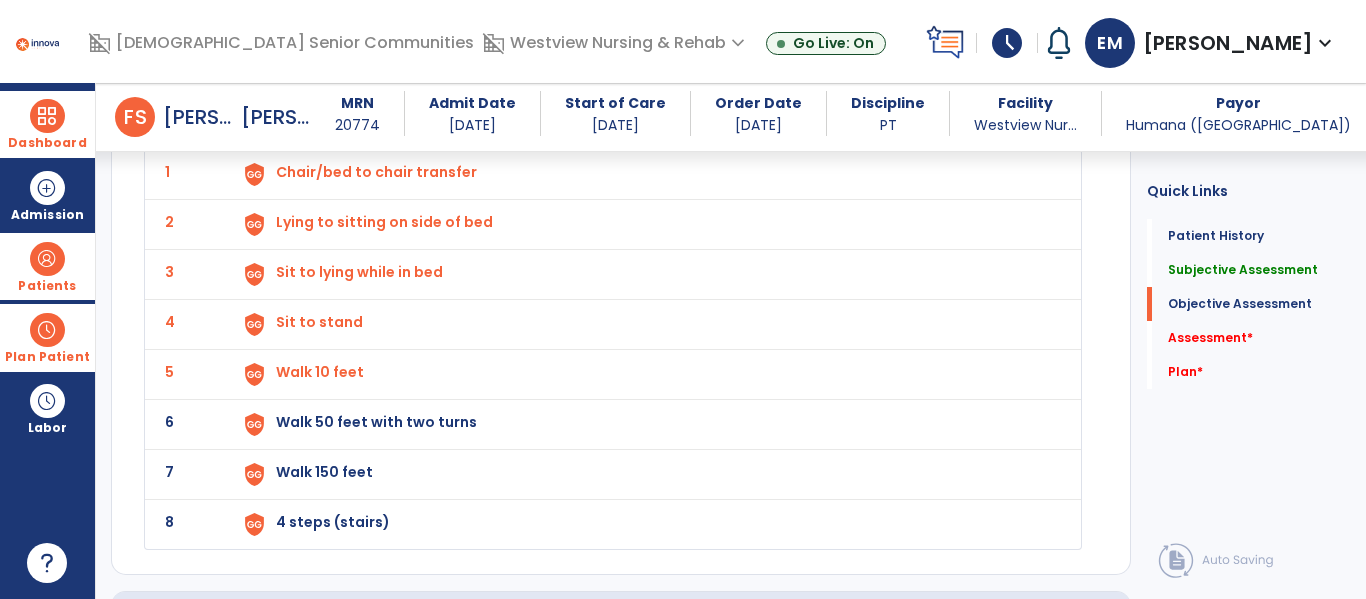 click on "8 4 steps (stairs)" 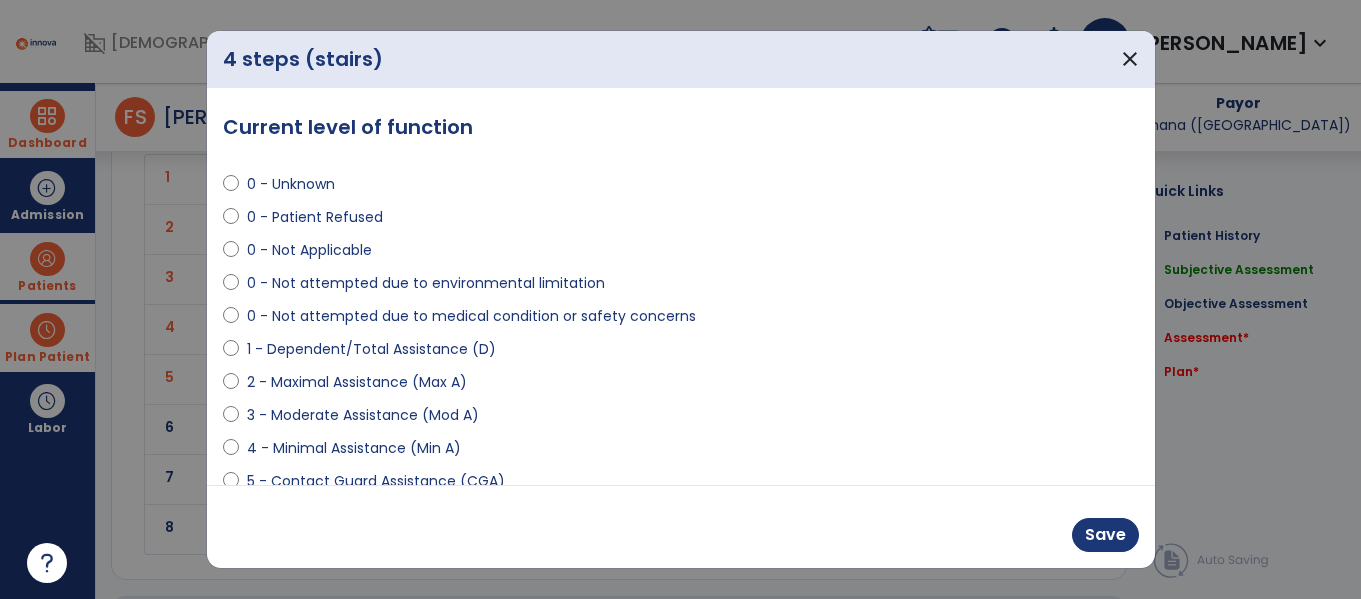 scroll, scrollTop: 2723, scrollLeft: 0, axis: vertical 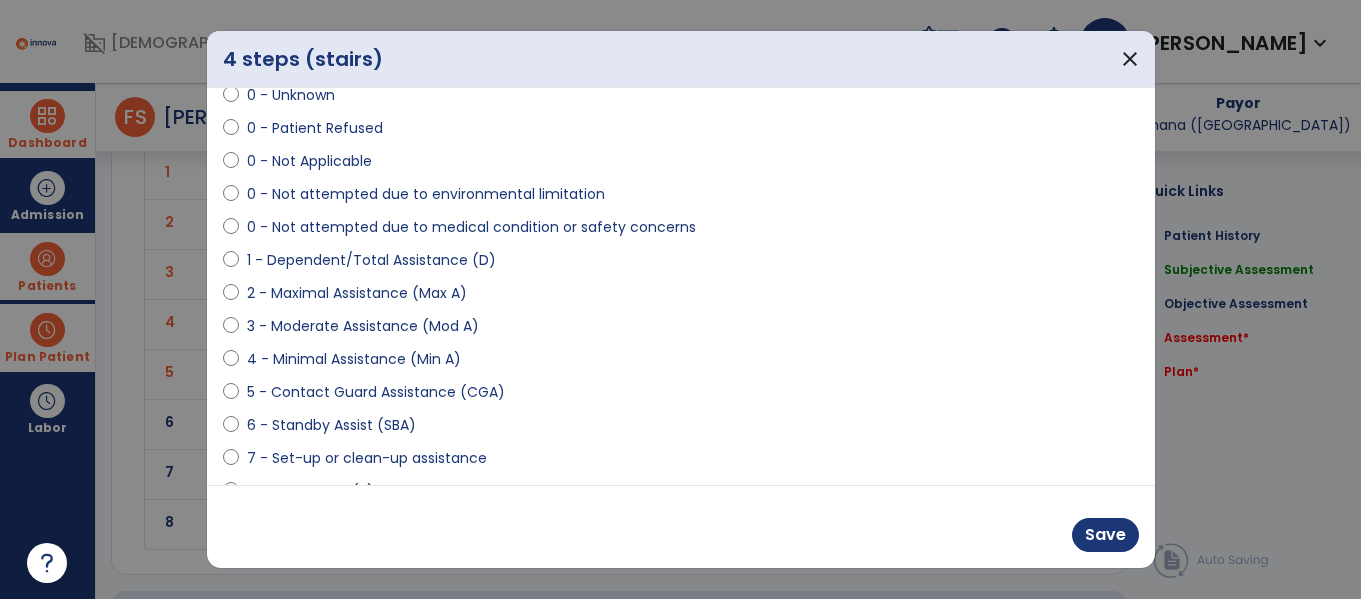 click on "6 - Standby Assist (SBA)" at bounding box center (681, 429) 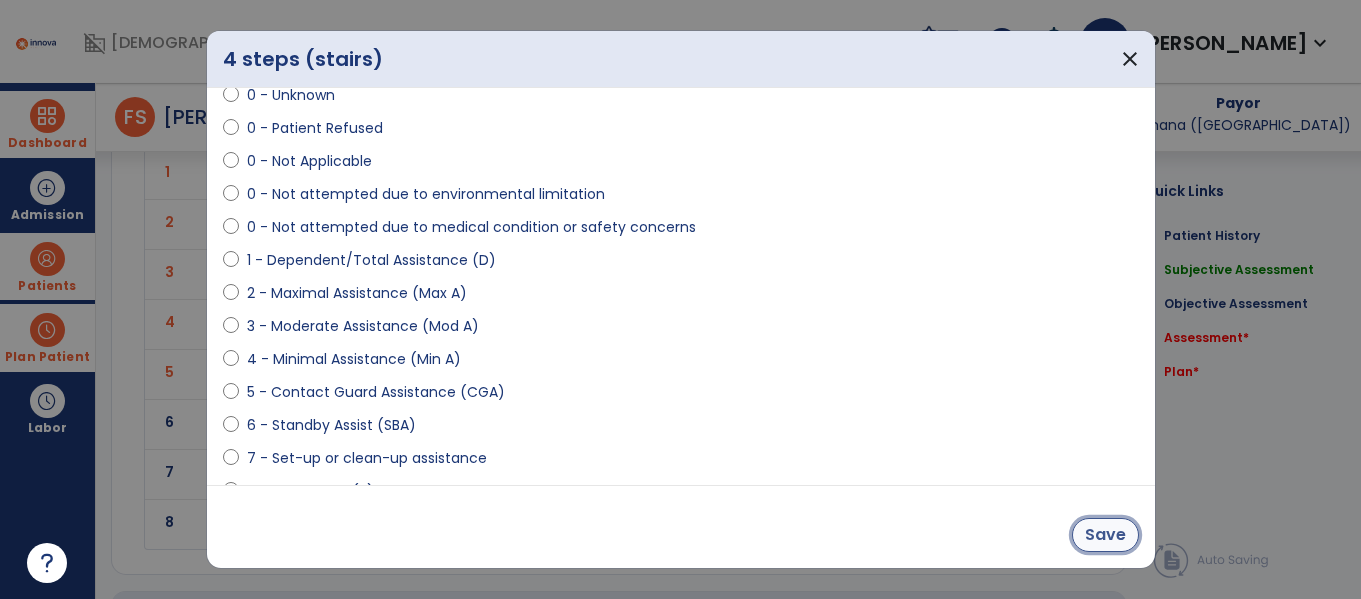 click on "Save" at bounding box center [1105, 535] 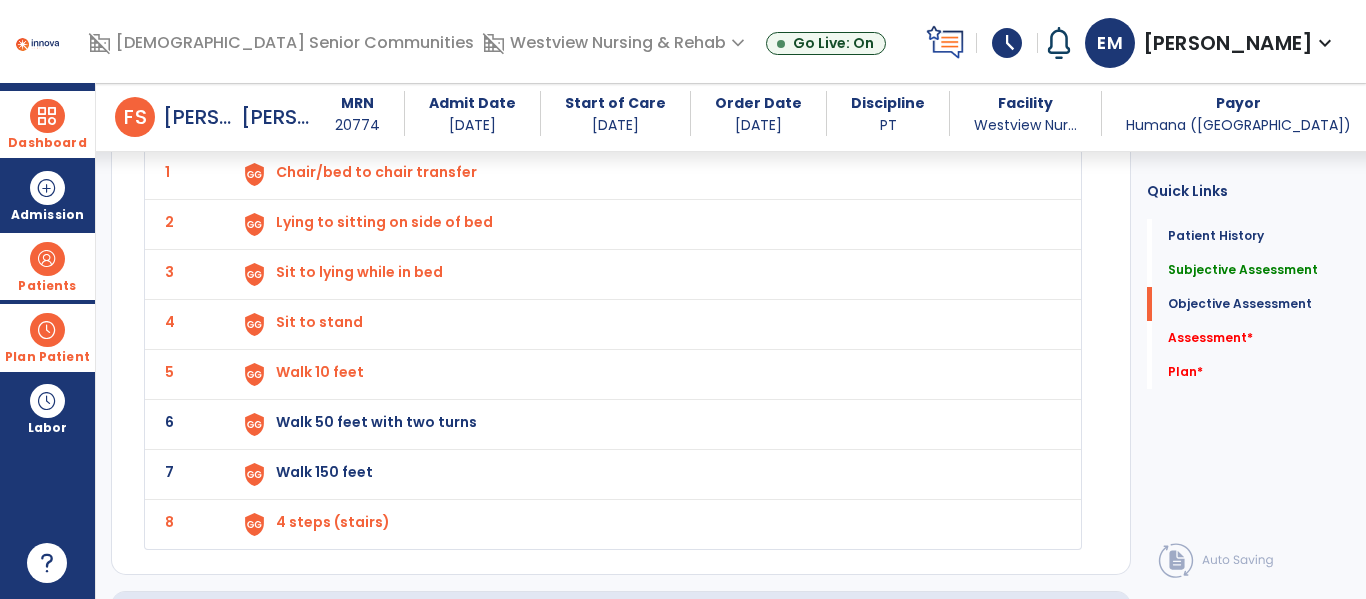 click on "Walk 50 feet with two turns" at bounding box center (646, 174) 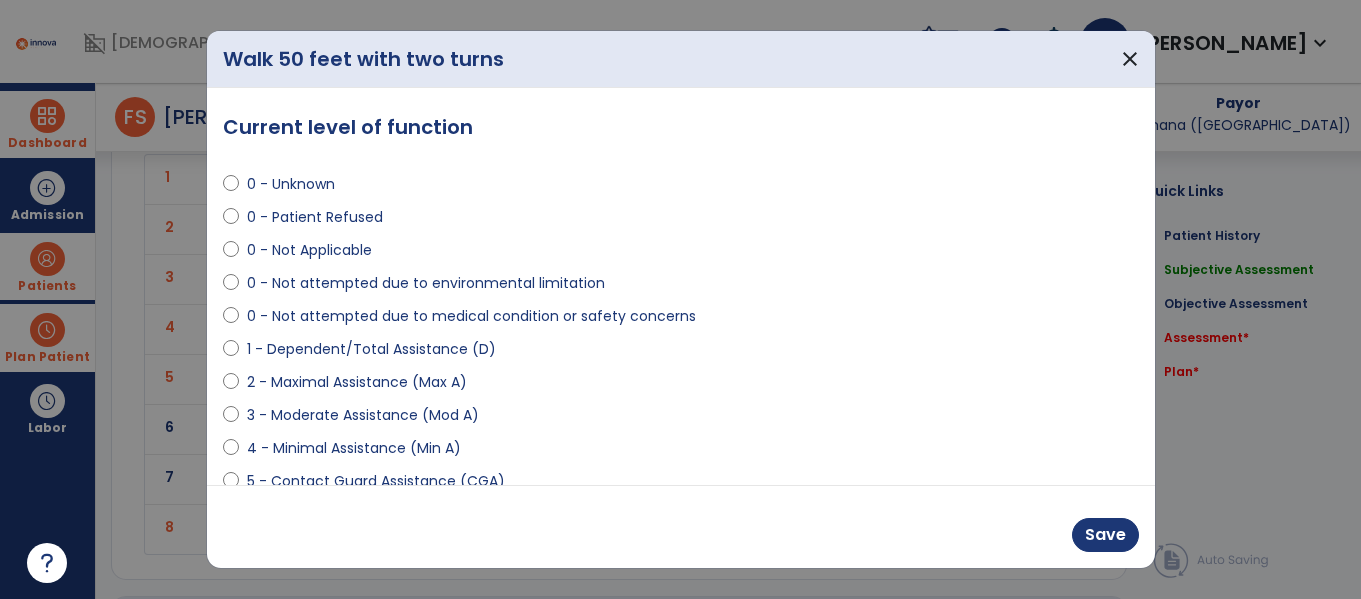 scroll, scrollTop: 2723, scrollLeft: 0, axis: vertical 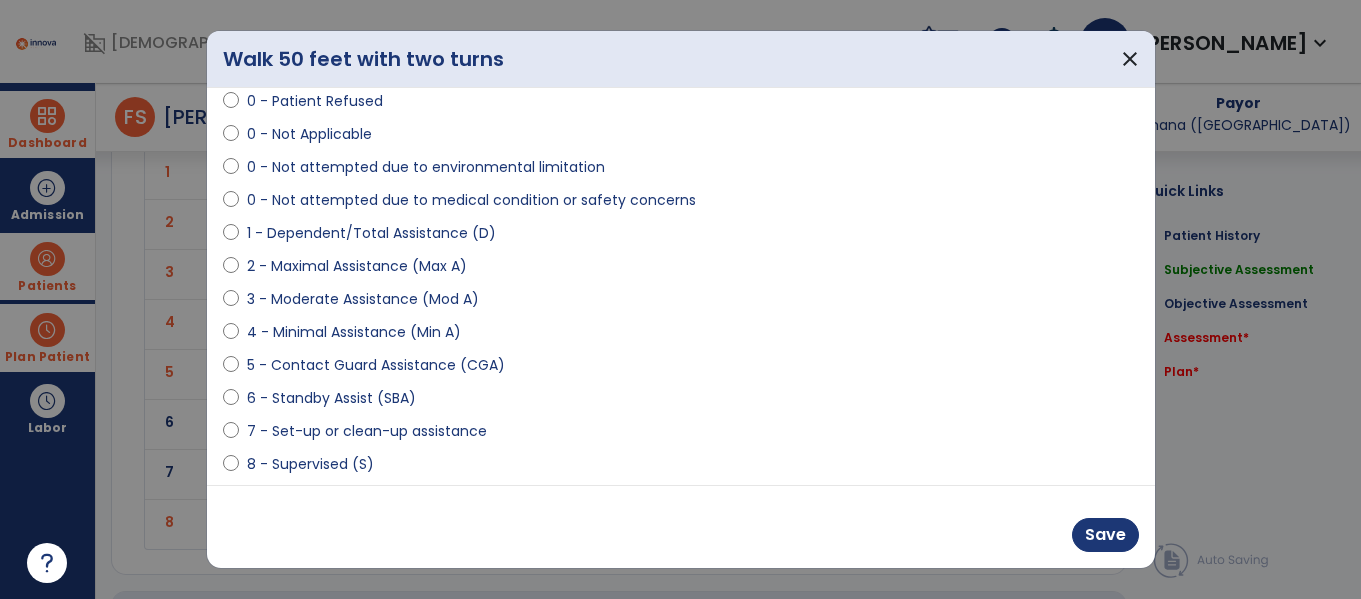 click on "6 - Standby Assist (SBA)" at bounding box center [331, 398] 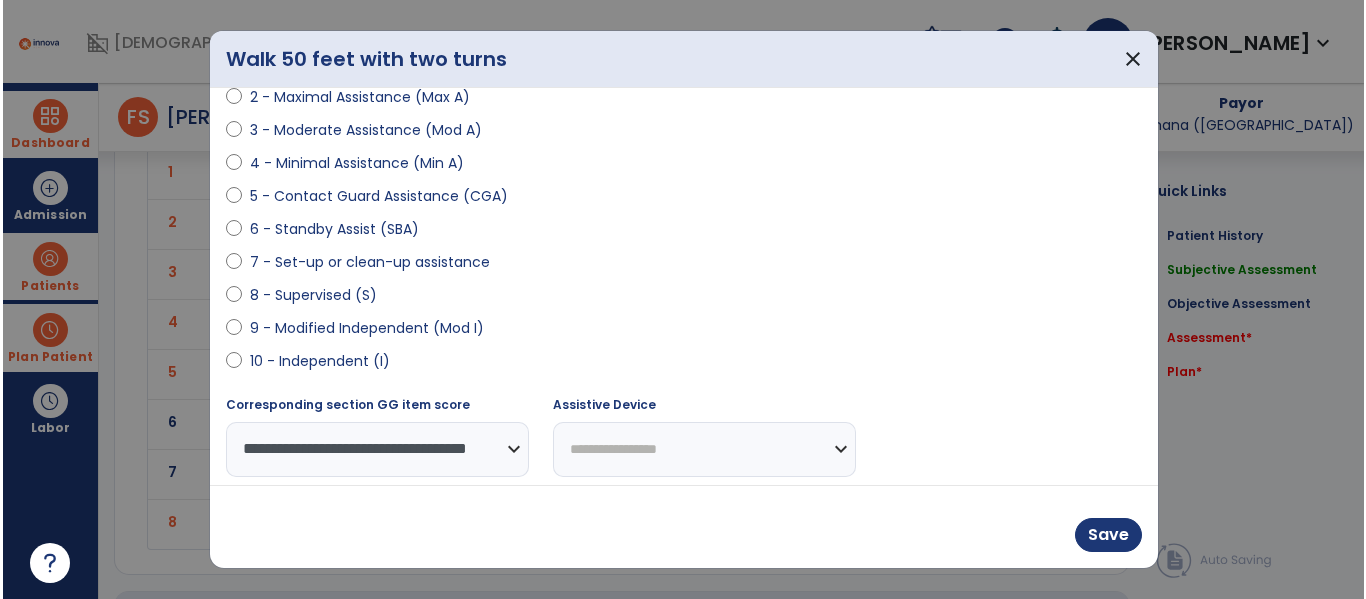 scroll, scrollTop: 293, scrollLeft: 0, axis: vertical 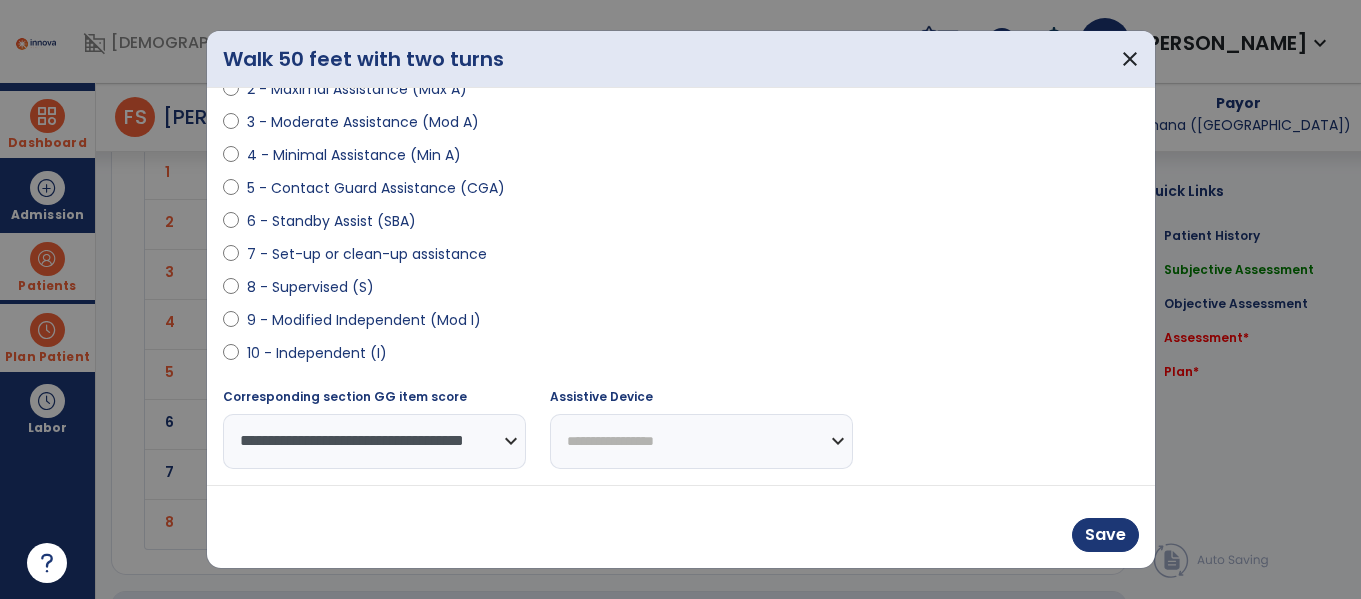 click on "**********" at bounding box center (701, 441) 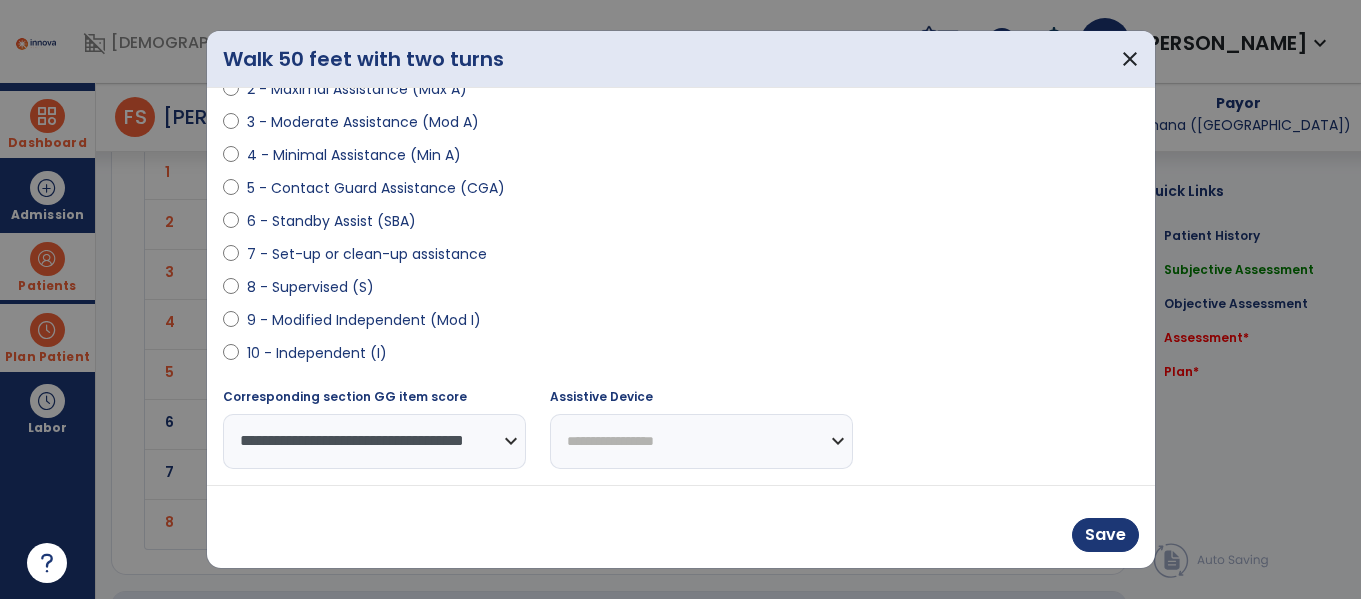 select on "**********" 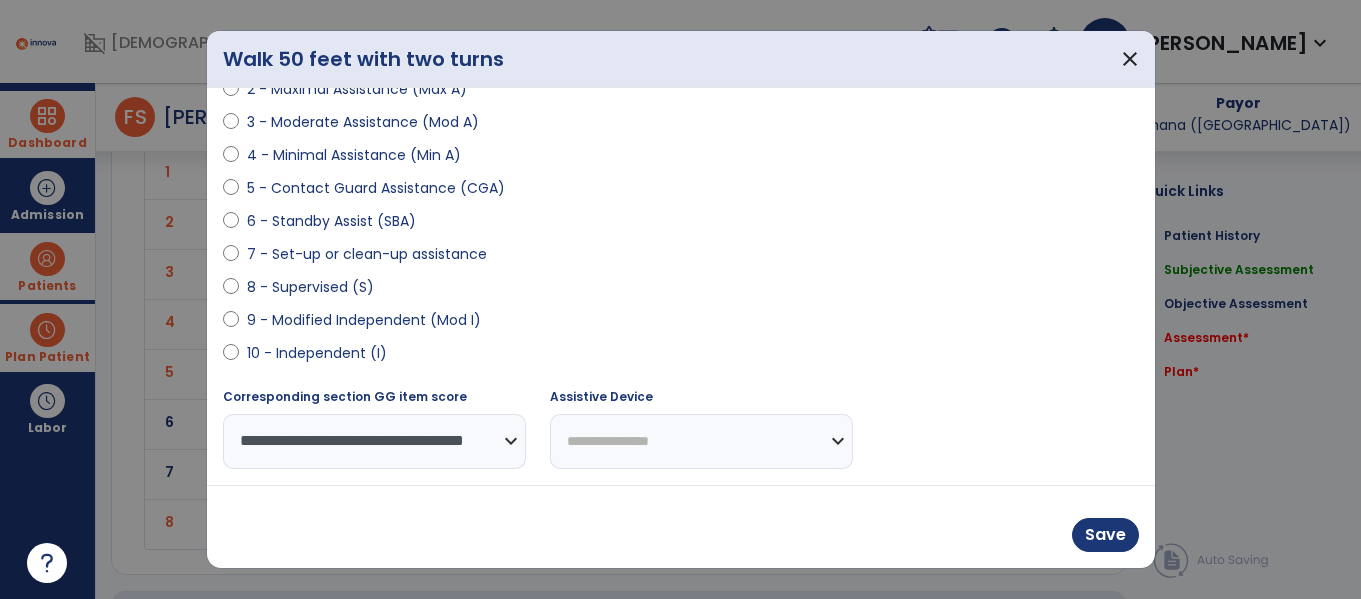 click on "**********" at bounding box center (701, 441) 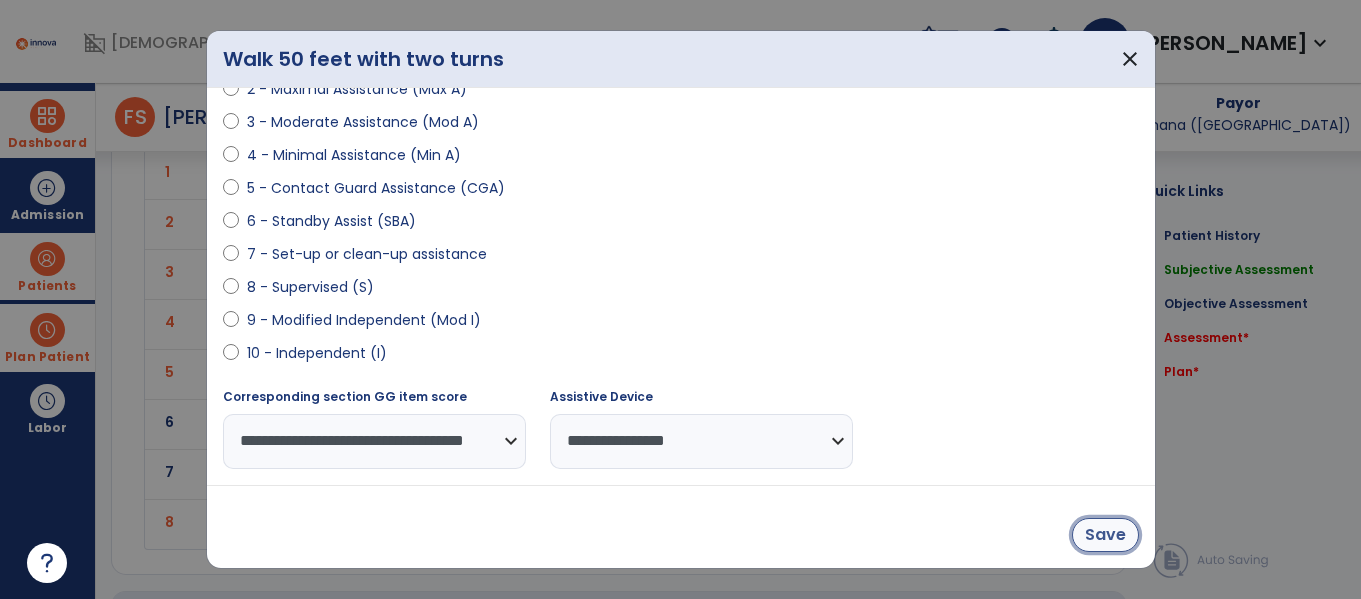 click on "Save" at bounding box center (1105, 535) 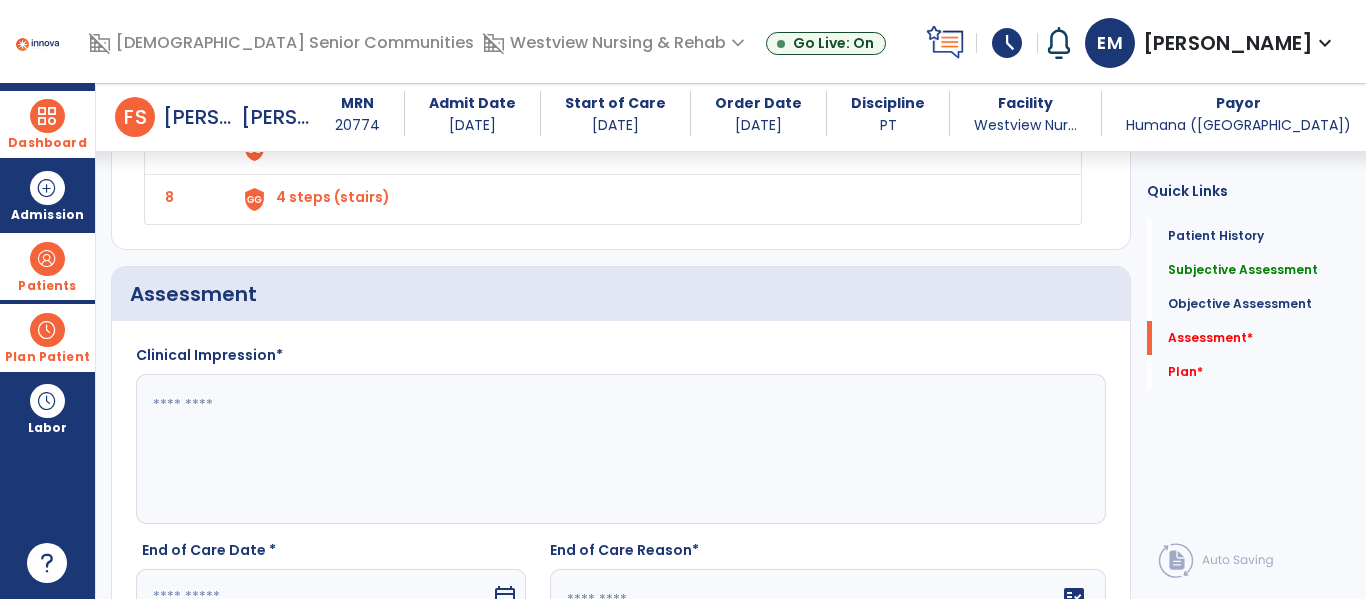 scroll, scrollTop: 3054, scrollLeft: 0, axis: vertical 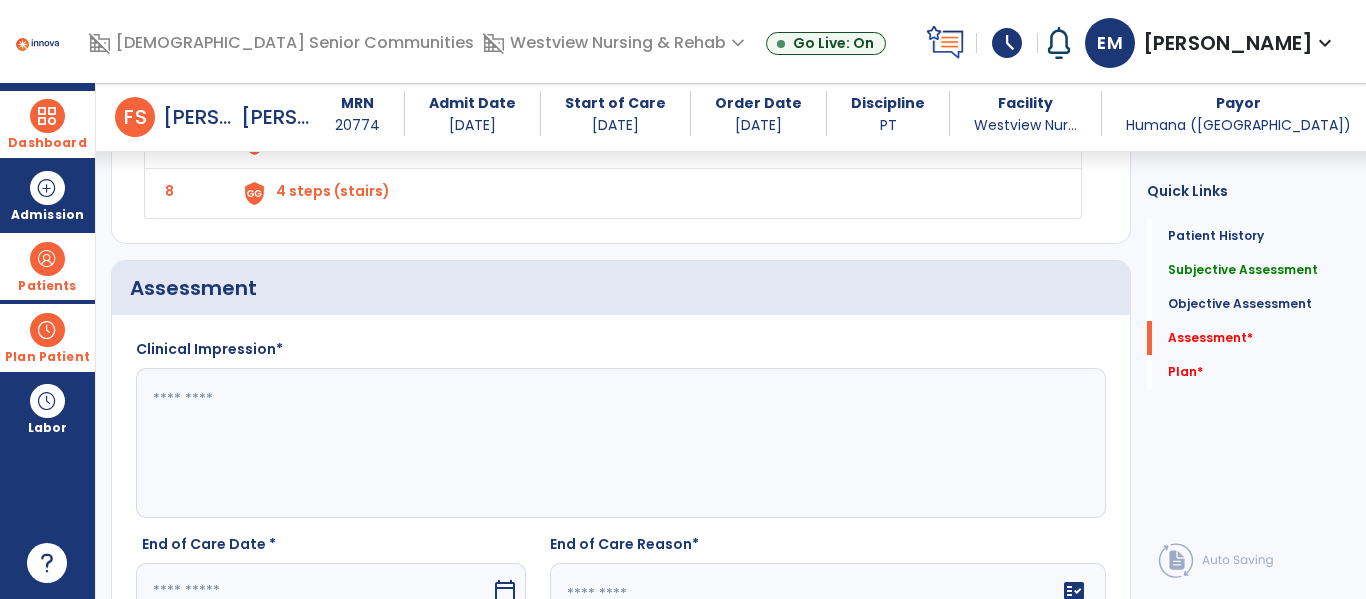 click 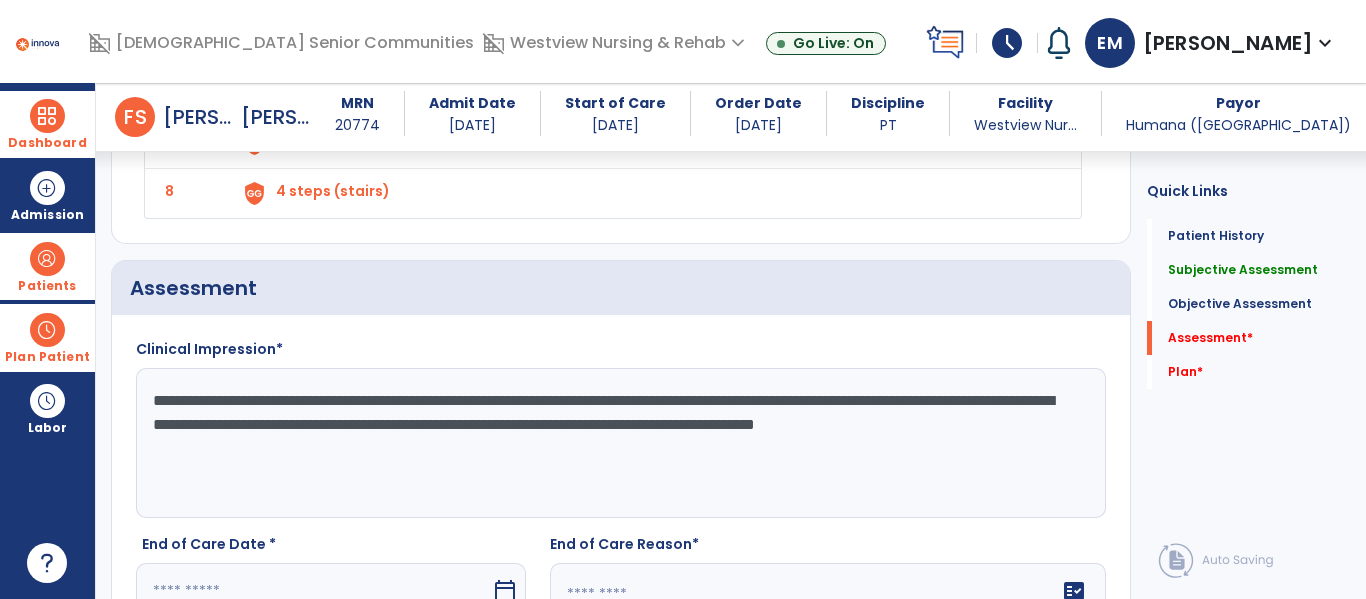 type on "**********" 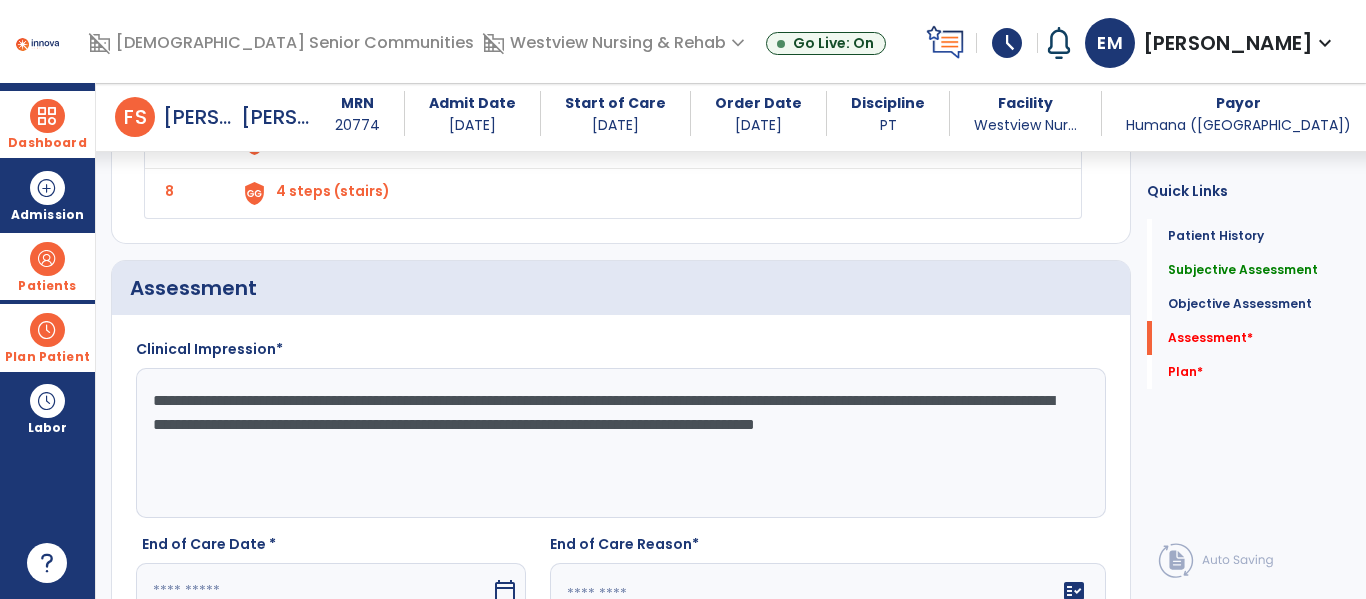 click at bounding box center [313, 591] 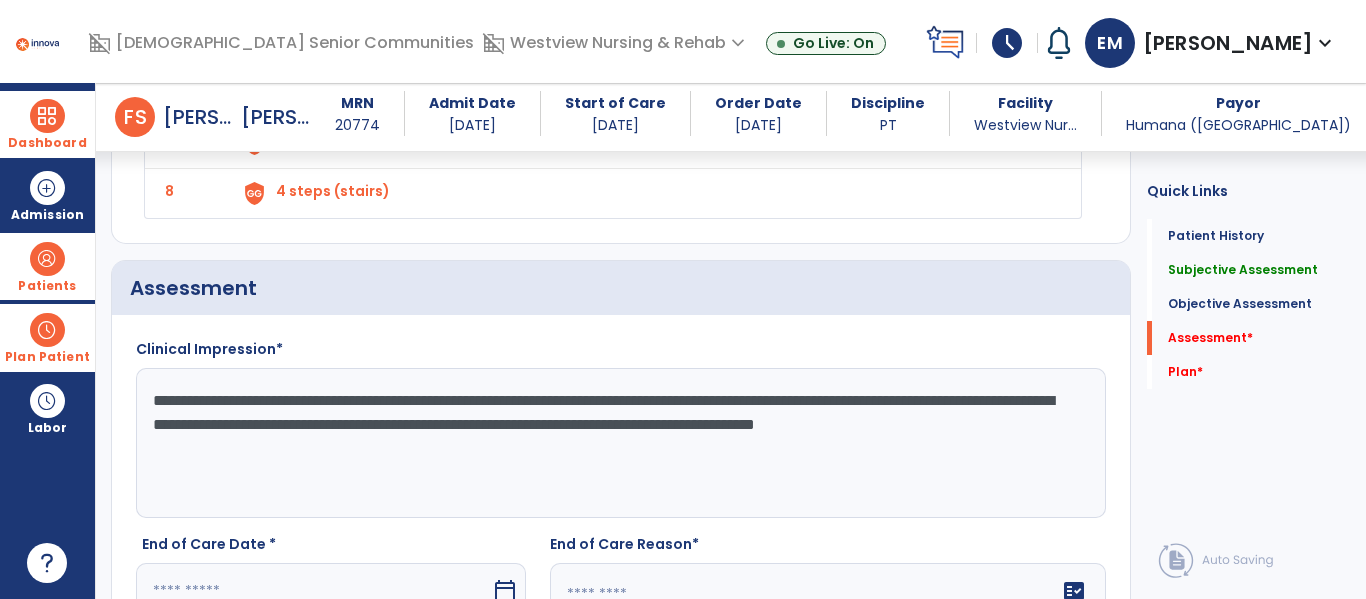 scroll, scrollTop: 3471, scrollLeft: 0, axis: vertical 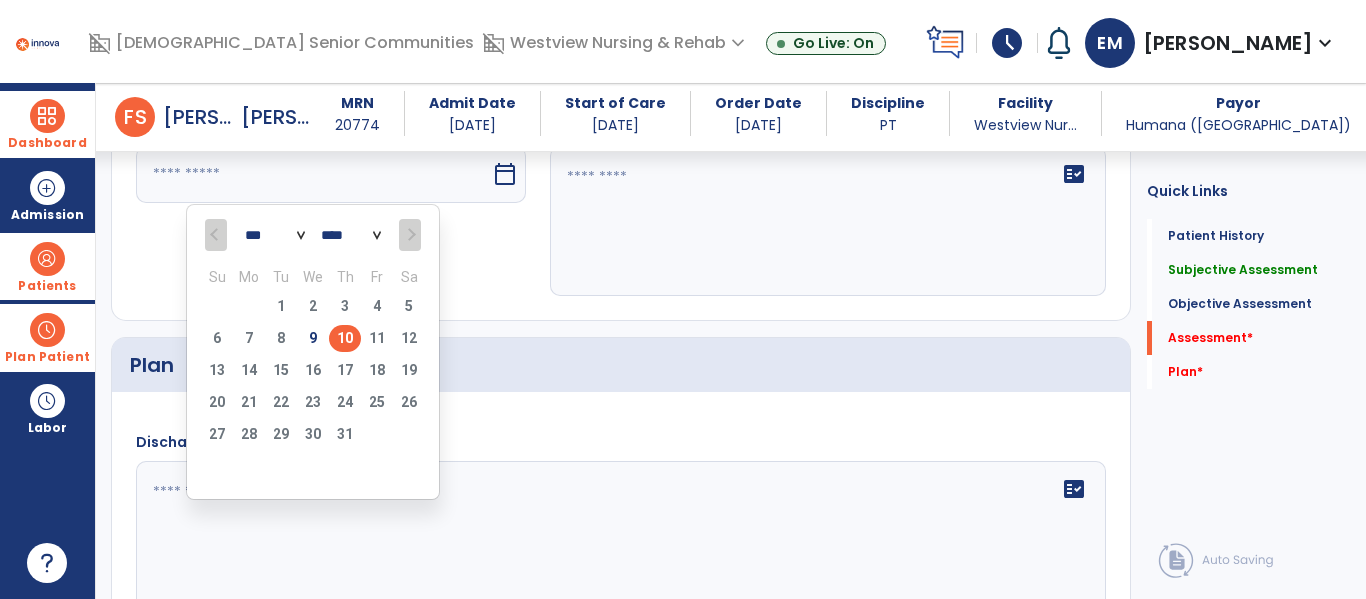click on "10" at bounding box center [345, 338] 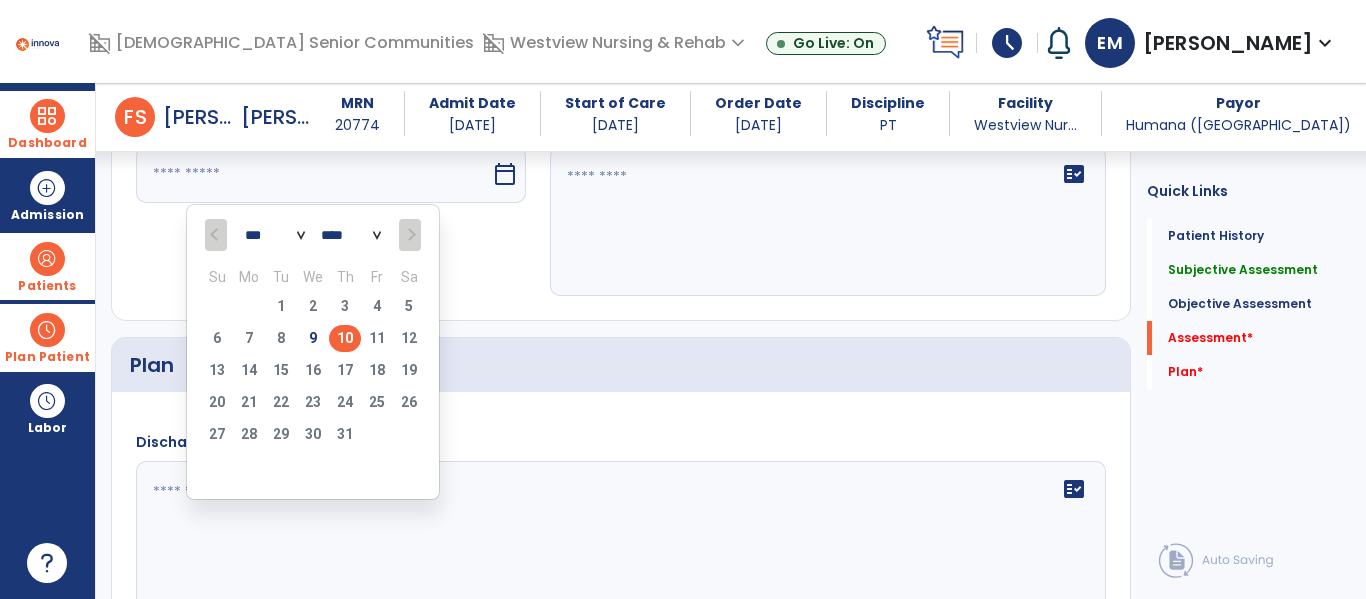 type on "*********" 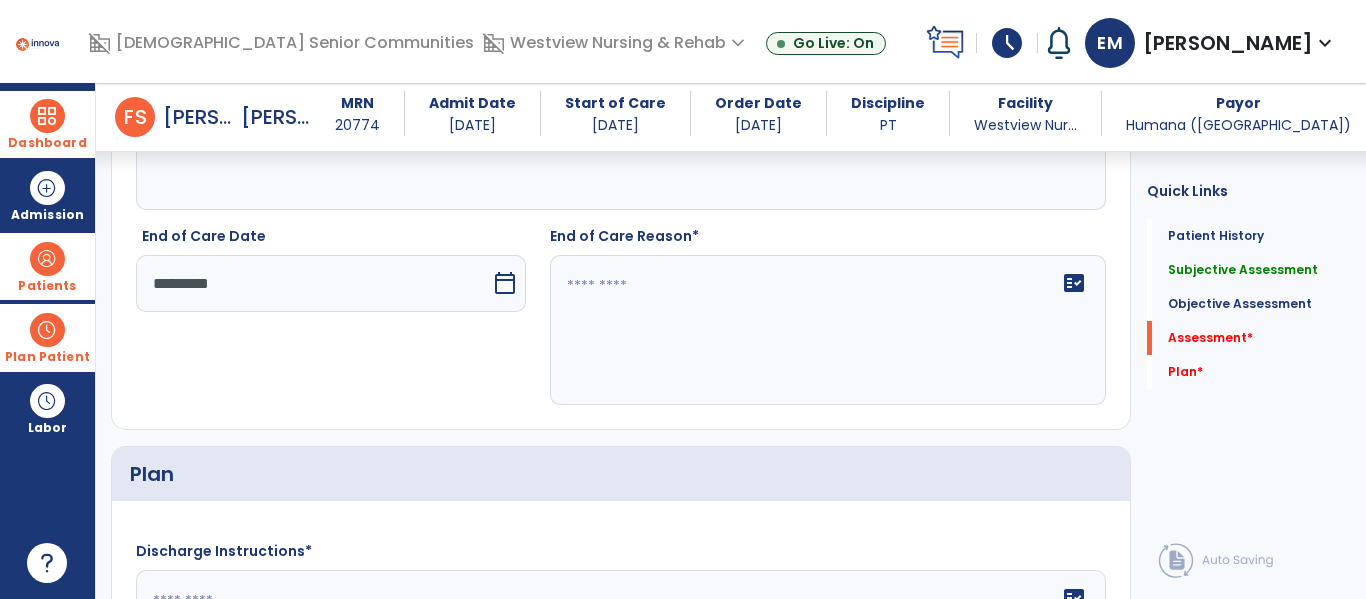 scroll, scrollTop: 3359, scrollLeft: 0, axis: vertical 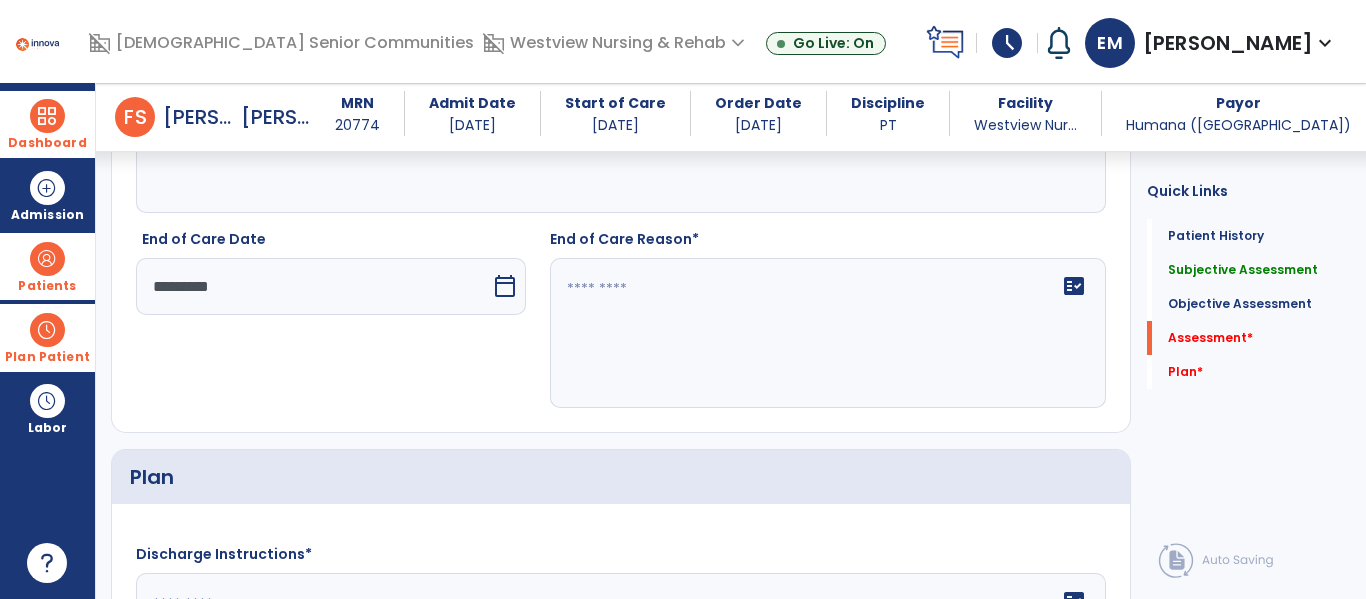 click on "fact_check" 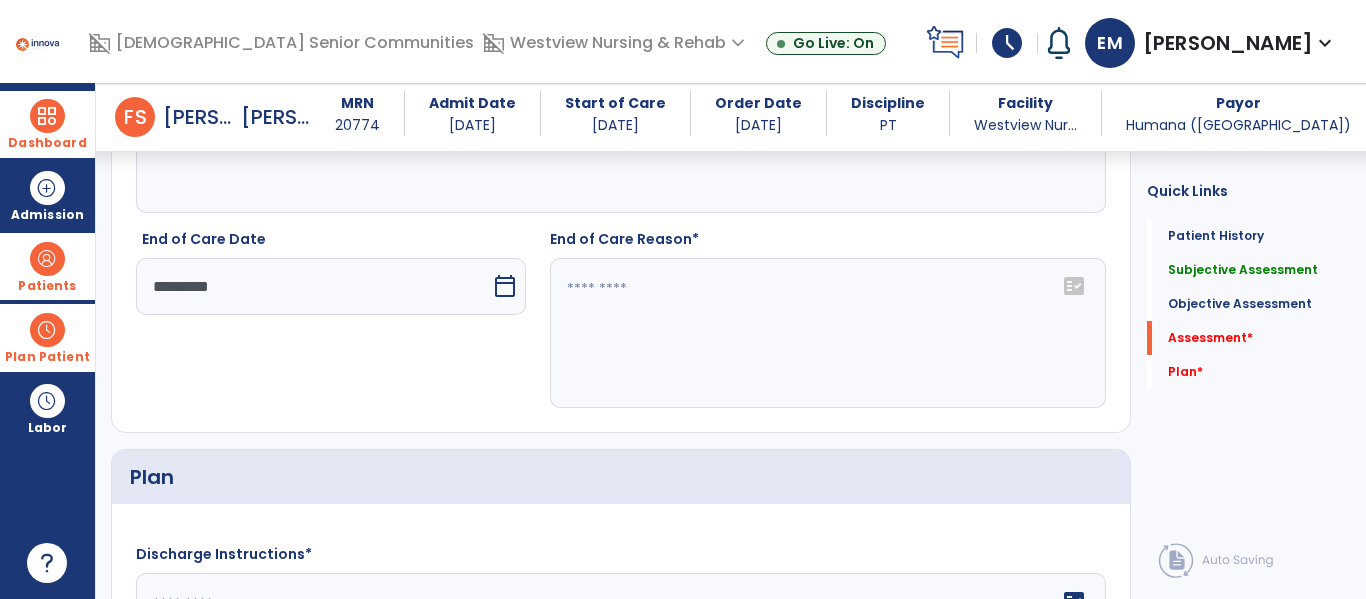 click on "fact_check" 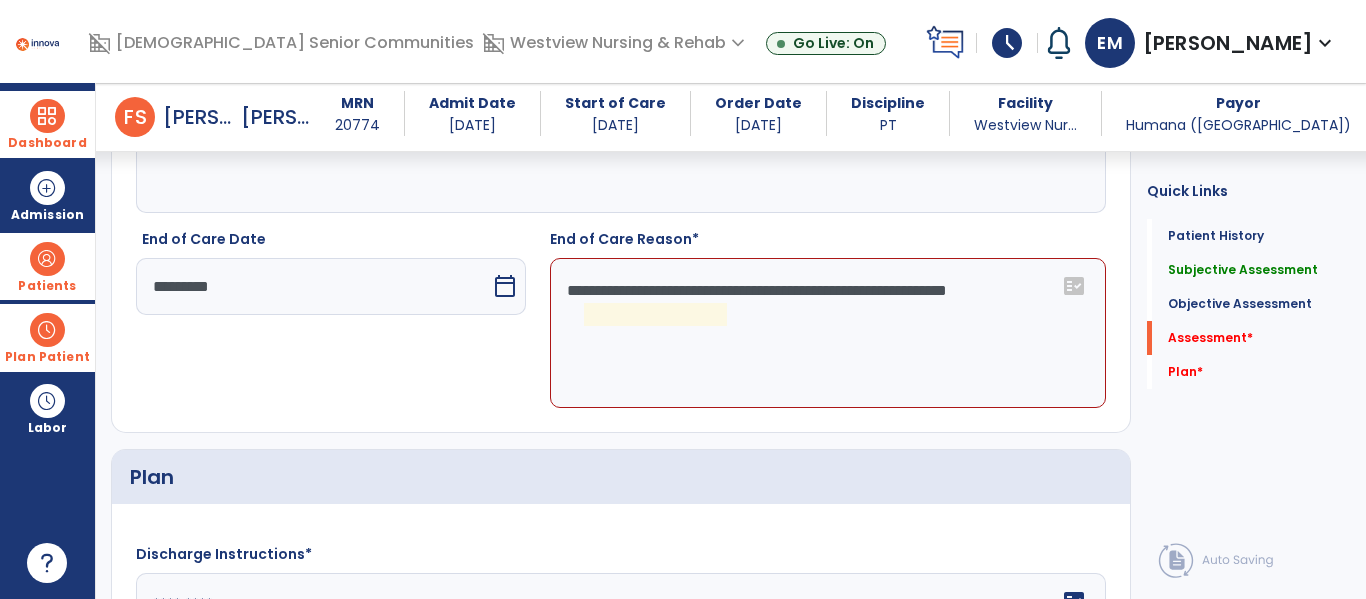 click on "**********" 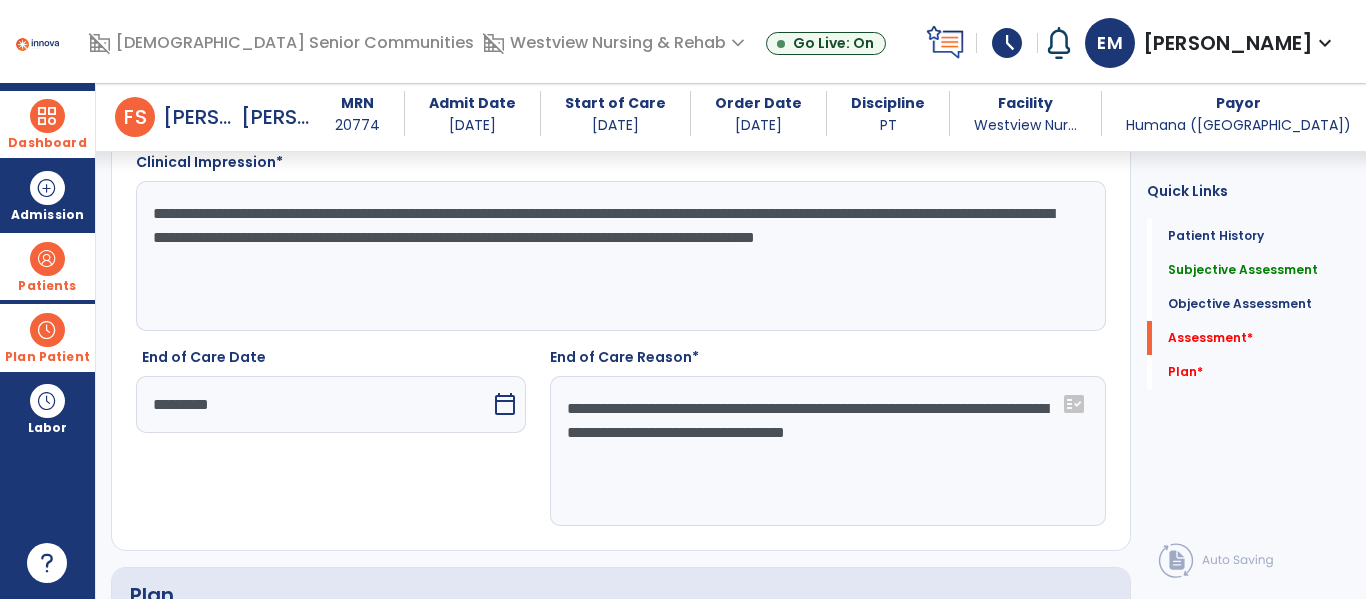 scroll, scrollTop: 3218, scrollLeft: 0, axis: vertical 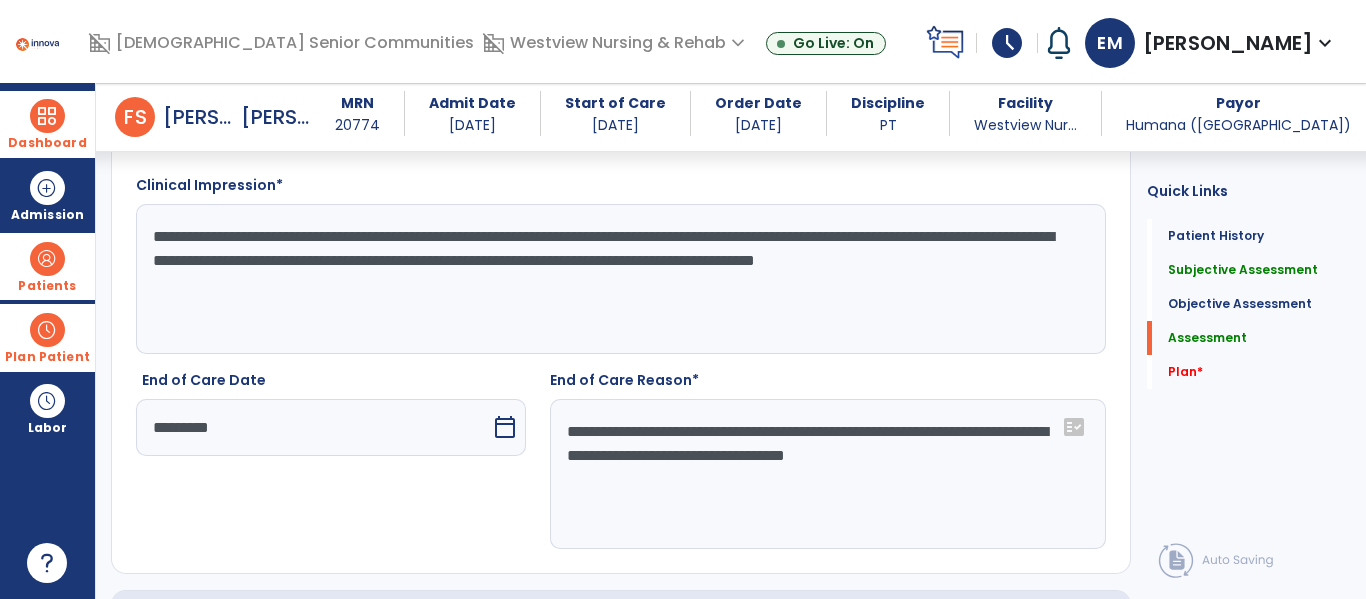 type on "**********" 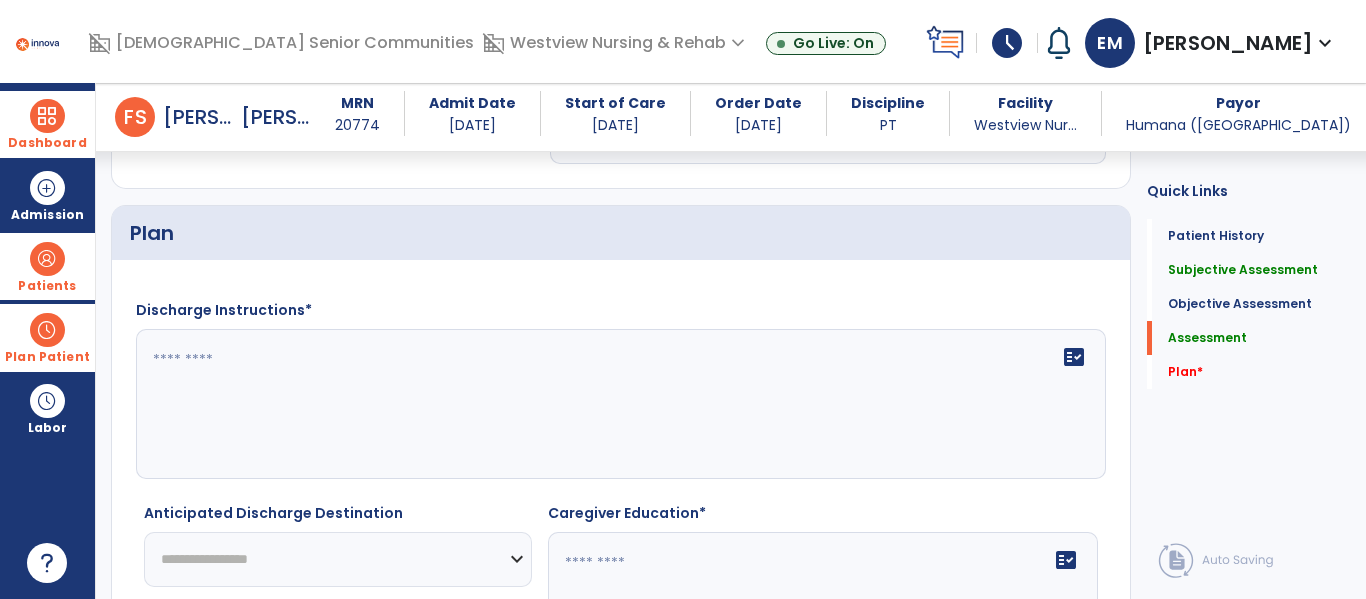 scroll, scrollTop: 3604, scrollLeft: 0, axis: vertical 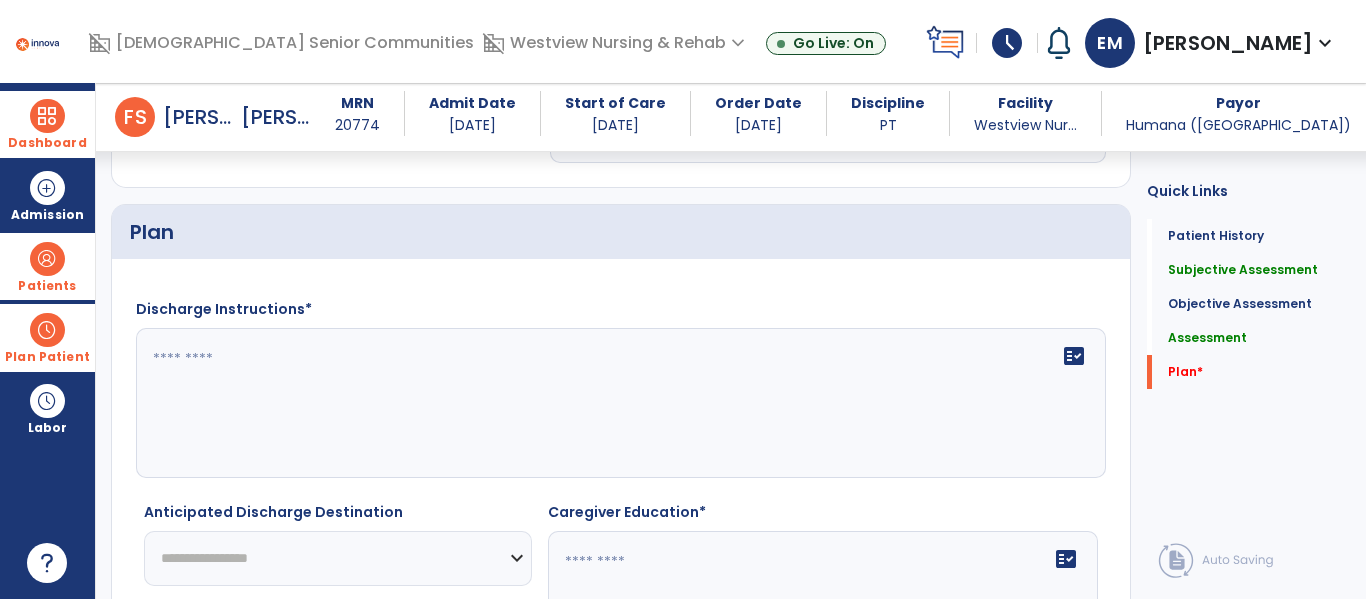 type on "**********" 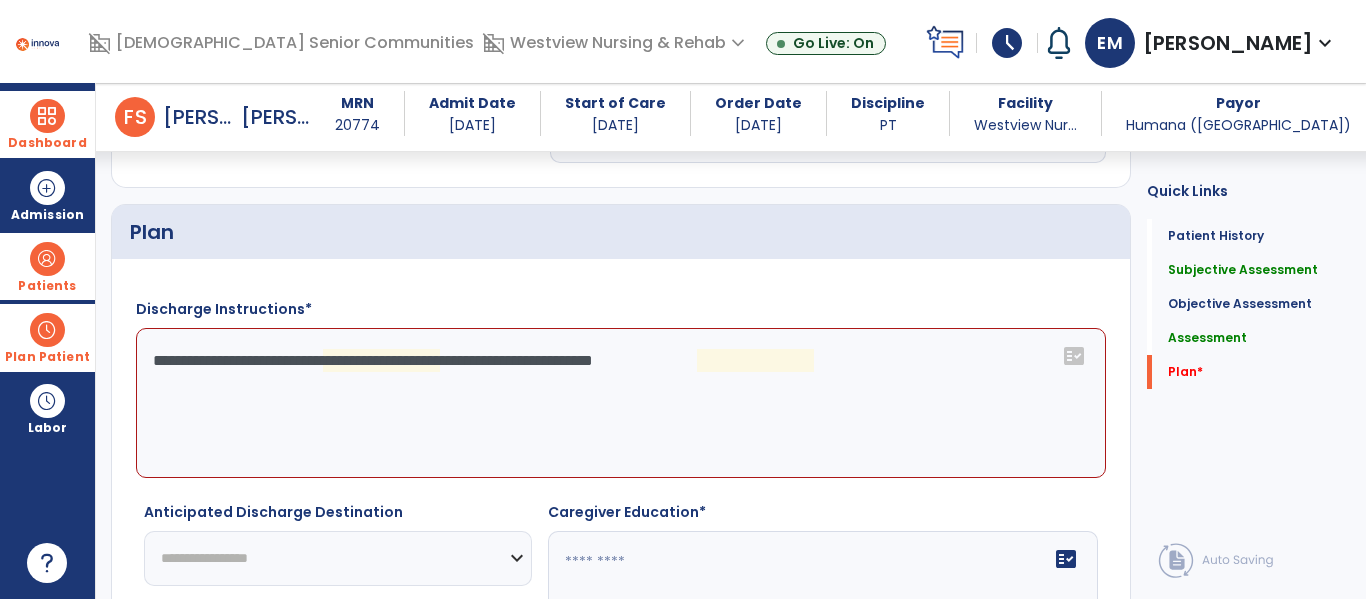 scroll, scrollTop: 3608, scrollLeft: 0, axis: vertical 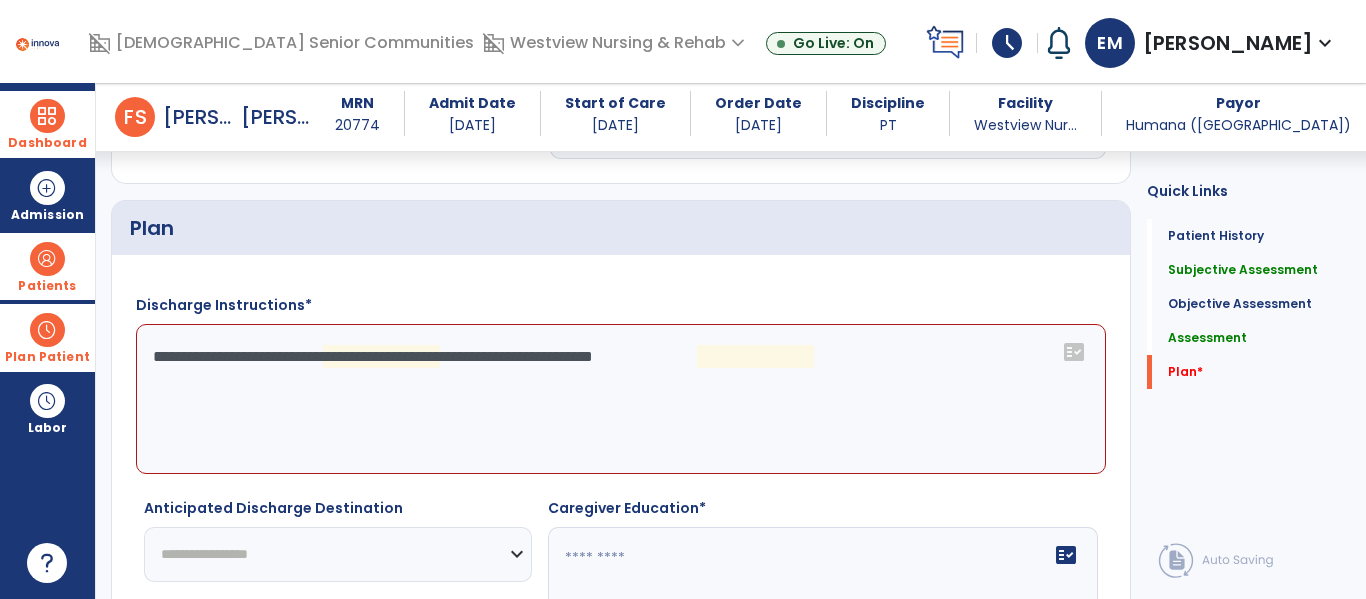 click on "**********" 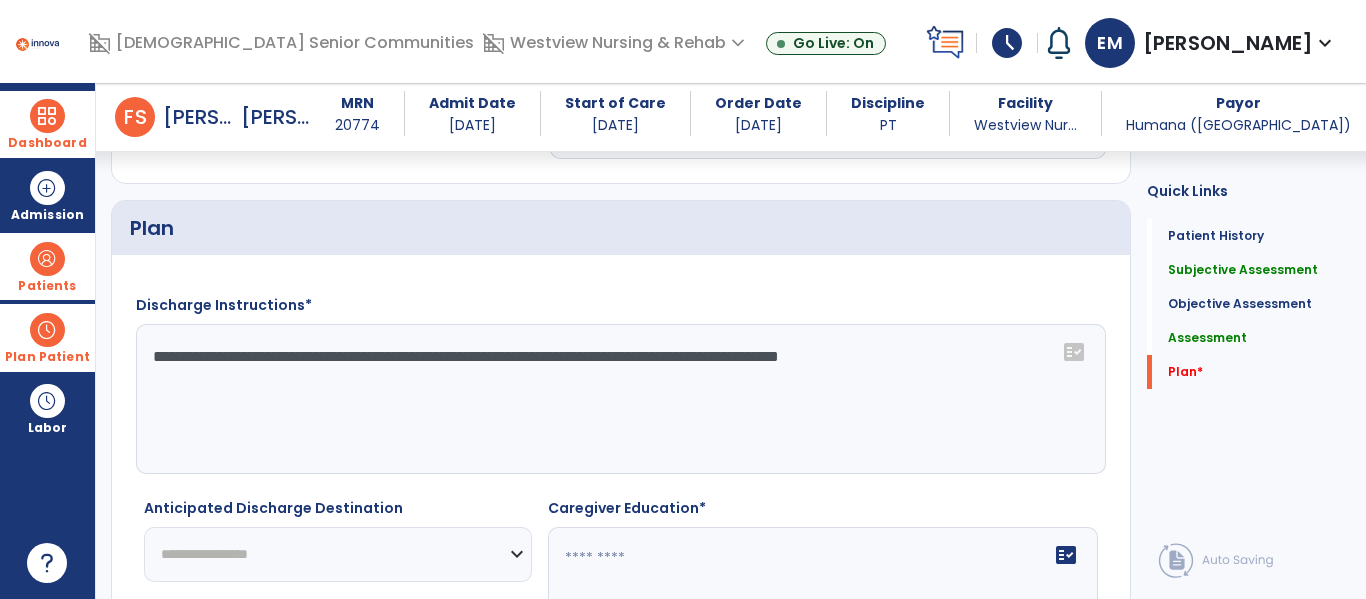 type on "**********" 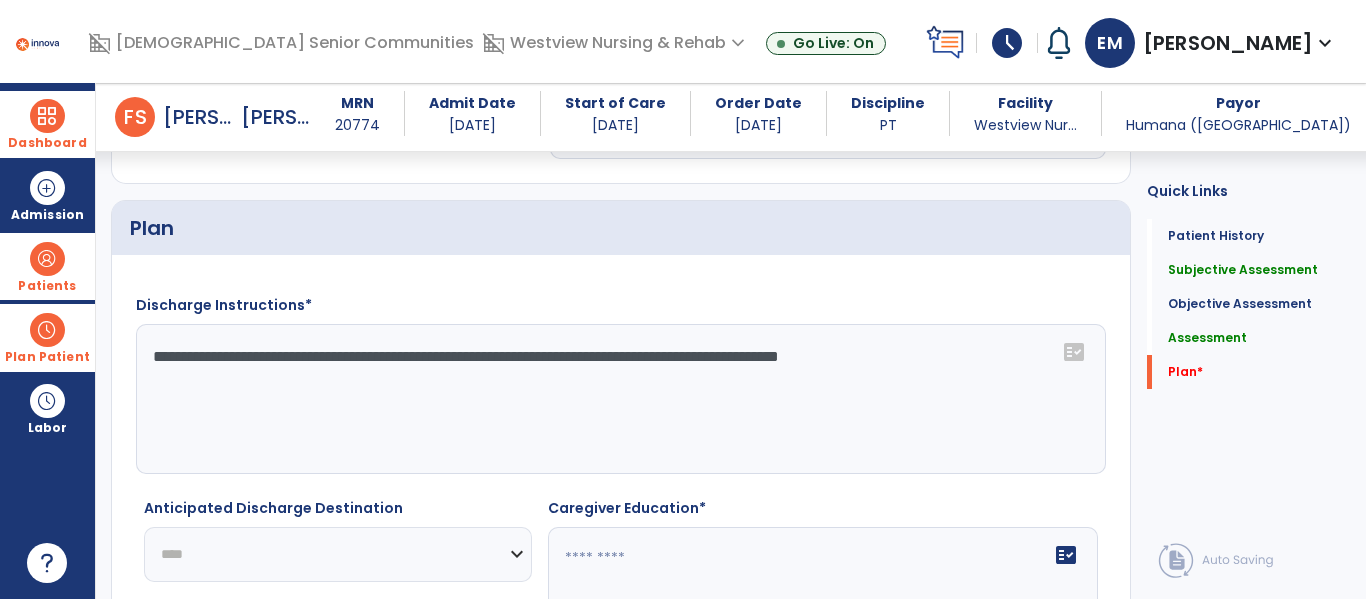 click on "**********" 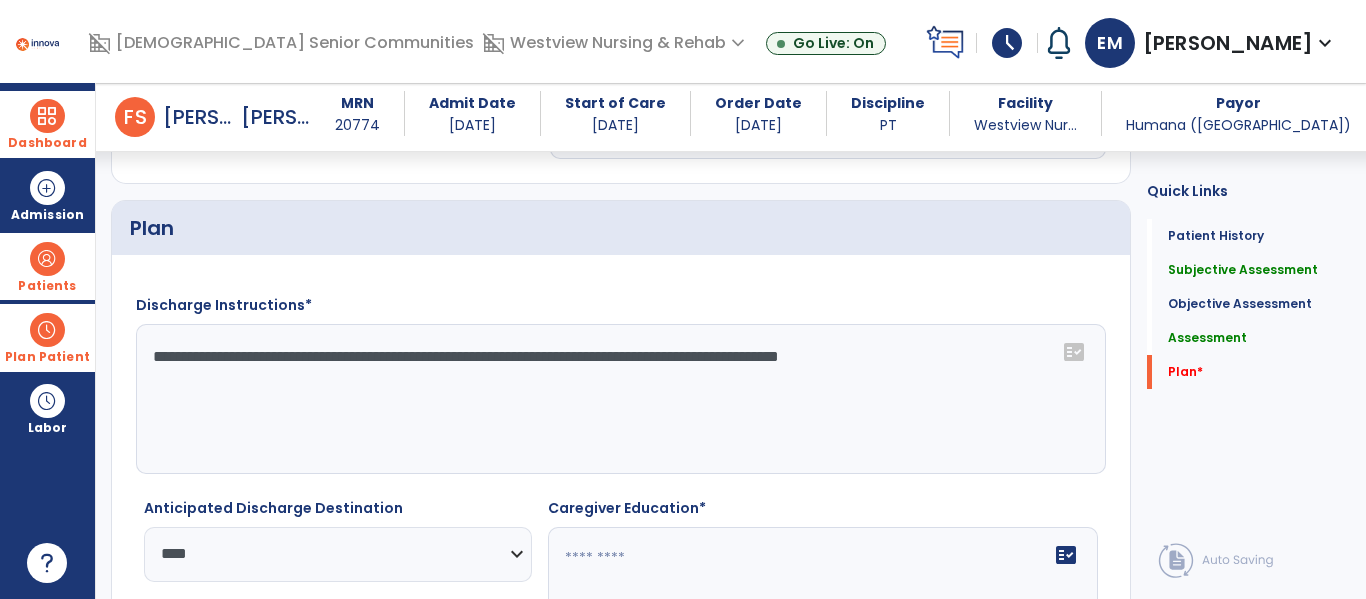 click 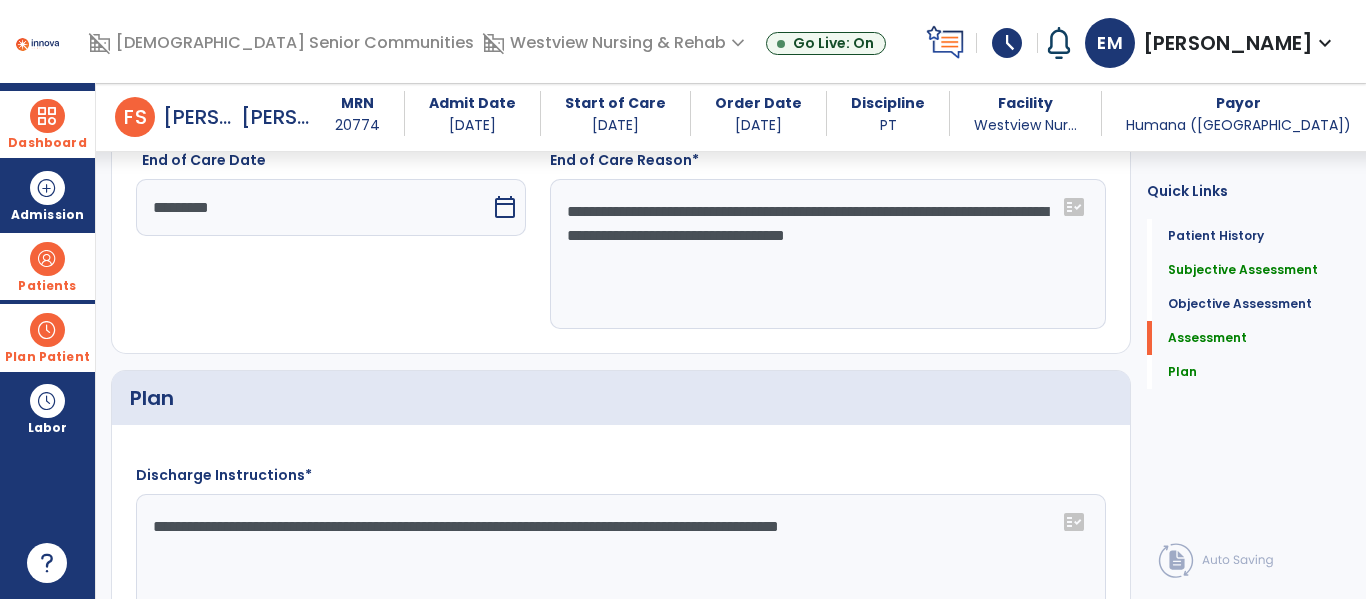 scroll, scrollTop: 3437, scrollLeft: 0, axis: vertical 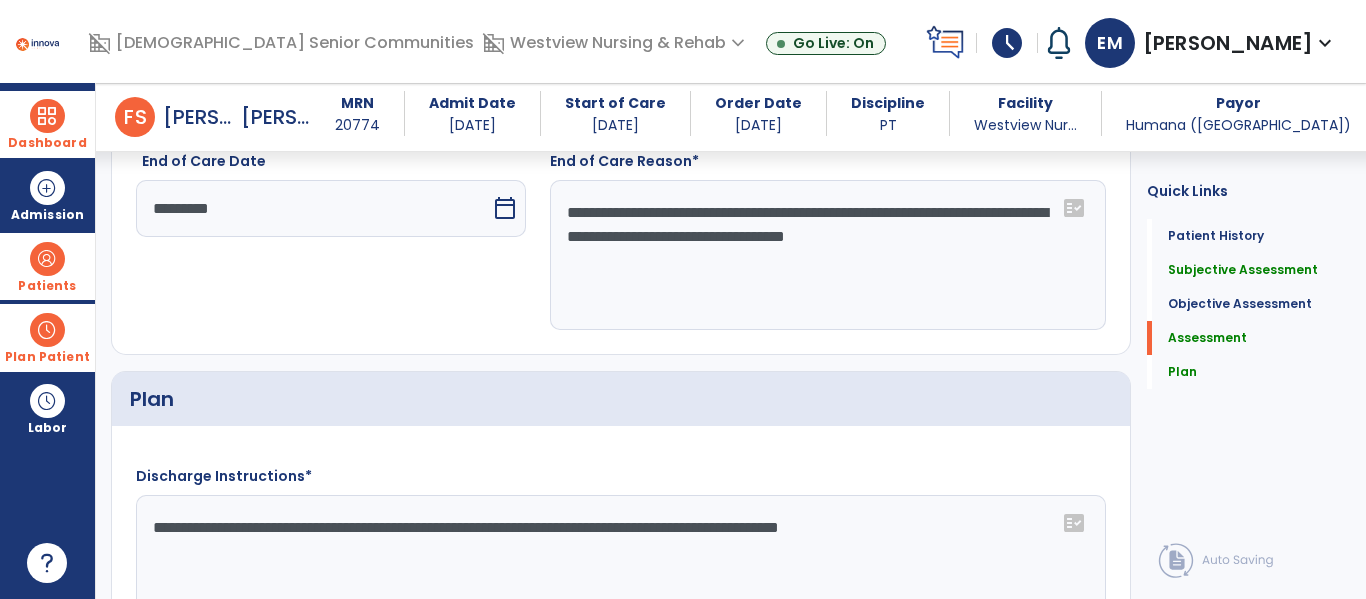 type on "**********" 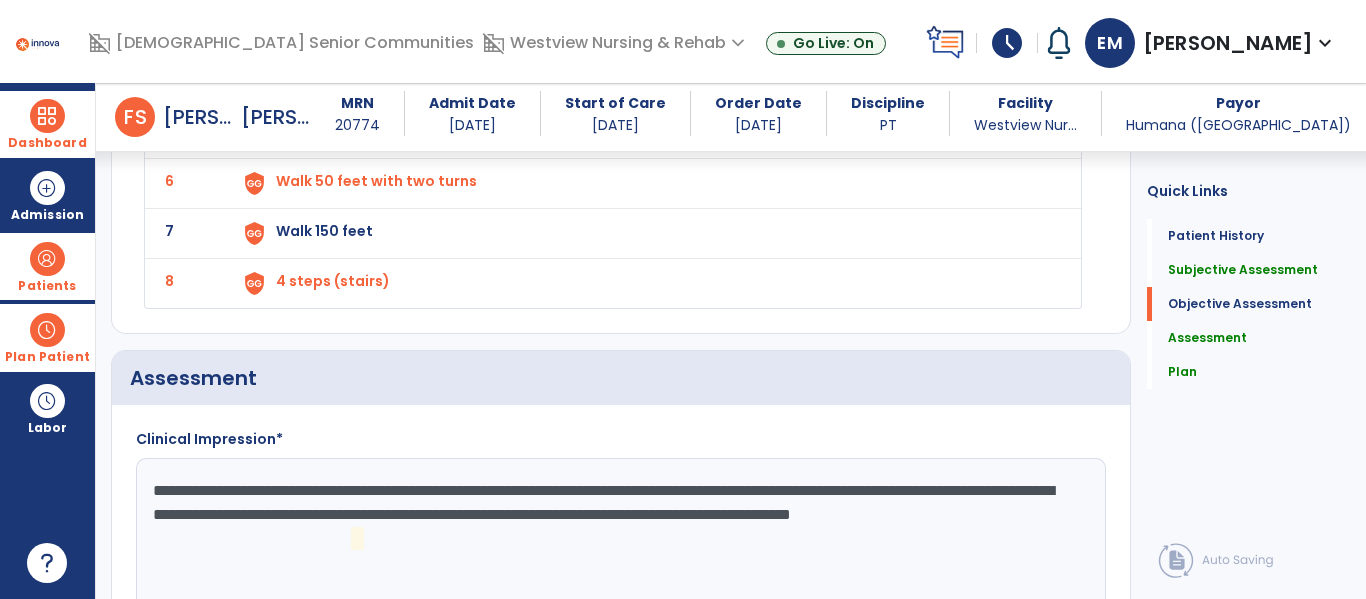 scroll, scrollTop: 2969, scrollLeft: 0, axis: vertical 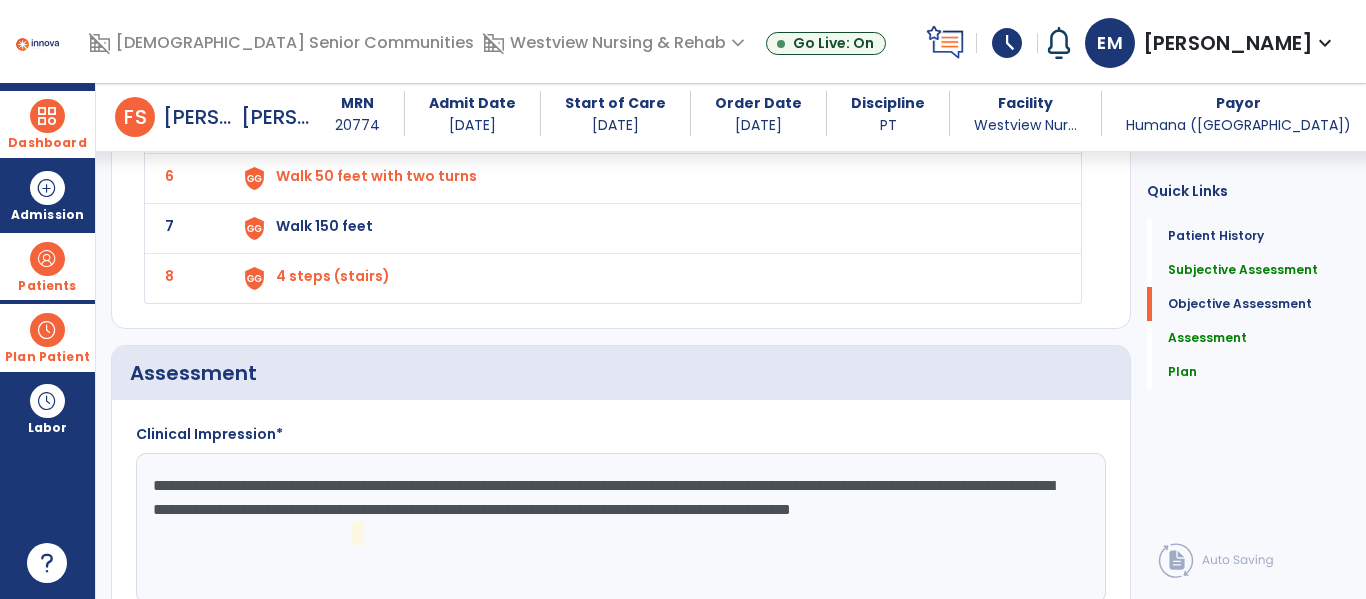 type on "**********" 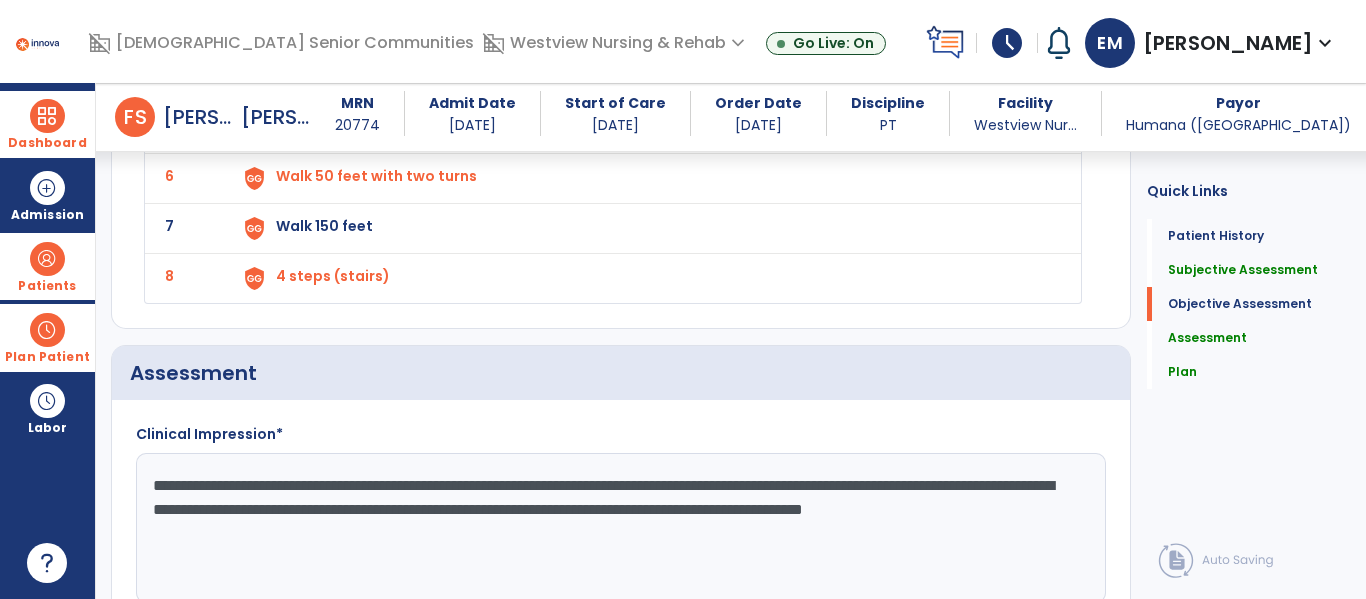 click on "**********" 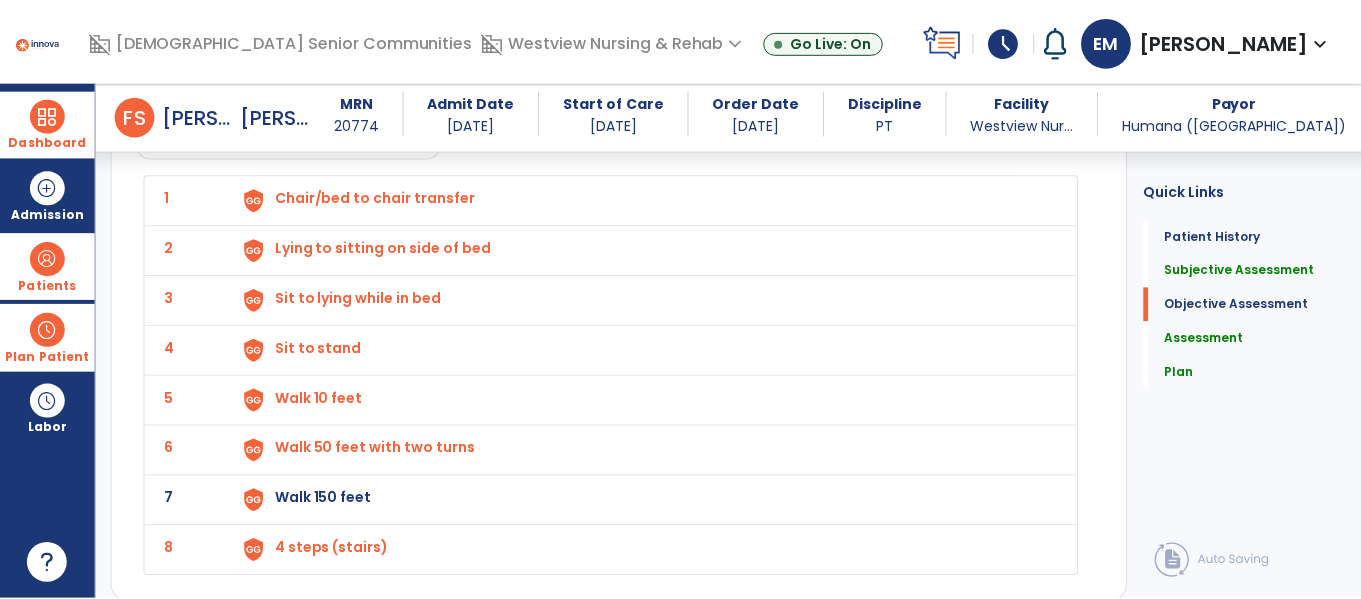 scroll, scrollTop: 2706, scrollLeft: 0, axis: vertical 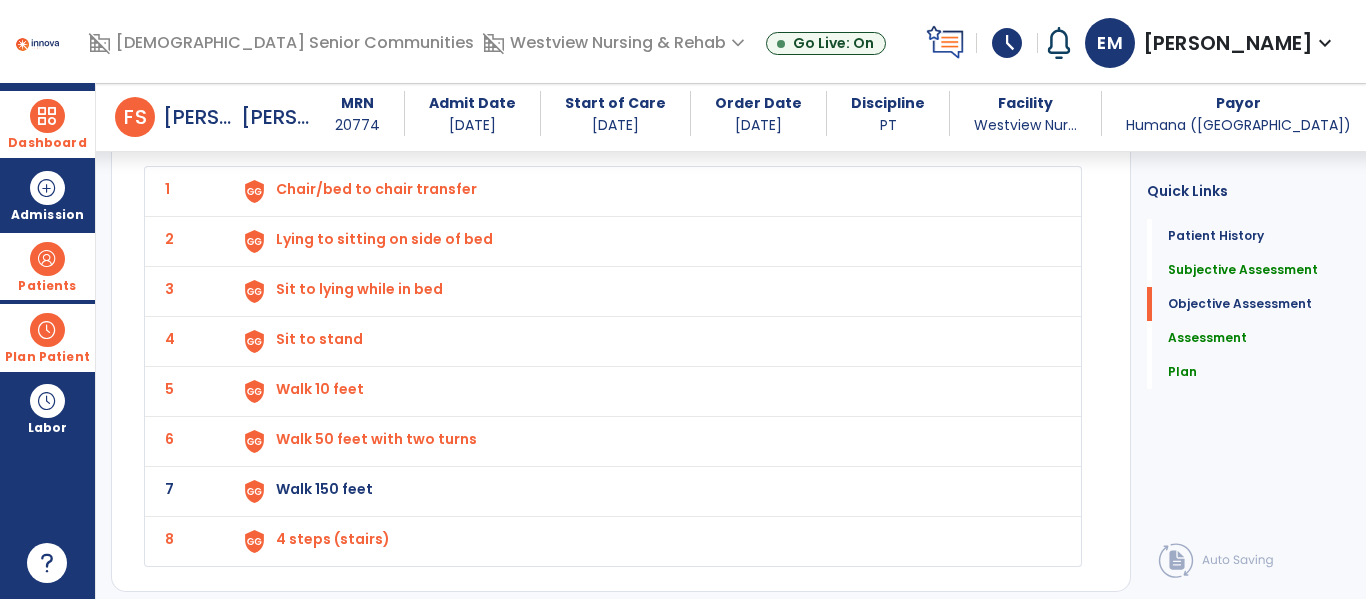 type on "**********" 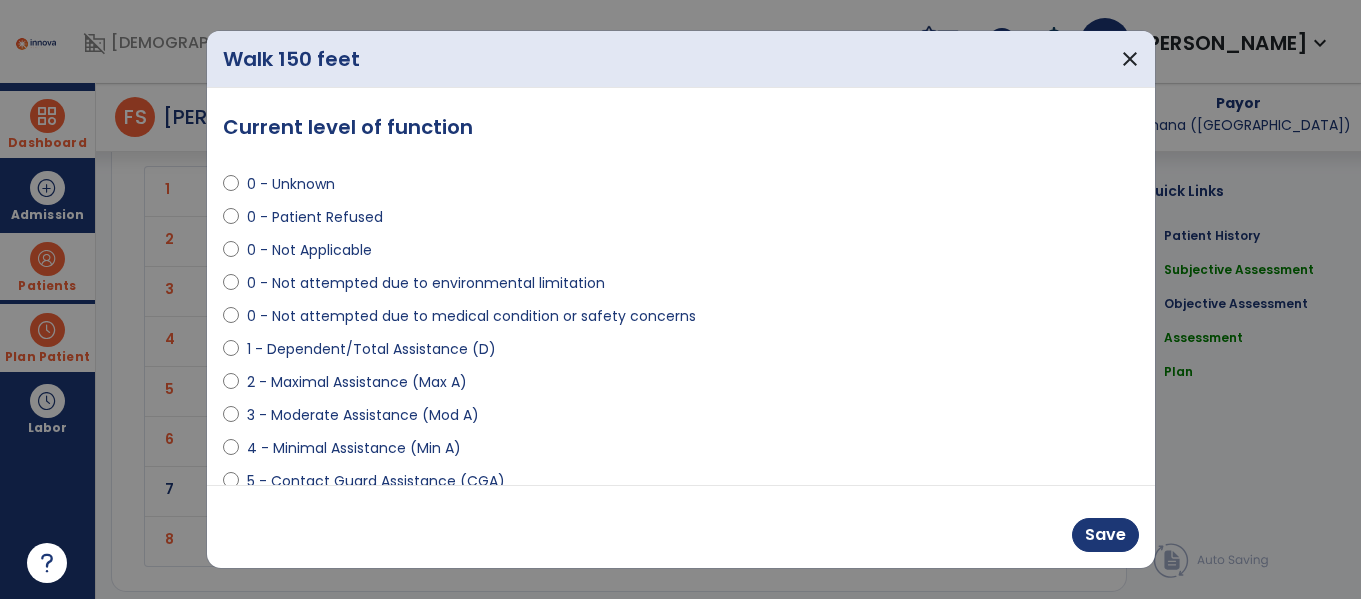 scroll, scrollTop: 2706, scrollLeft: 0, axis: vertical 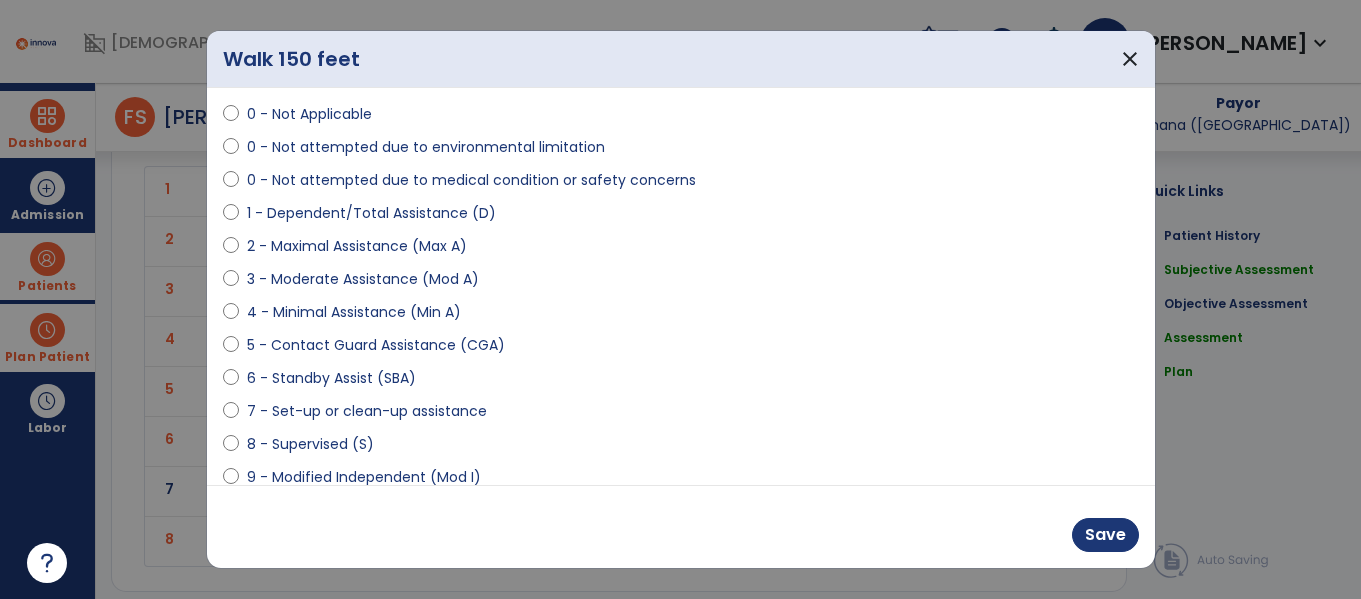 click on "5 - Contact Guard Assistance (CGA)" at bounding box center [376, 345] 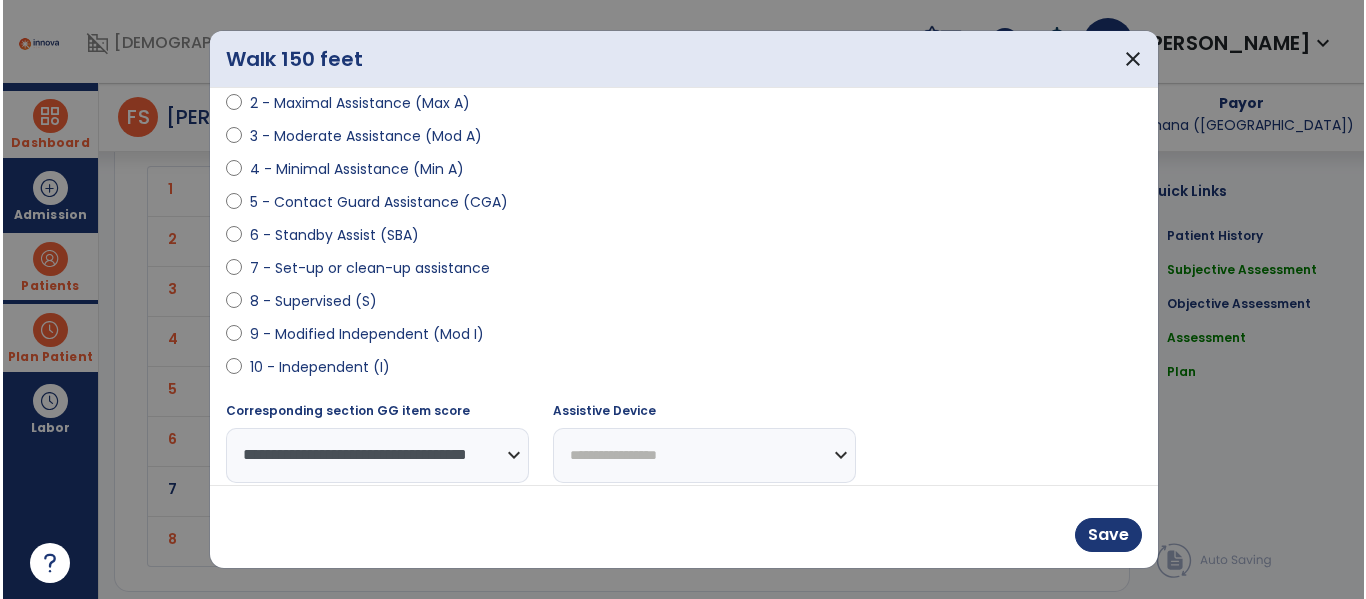 scroll, scrollTop: 284, scrollLeft: 0, axis: vertical 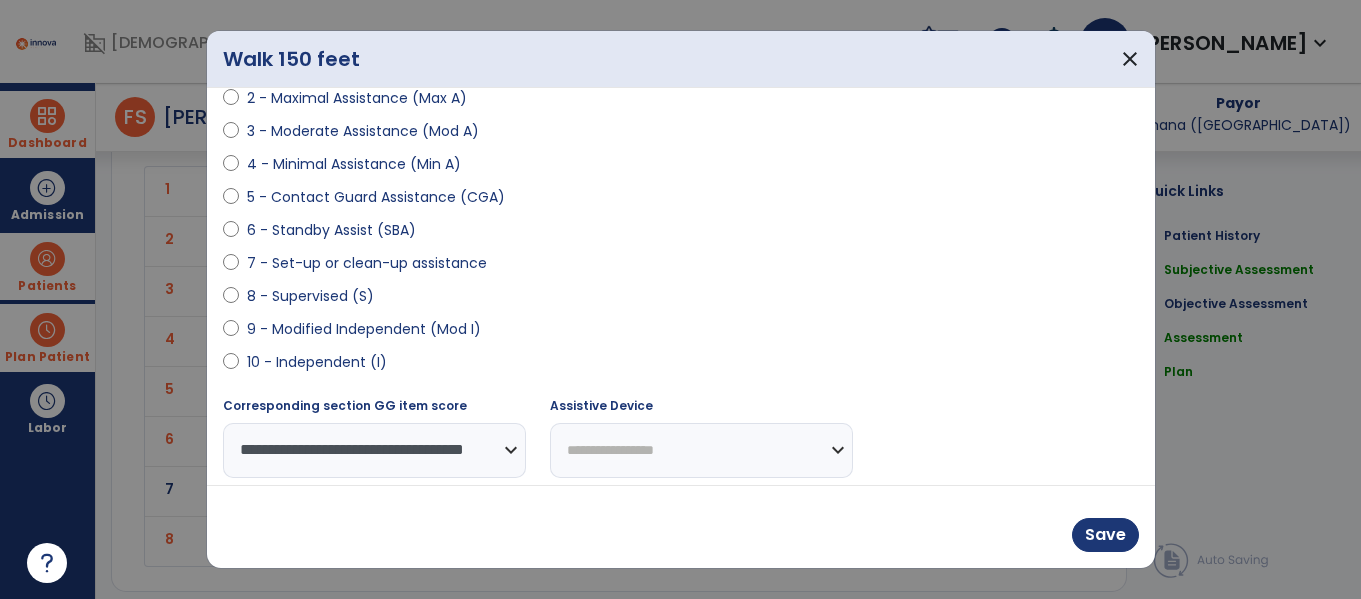 click on "**********" at bounding box center [701, 450] 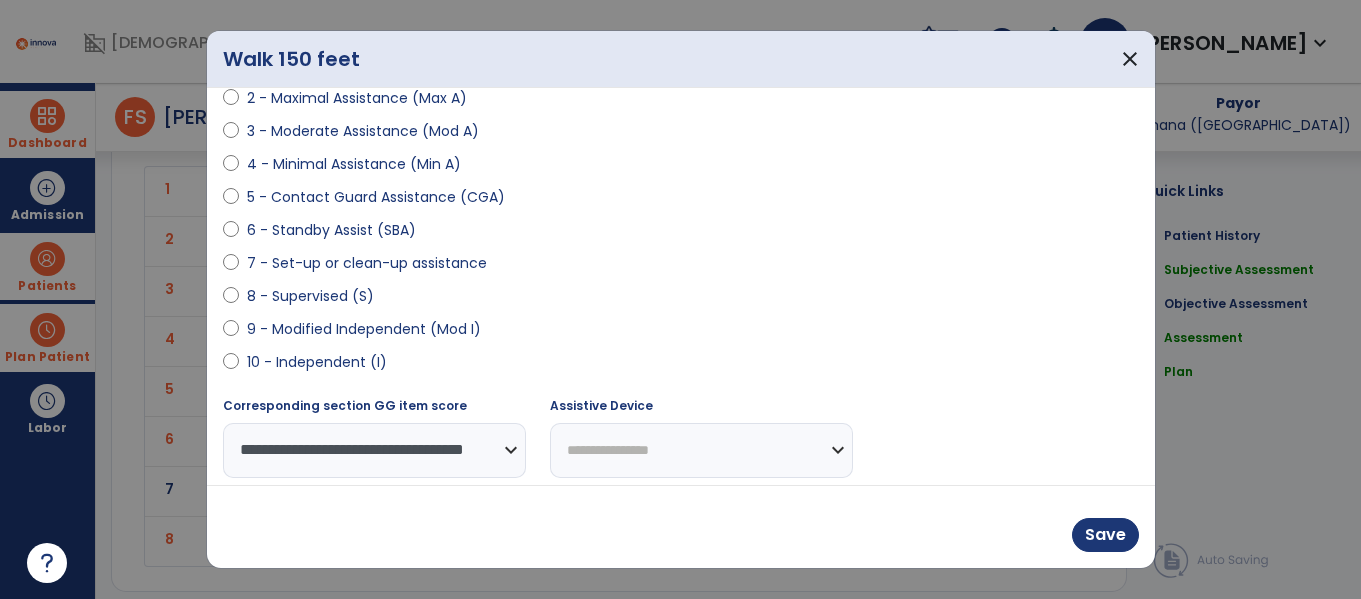 click on "**********" at bounding box center (701, 450) 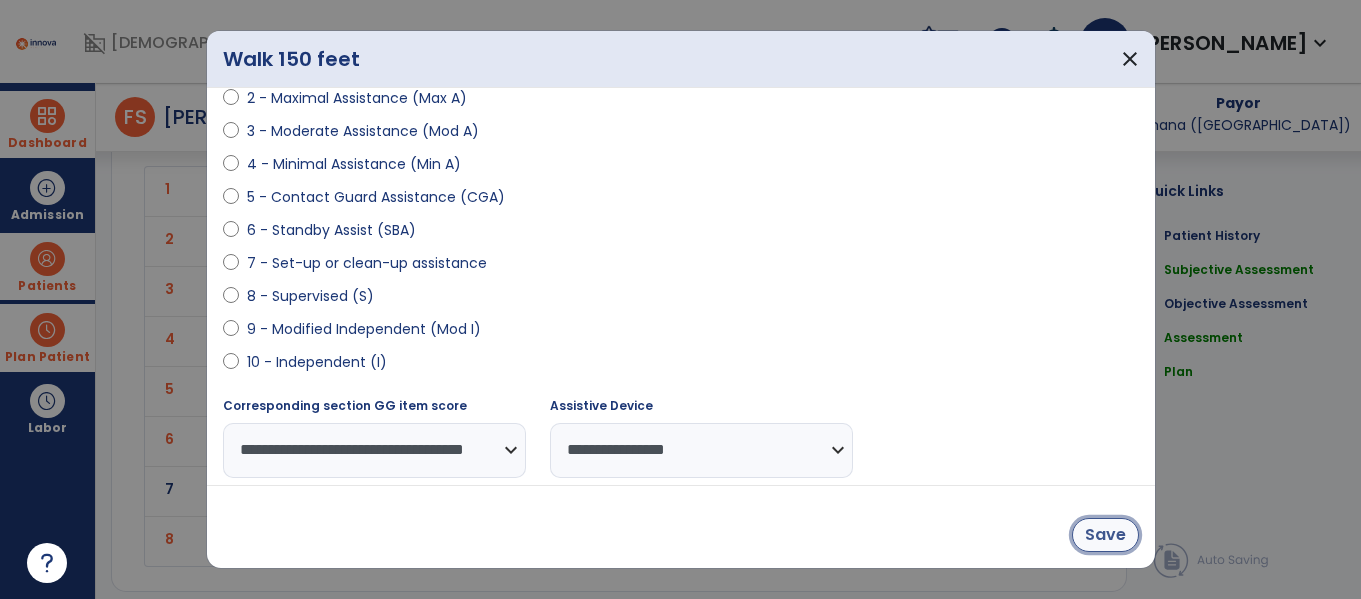 click on "Save" at bounding box center (1105, 535) 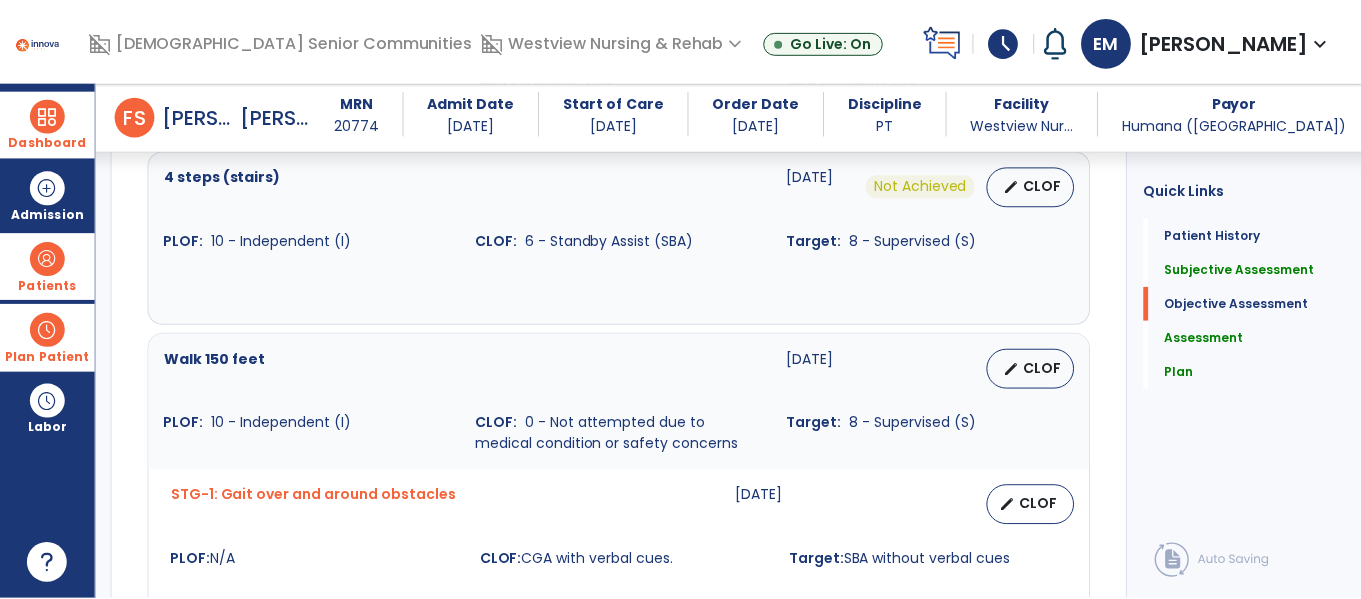 scroll, scrollTop: 1440, scrollLeft: 0, axis: vertical 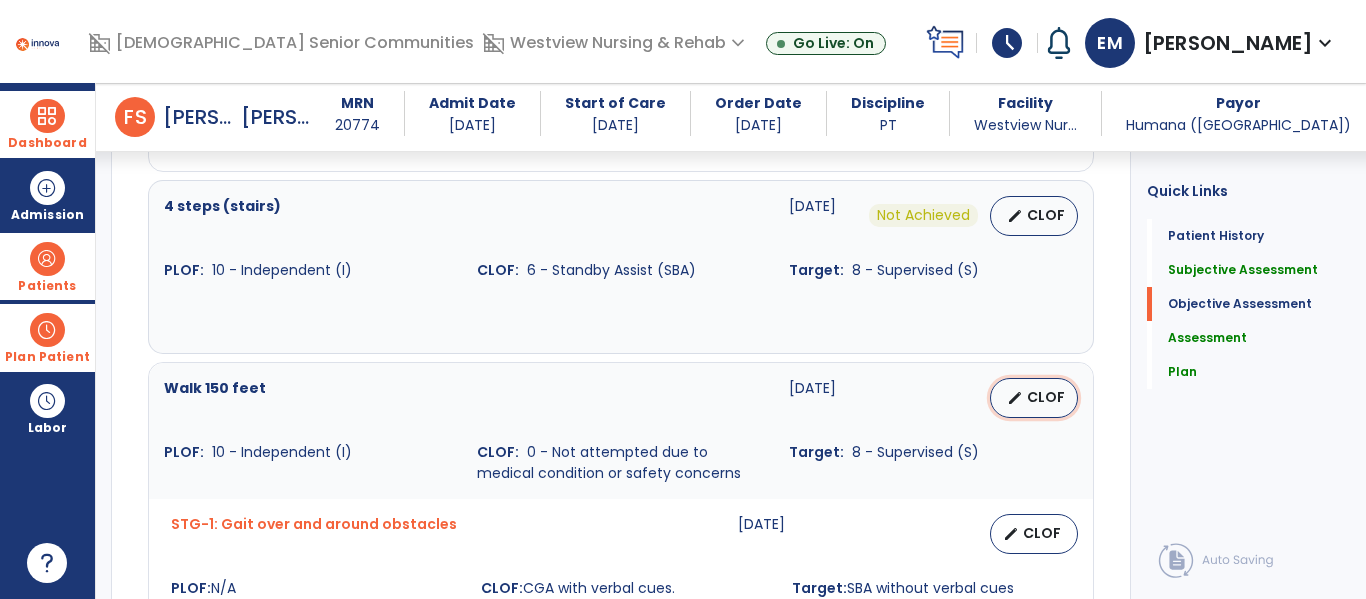 click on "edit   CLOF" at bounding box center (1034, 398) 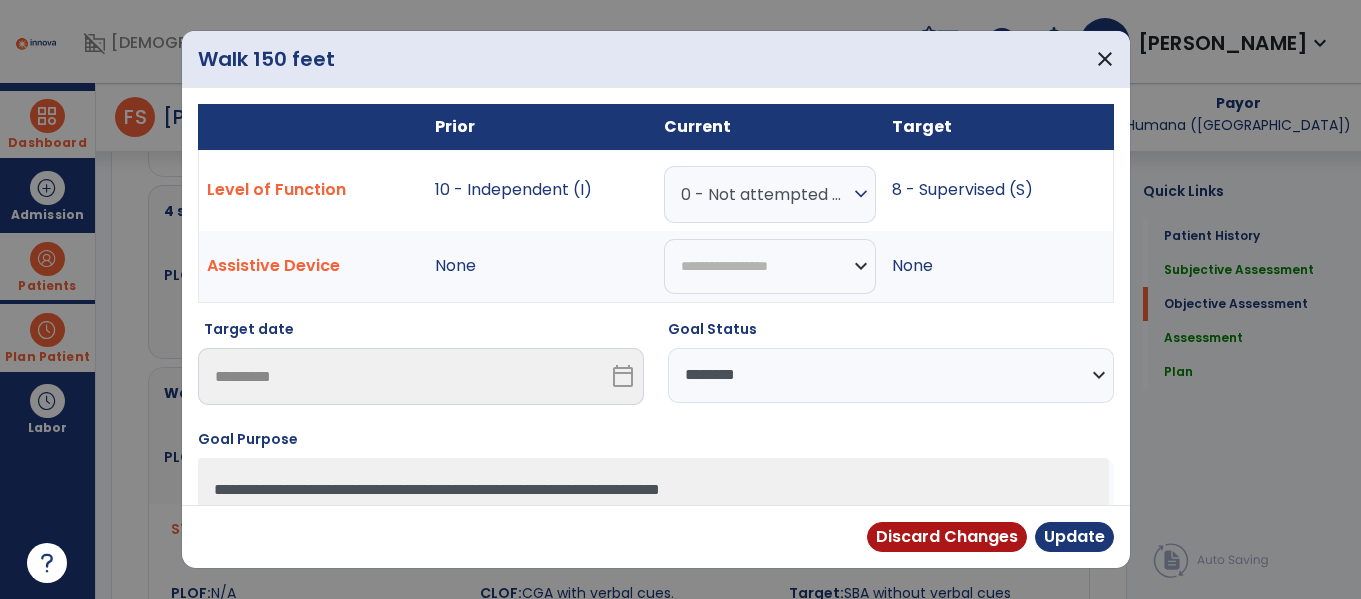 scroll, scrollTop: 1440, scrollLeft: 0, axis: vertical 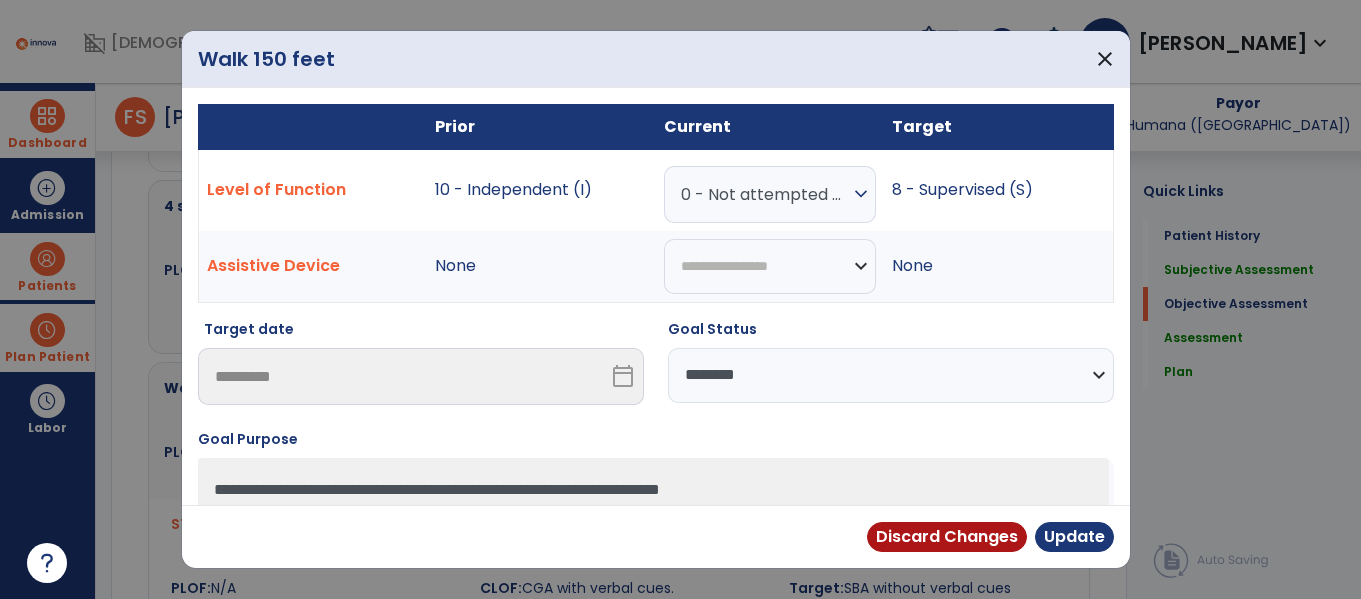 click on "0 - Not attempted due to medical condition or safety concerns" at bounding box center [765, 194] 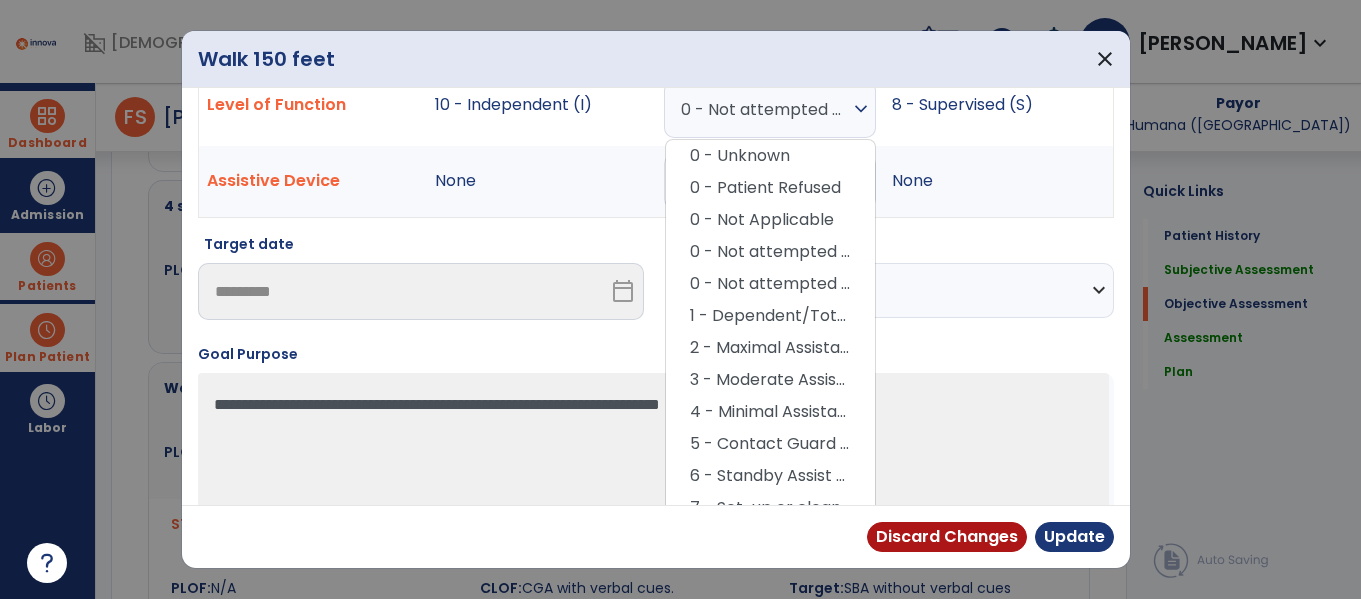 scroll, scrollTop: 105, scrollLeft: 0, axis: vertical 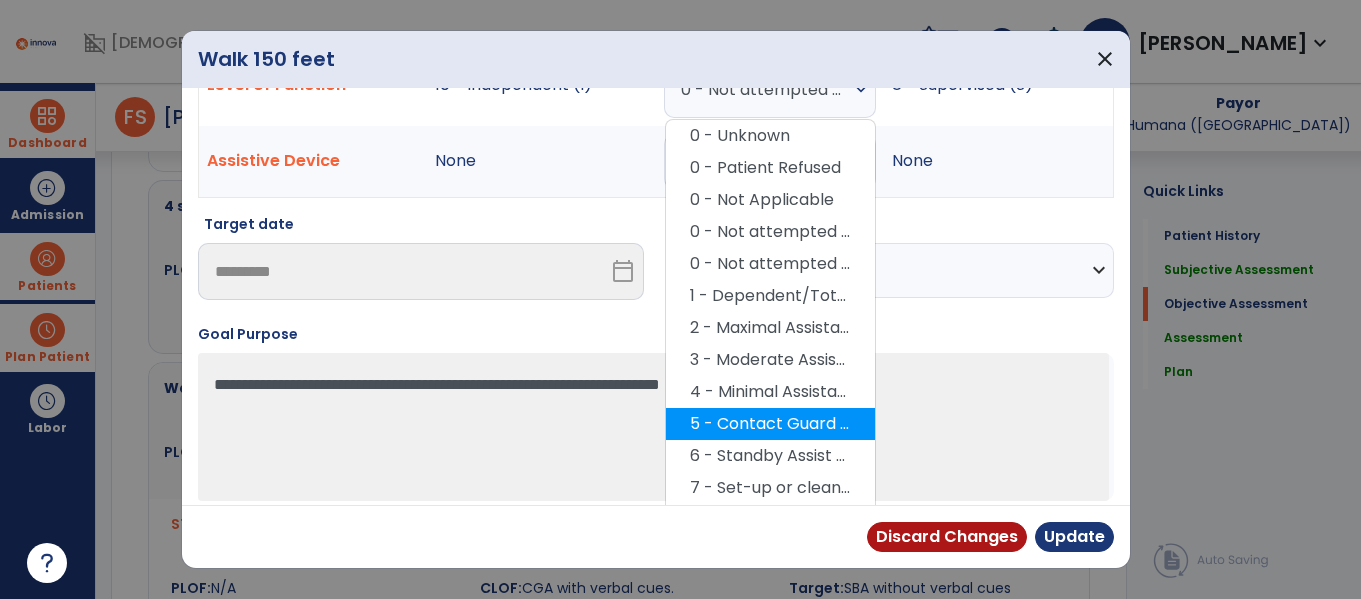 click on "5 - Contact Guard Assistance (CGA)" at bounding box center (770, 424) 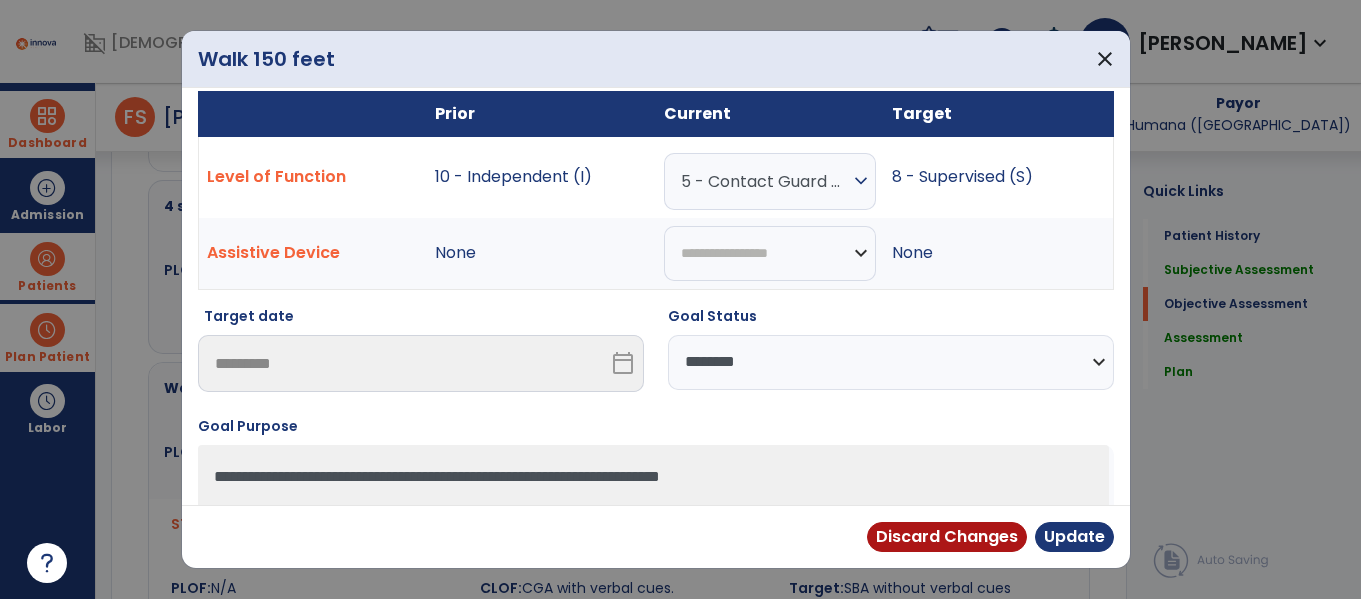 scroll, scrollTop: 10, scrollLeft: 0, axis: vertical 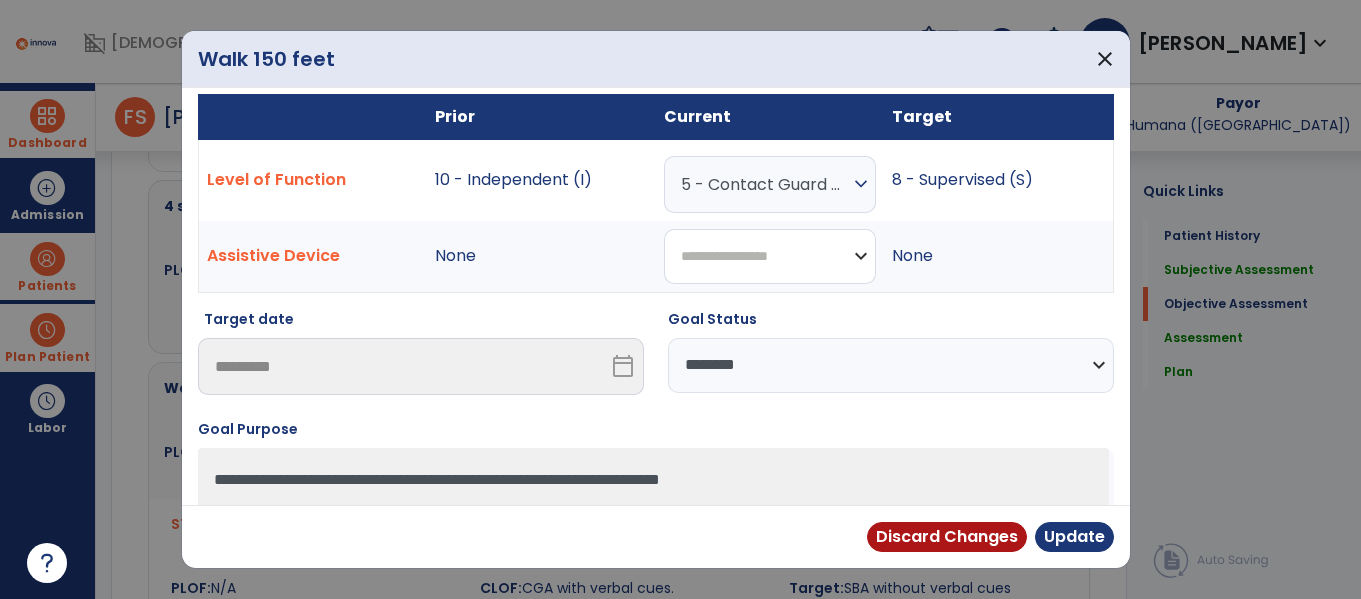 click on "**********" at bounding box center [770, 256] 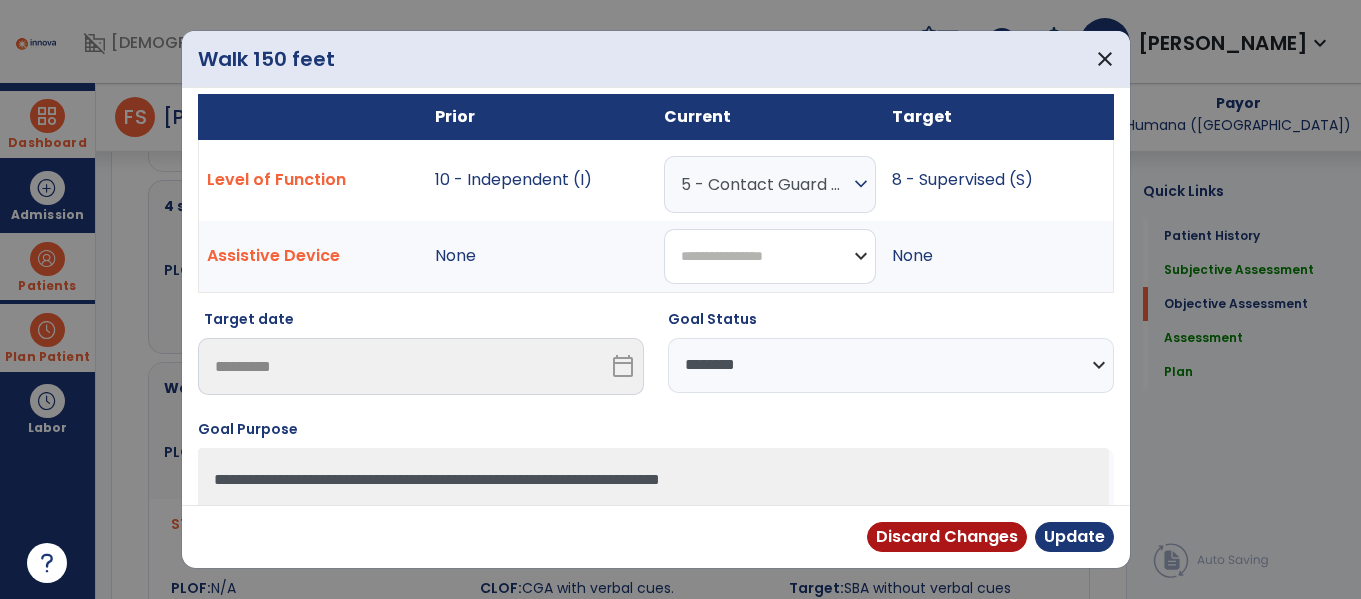 click on "**********" at bounding box center [770, 256] 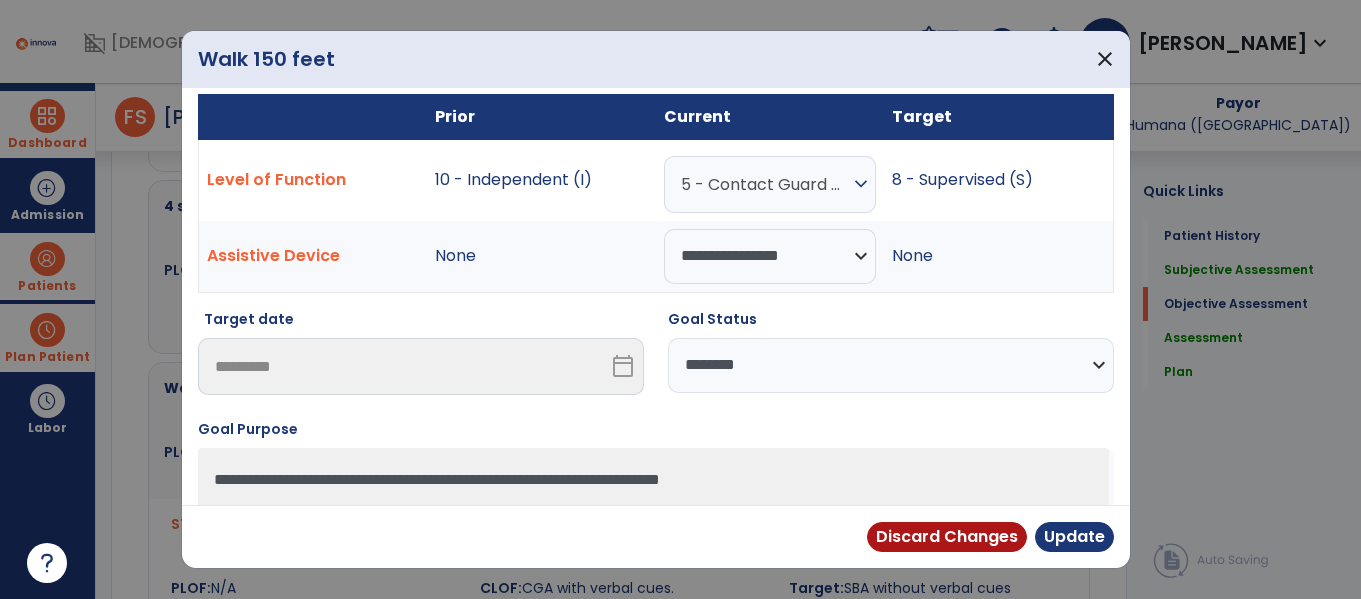 click on "**********" at bounding box center (891, 365) 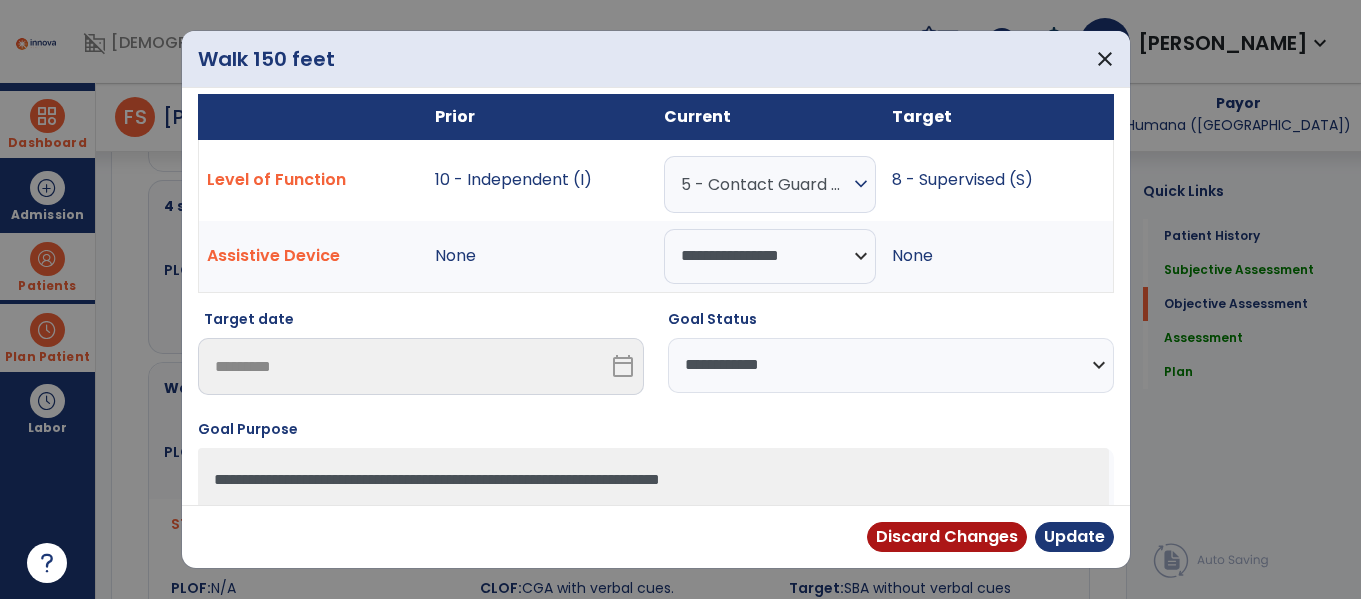 click on "**********" at bounding box center [891, 365] 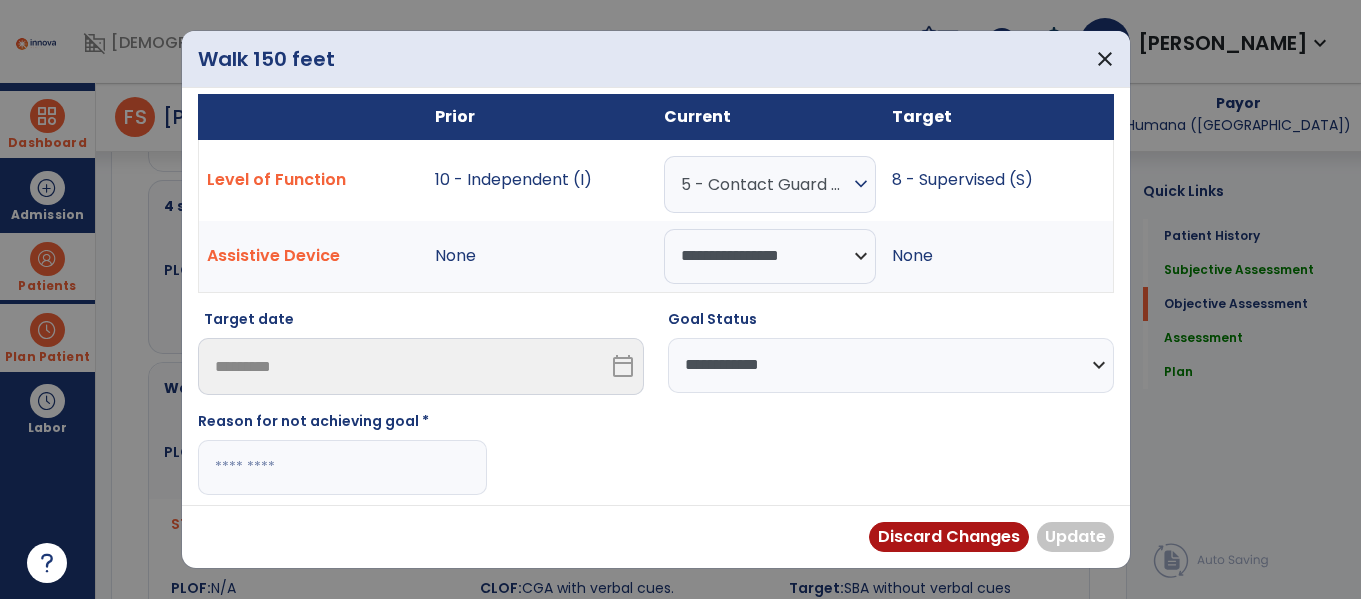 click at bounding box center [342, 467] 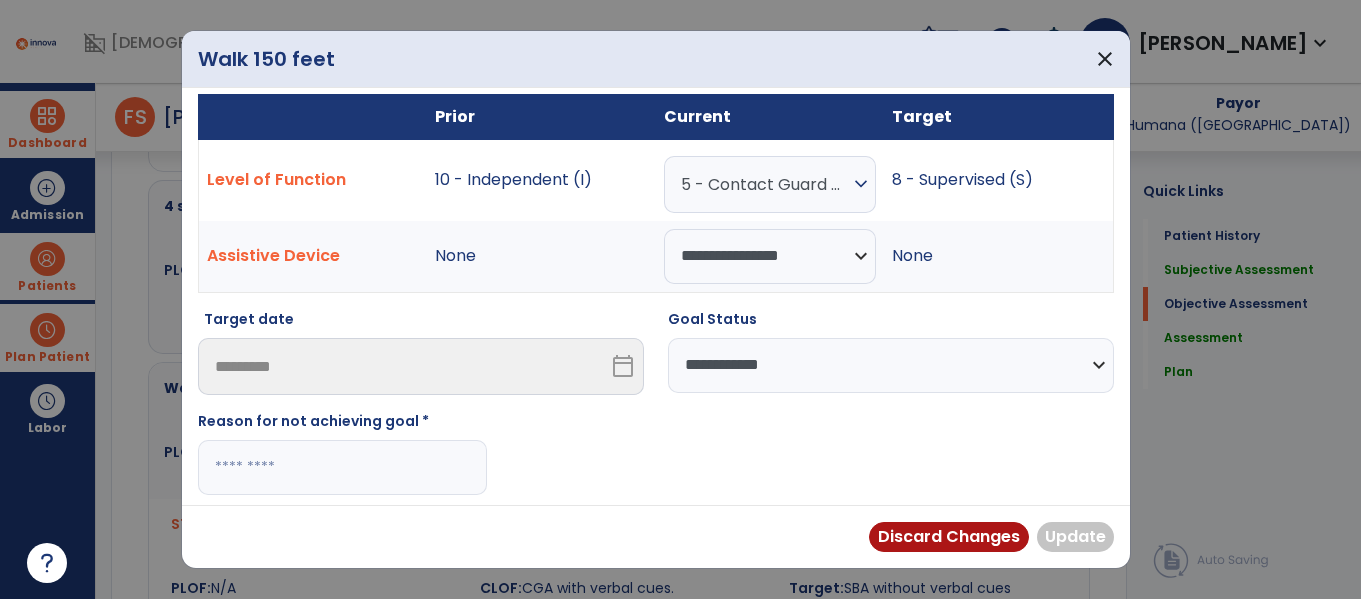 type on "*" 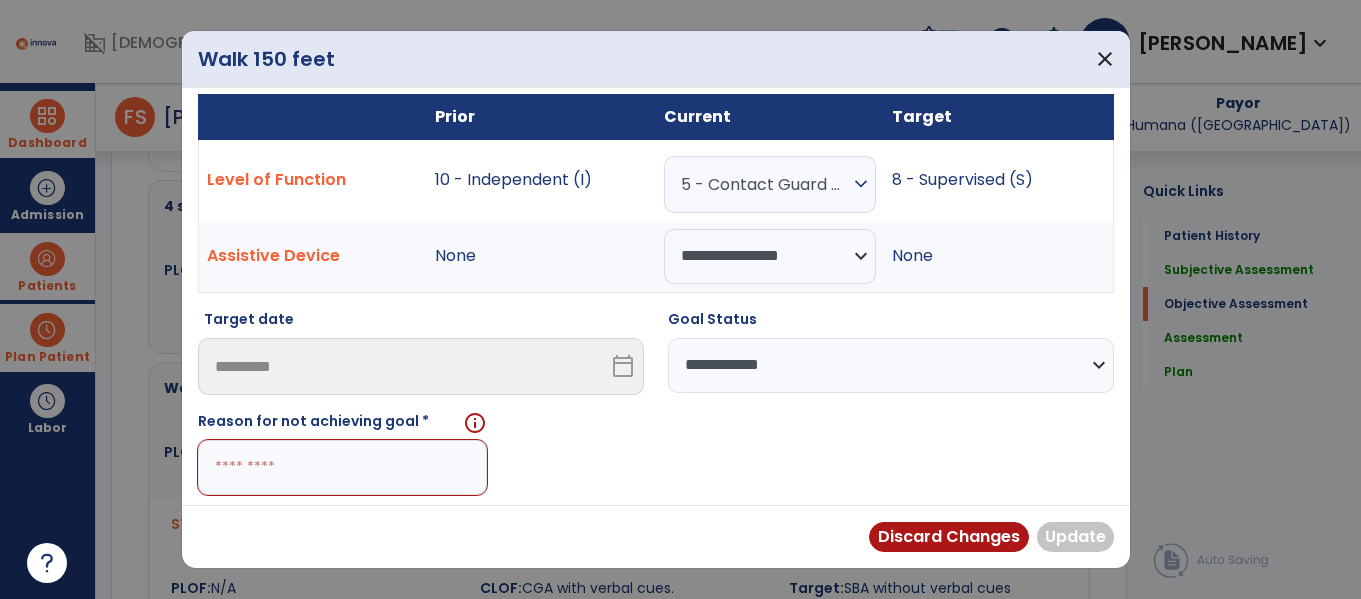 paste on "**********" 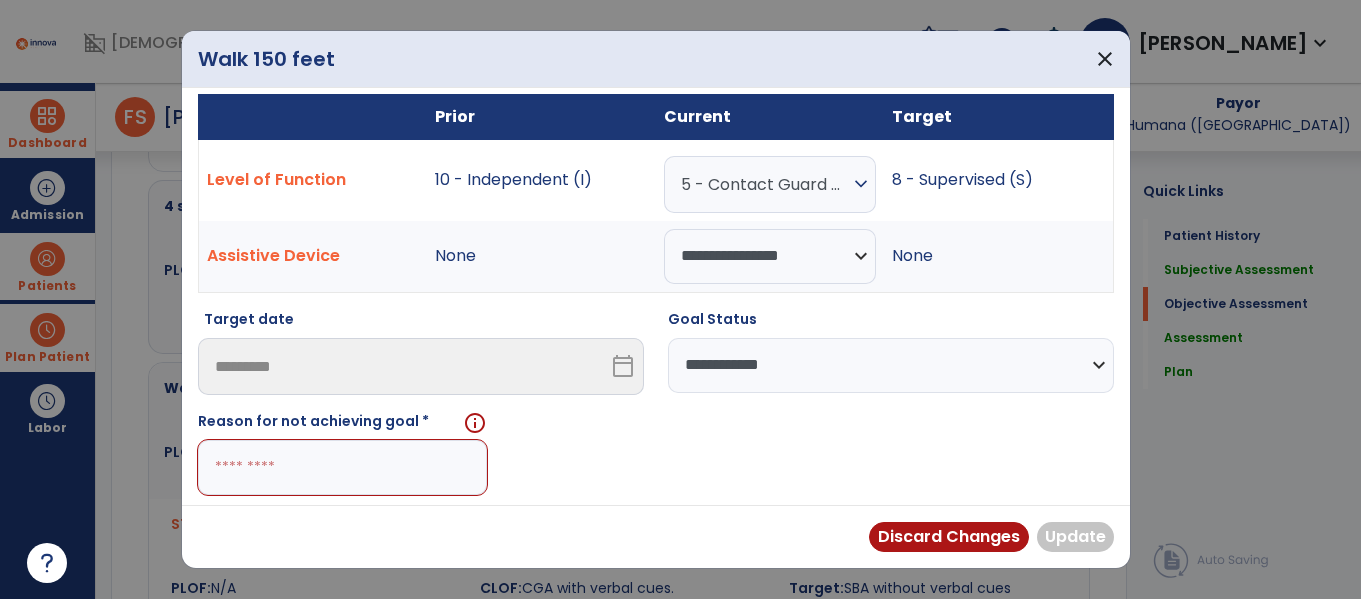 type on "**********" 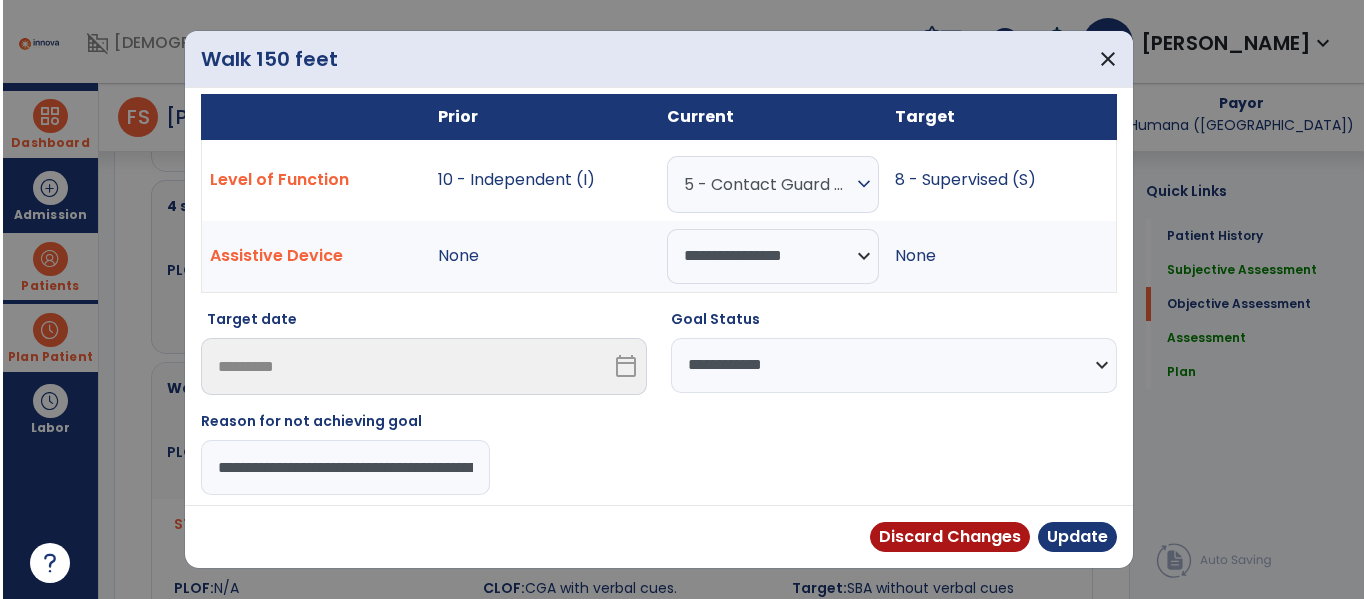 scroll, scrollTop: 0, scrollLeft: 279, axis: horizontal 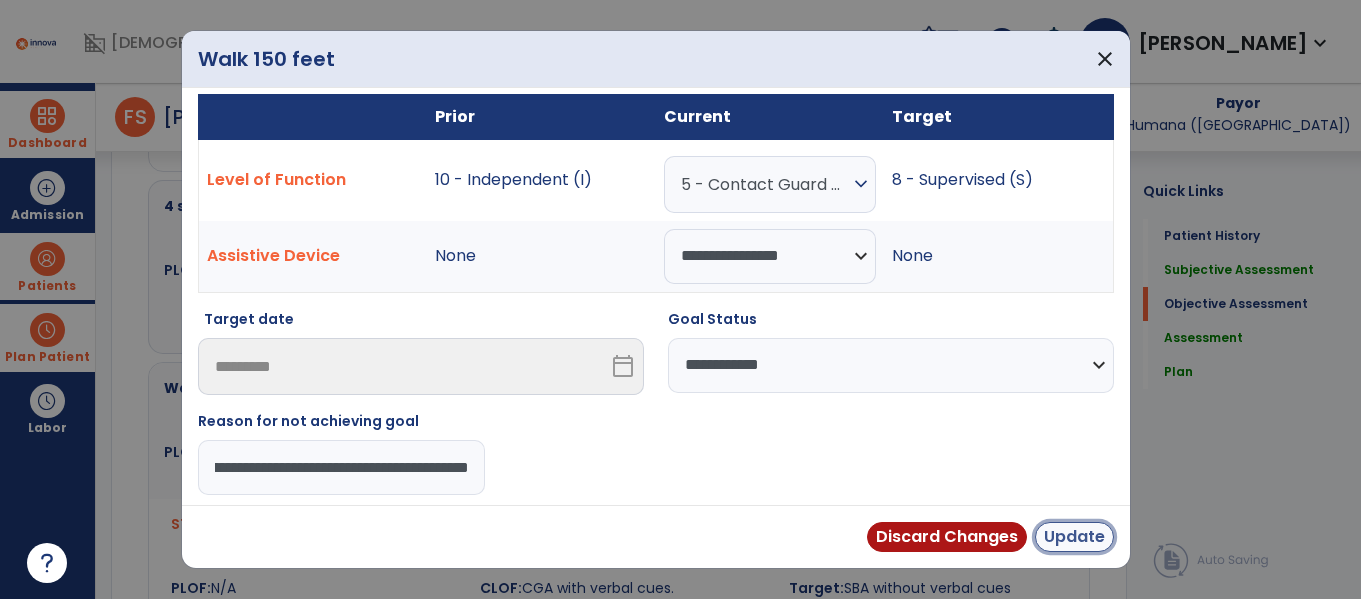 click on "Update" at bounding box center (1074, 537) 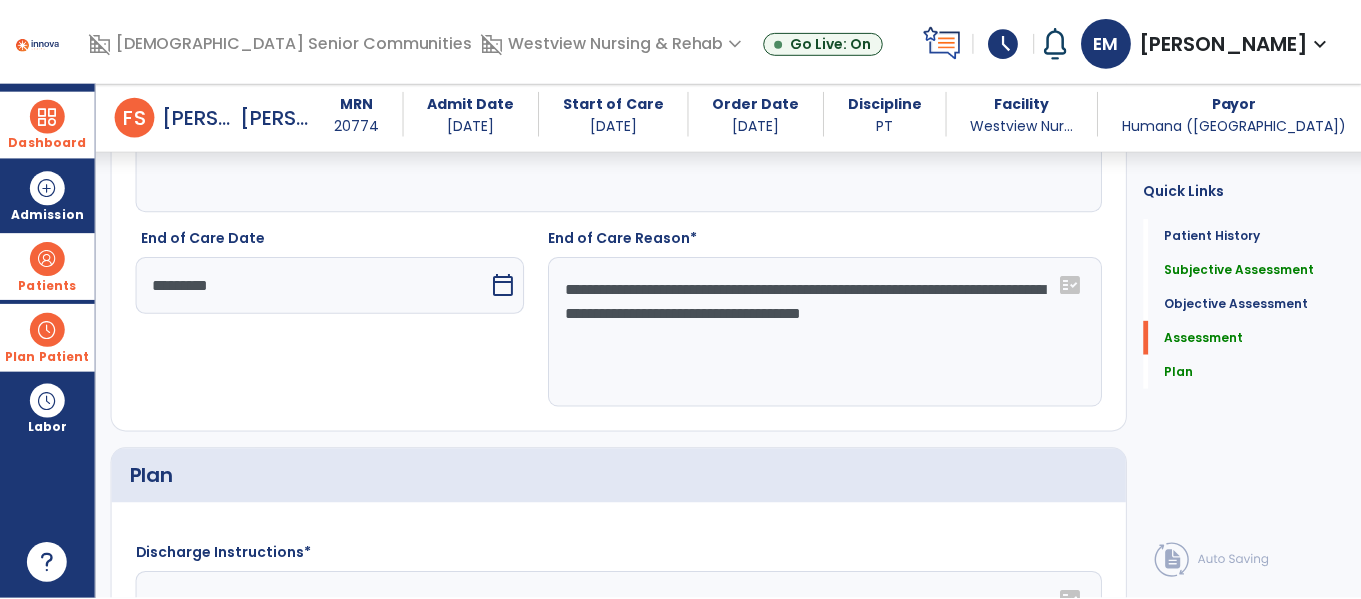 scroll, scrollTop: 3793, scrollLeft: 0, axis: vertical 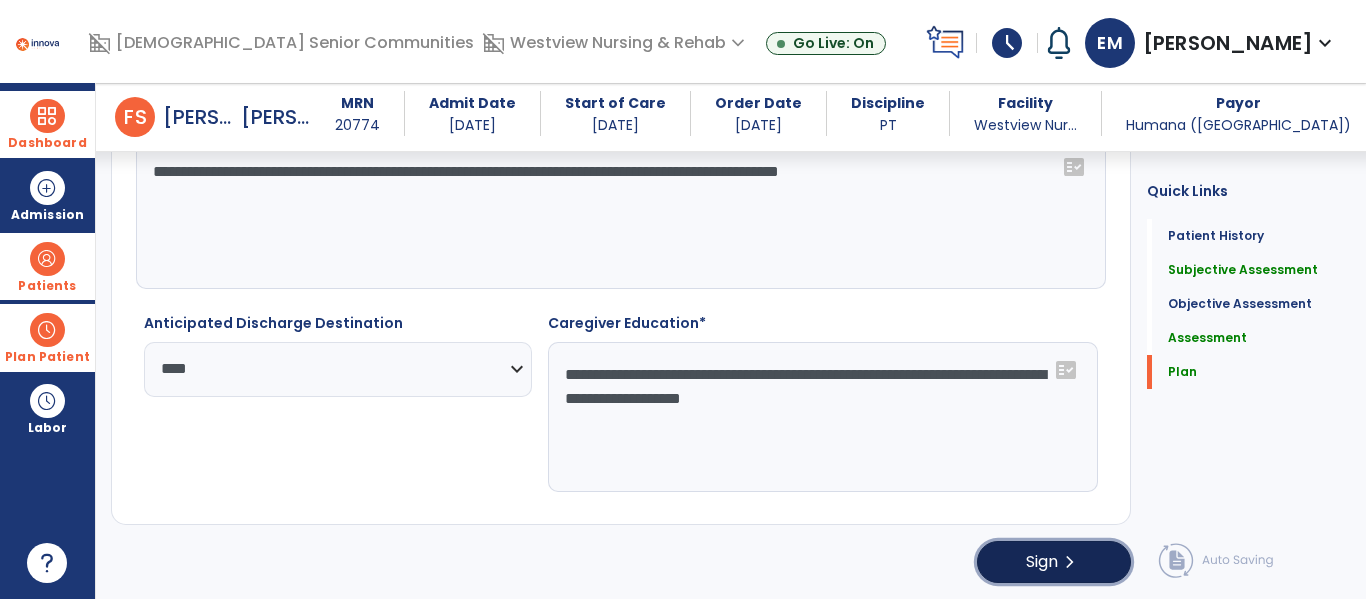 click on "Sign  chevron_right" 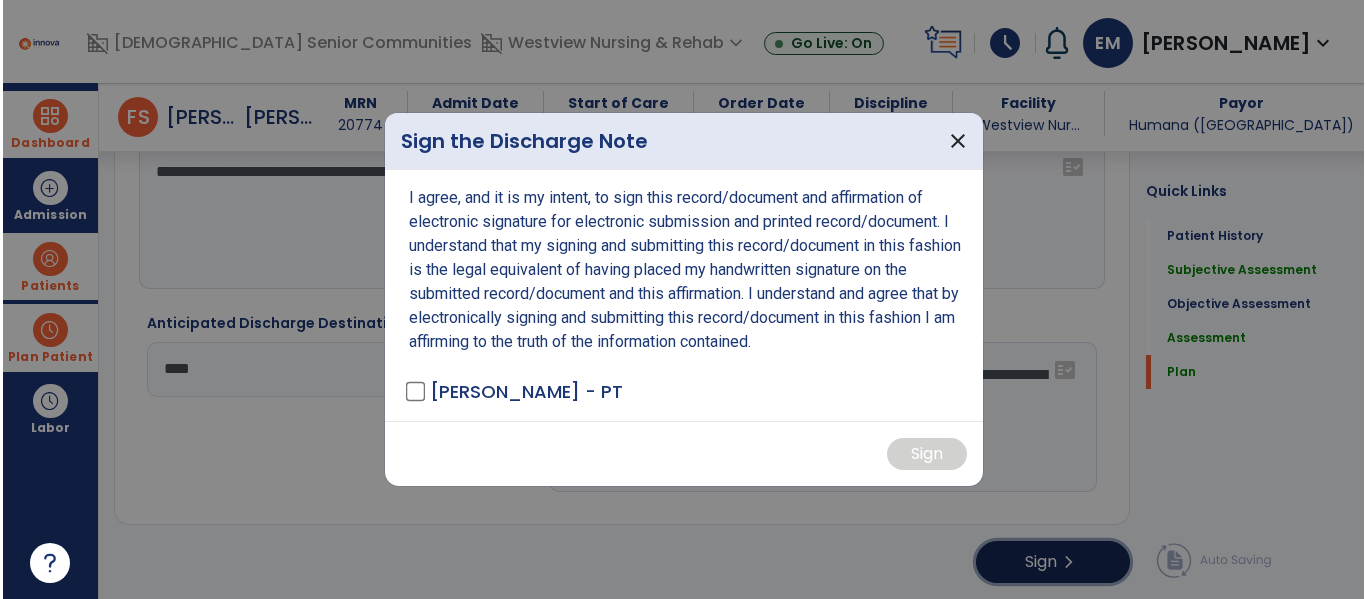 scroll, scrollTop: 3793, scrollLeft: 0, axis: vertical 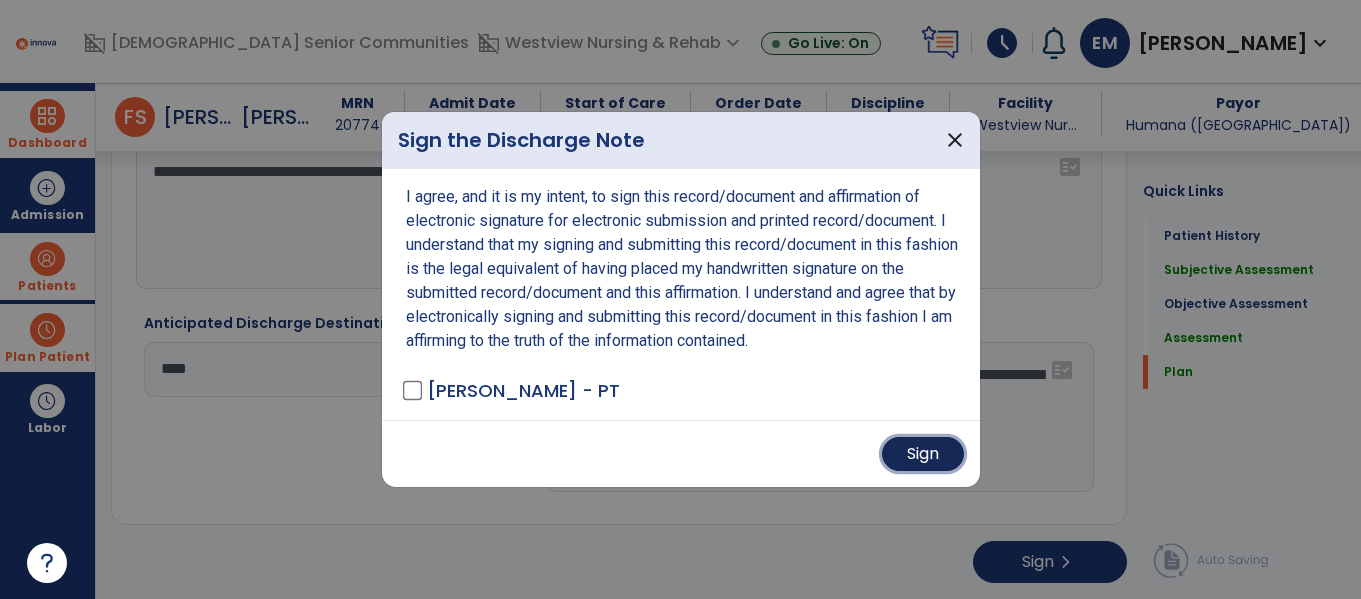 click on "Sign" at bounding box center (923, 454) 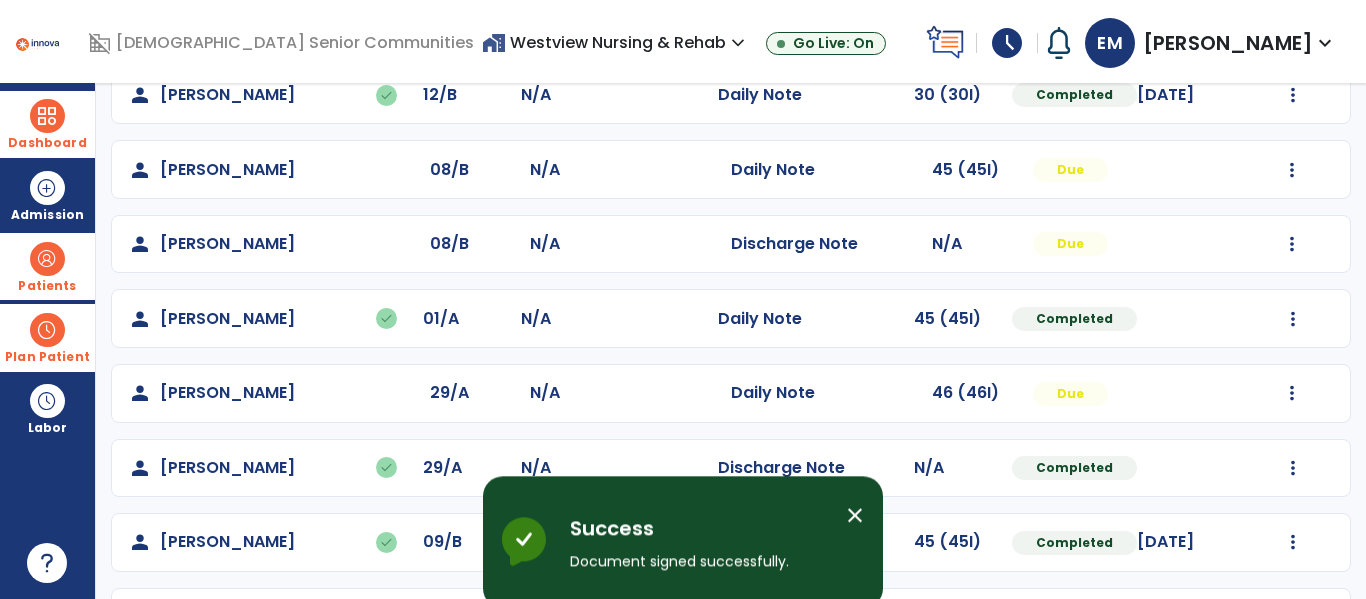 scroll, scrollTop: 207, scrollLeft: 0, axis: vertical 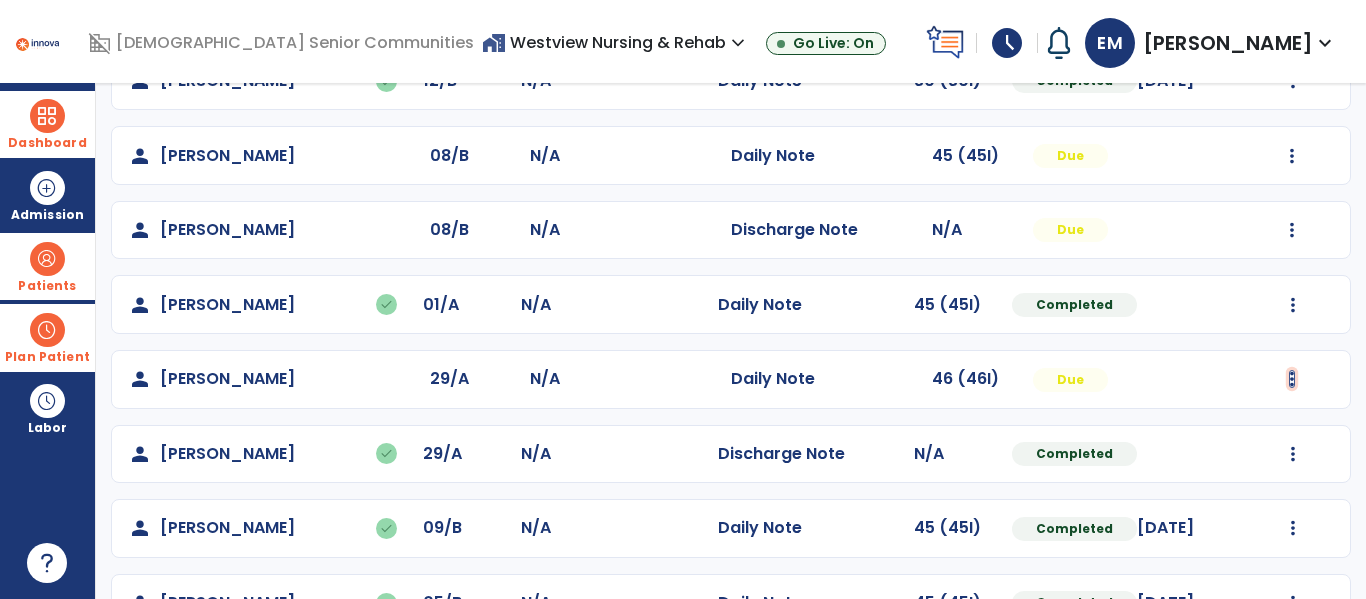 click at bounding box center [1293, 81] 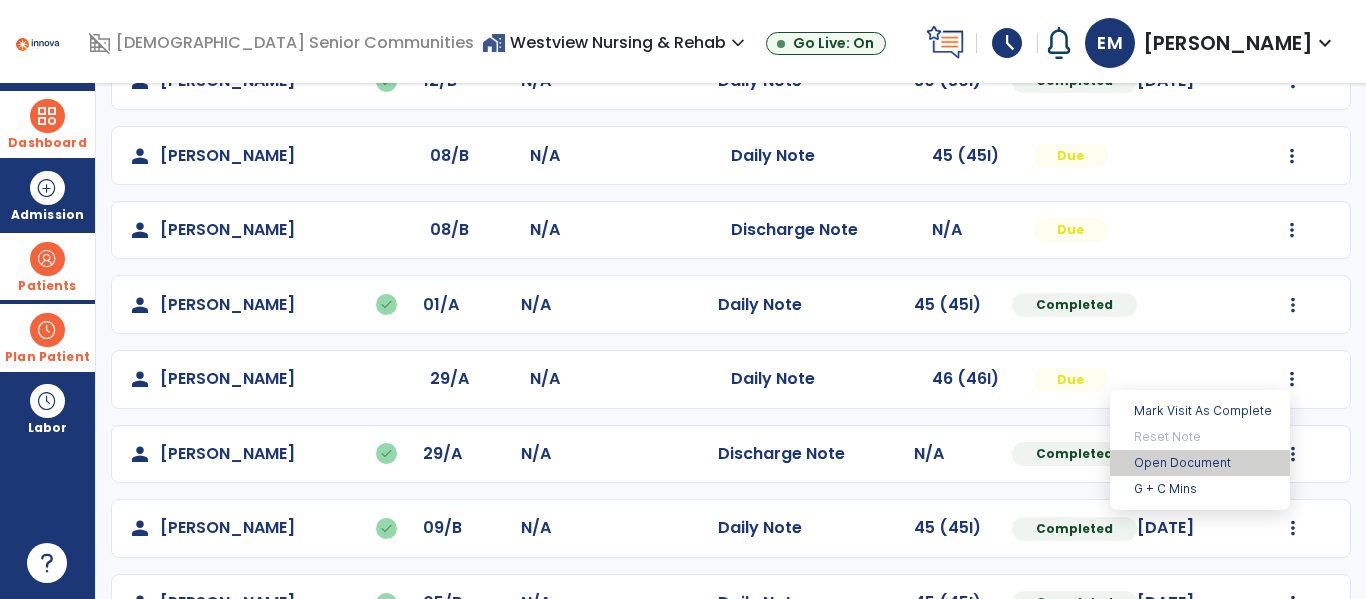 click on "Open Document" at bounding box center (1200, 463) 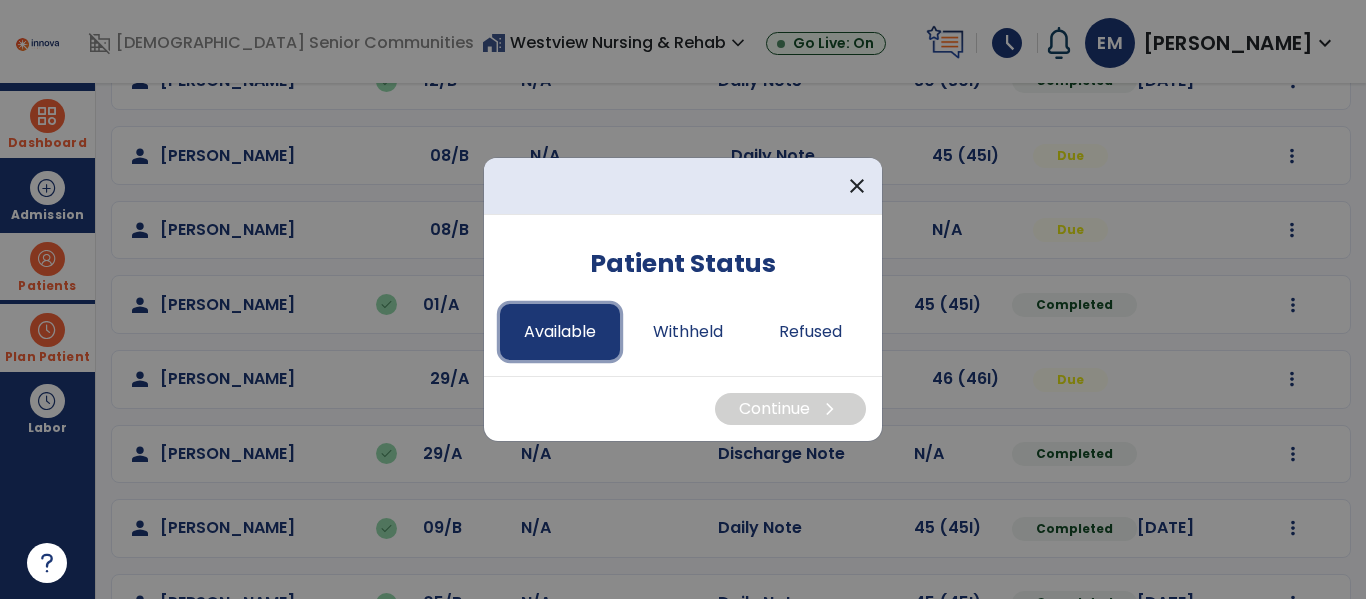 click on "Available" at bounding box center [560, 332] 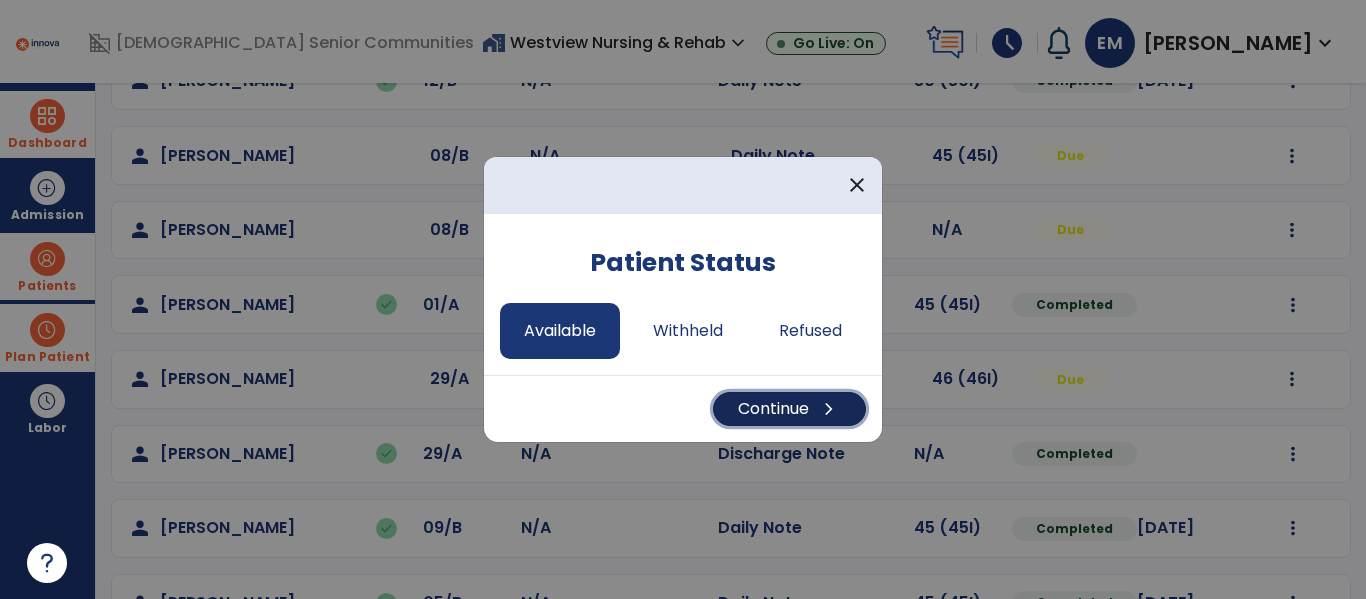 click on "chevron_right" at bounding box center (829, 409) 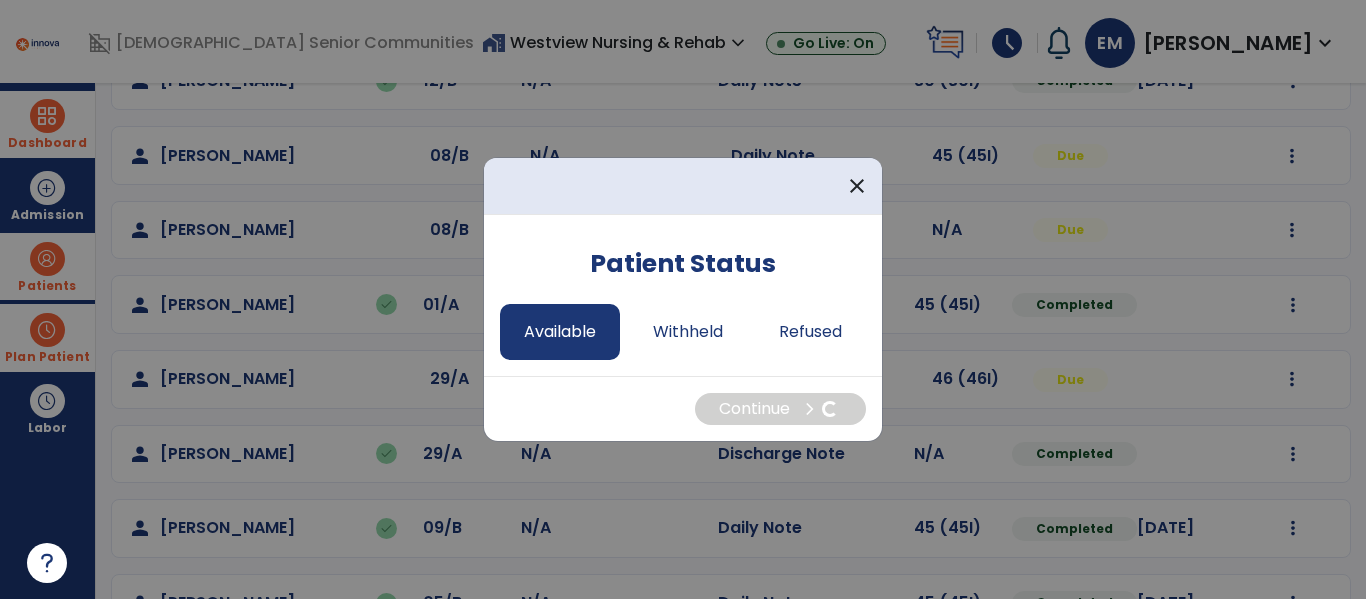 select on "*" 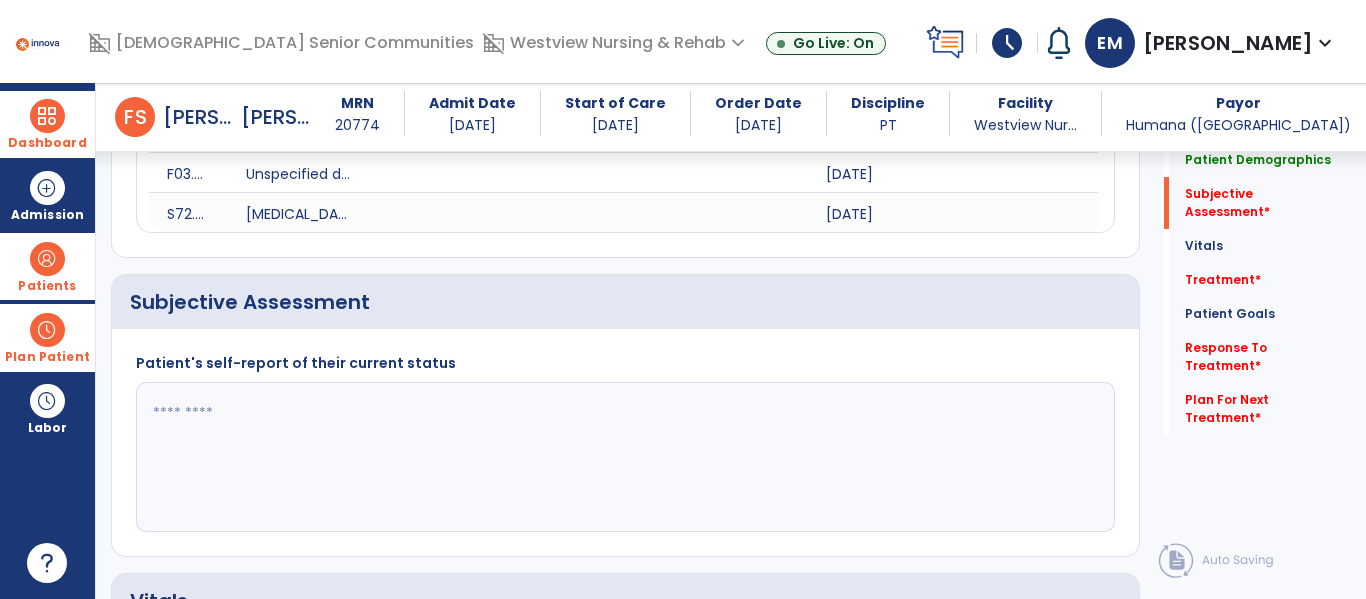 scroll, scrollTop: 378, scrollLeft: 0, axis: vertical 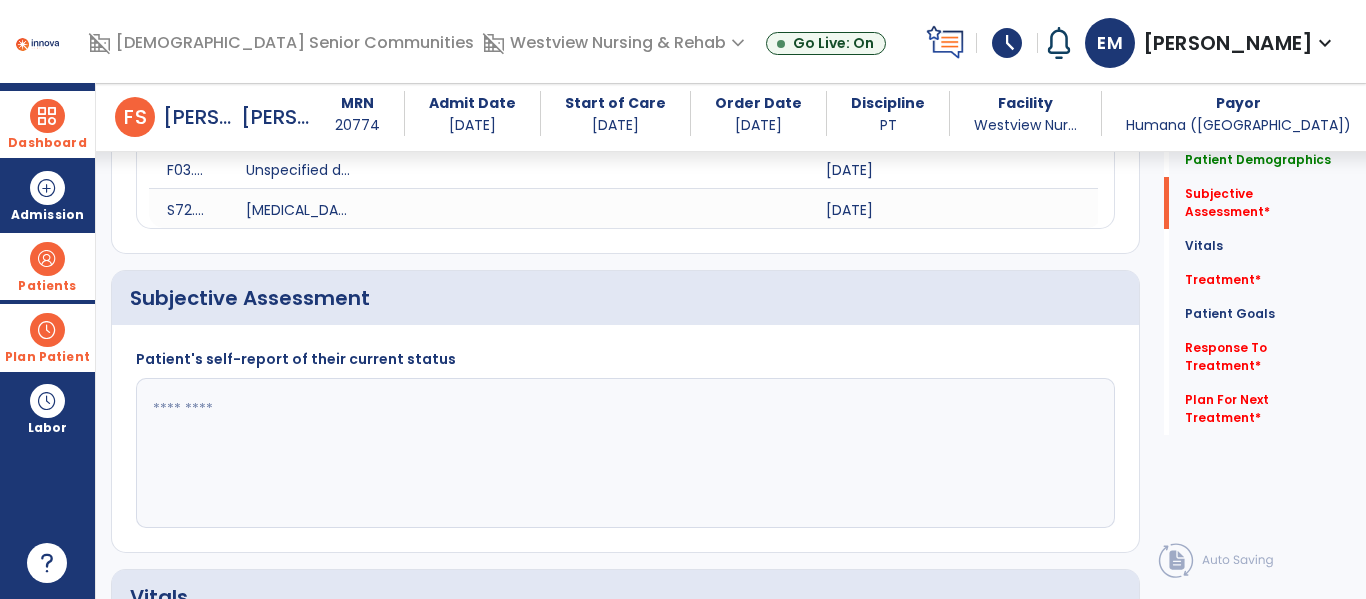 click 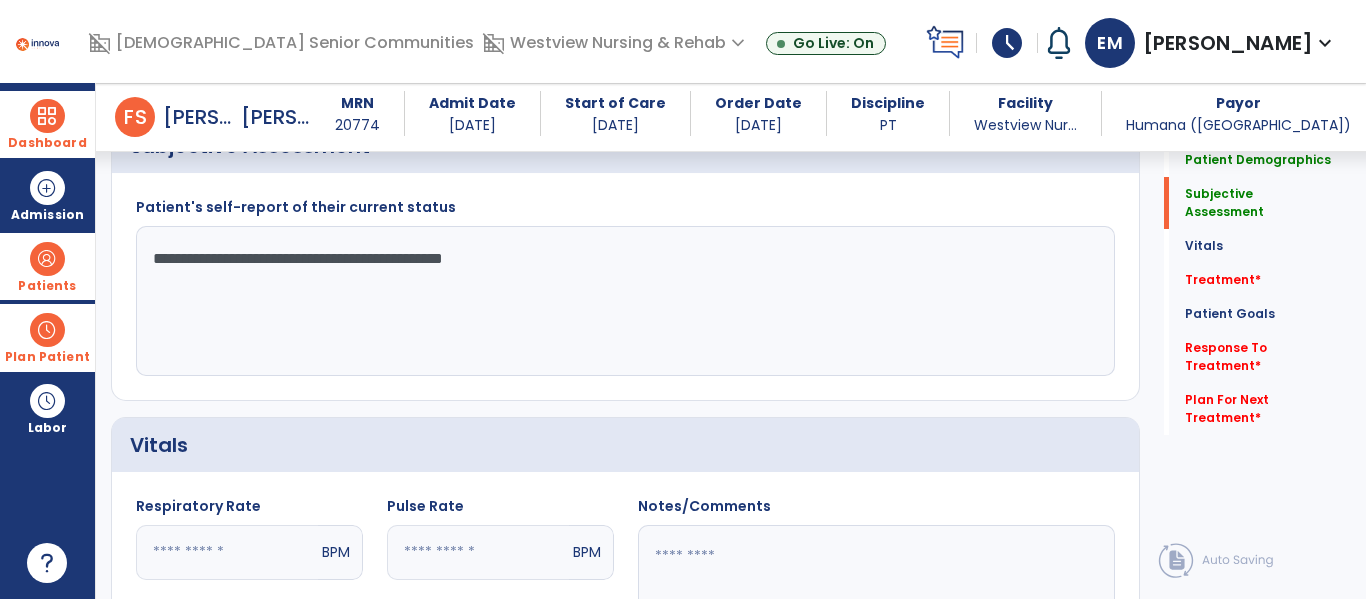 scroll, scrollTop: 544, scrollLeft: 0, axis: vertical 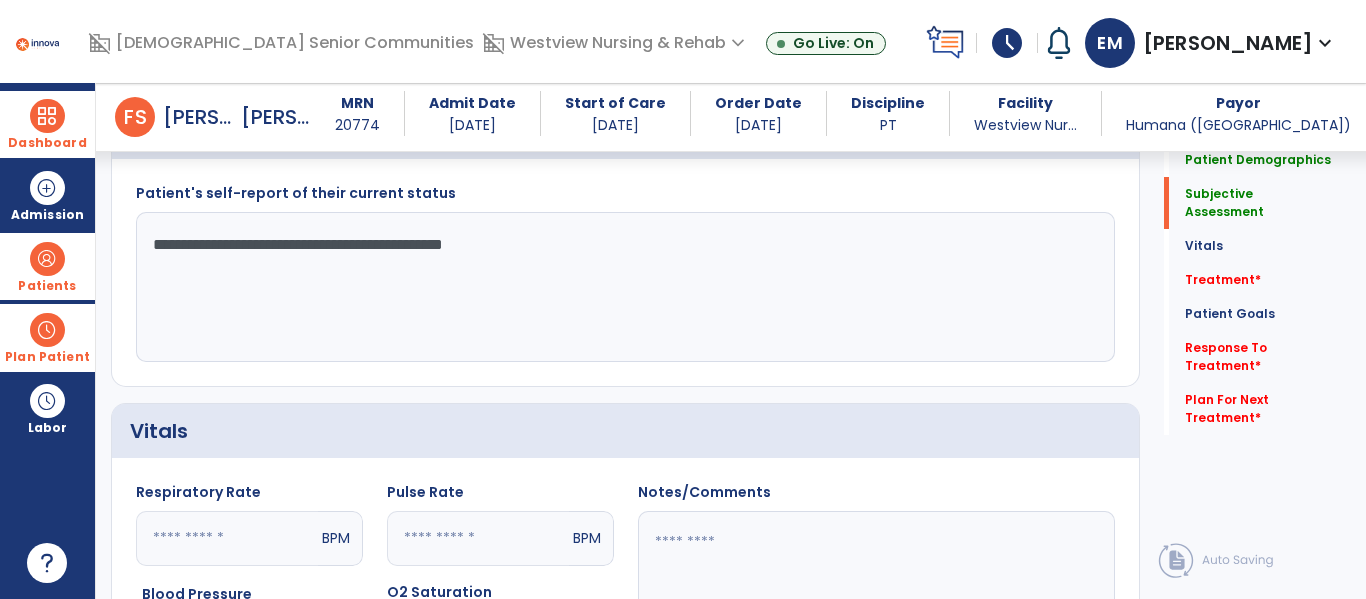 type on "**********" 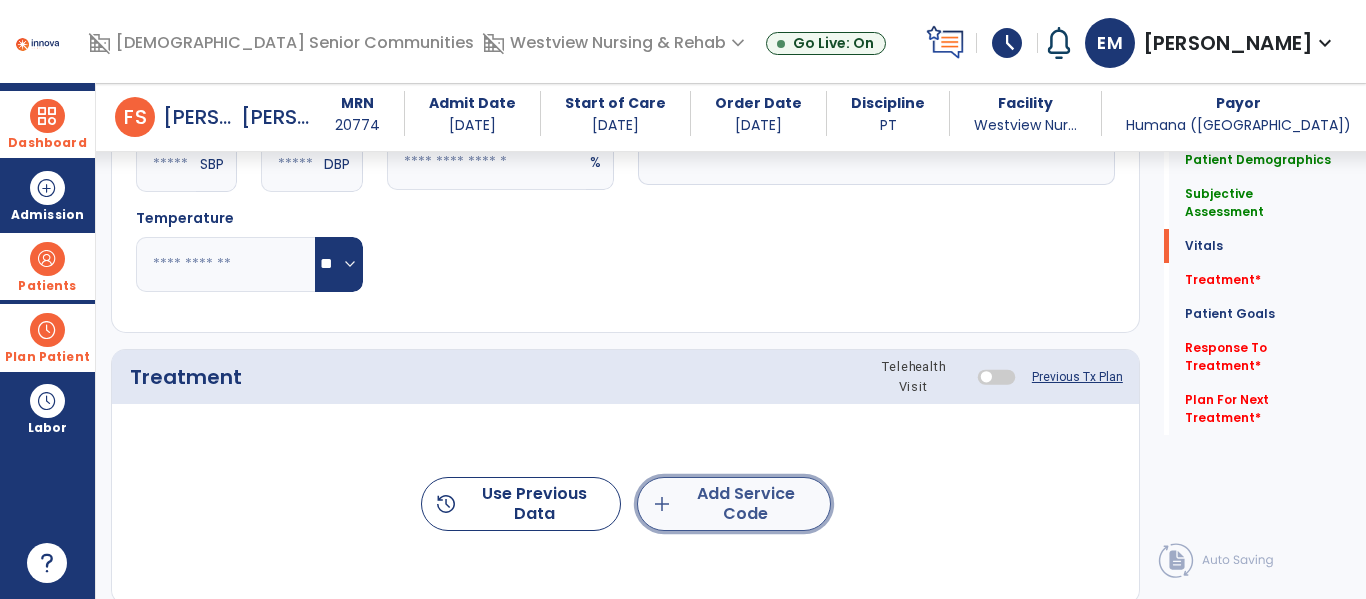 click on "add  Add Service Code" 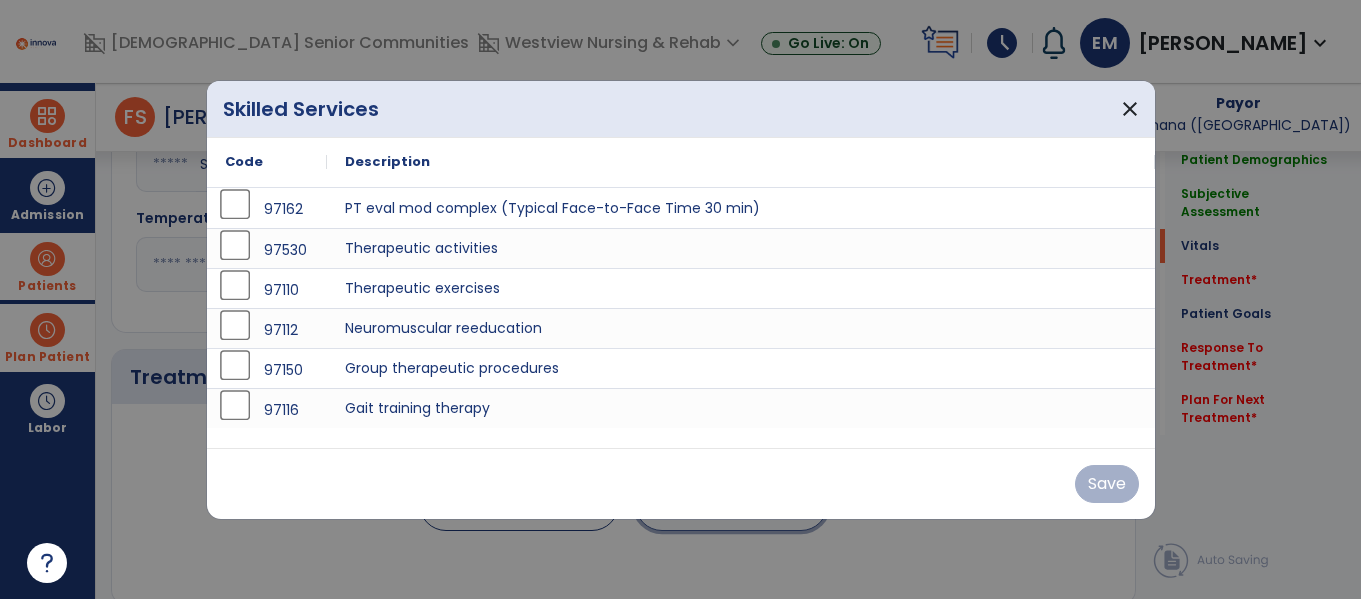 scroll, scrollTop: 1020, scrollLeft: 0, axis: vertical 